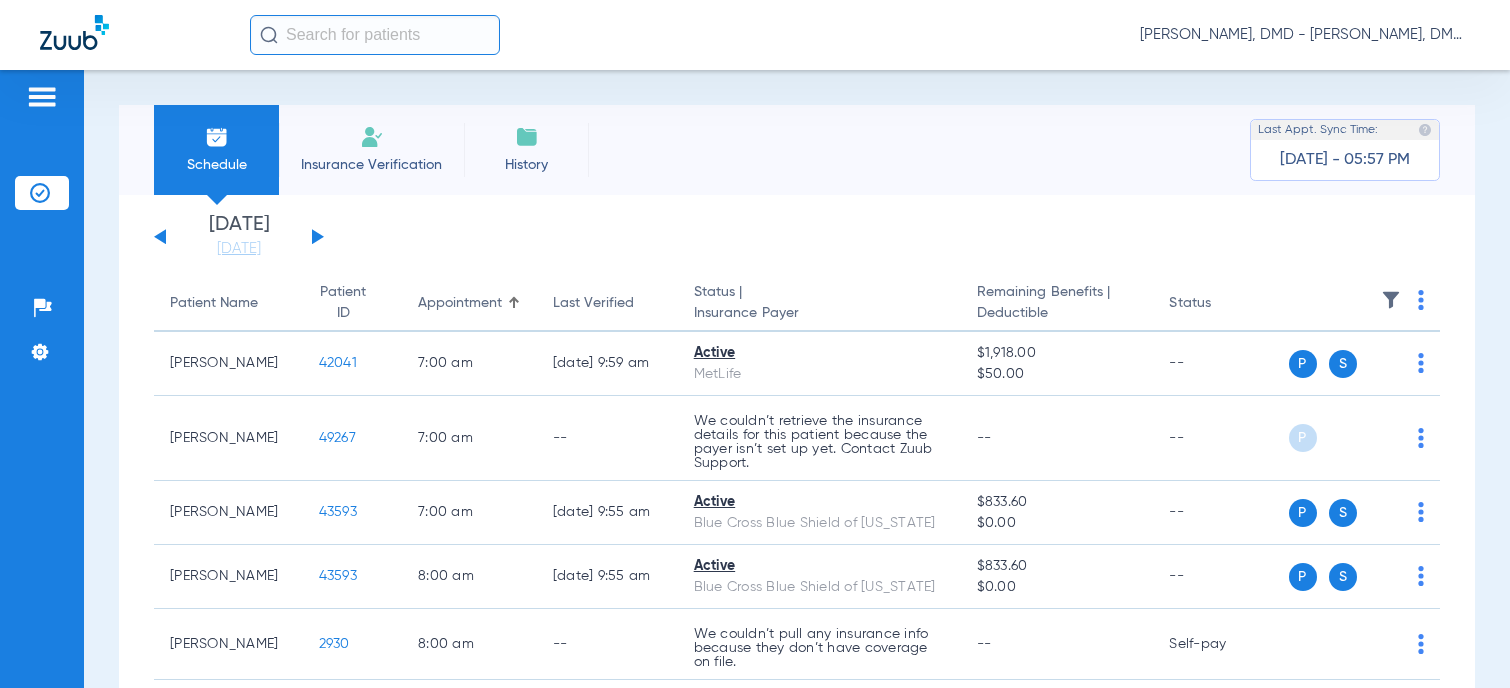 scroll, scrollTop: 0, scrollLeft: 0, axis: both 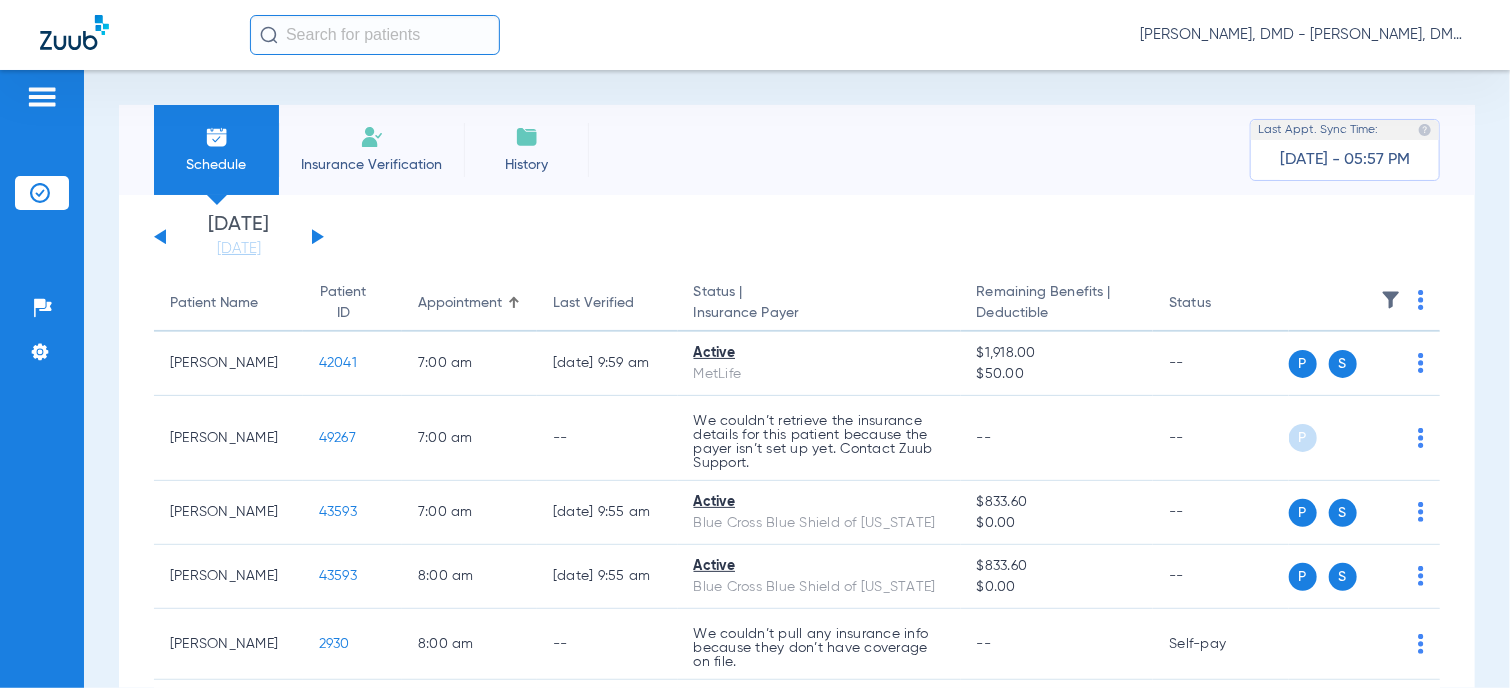 click 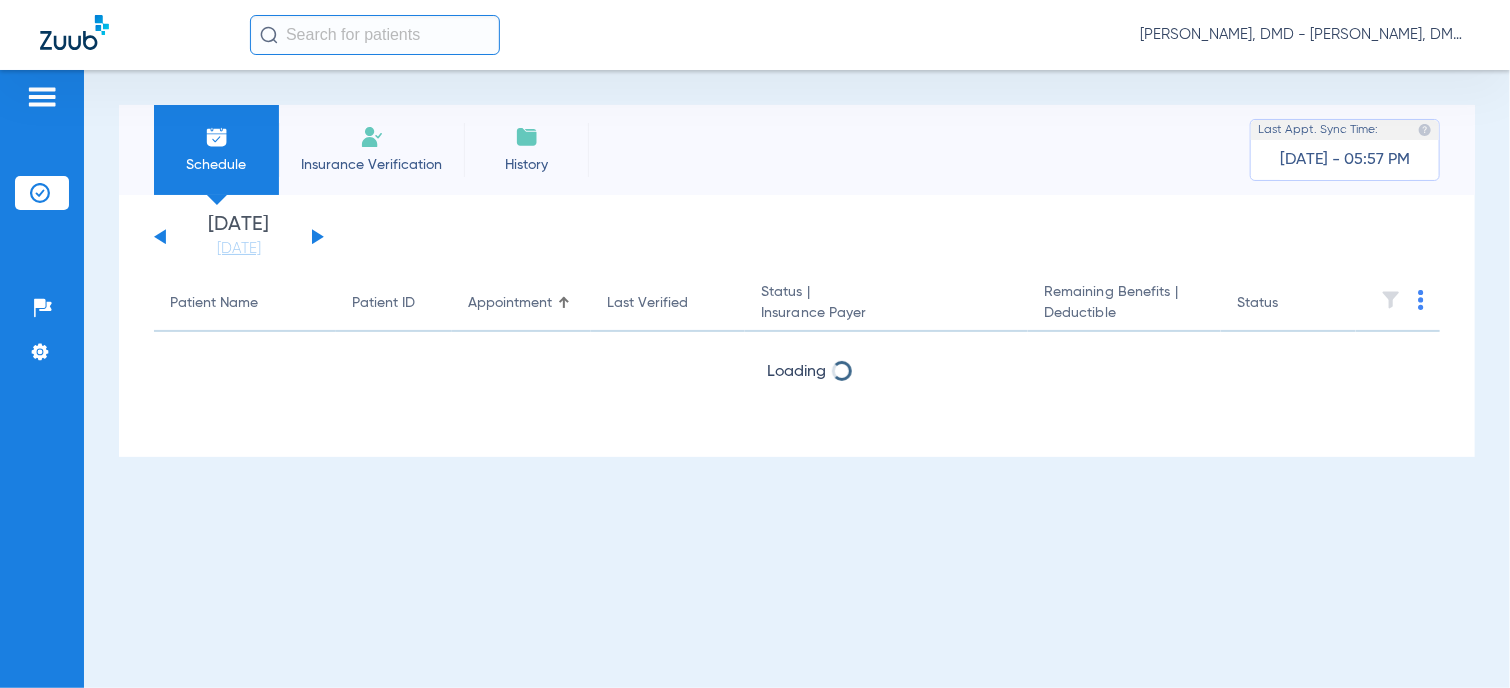 click 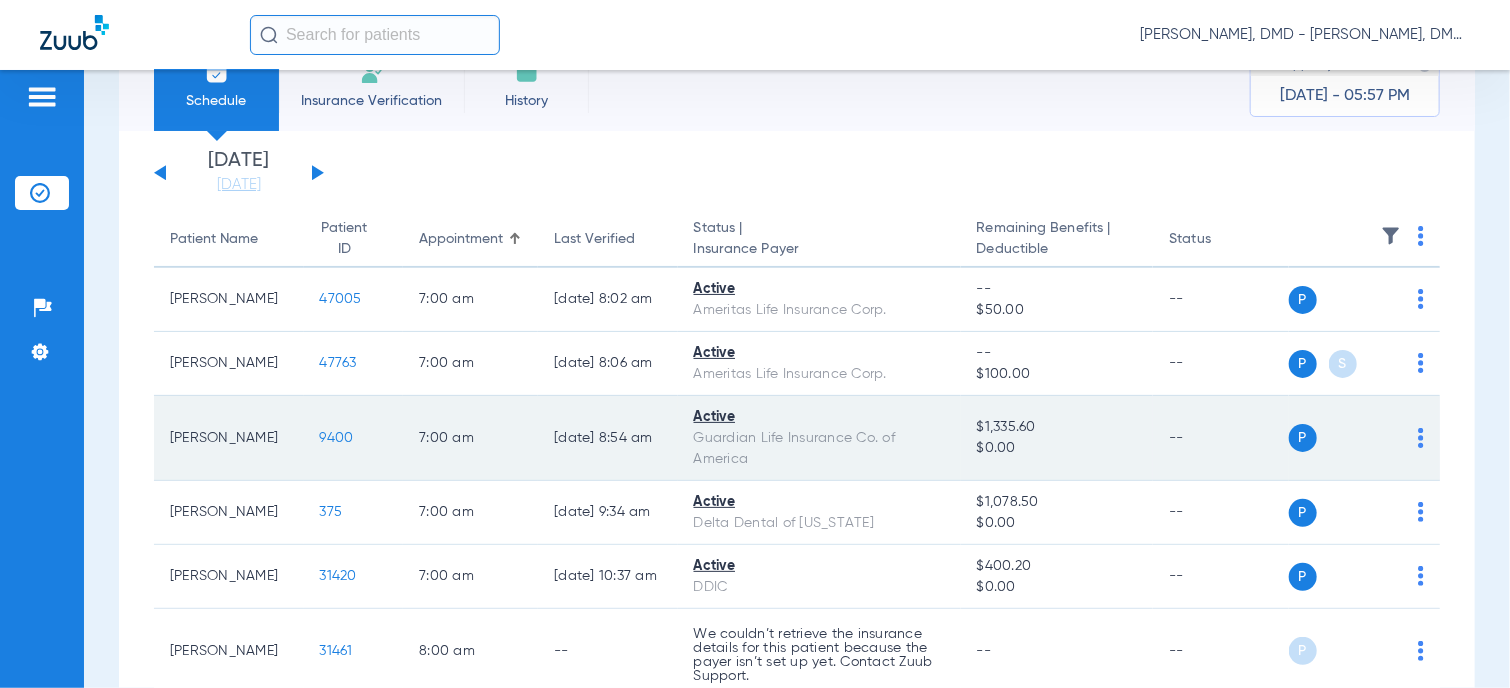 scroll, scrollTop: 100, scrollLeft: 0, axis: vertical 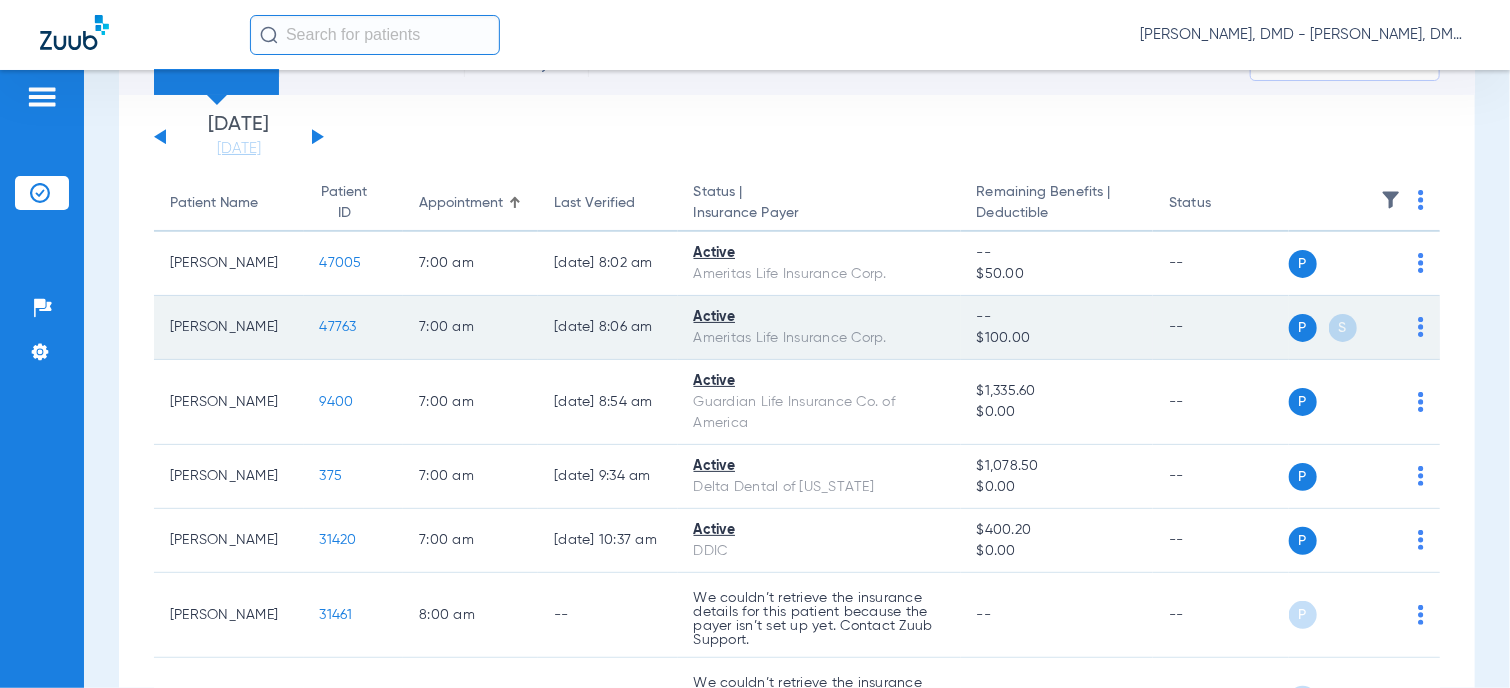 click 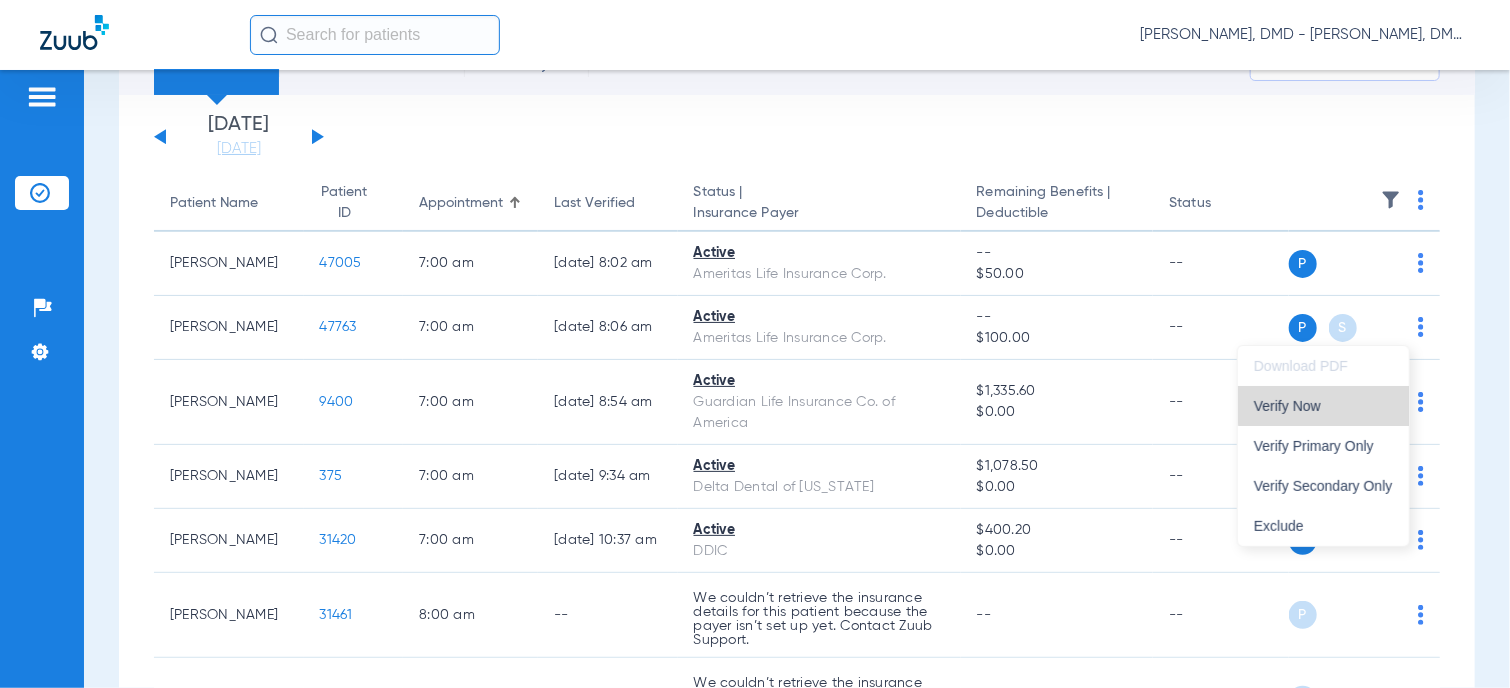 click on "Verify Now" at bounding box center [1323, 406] 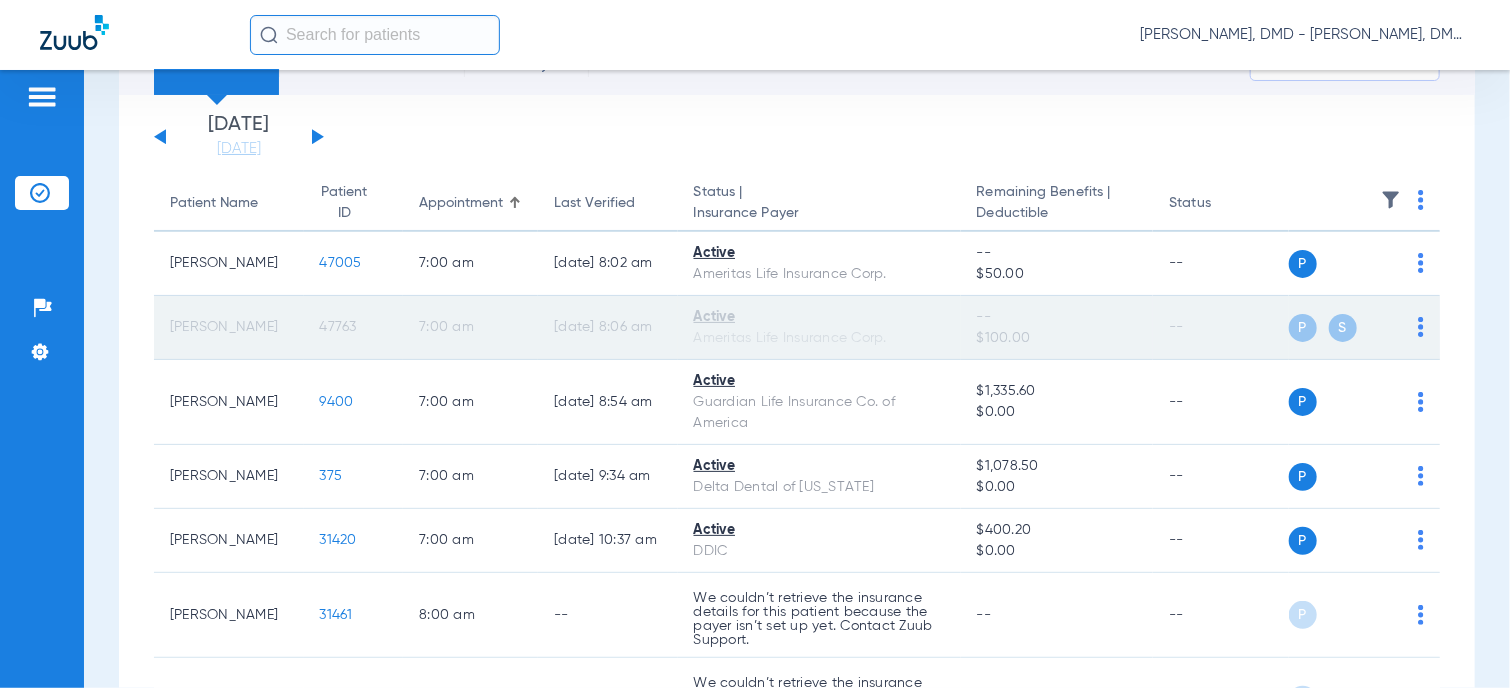 click on "47763" 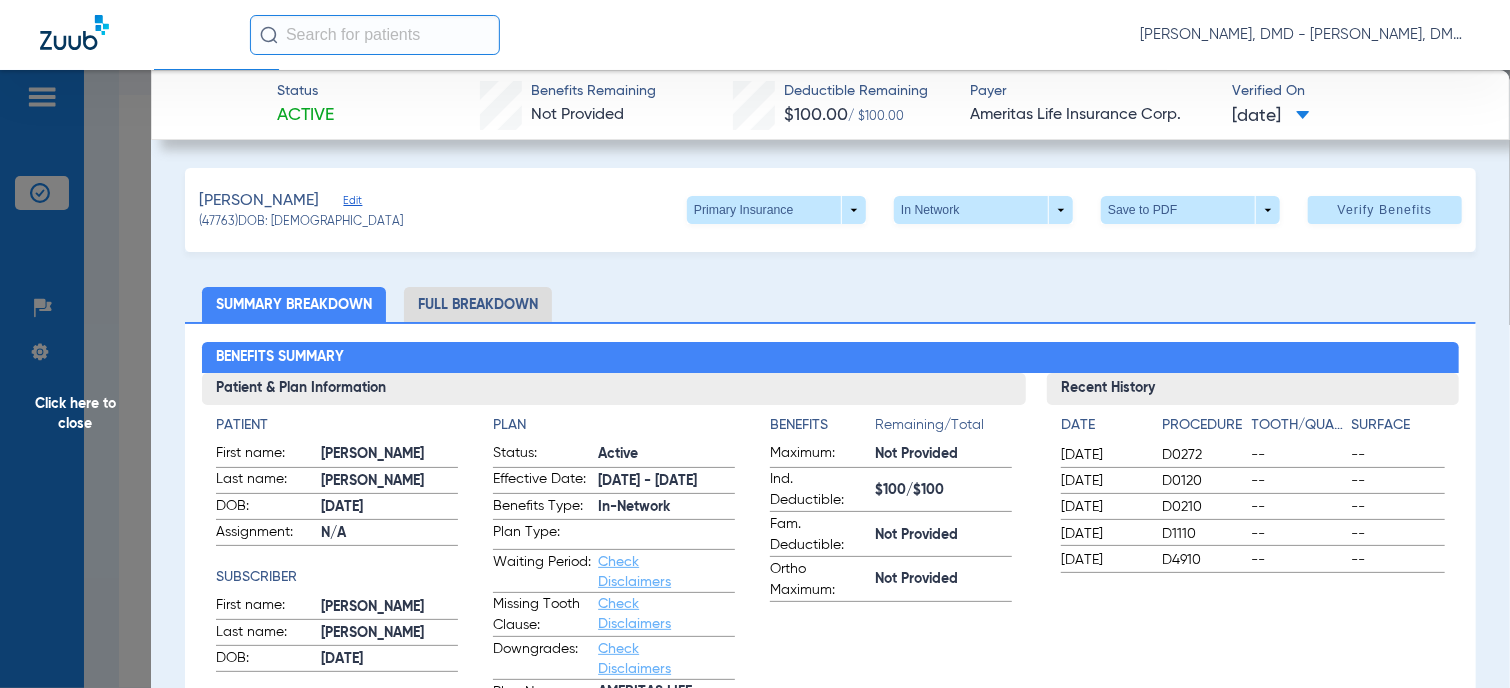 click on "Edit" 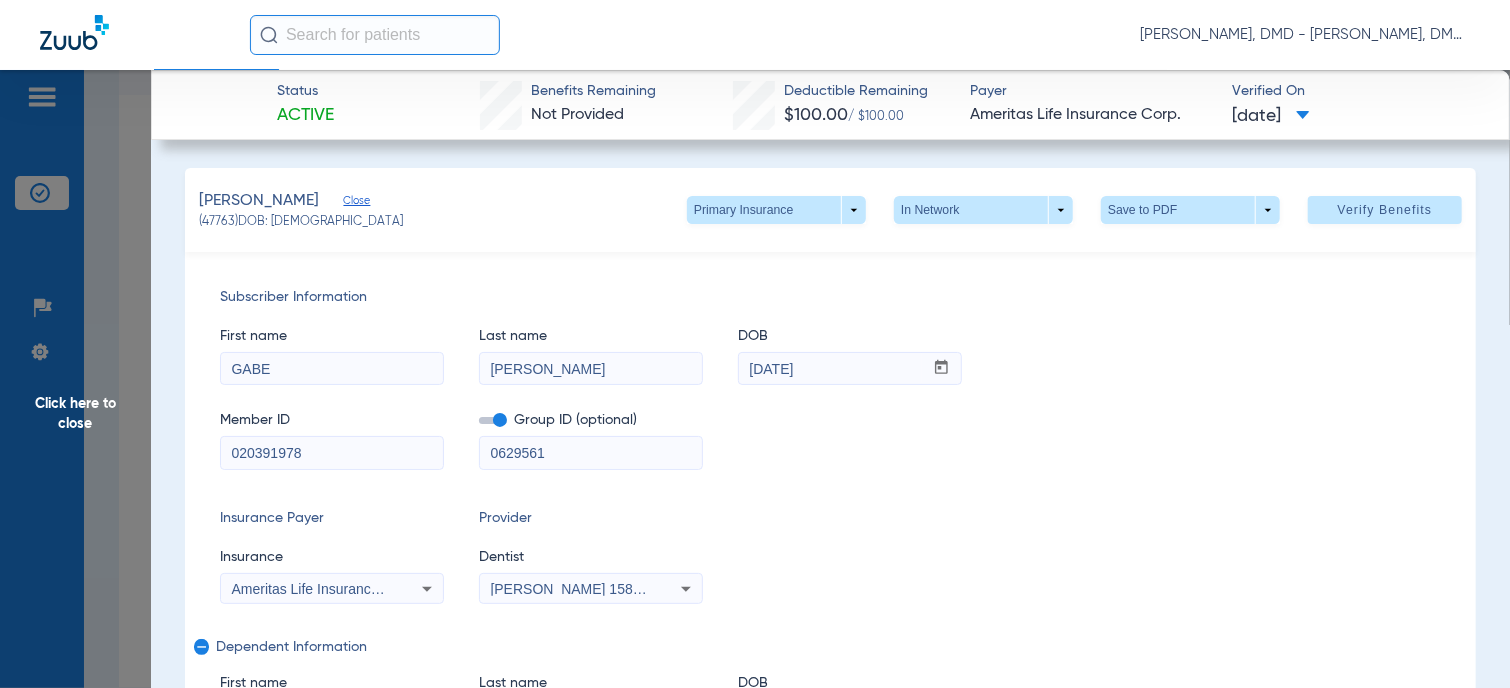 drag, startPoint x: 316, startPoint y: 452, endPoint x: 131, endPoint y: 431, distance: 186.18808 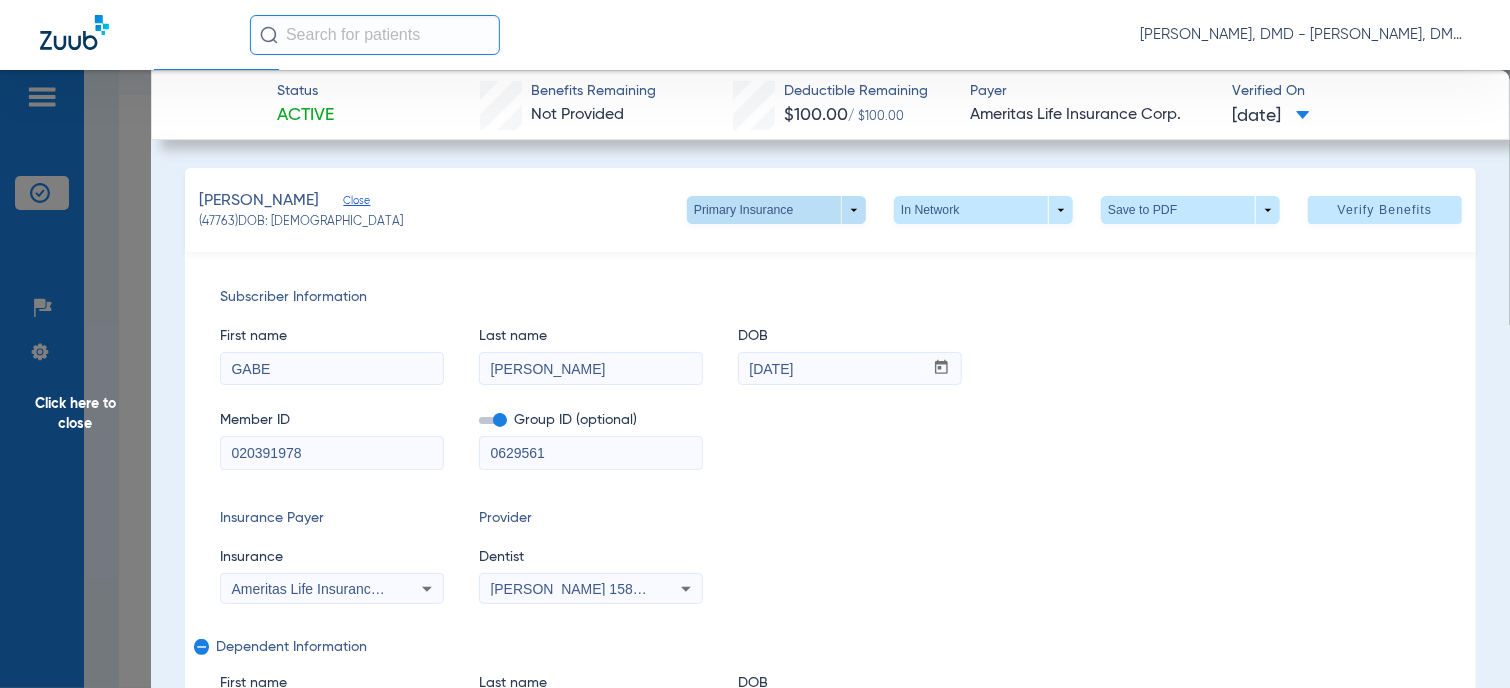 click 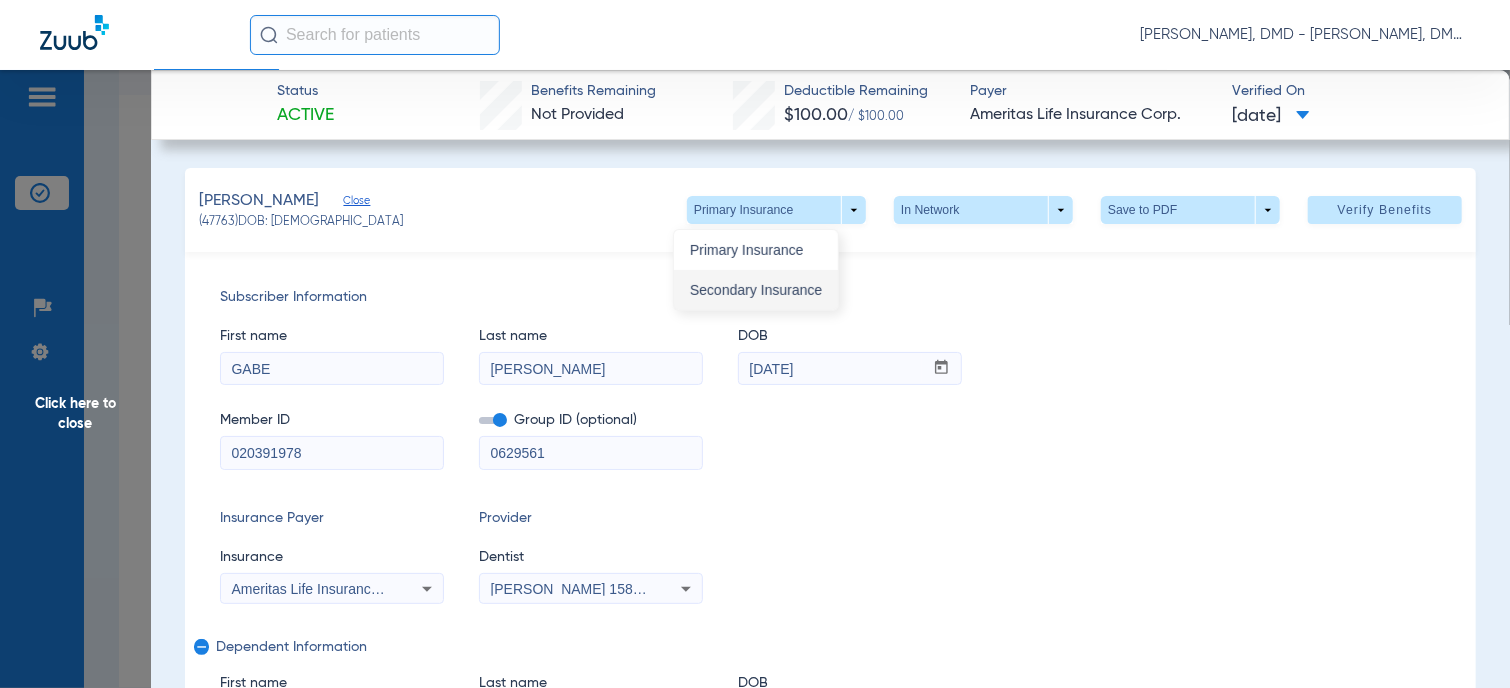 click on "Secondary Insurance" at bounding box center (756, 290) 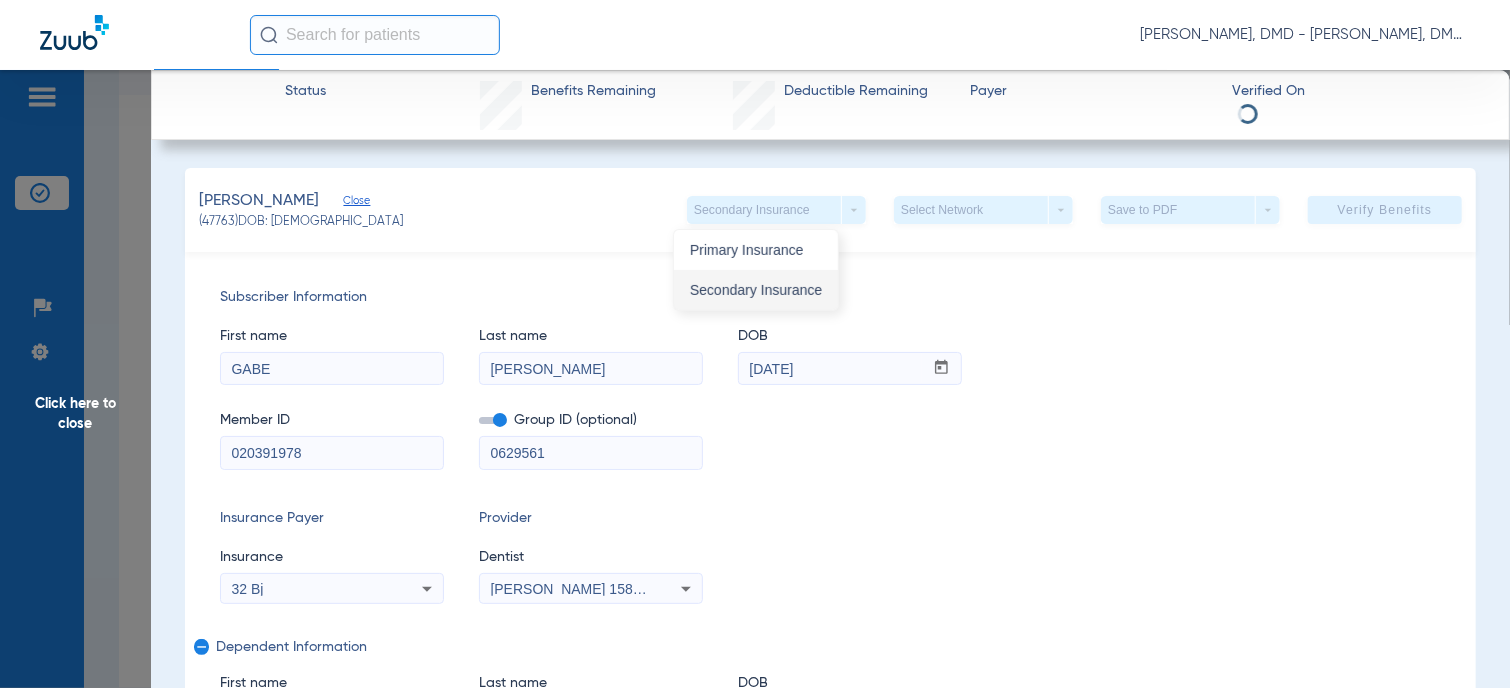 type on "2017173664" 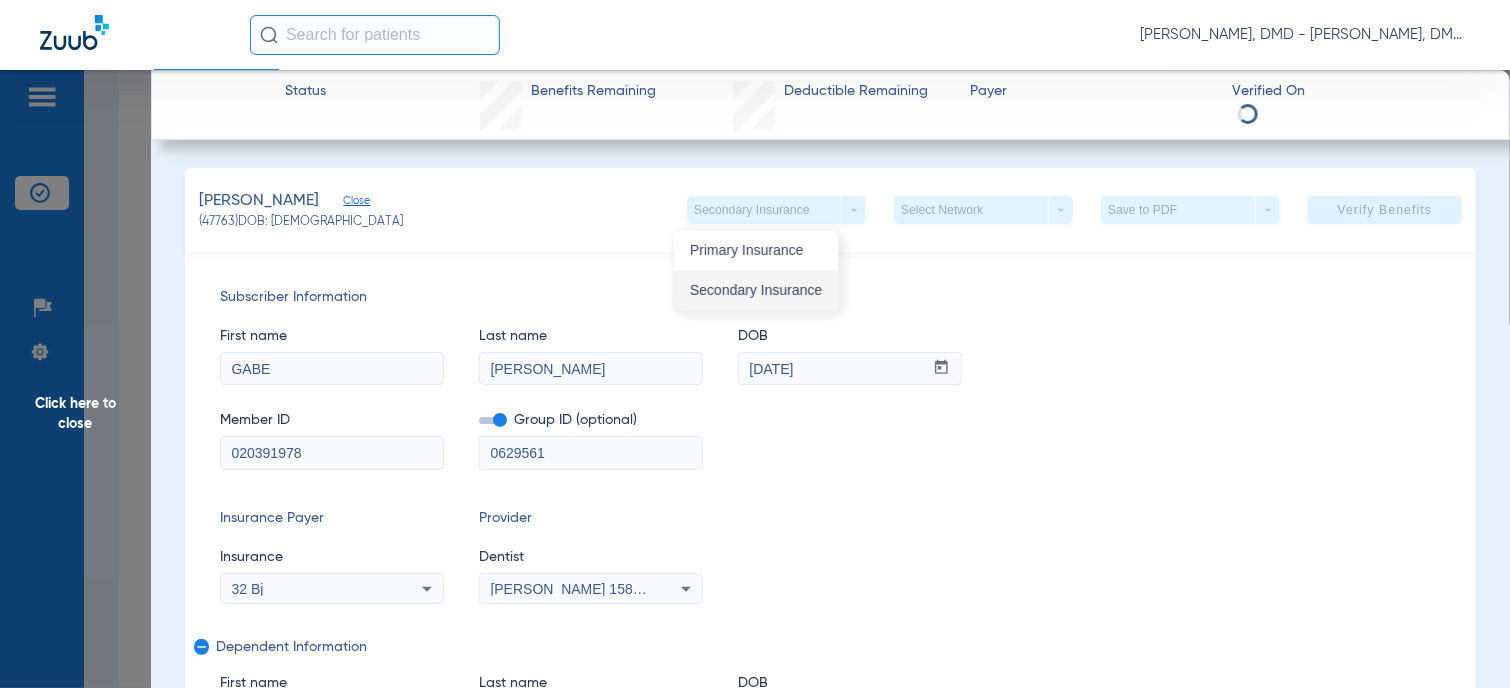type on "2017173664" 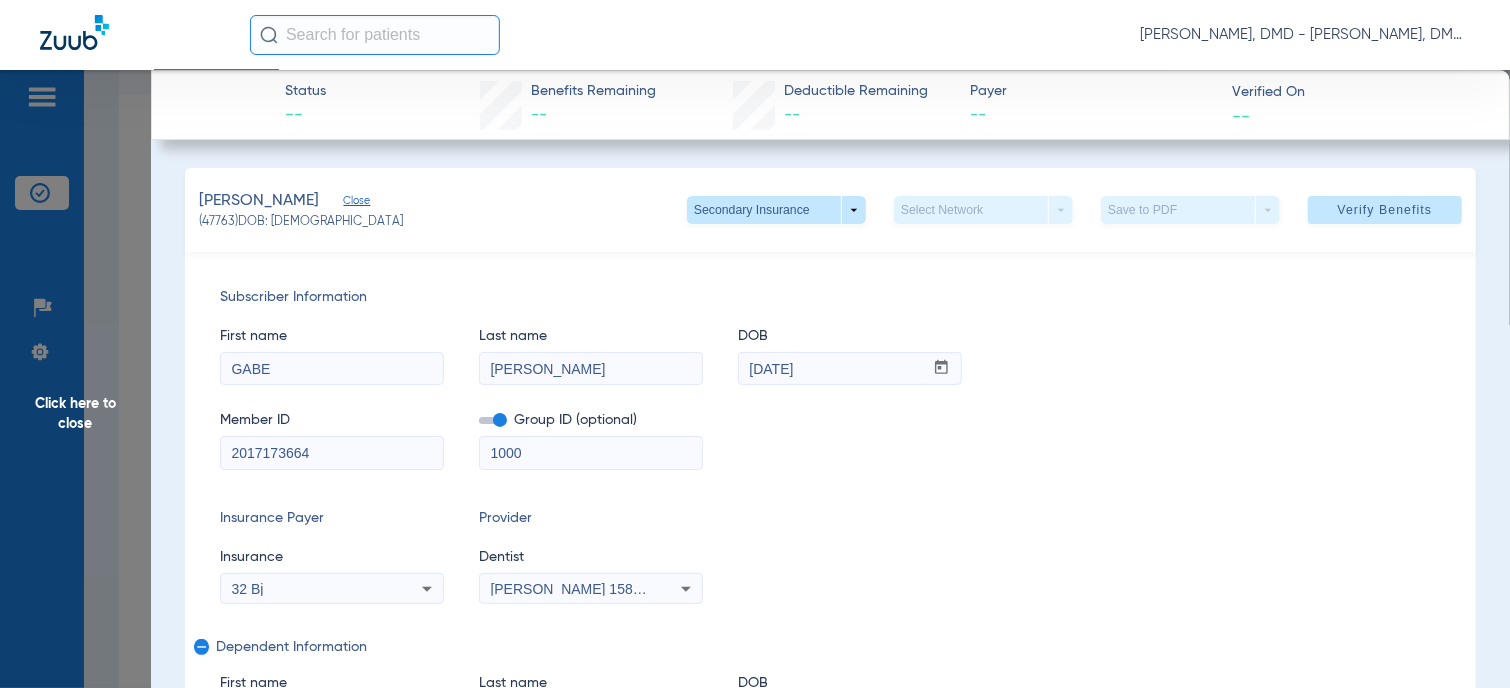 drag, startPoint x: 412, startPoint y: 457, endPoint x: -8, endPoint y: 465, distance: 420.07617 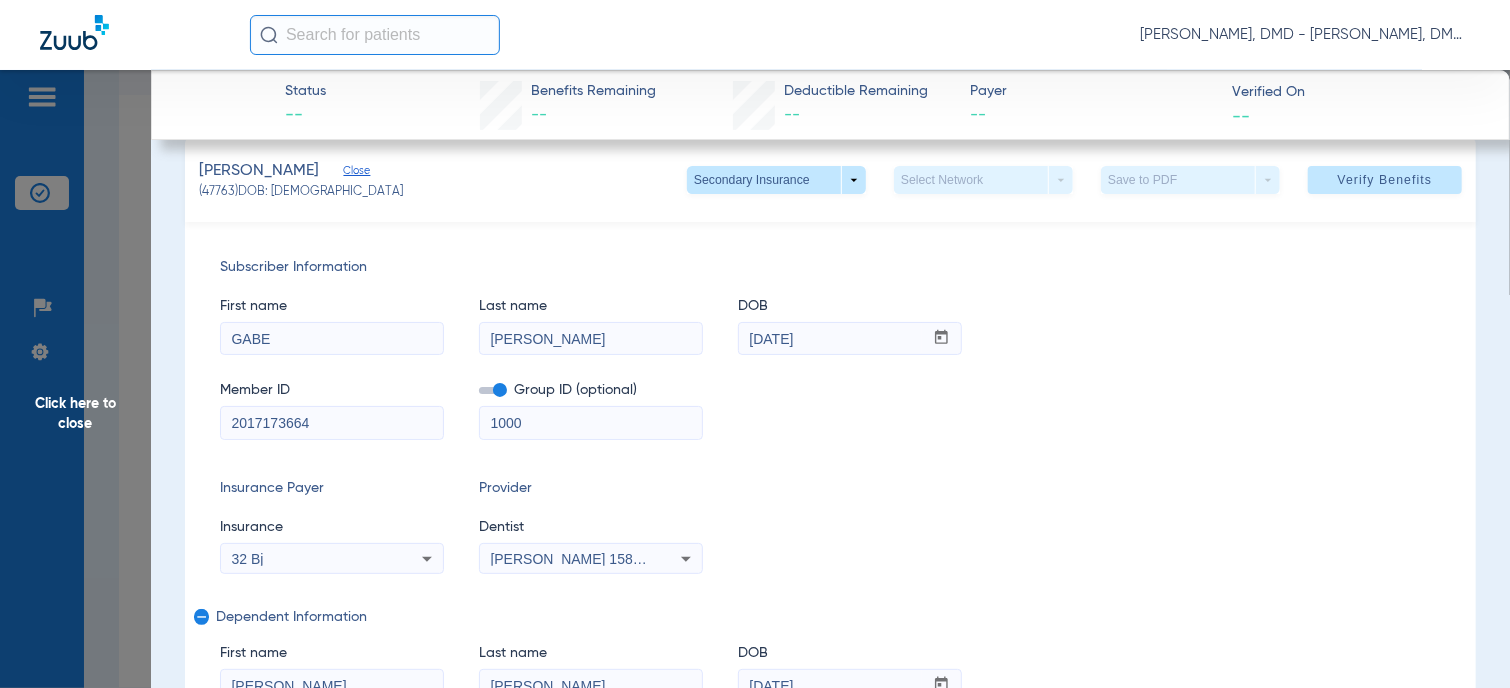 scroll, scrollTop: 0, scrollLeft: 0, axis: both 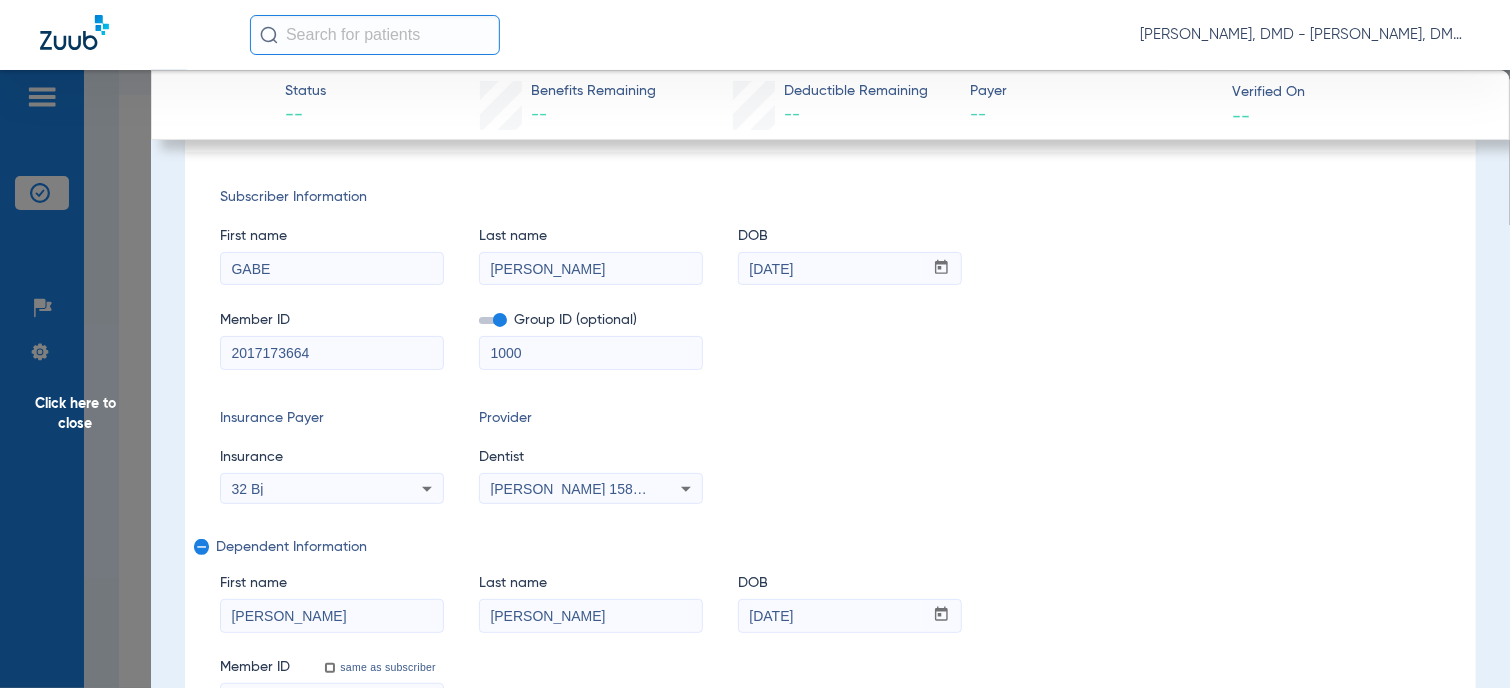 click on "Click here to close" 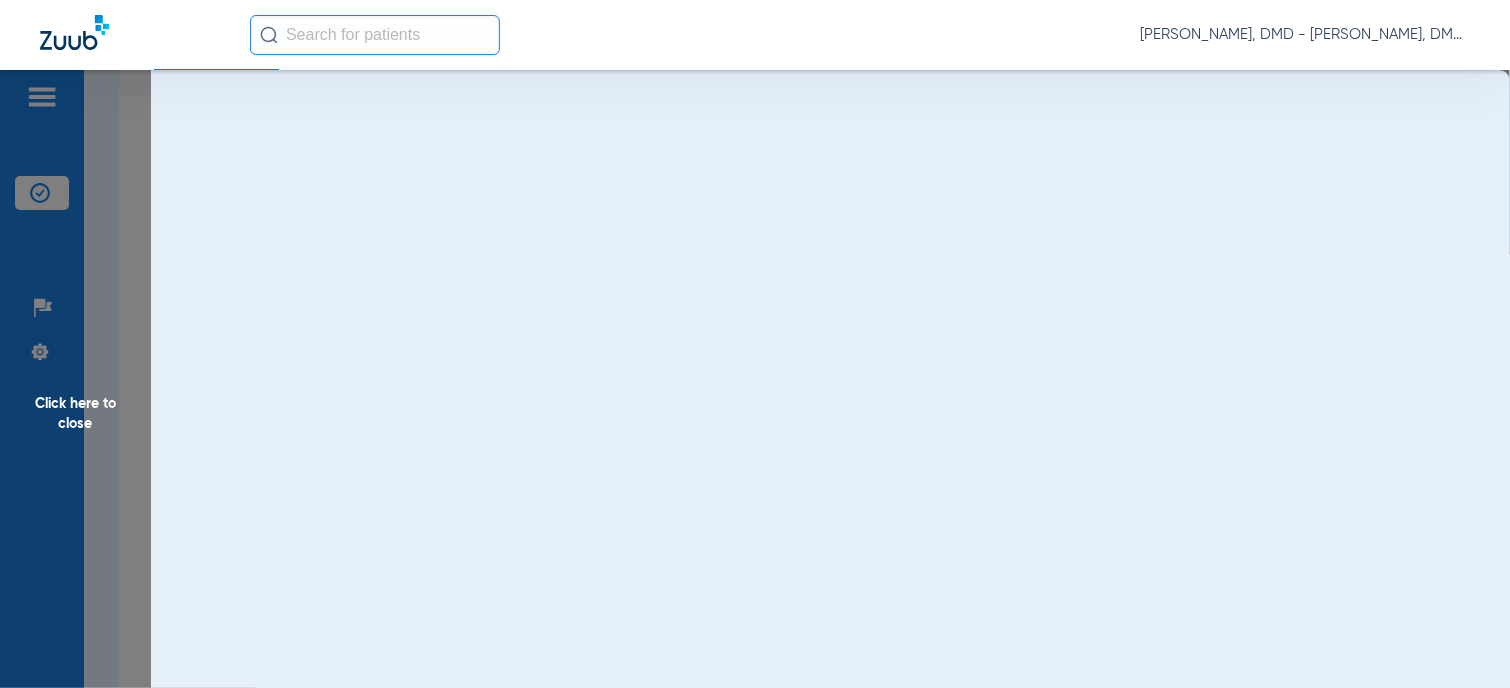 scroll, scrollTop: 0, scrollLeft: 0, axis: both 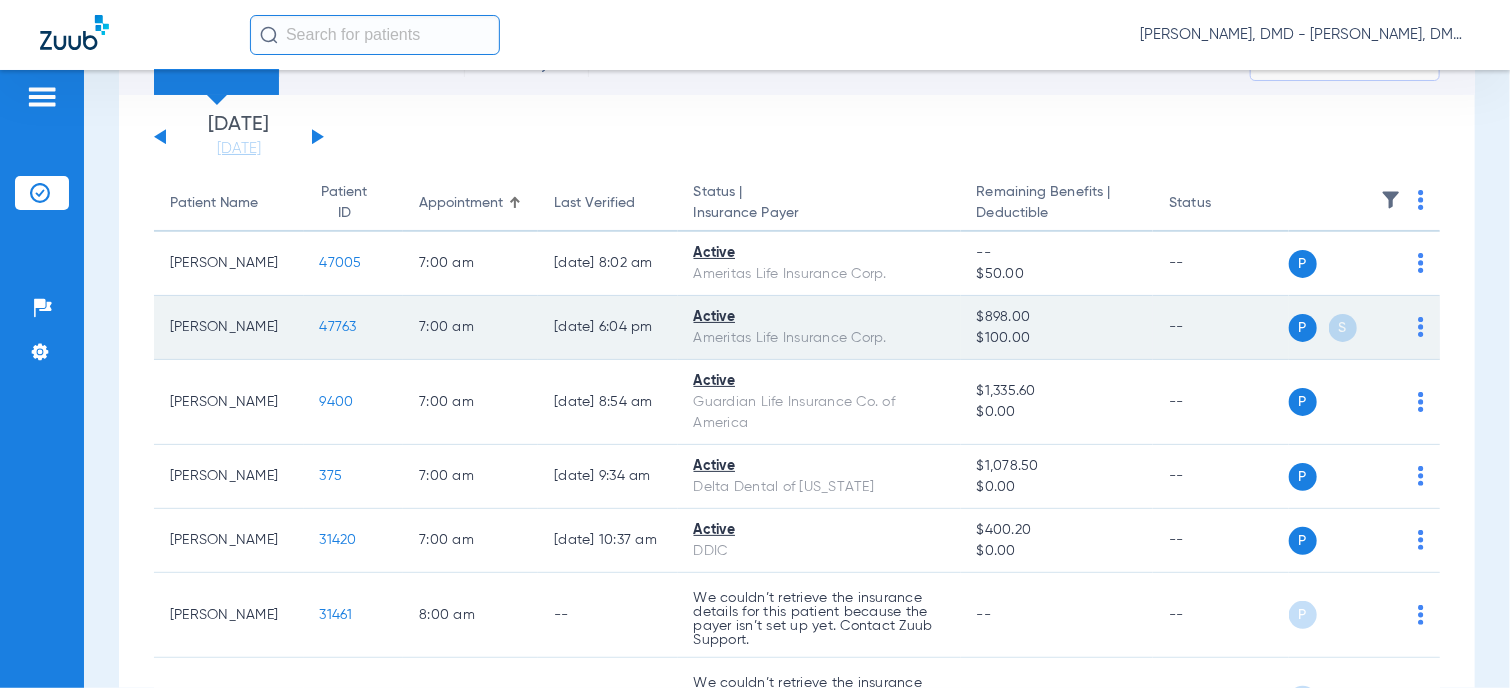 drag, startPoint x: 166, startPoint y: 312, endPoint x: 216, endPoint y: 332, distance: 53.851646 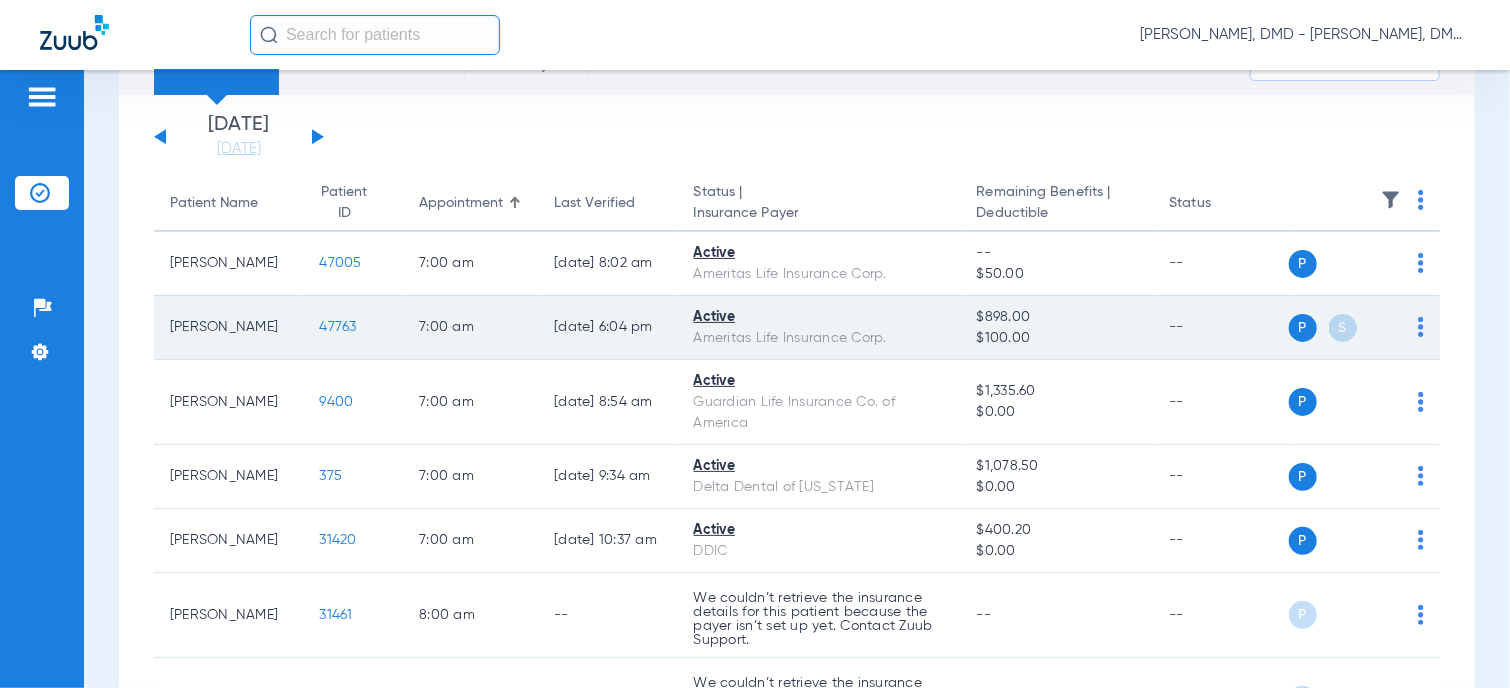 click on "[PERSON_NAME]" 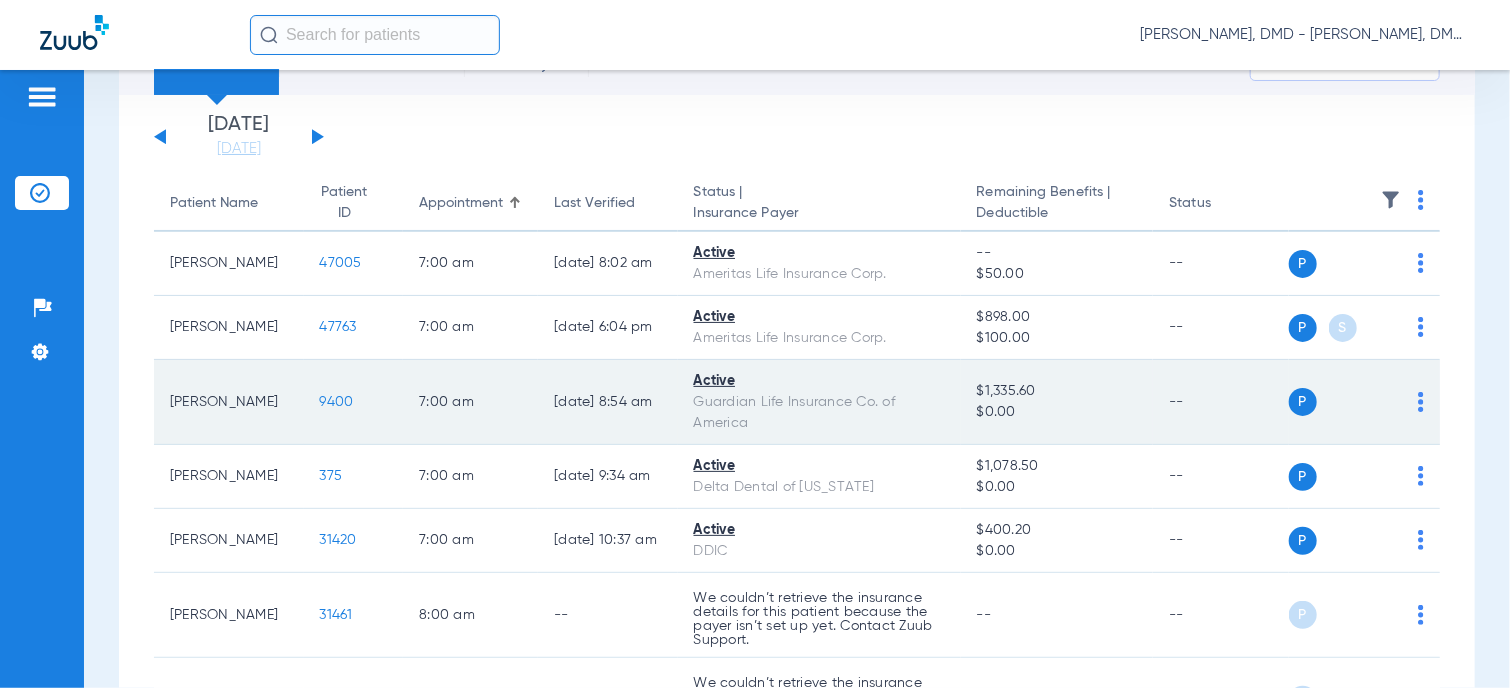 copy on "[PERSON_NAME]" 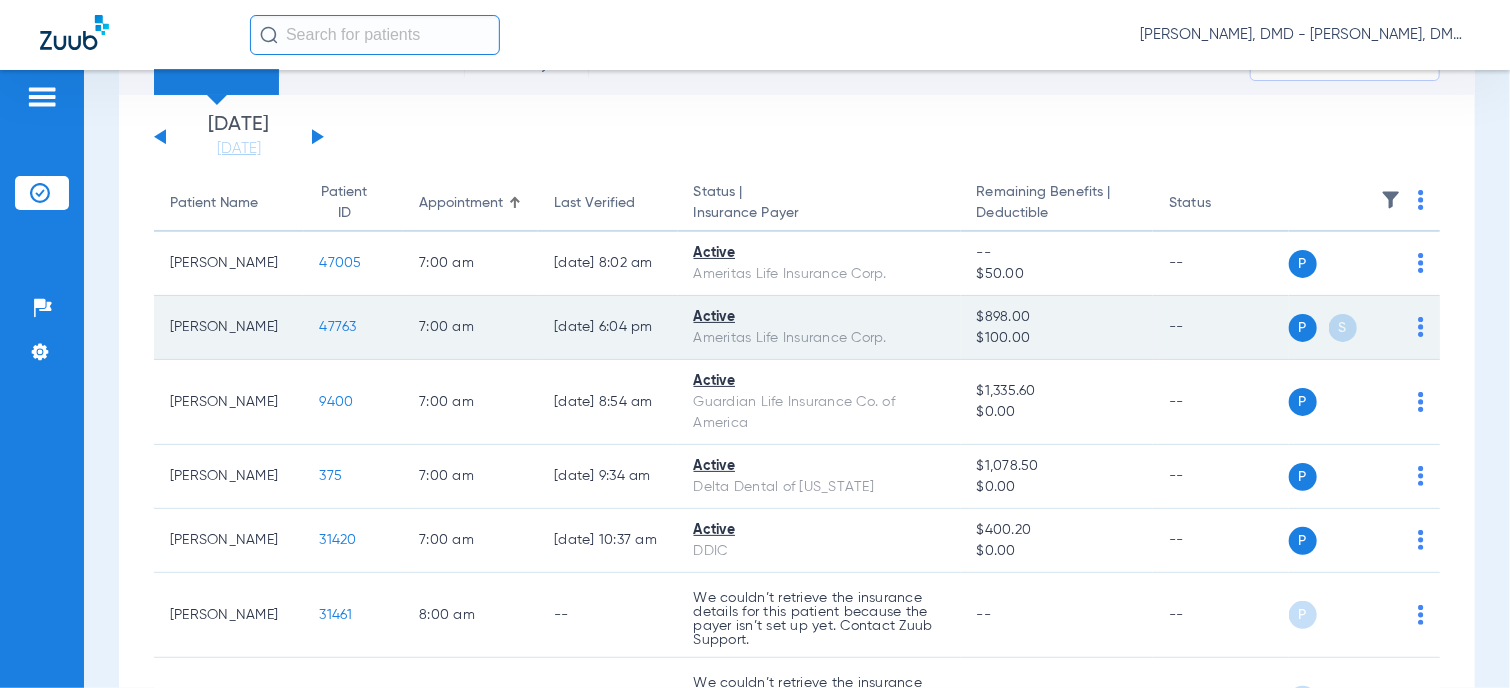 click on "47763" 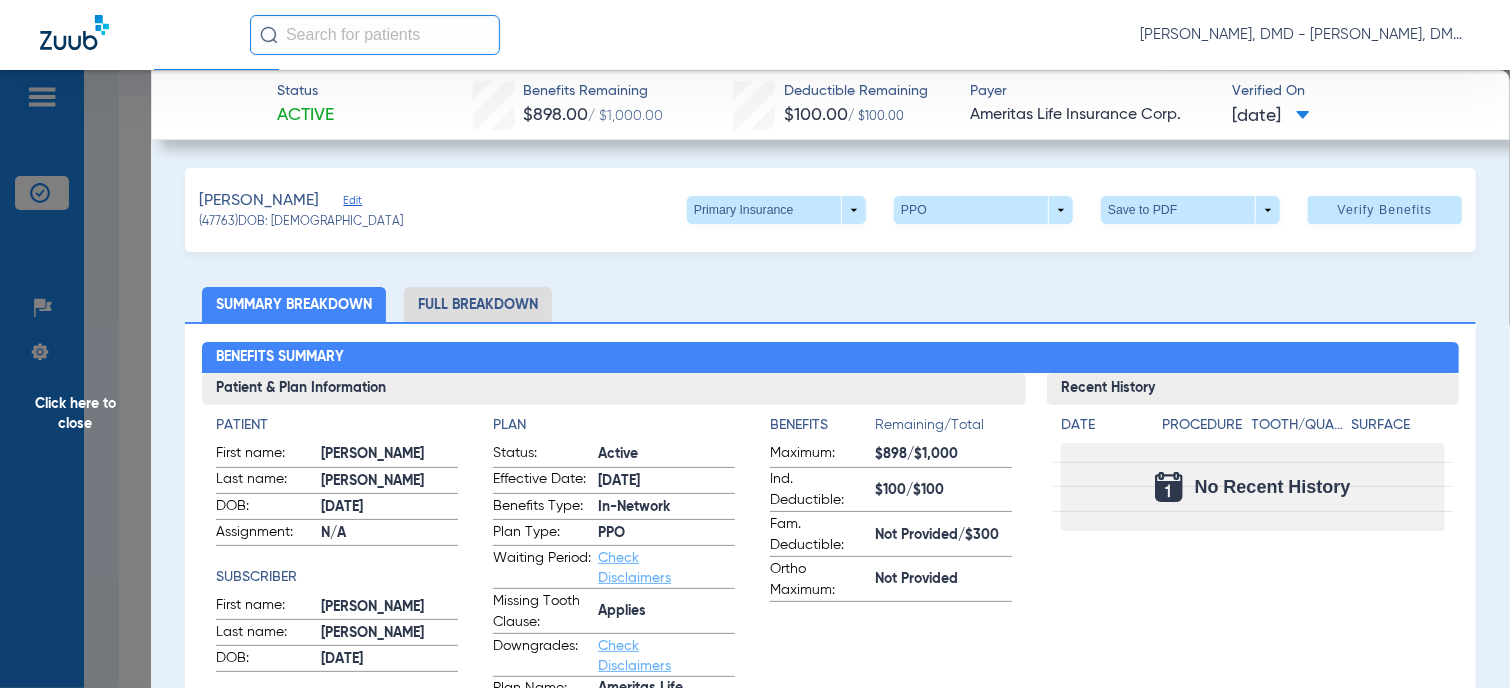 click on "Click here to close" 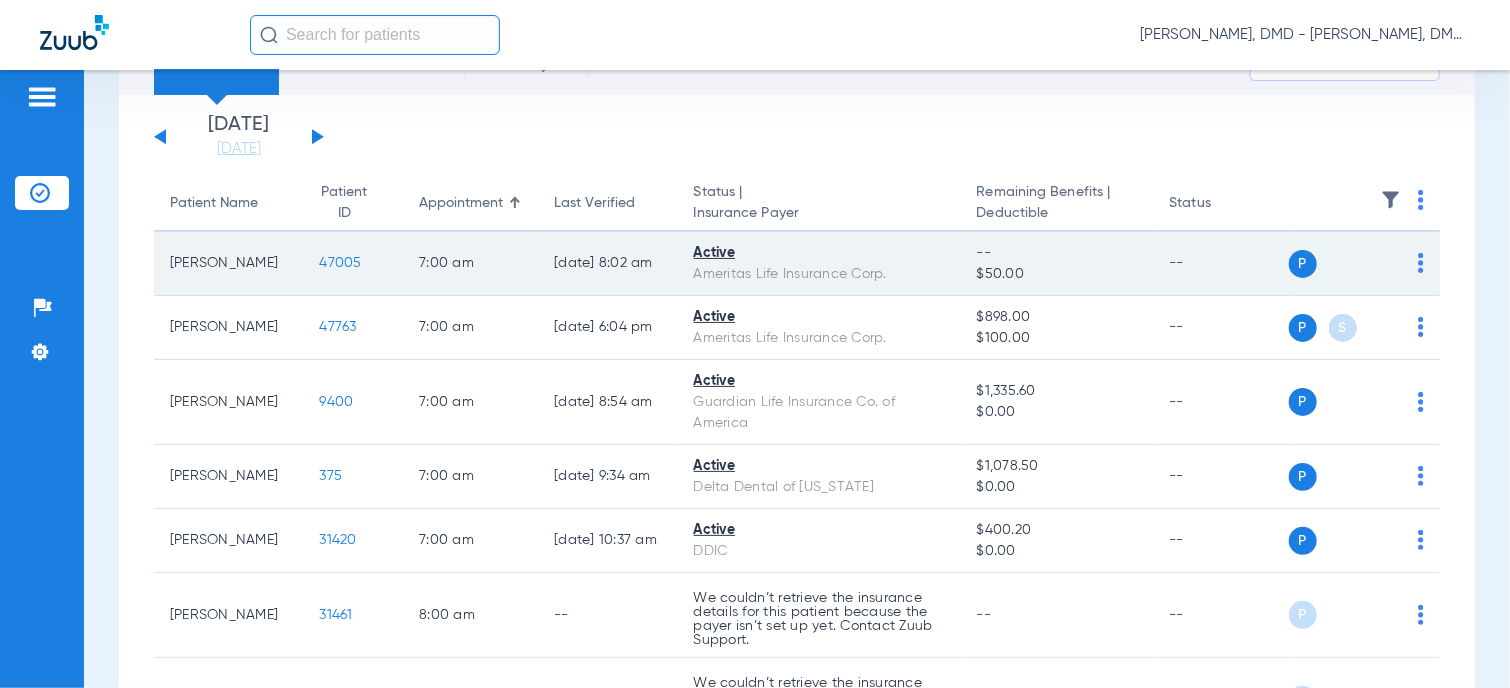 click 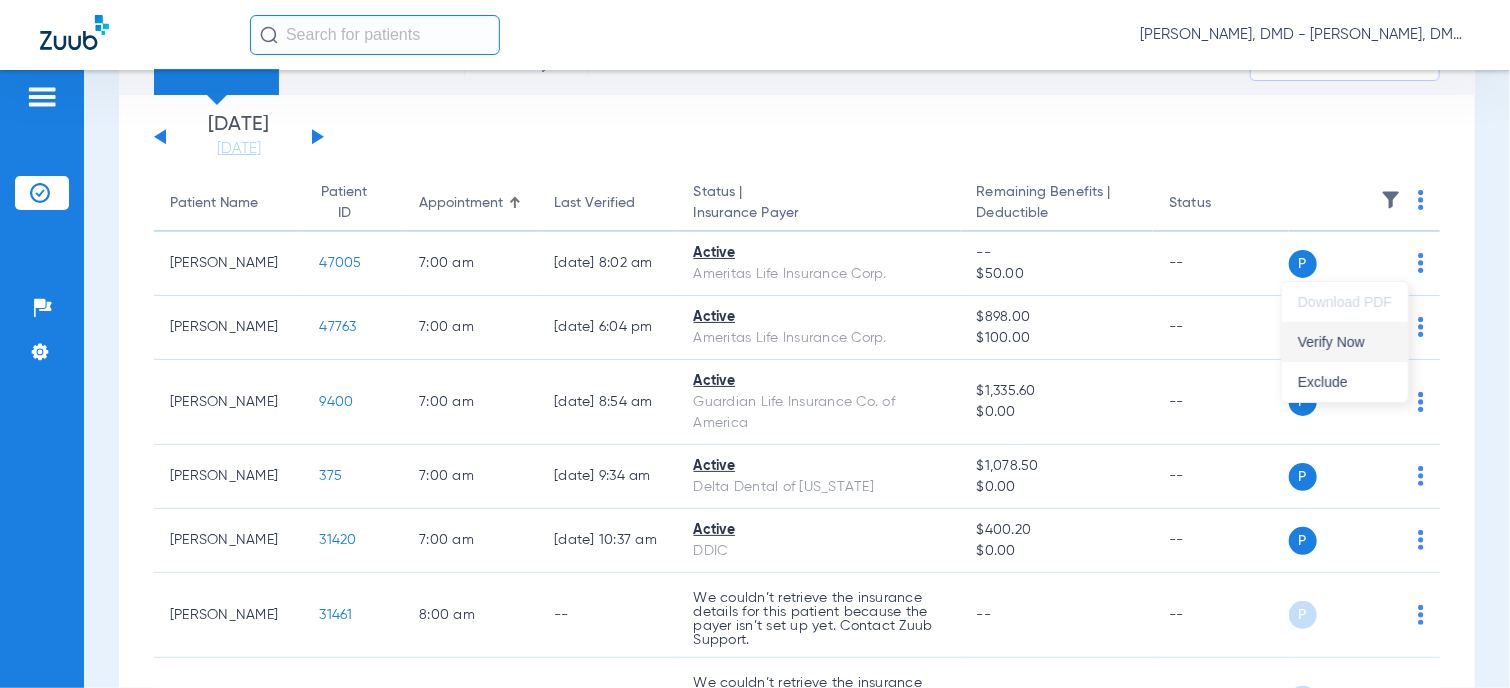 click on "Verify Now" at bounding box center [1345, 342] 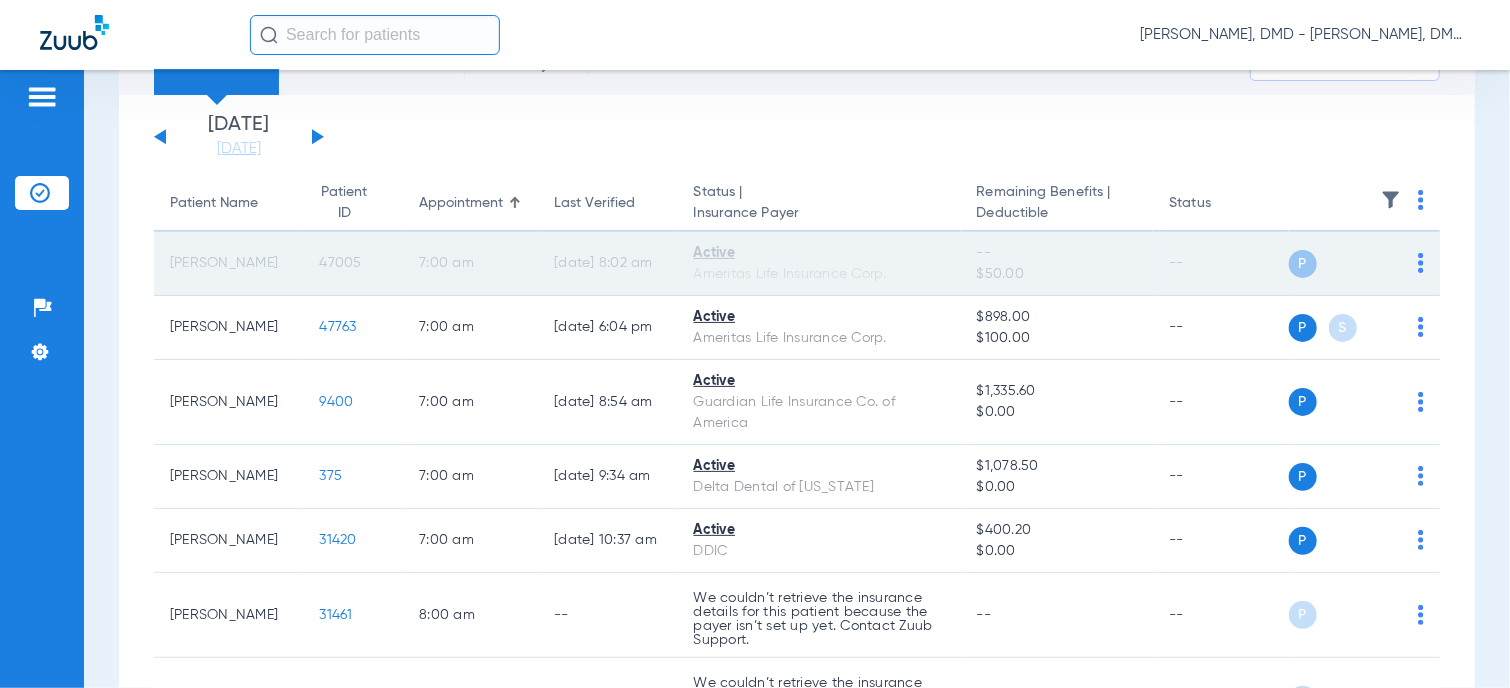 click on "47005" 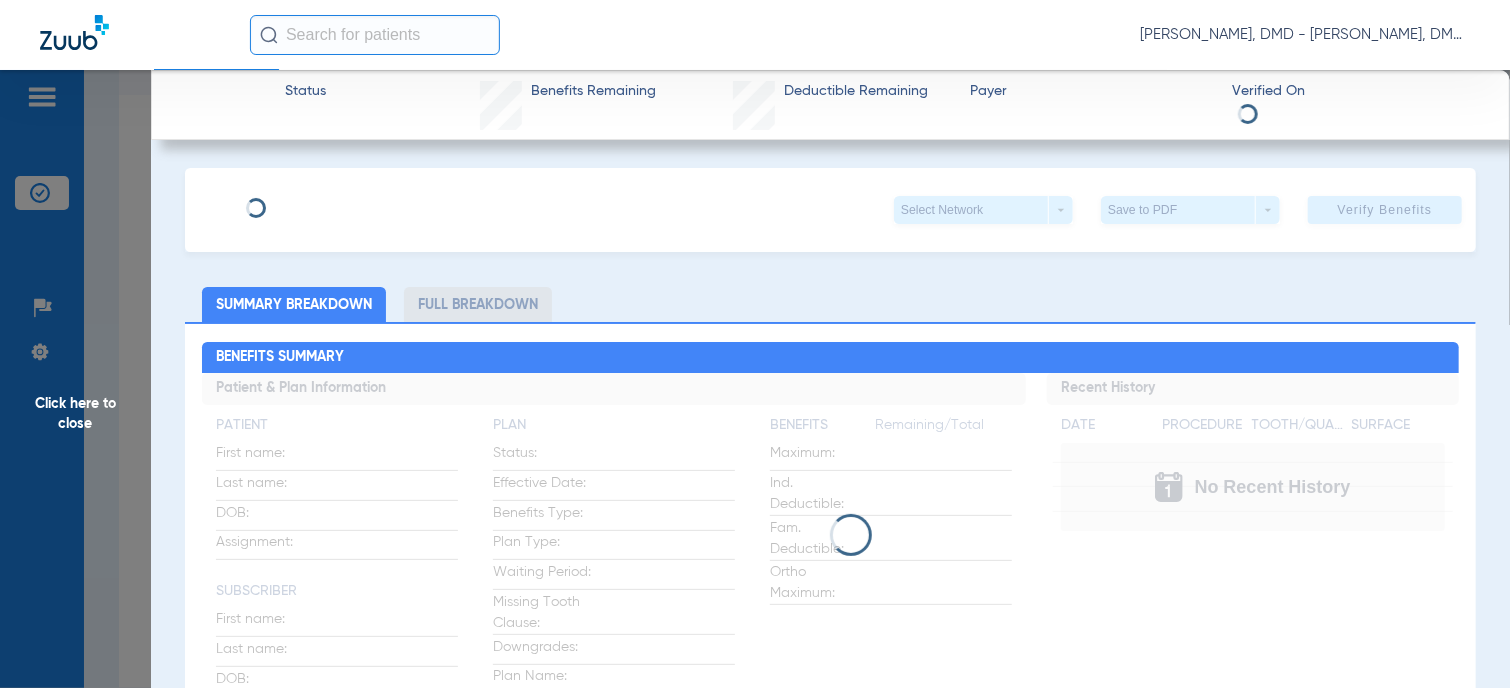 type on "[PERSON_NAME]" 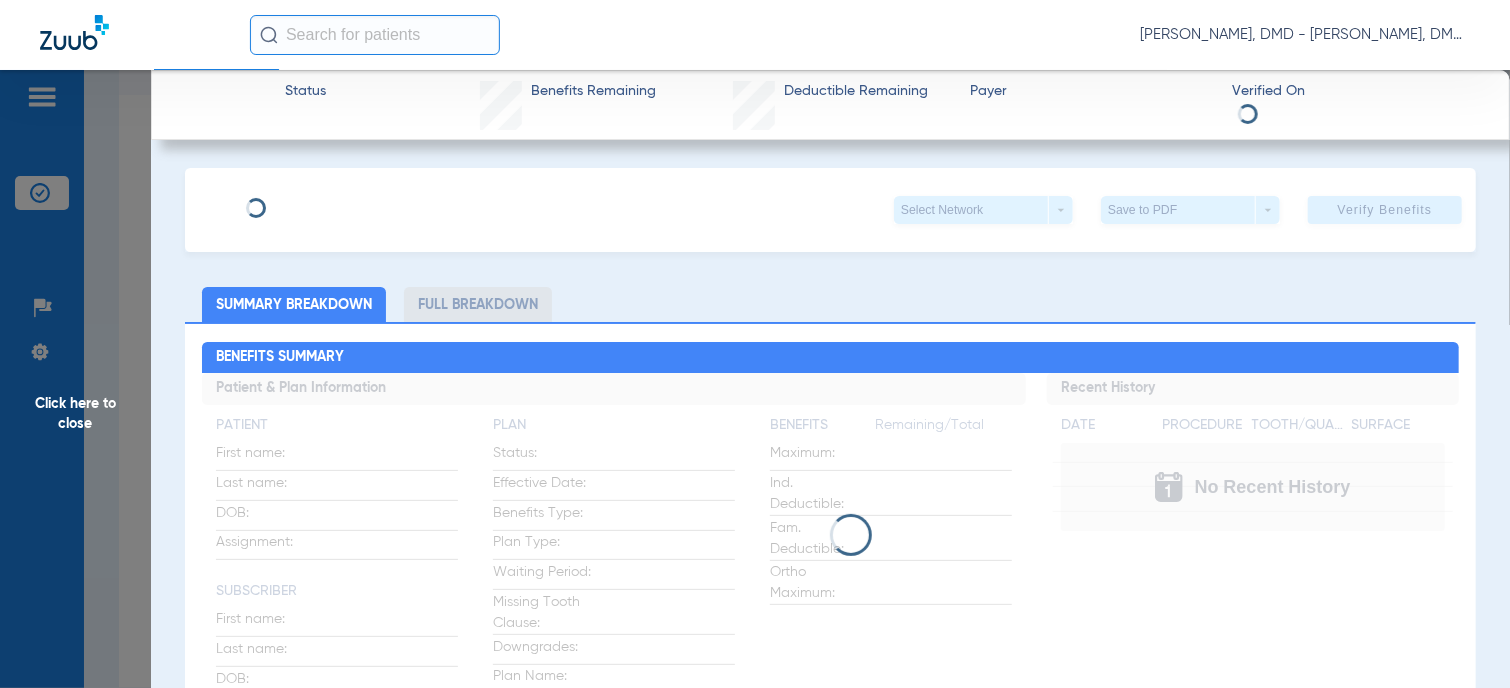 type on "[PERSON_NAME]" 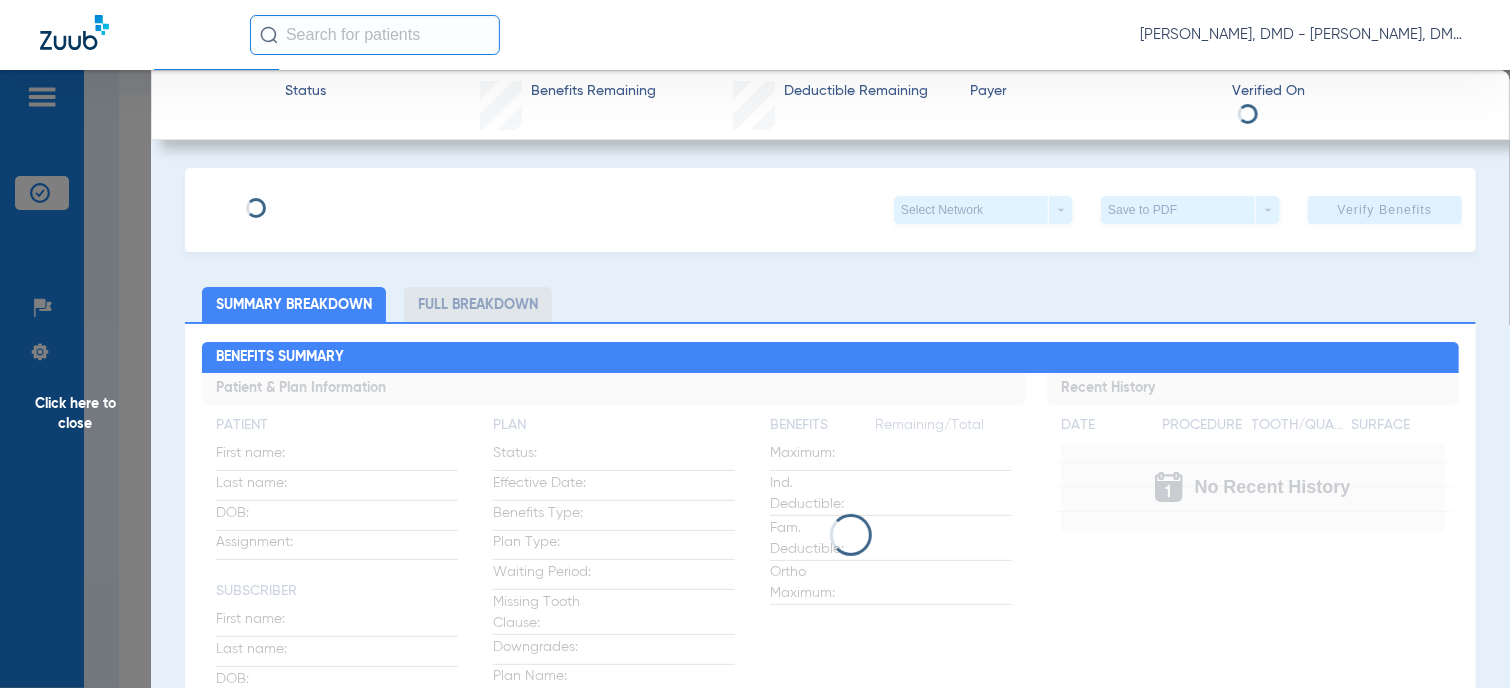 type on "[DATE]" 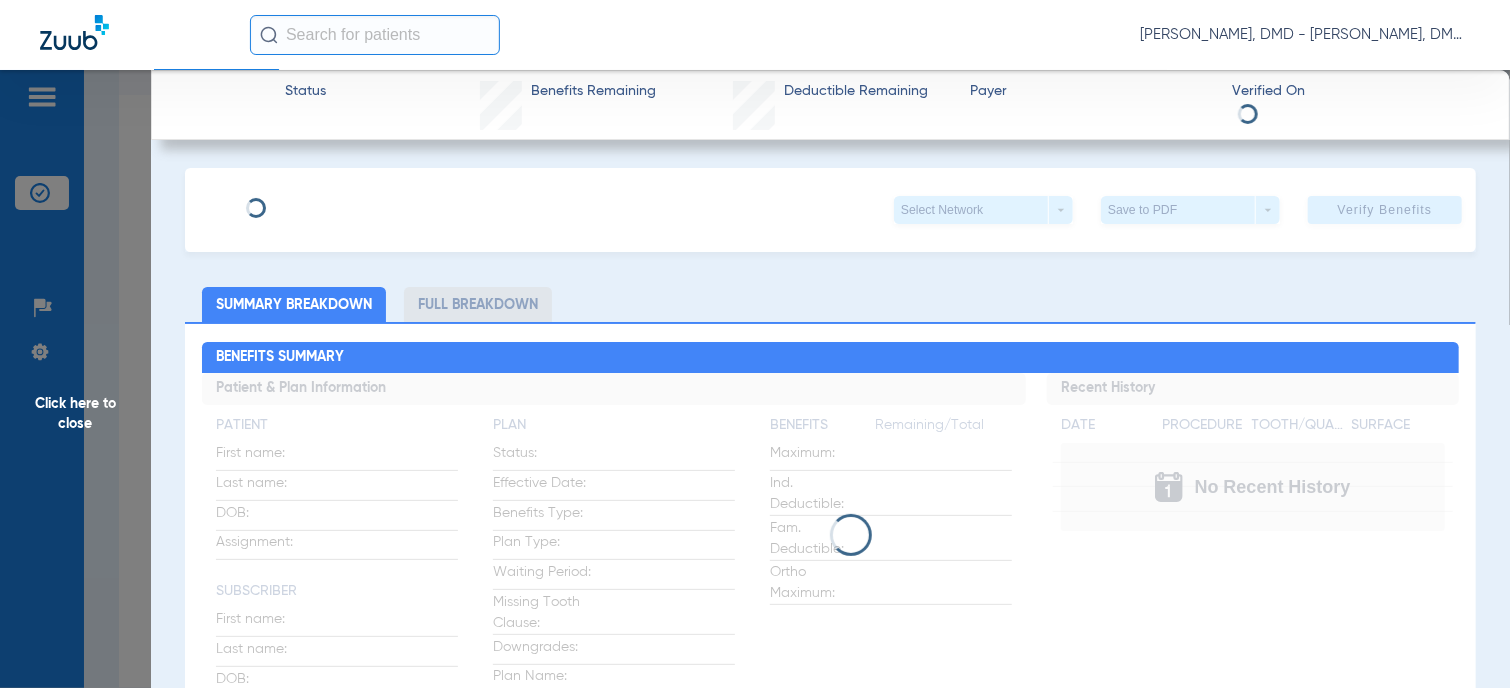 type on "014111637" 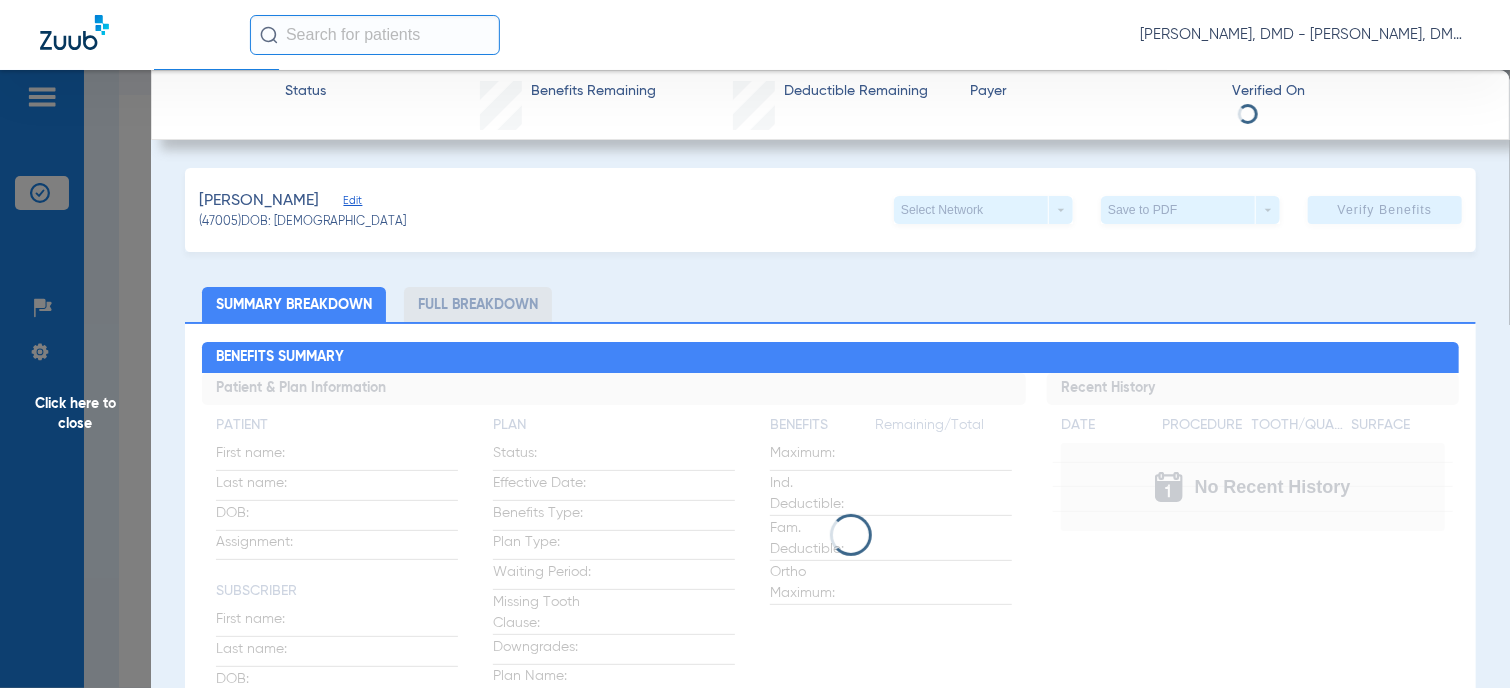 click on "Edit" 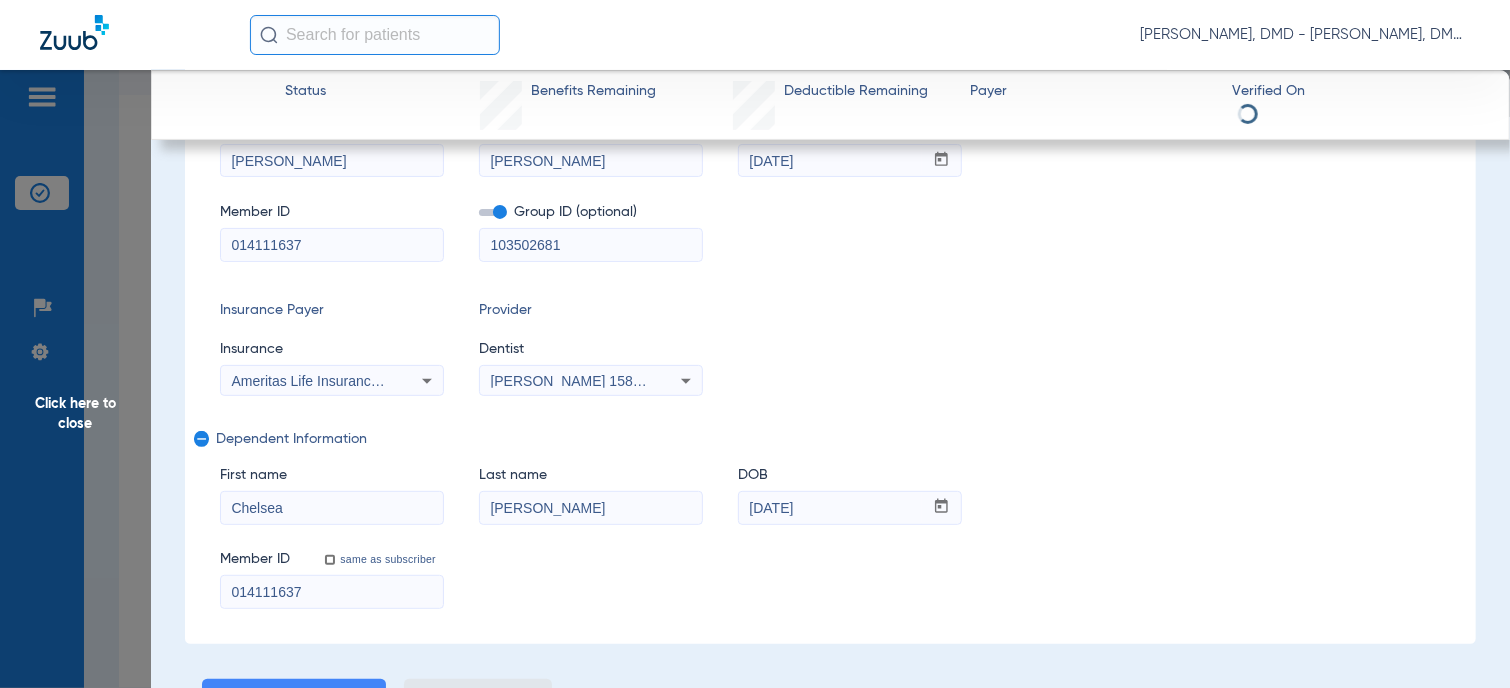 scroll, scrollTop: 100, scrollLeft: 0, axis: vertical 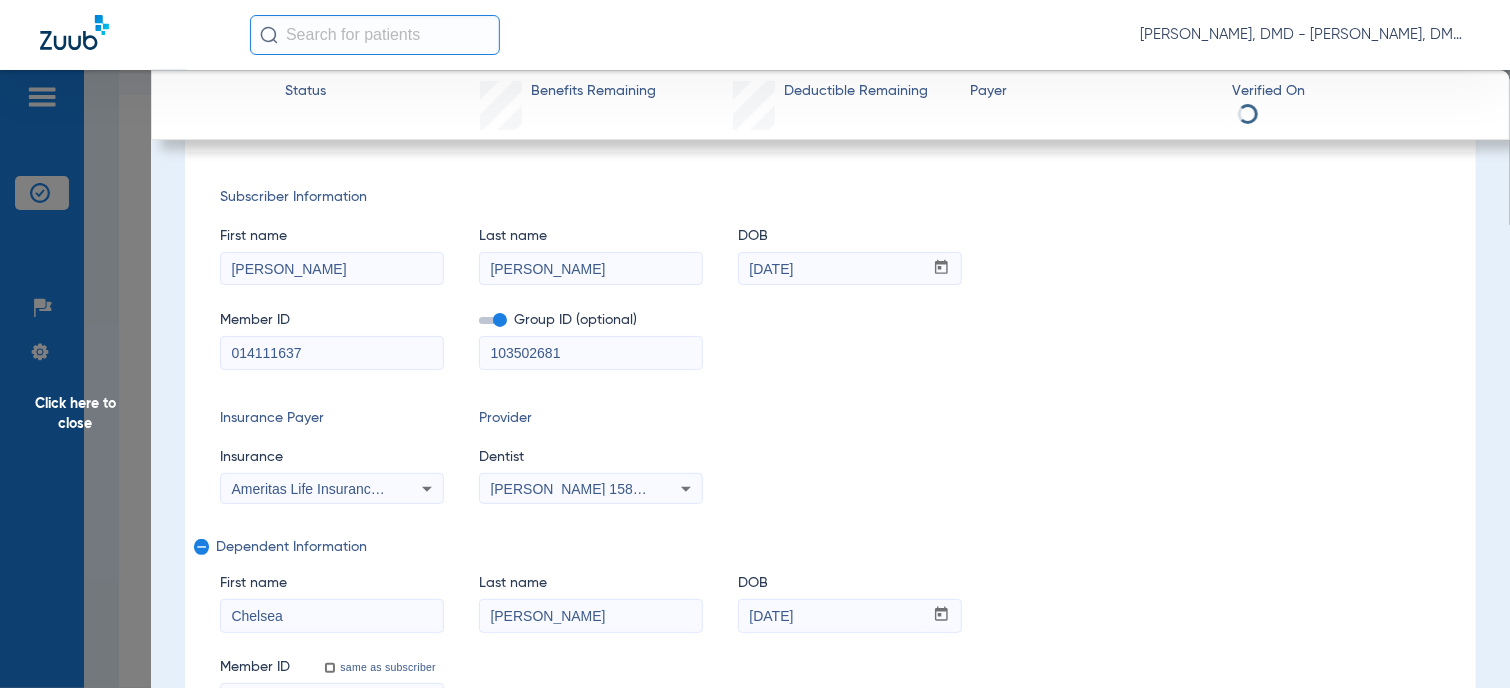 drag, startPoint x: 228, startPoint y: 346, endPoint x: 384, endPoint y: 347, distance: 156.0032 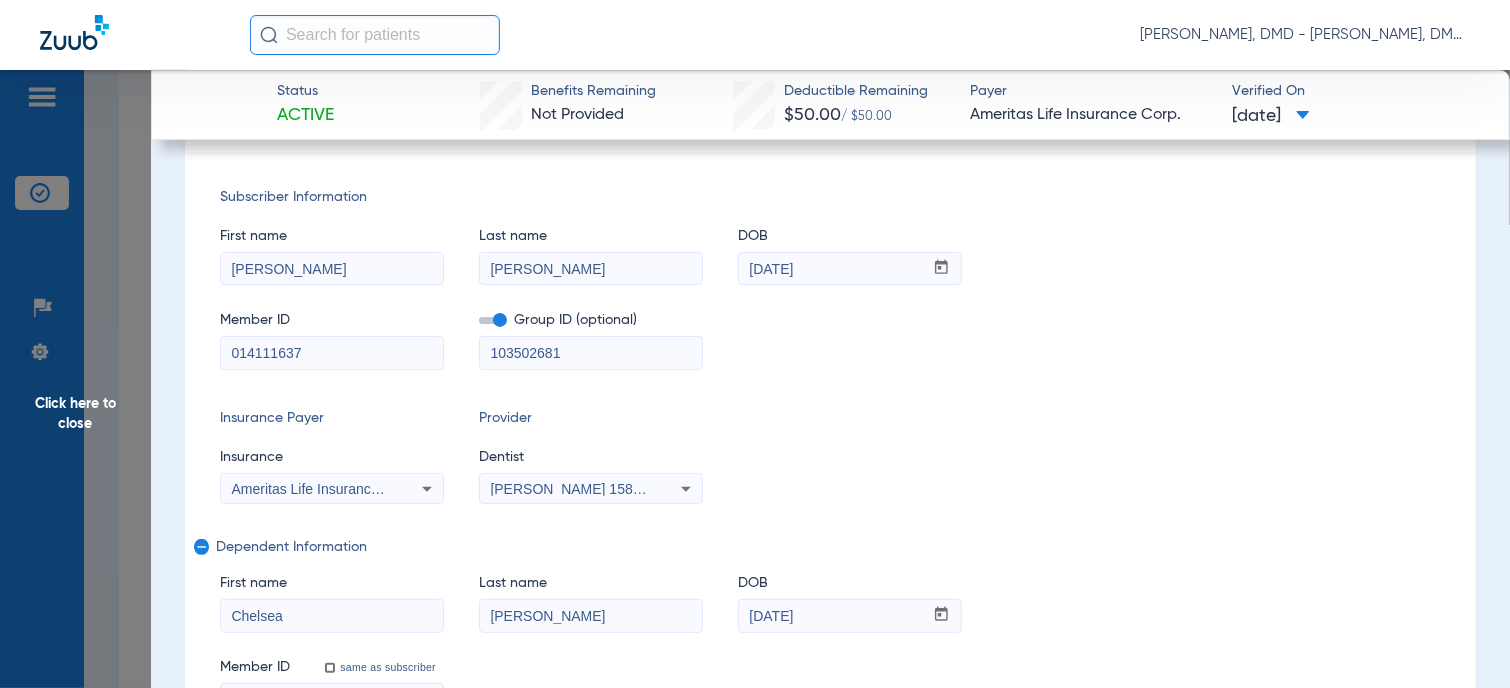drag, startPoint x: 598, startPoint y: 269, endPoint x: 371, endPoint y: 266, distance: 227.01982 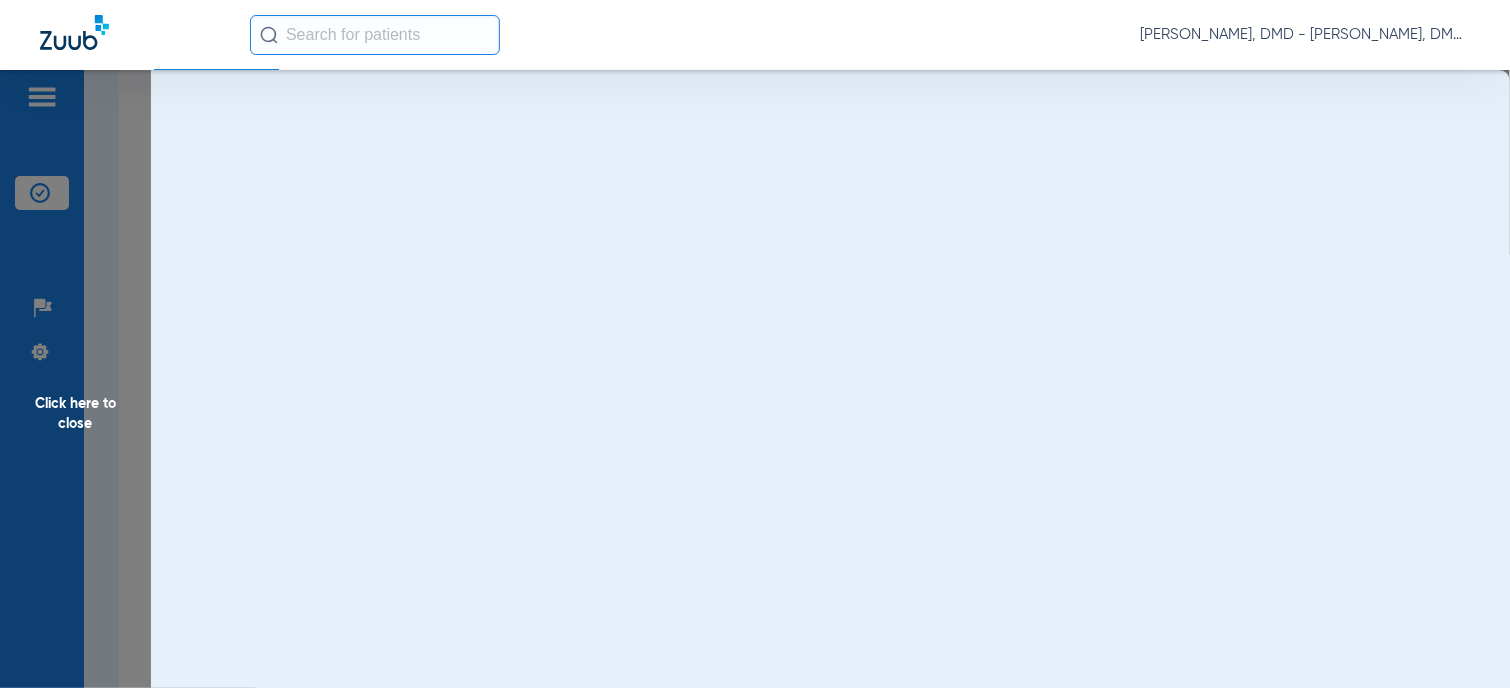 scroll, scrollTop: 0, scrollLeft: 0, axis: both 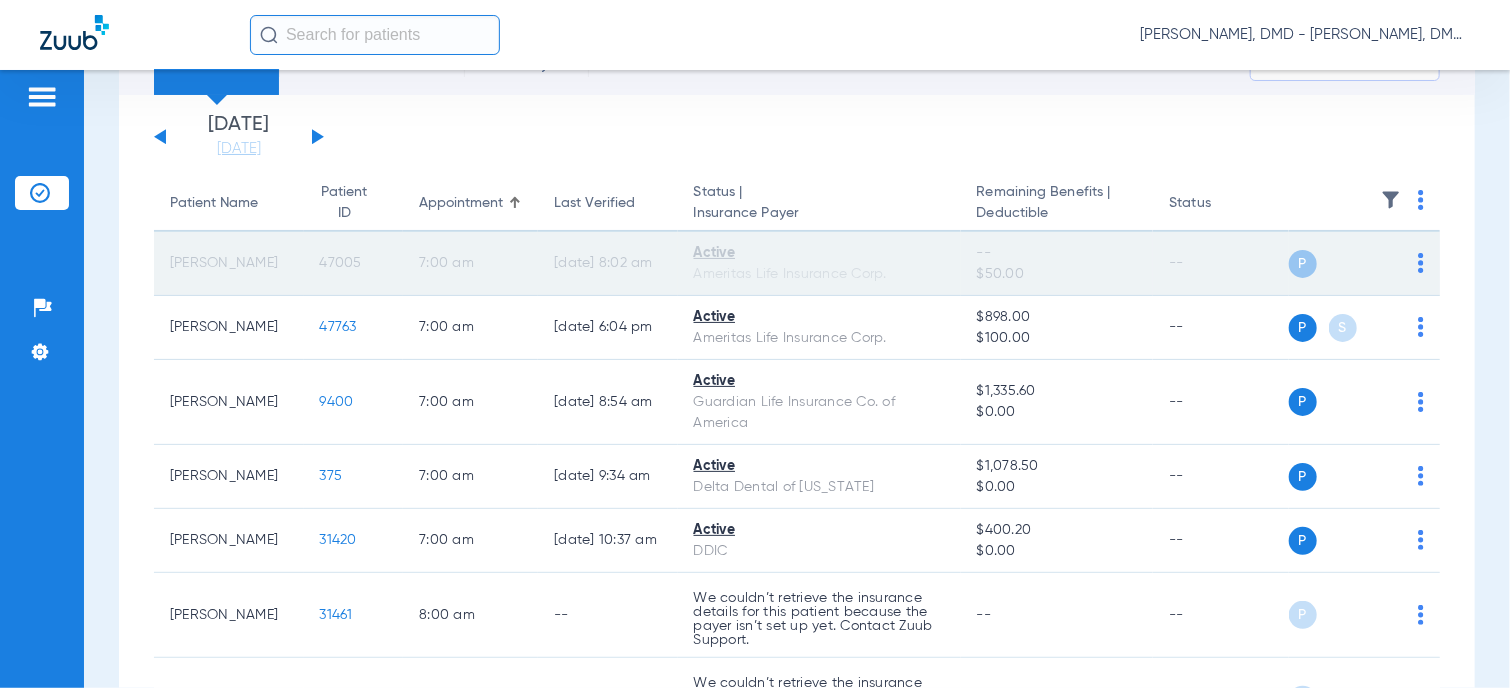 drag, startPoint x: 171, startPoint y: 250, endPoint x: 216, endPoint y: 271, distance: 49.658836 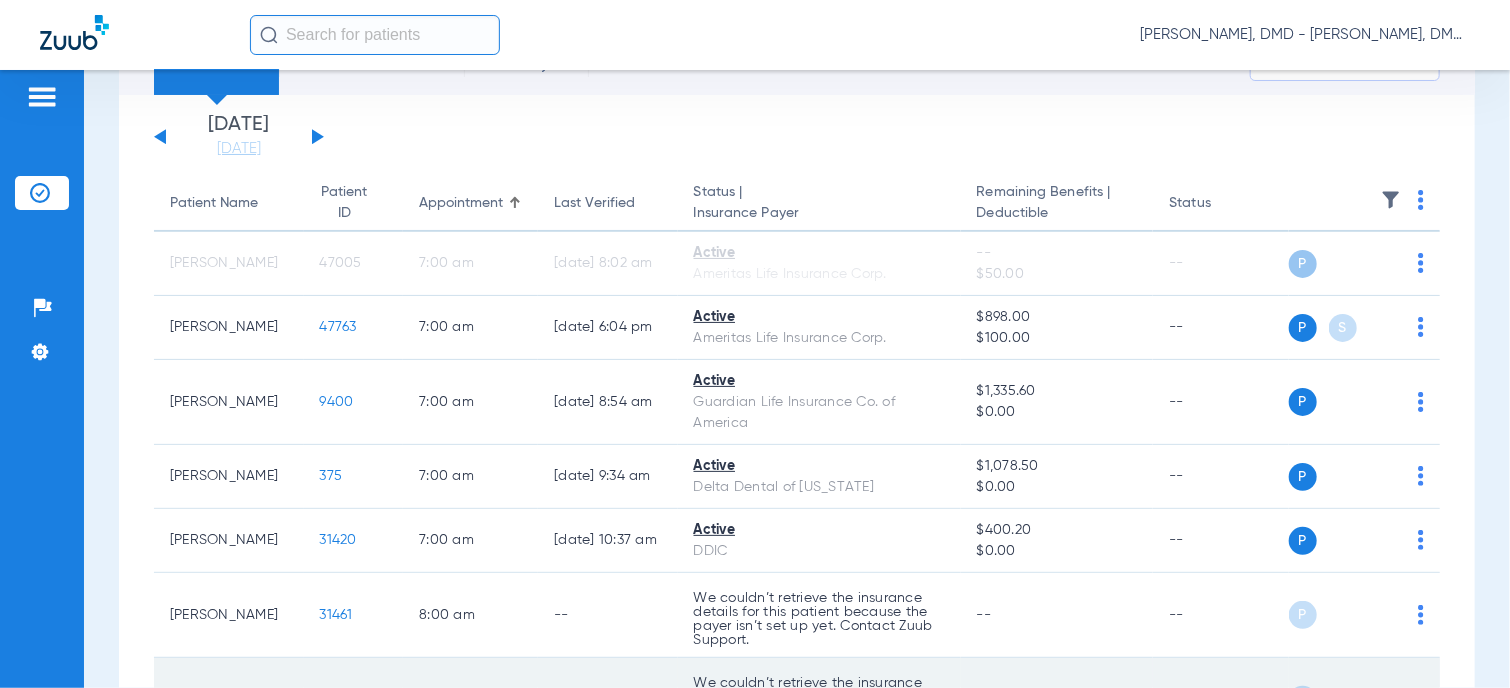copy on "[PERSON_NAME]" 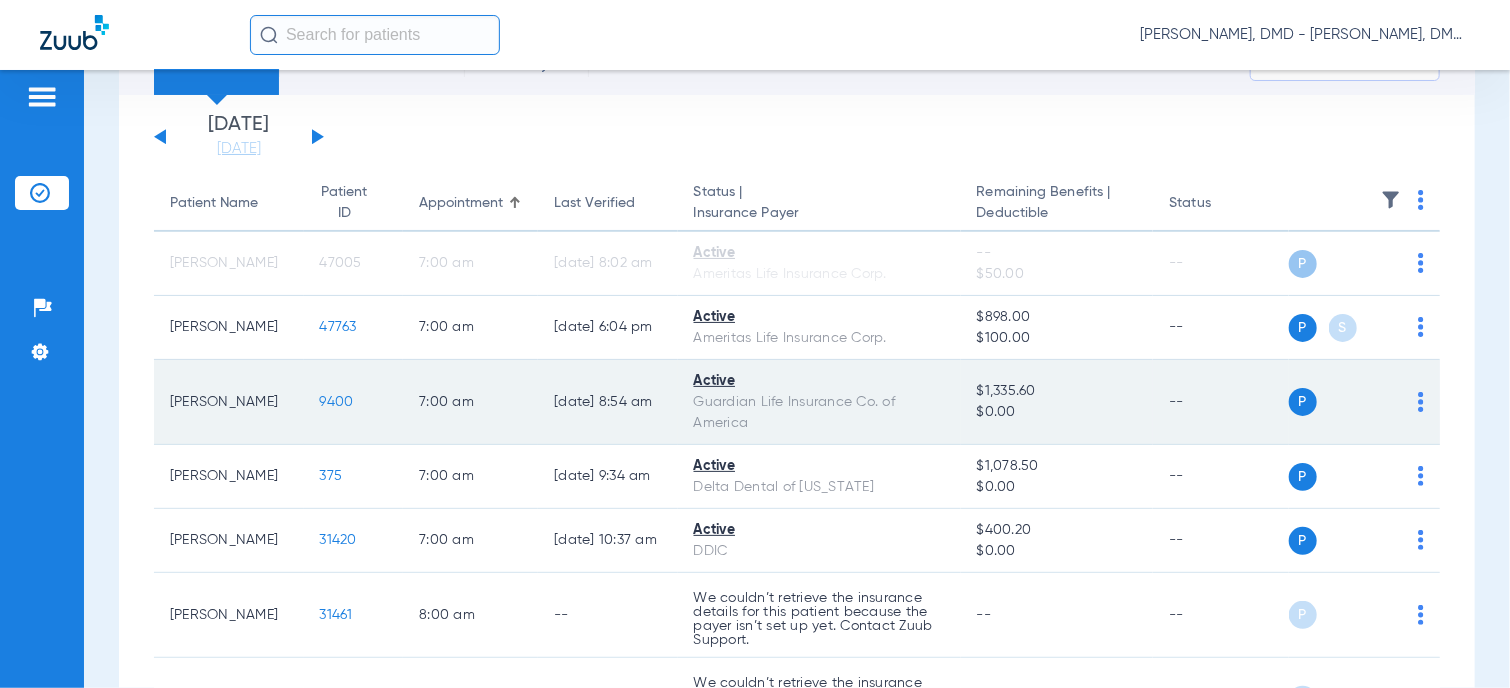 click 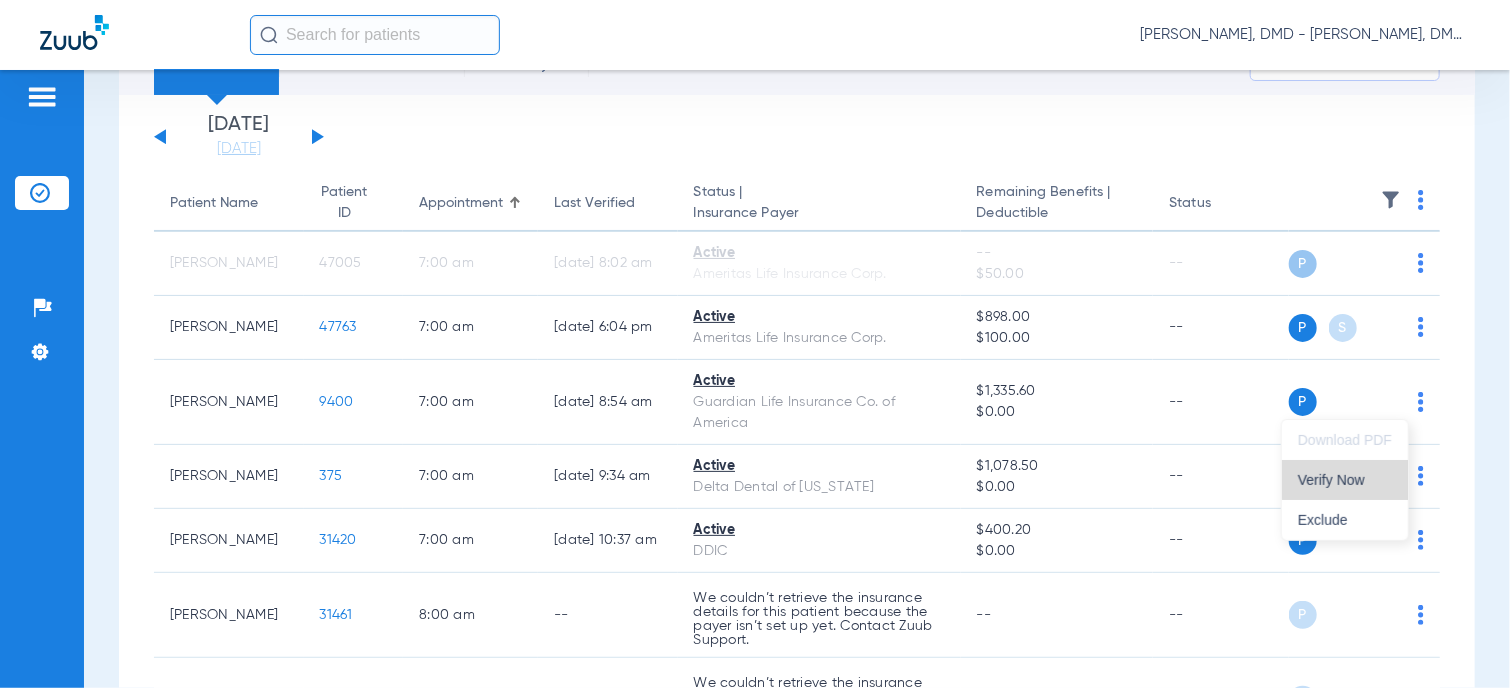 click on "Verify Now" at bounding box center [1345, 480] 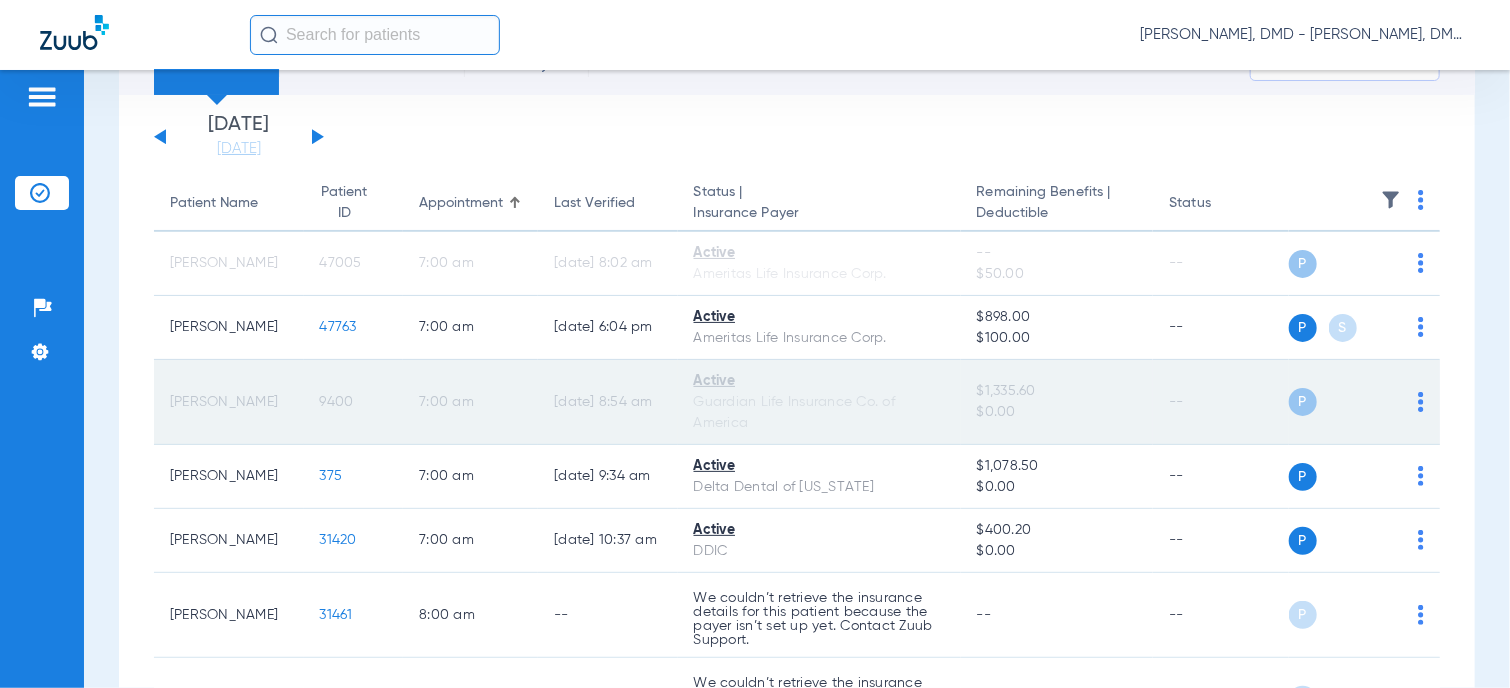 click on "9400" 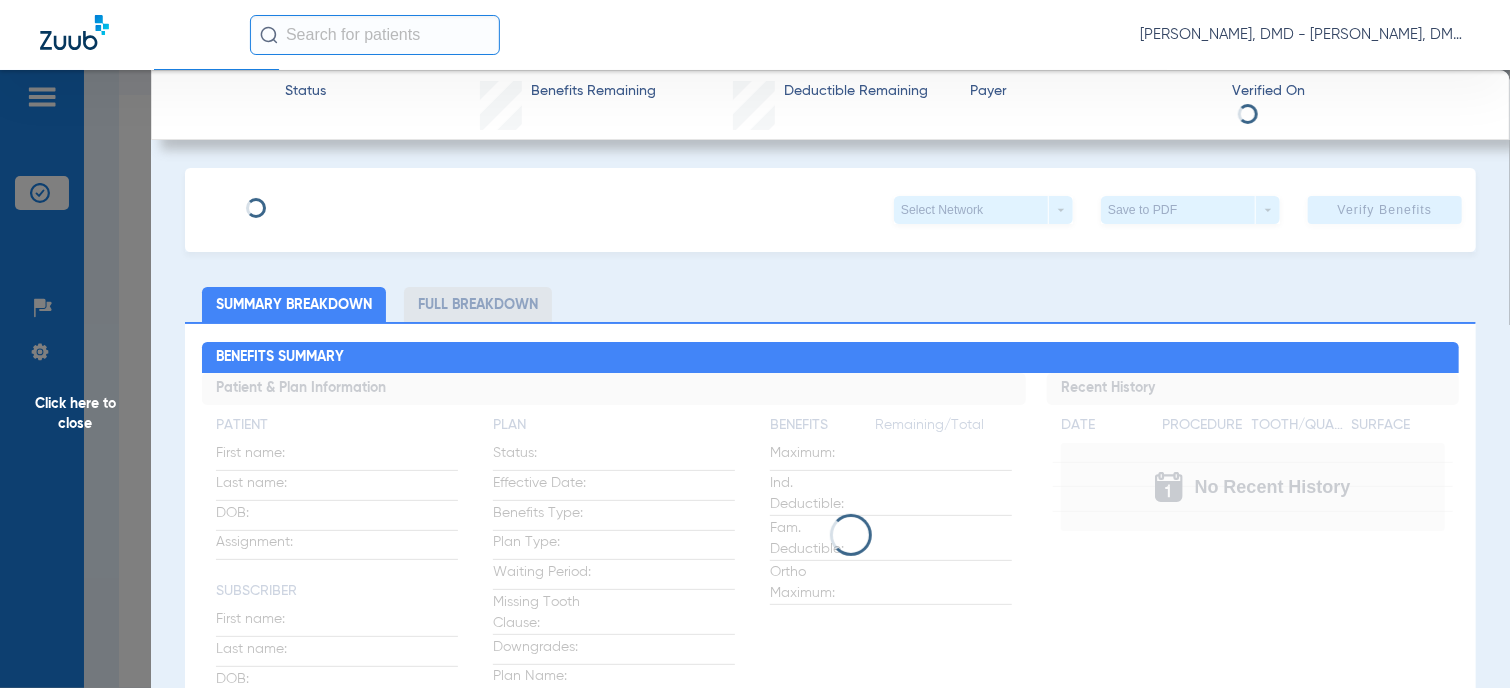 type on "[PERSON_NAME]" 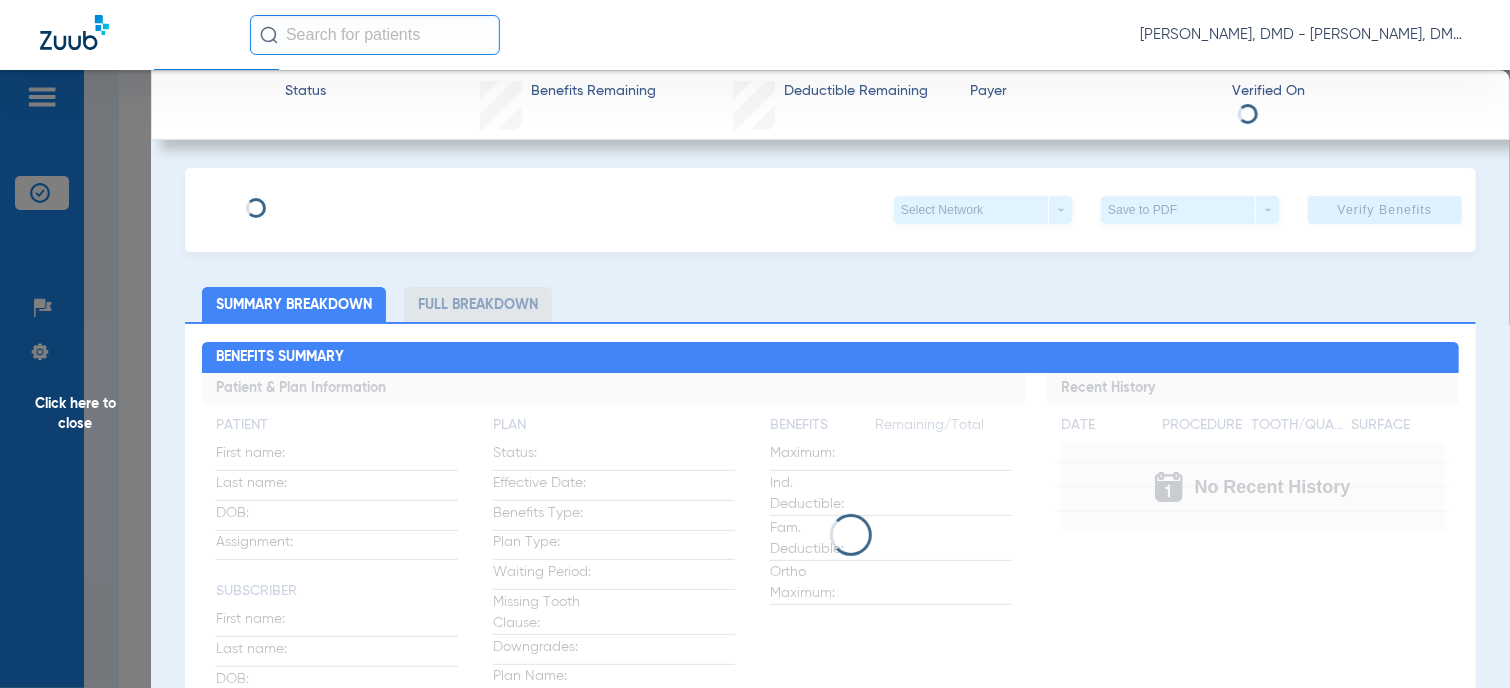 type on "[PERSON_NAME]" 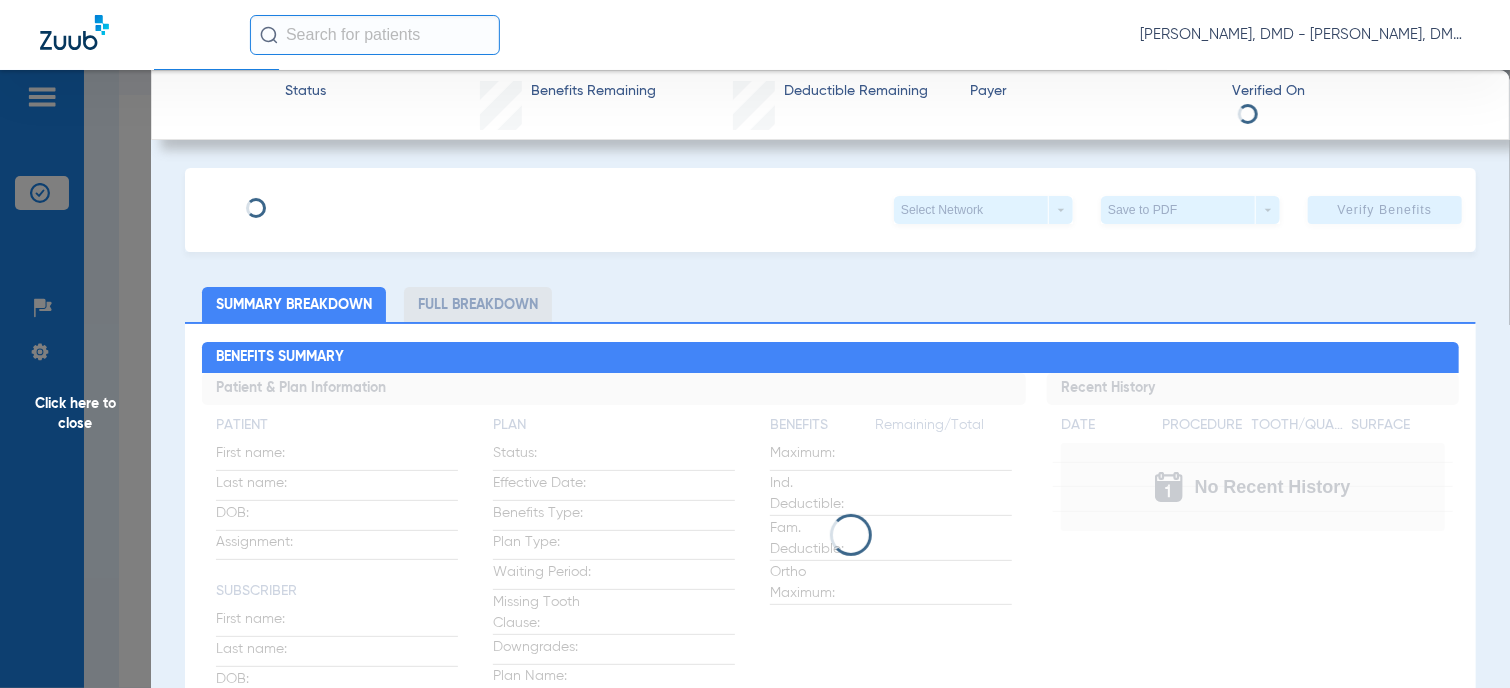 type on "[DATE]" 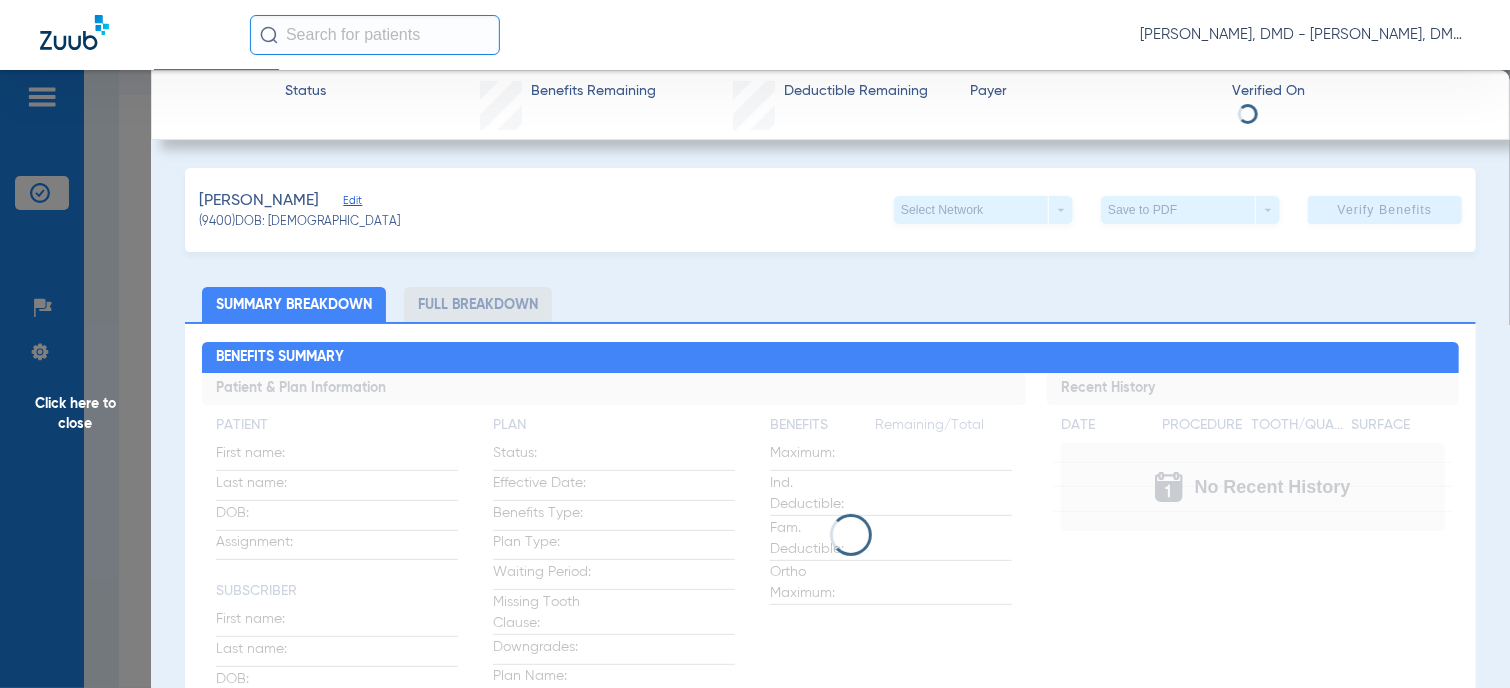 click on "Edit" 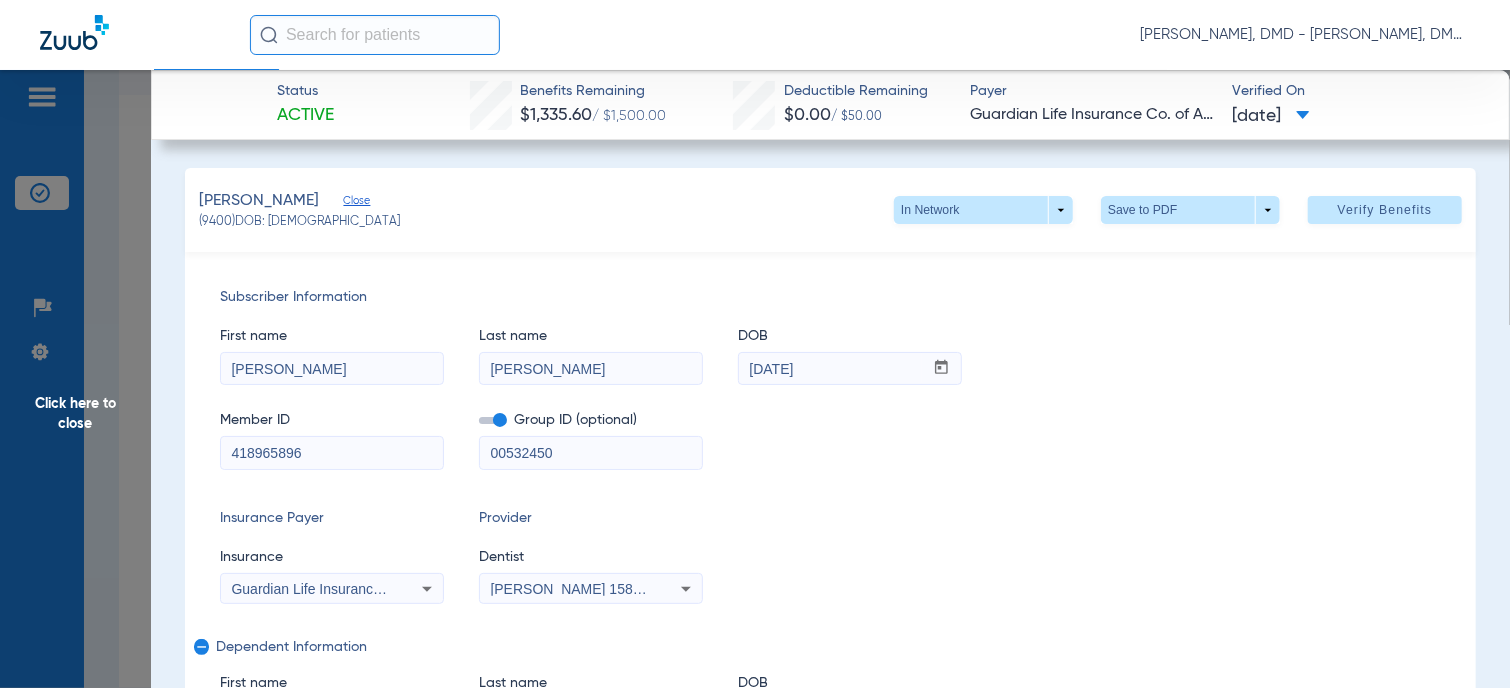 drag, startPoint x: 325, startPoint y: 435, endPoint x: 28, endPoint y: 445, distance: 297.1683 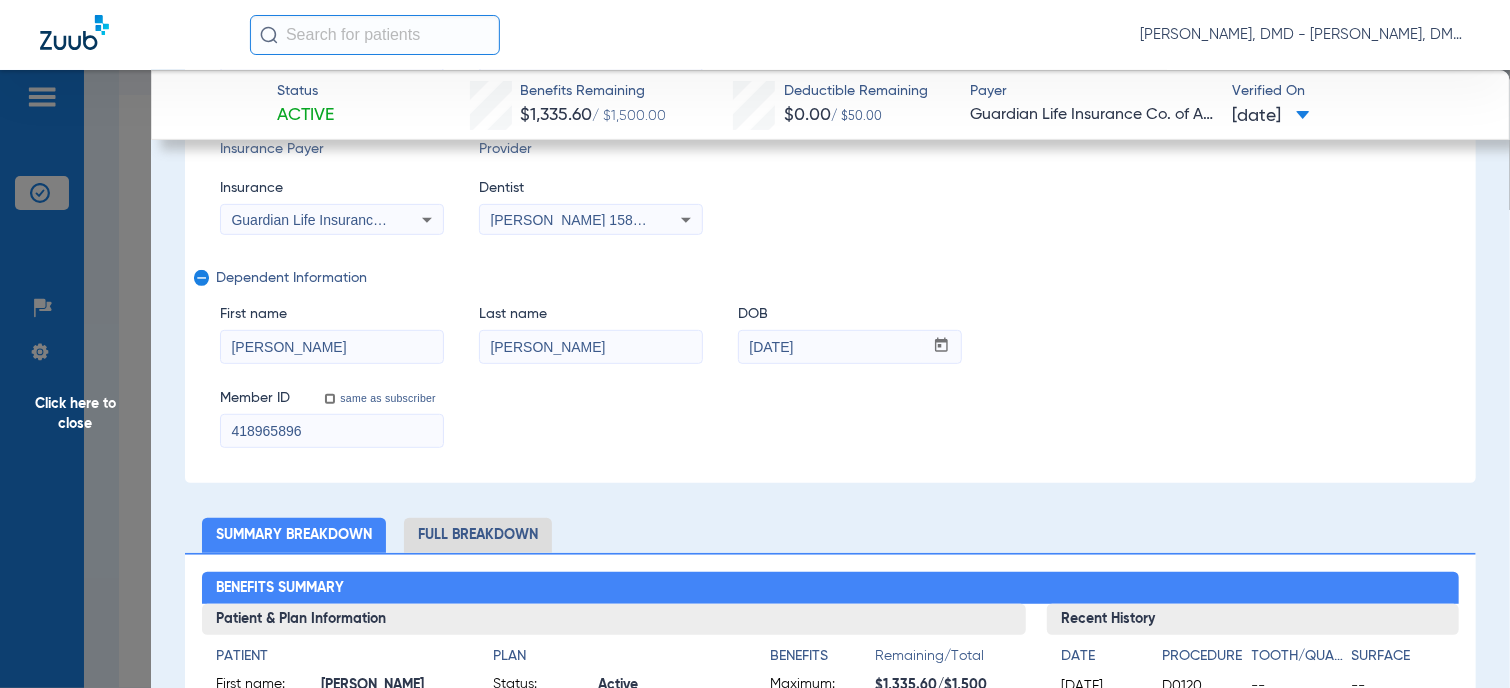 scroll, scrollTop: 400, scrollLeft: 0, axis: vertical 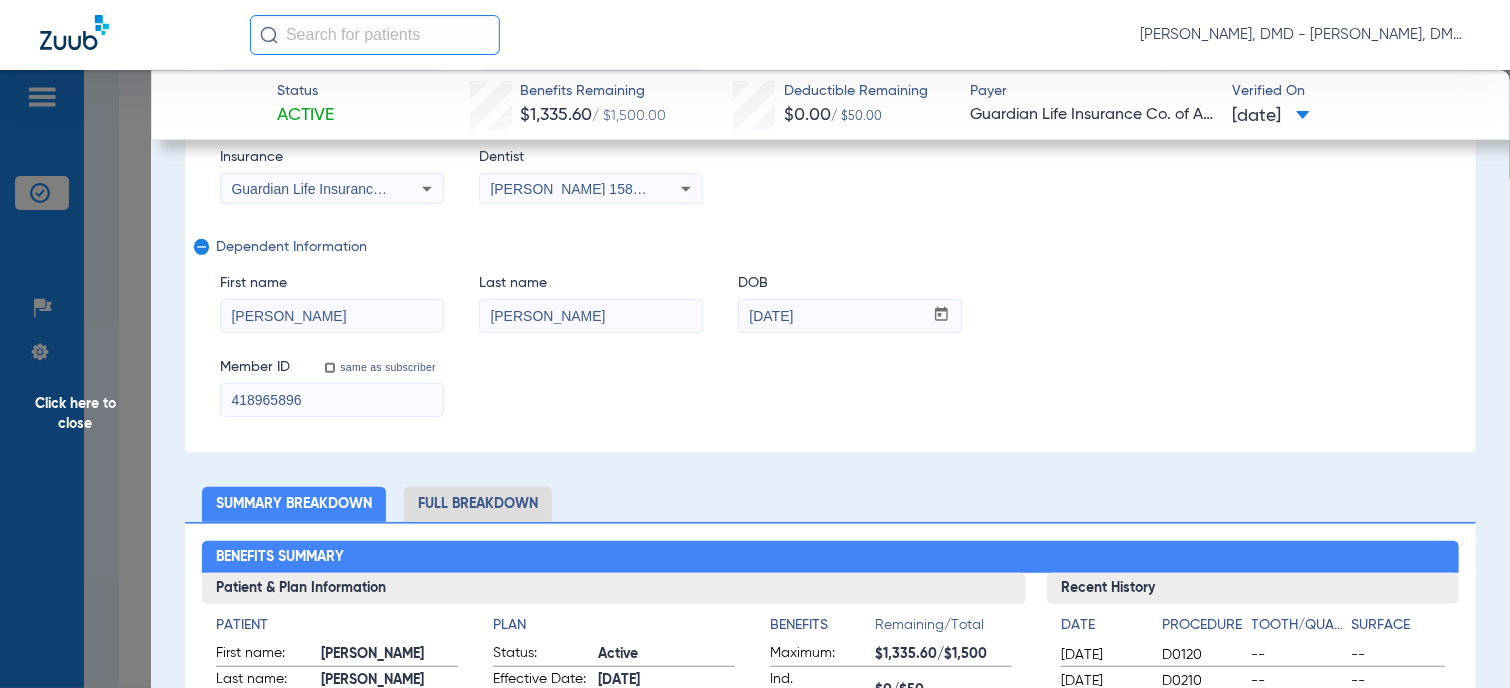 click on "Click here to close" 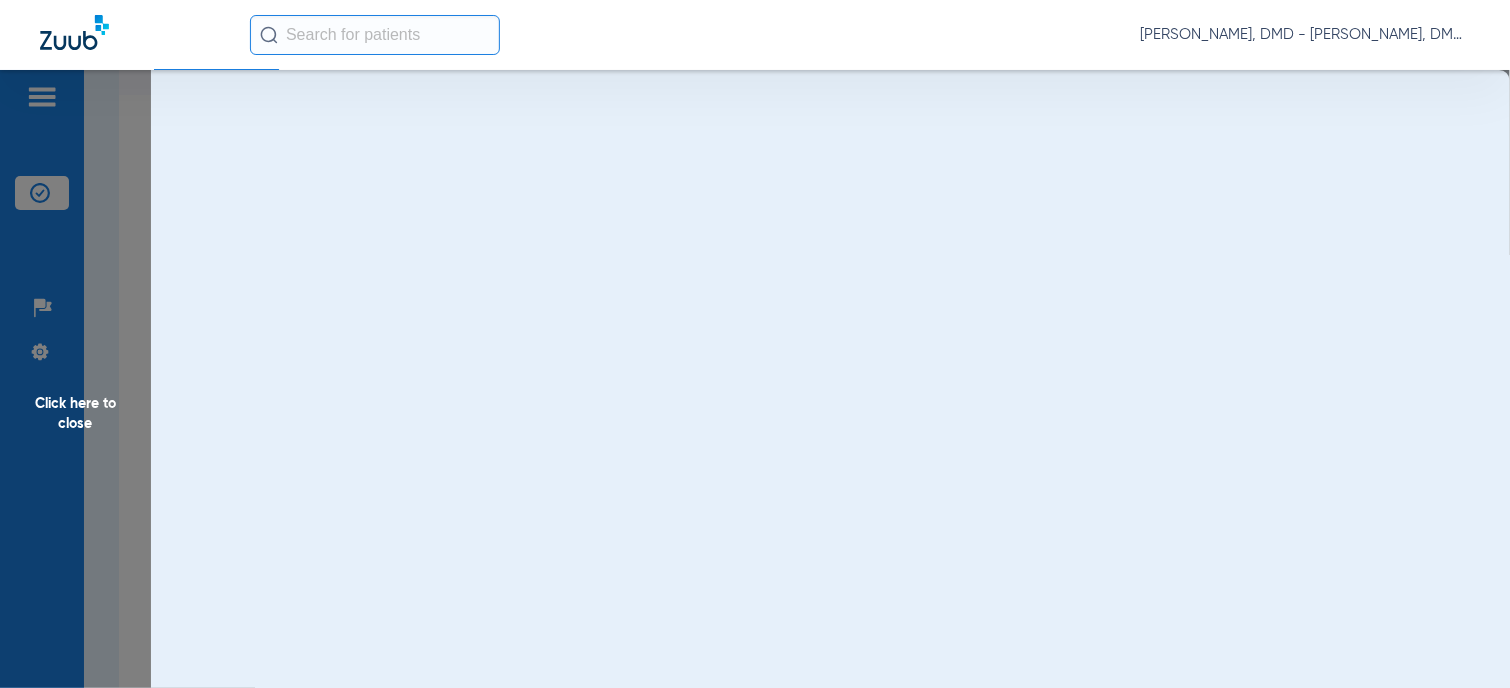 scroll, scrollTop: 0, scrollLeft: 0, axis: both 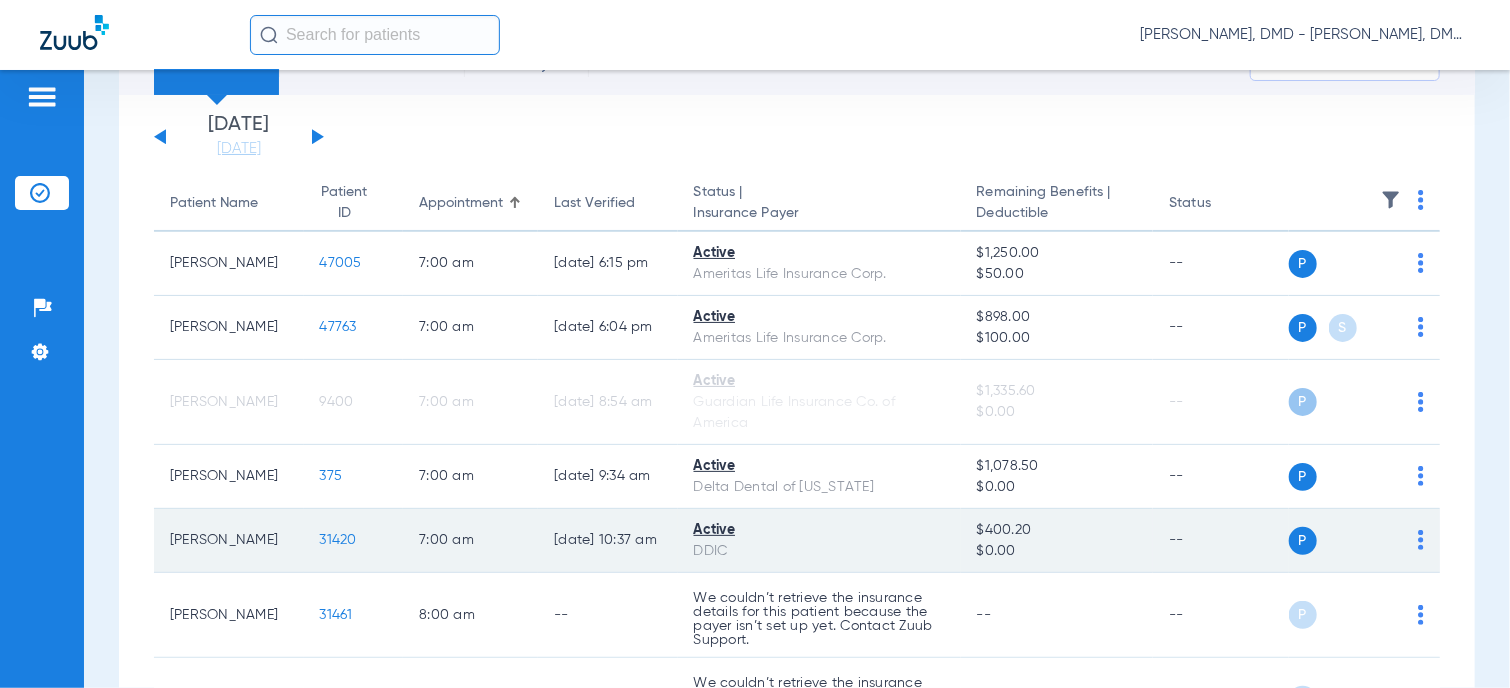 click 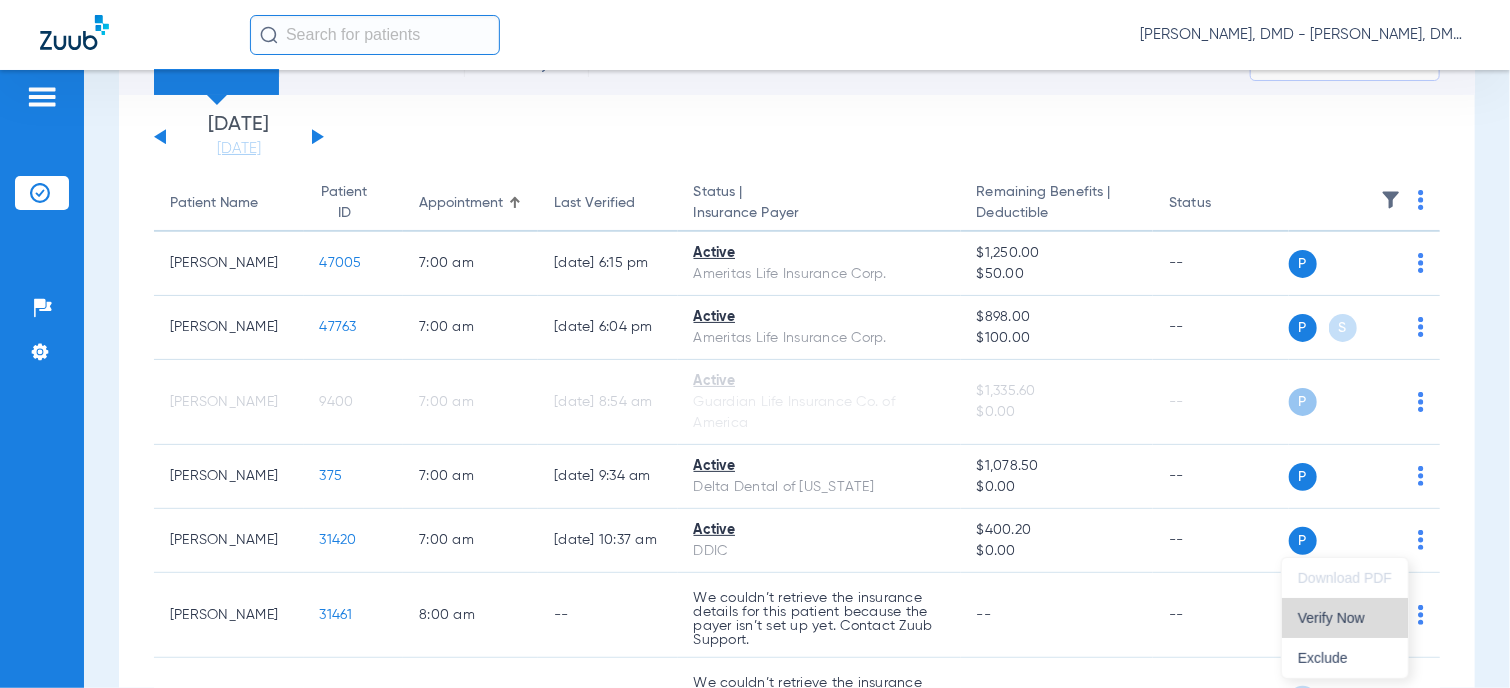 click on "Verify Now" at bounding box center (1345, 618) 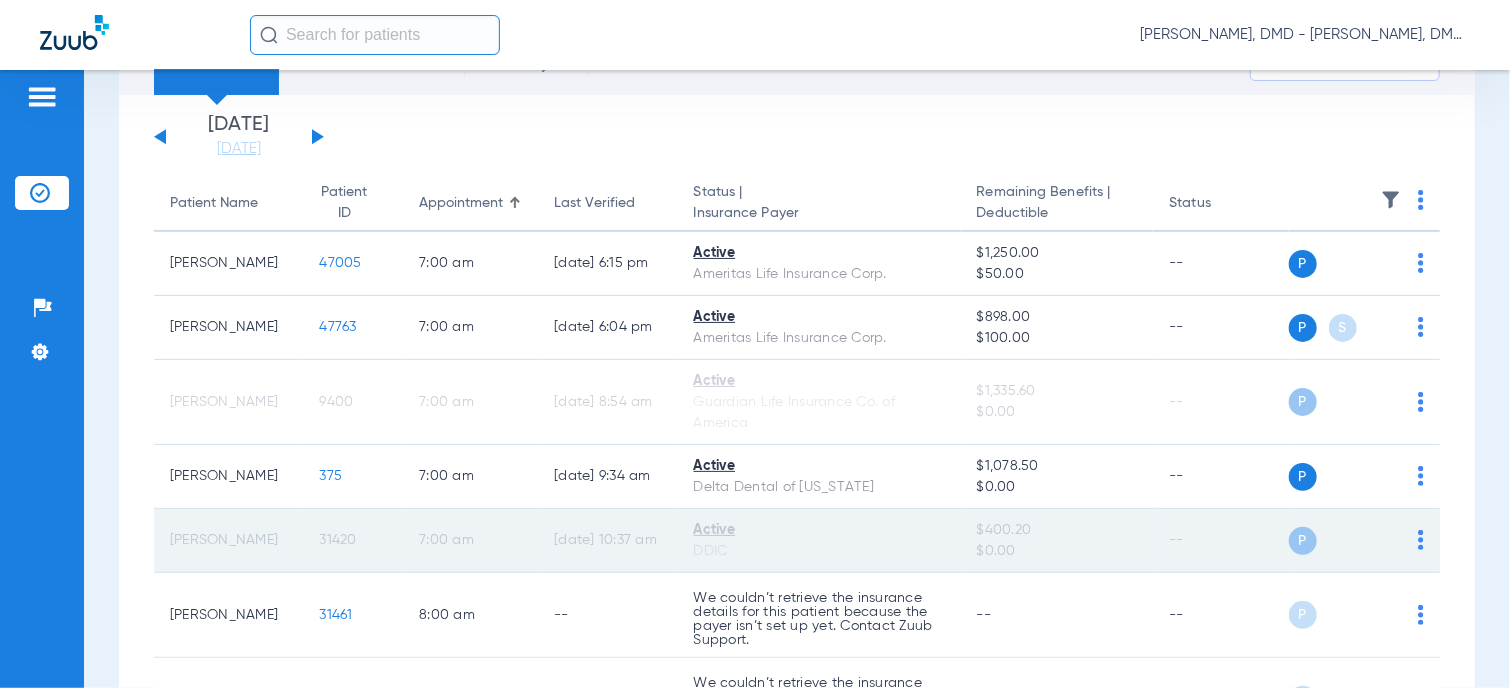 click on "31420" 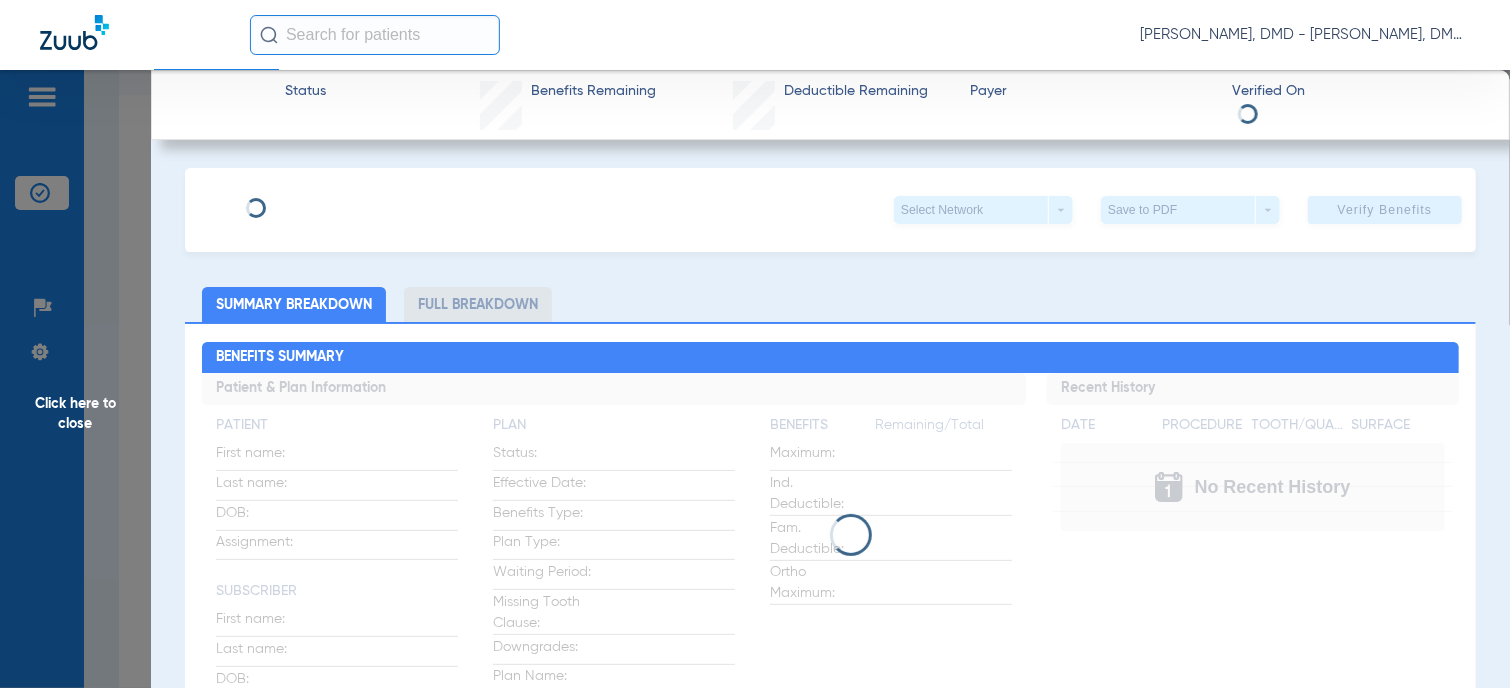 type on "[PERSON_NAME]" 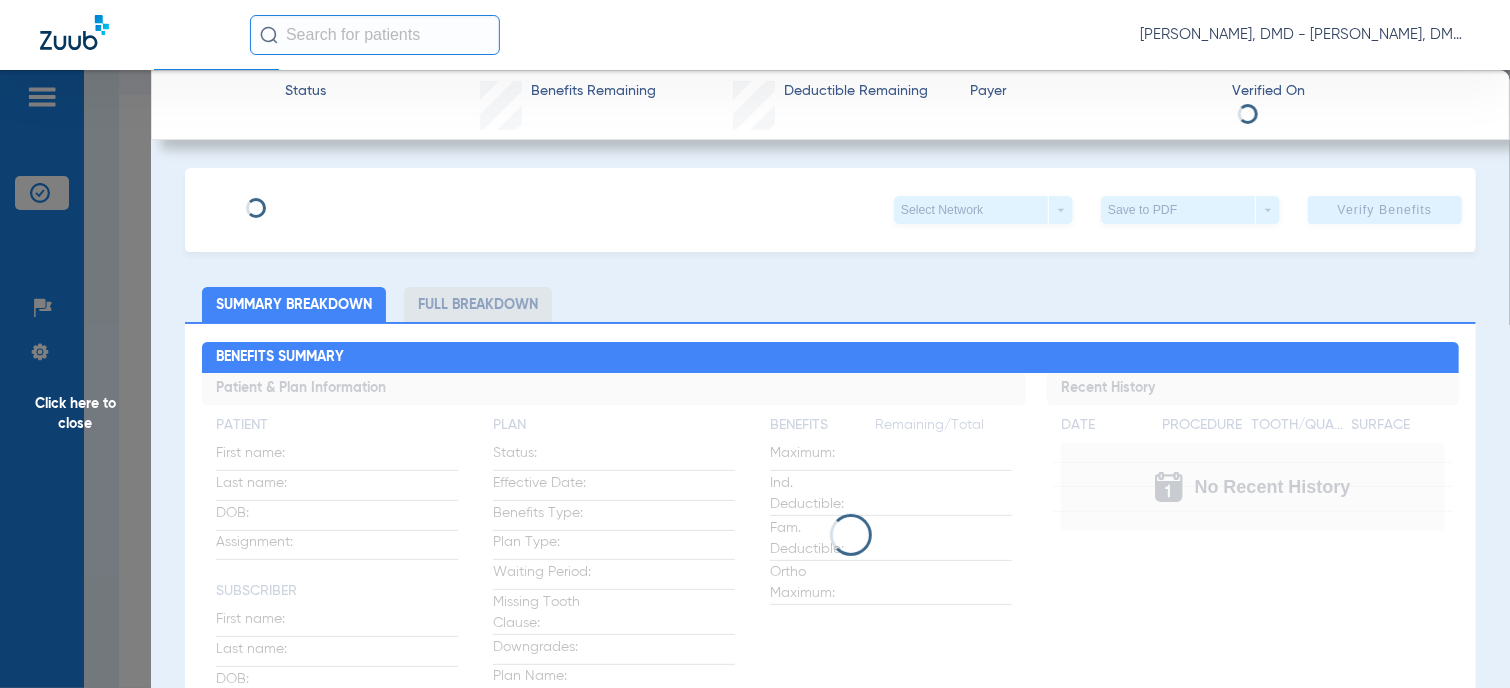 type on "[PERSON_NAME]" 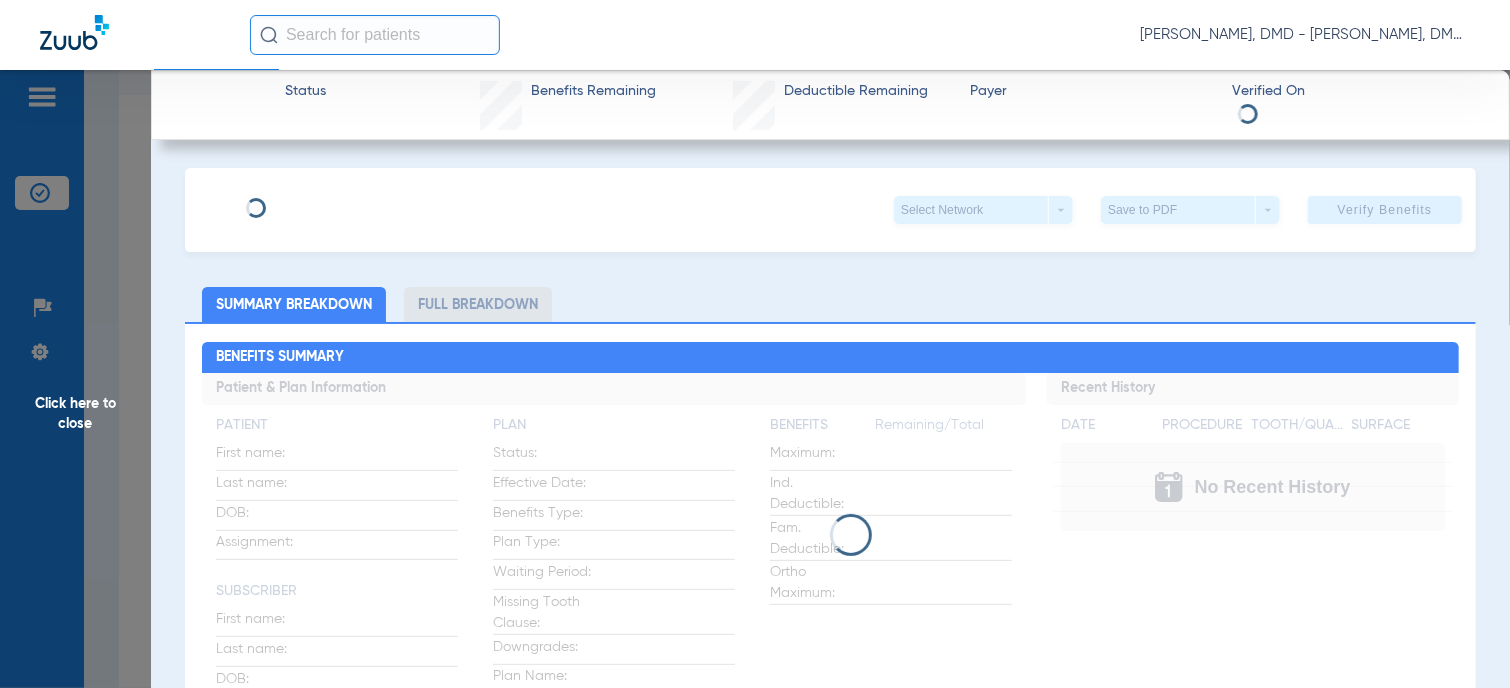 type on "[DATE]" 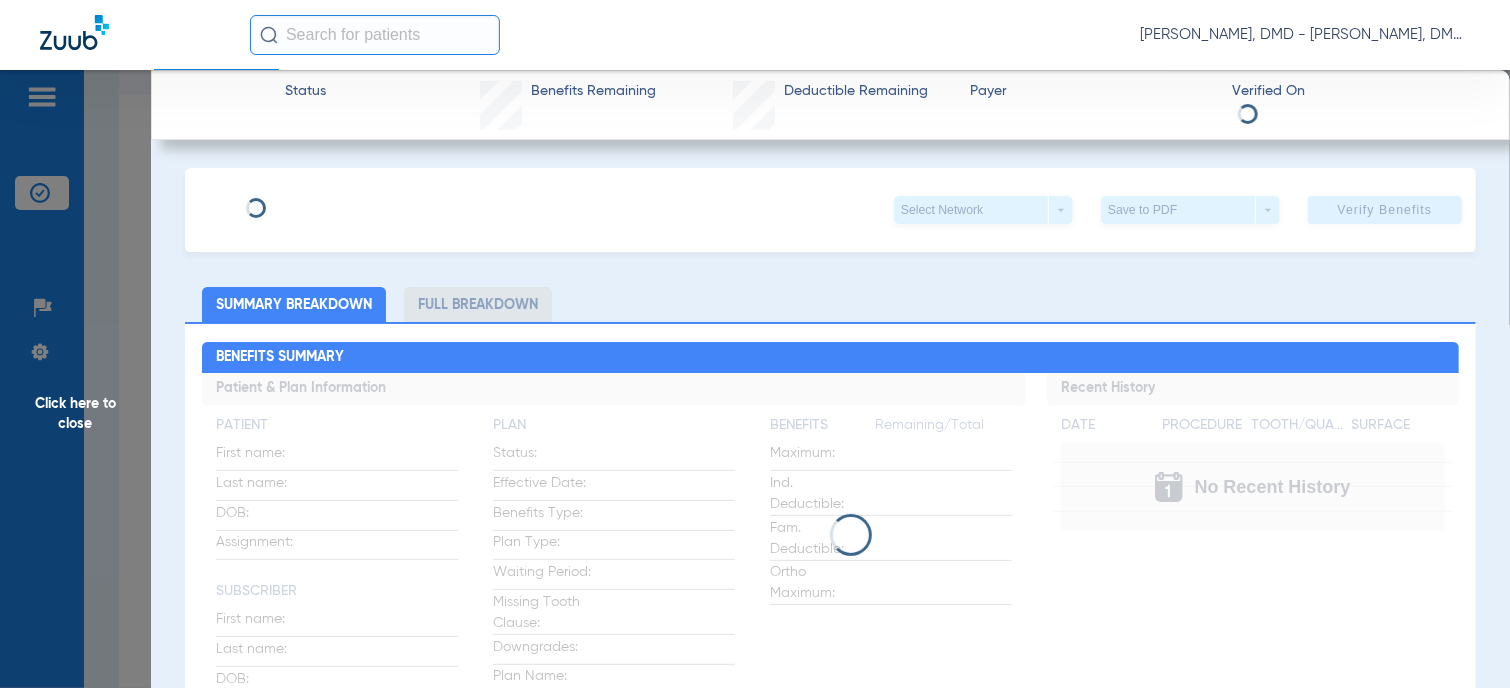 type on "114676336501" 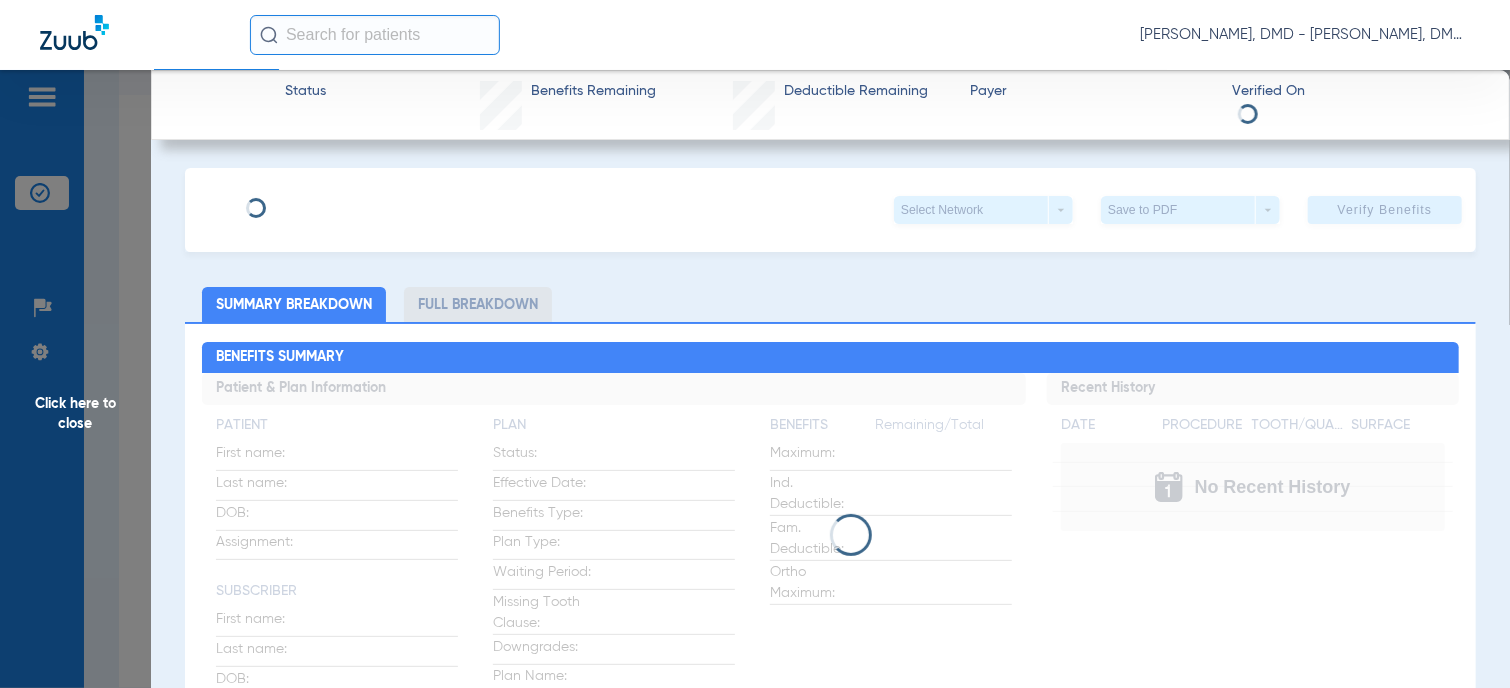 type on "1789400018" 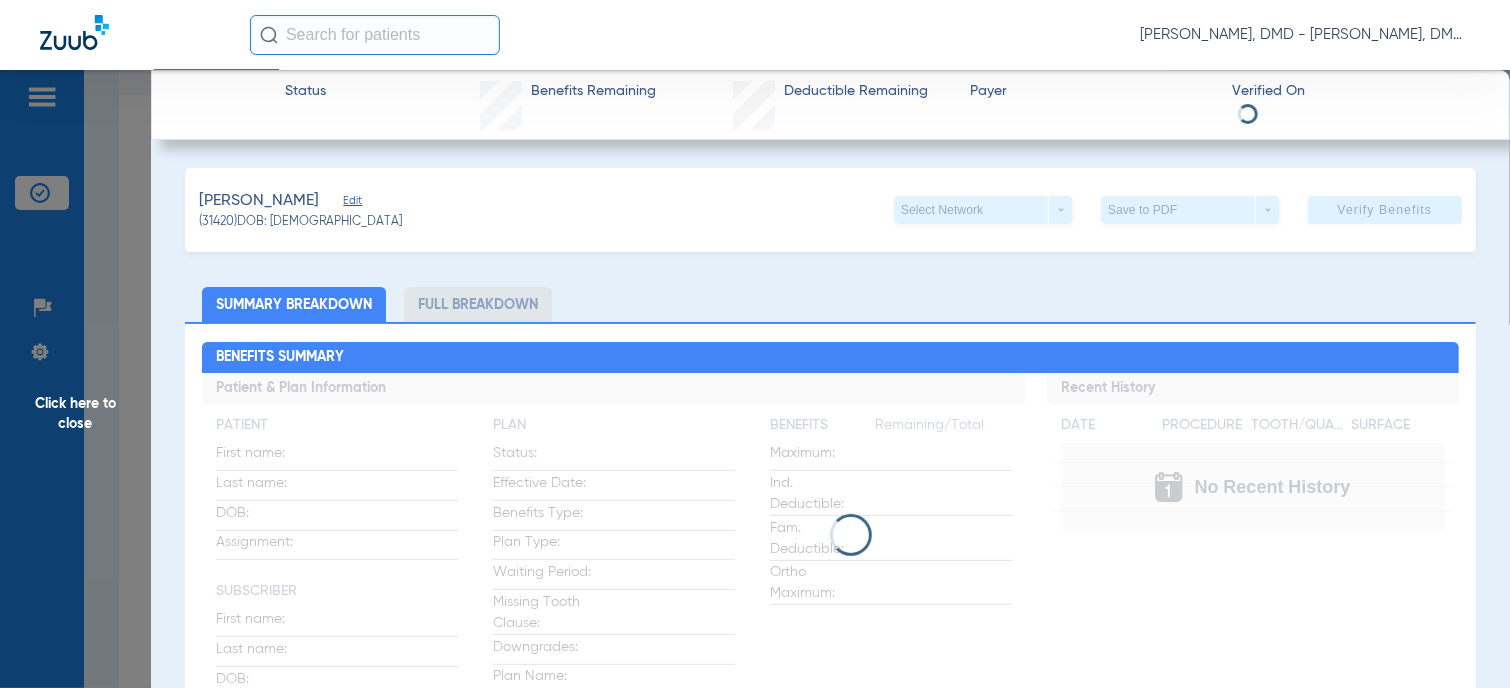 click on "Edit" 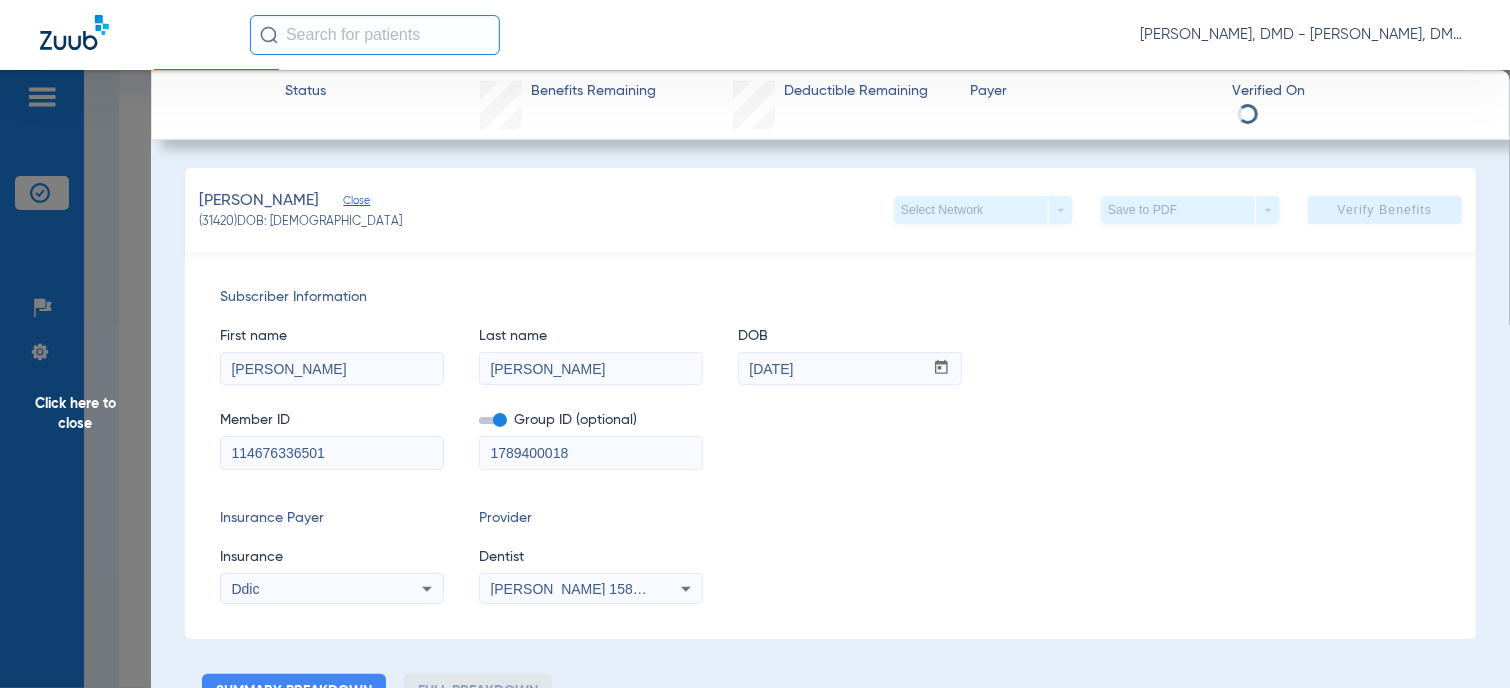 drag, startPoint x: 284, startPoint y: 373, endPoint x: 168, endPoint y: 375, distance: 116.01724 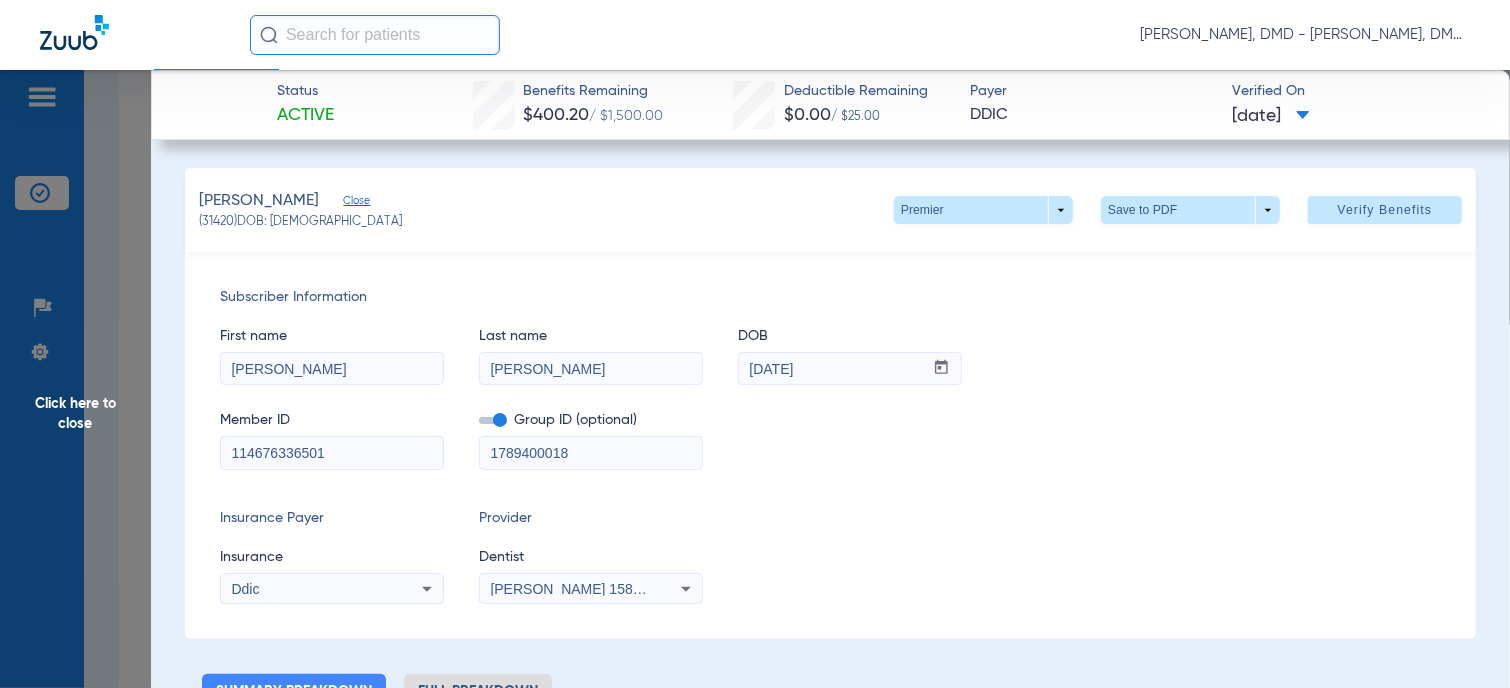 click on "Click here to close" 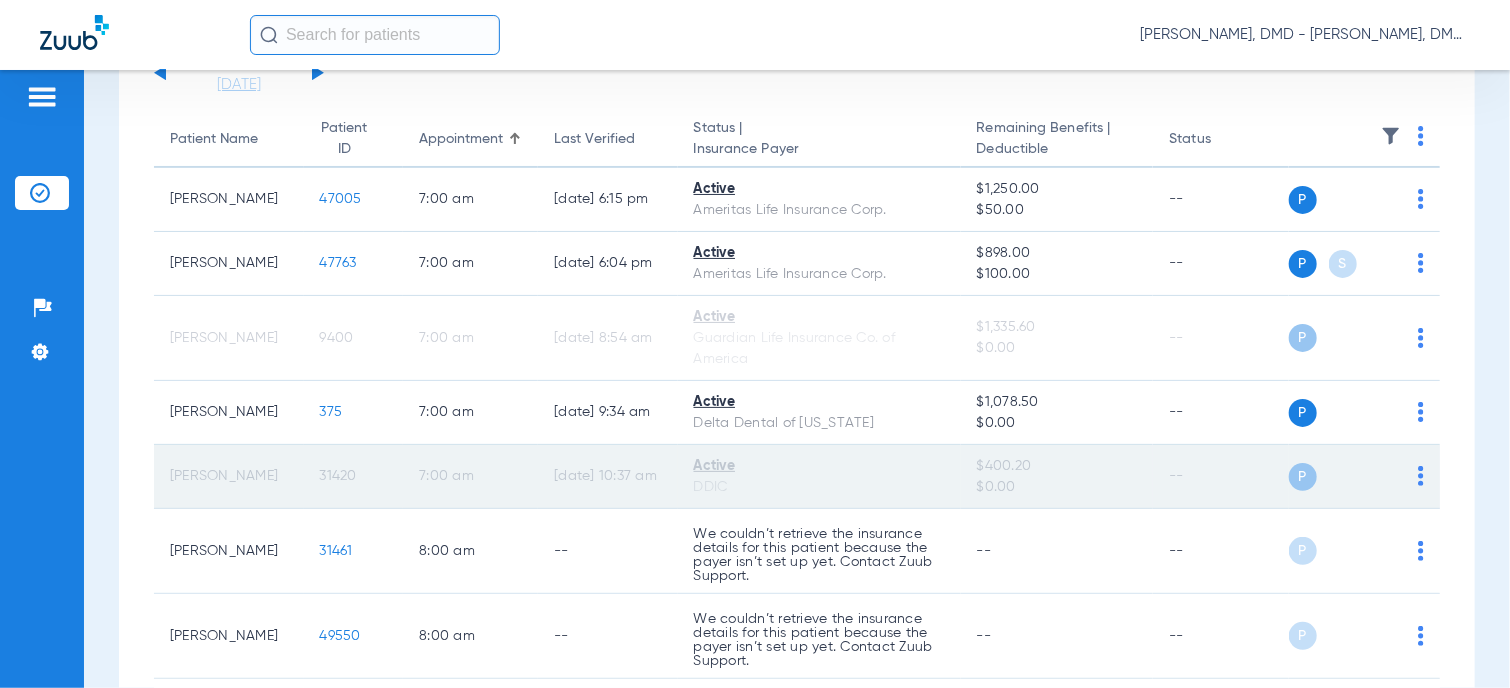 scroll, scrollTop: 200, scrollLeft: 0, axis: vertical 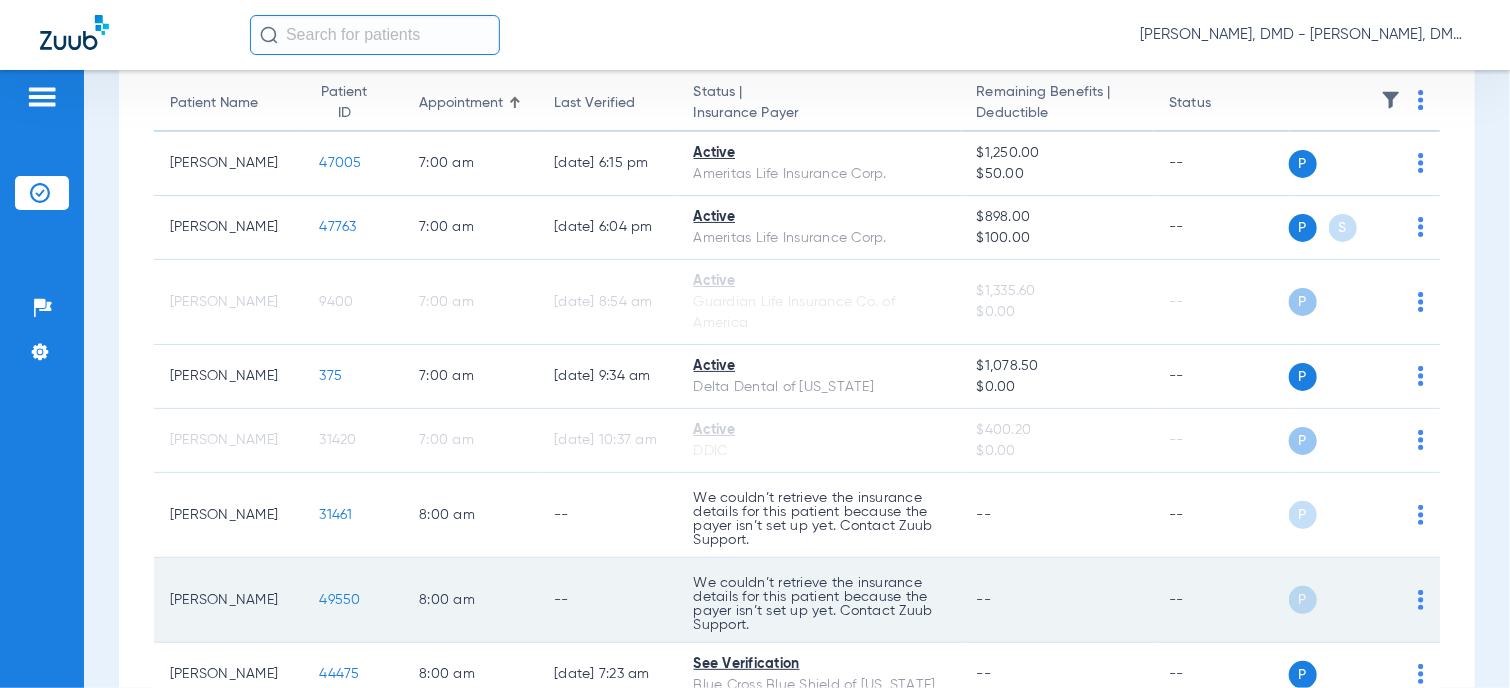 click on "49550" 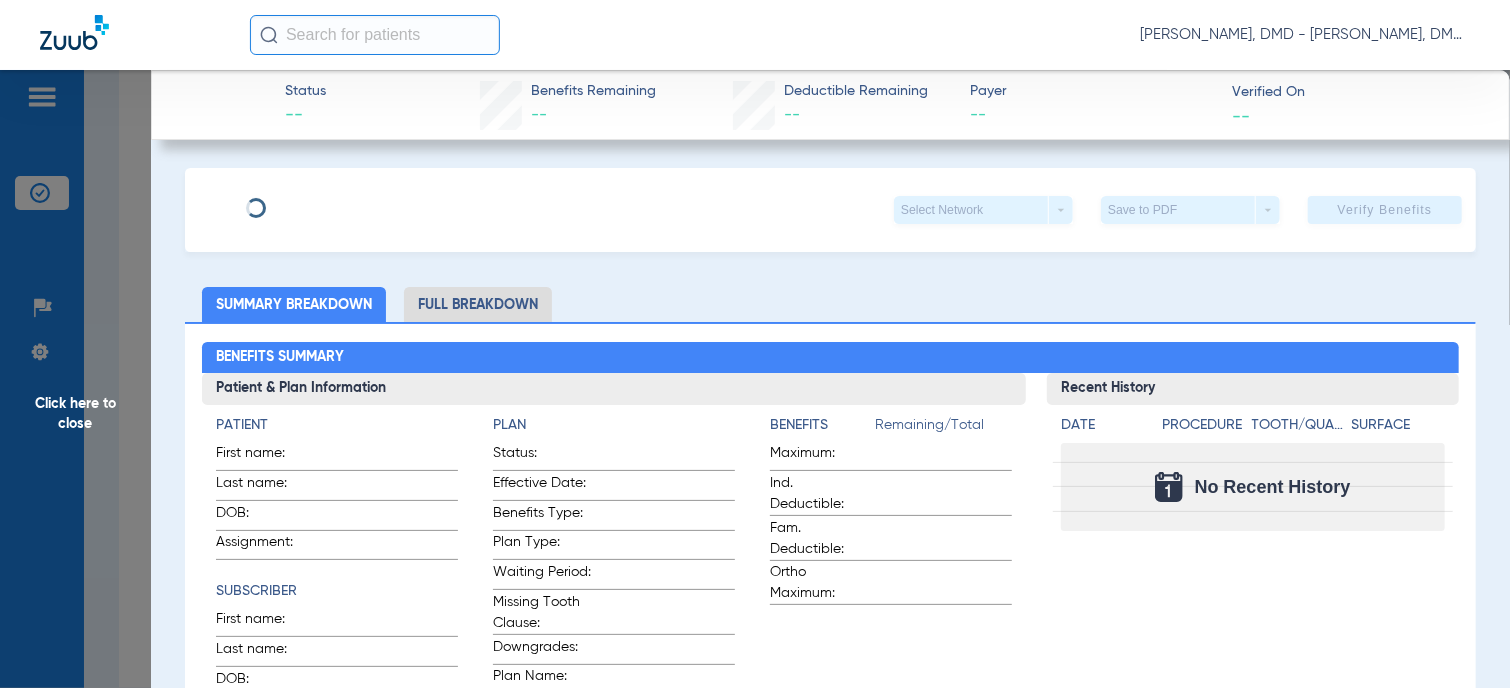type on "[PERSON_NAME]" 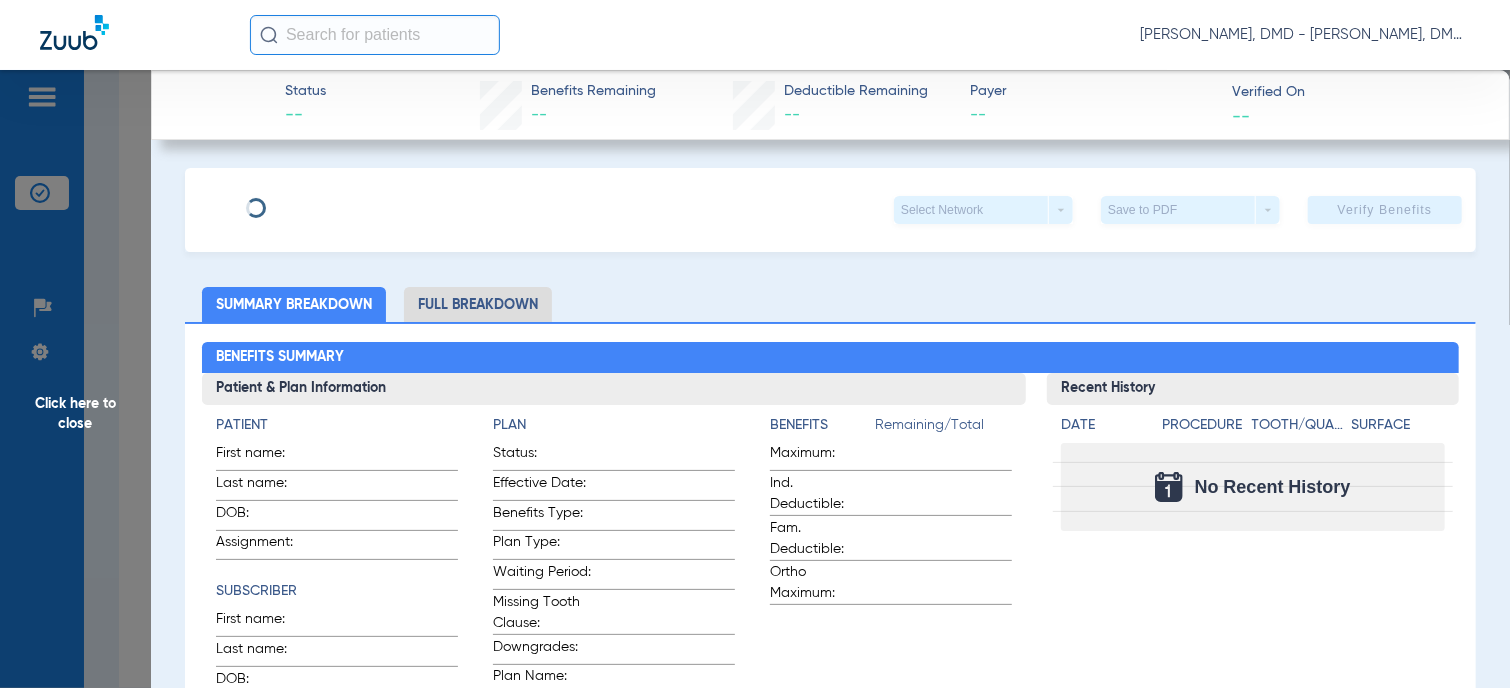 type on "[PERSON_NAME]" 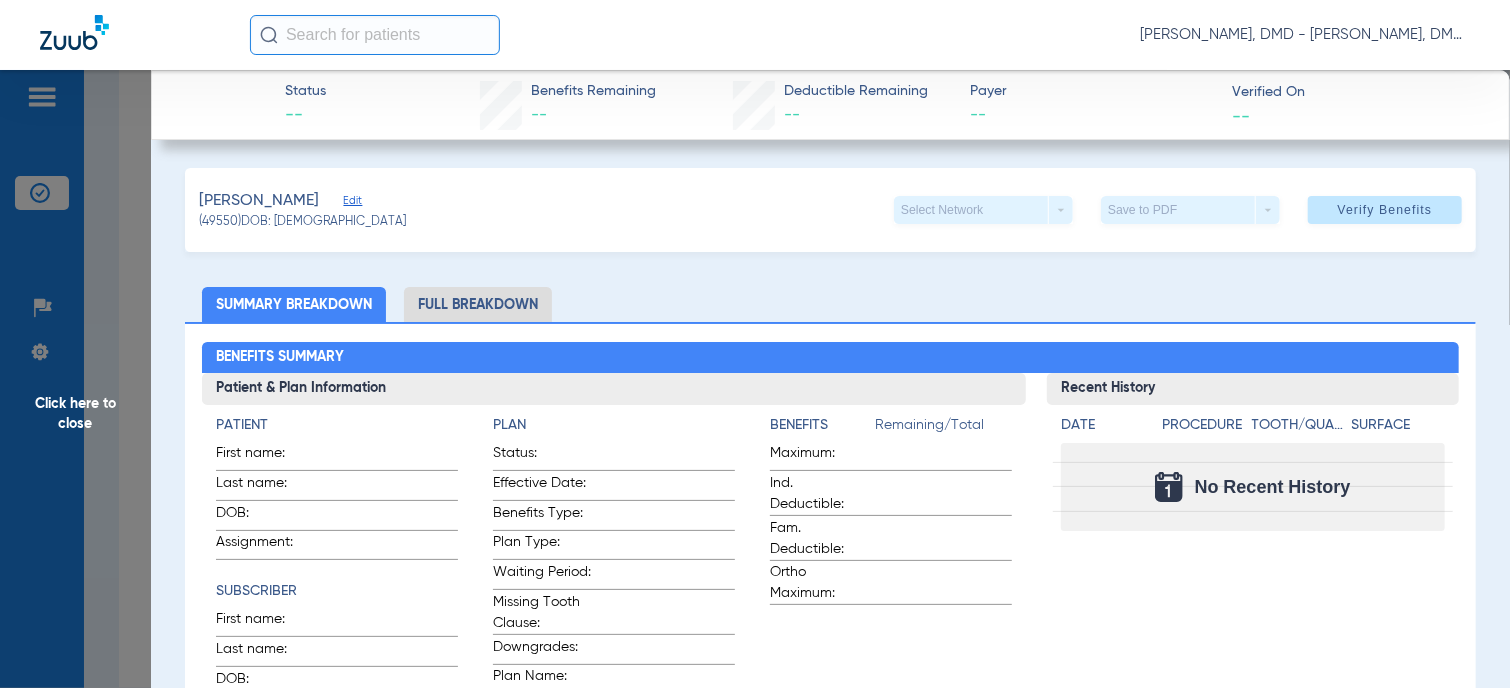 click on "Edit" 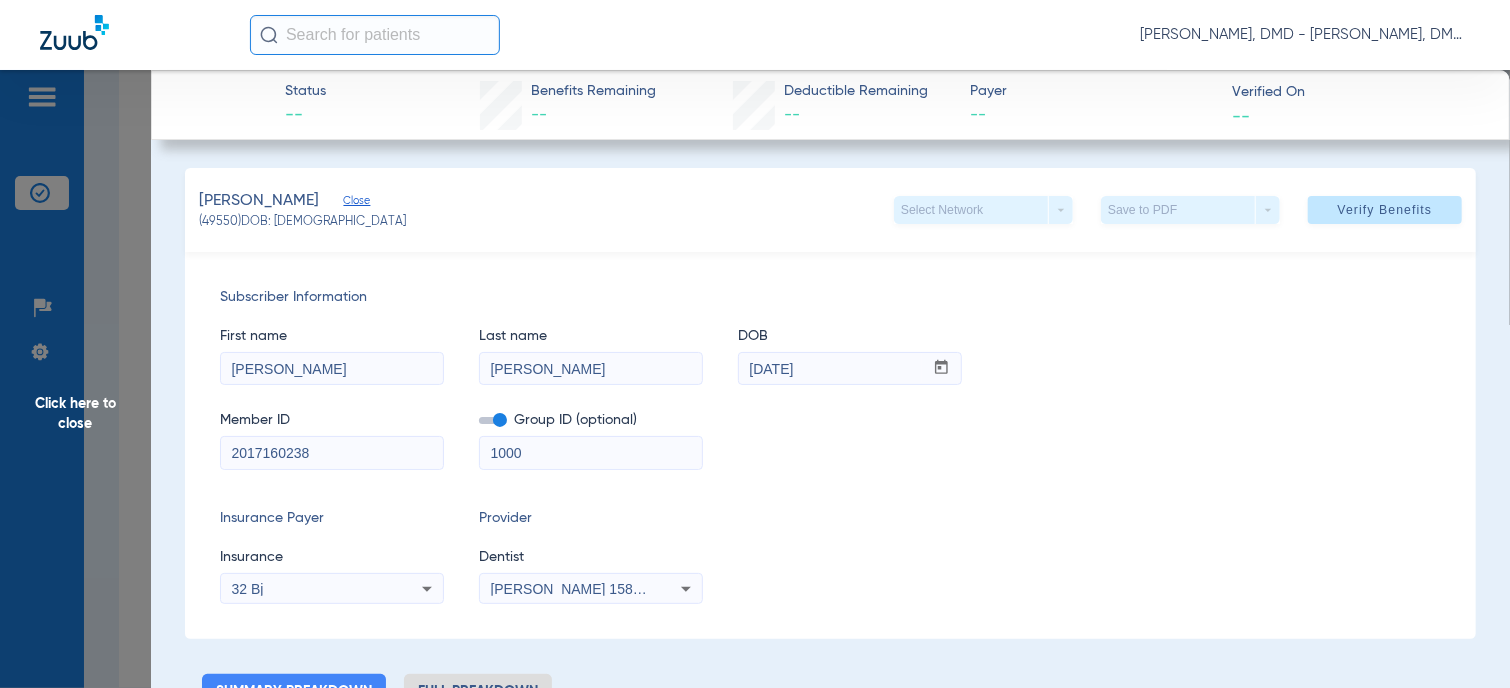 drag, startPoint x: 327, startPoint y: 451, endPoint x: -8, endPoint y: 446, distance: 335.03732 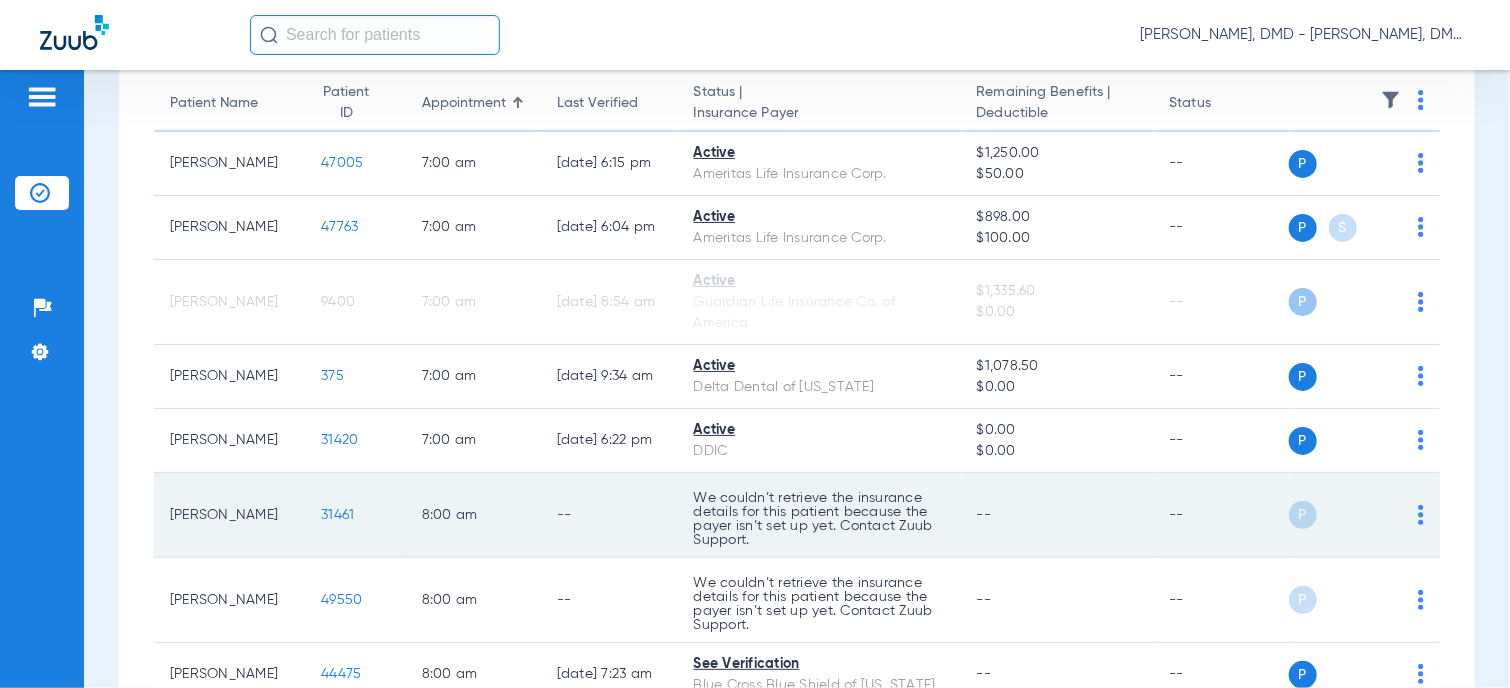click on "31461" 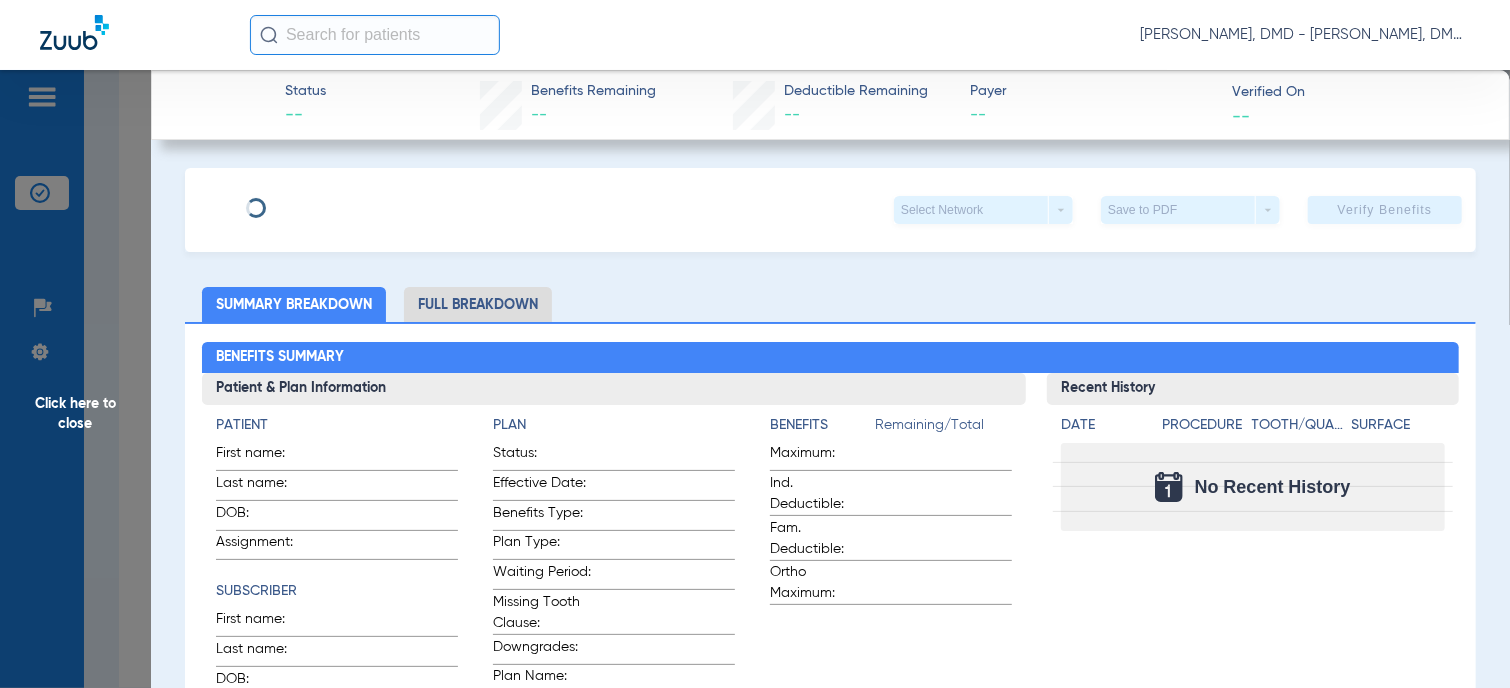 type on "[PERSON_NAME]" 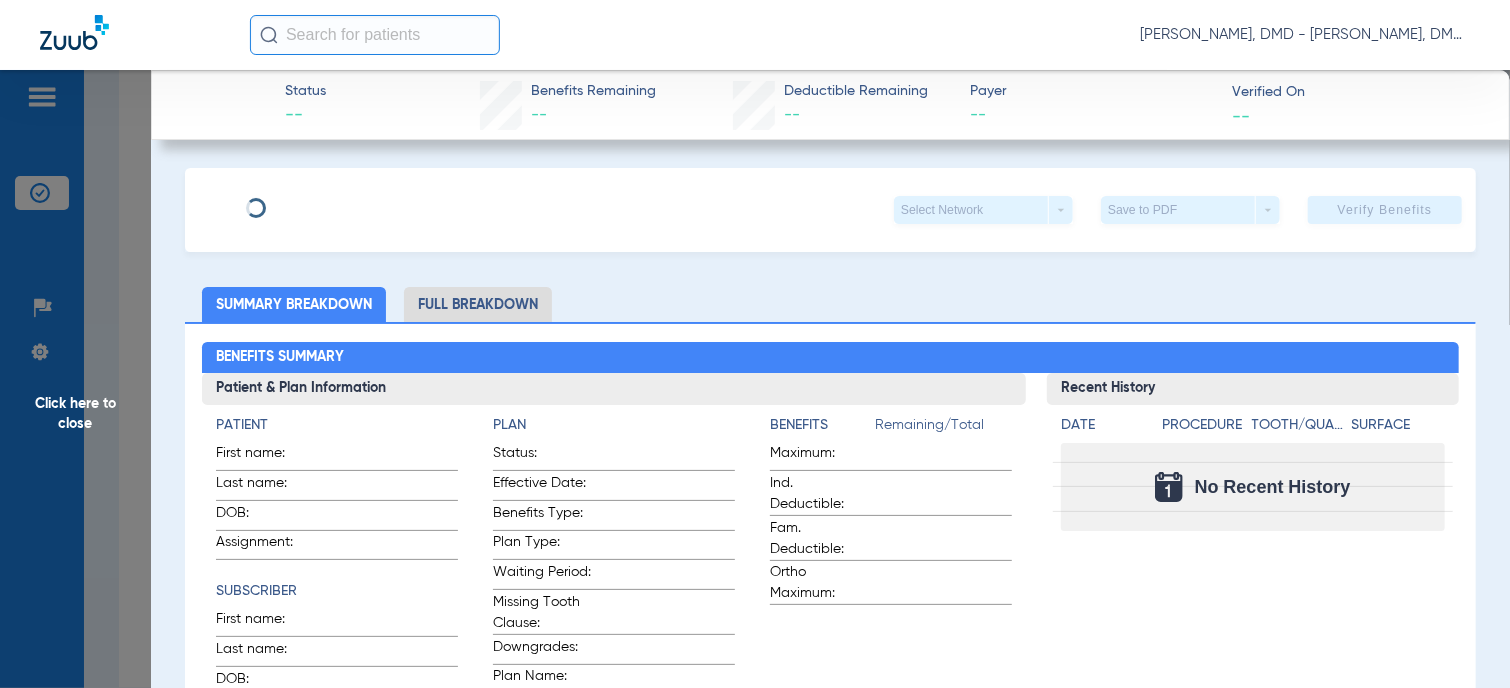 type on "[PERSON_NAME]" 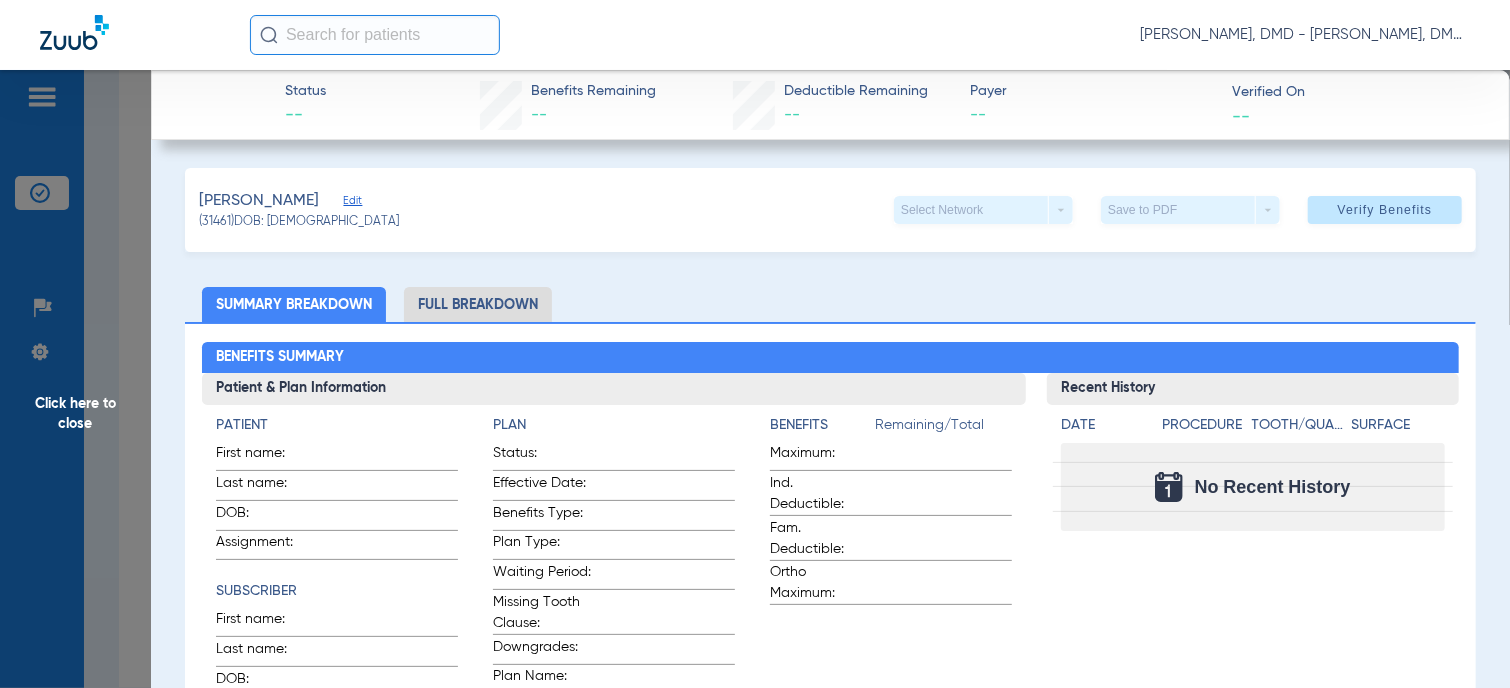 click on "Edit" 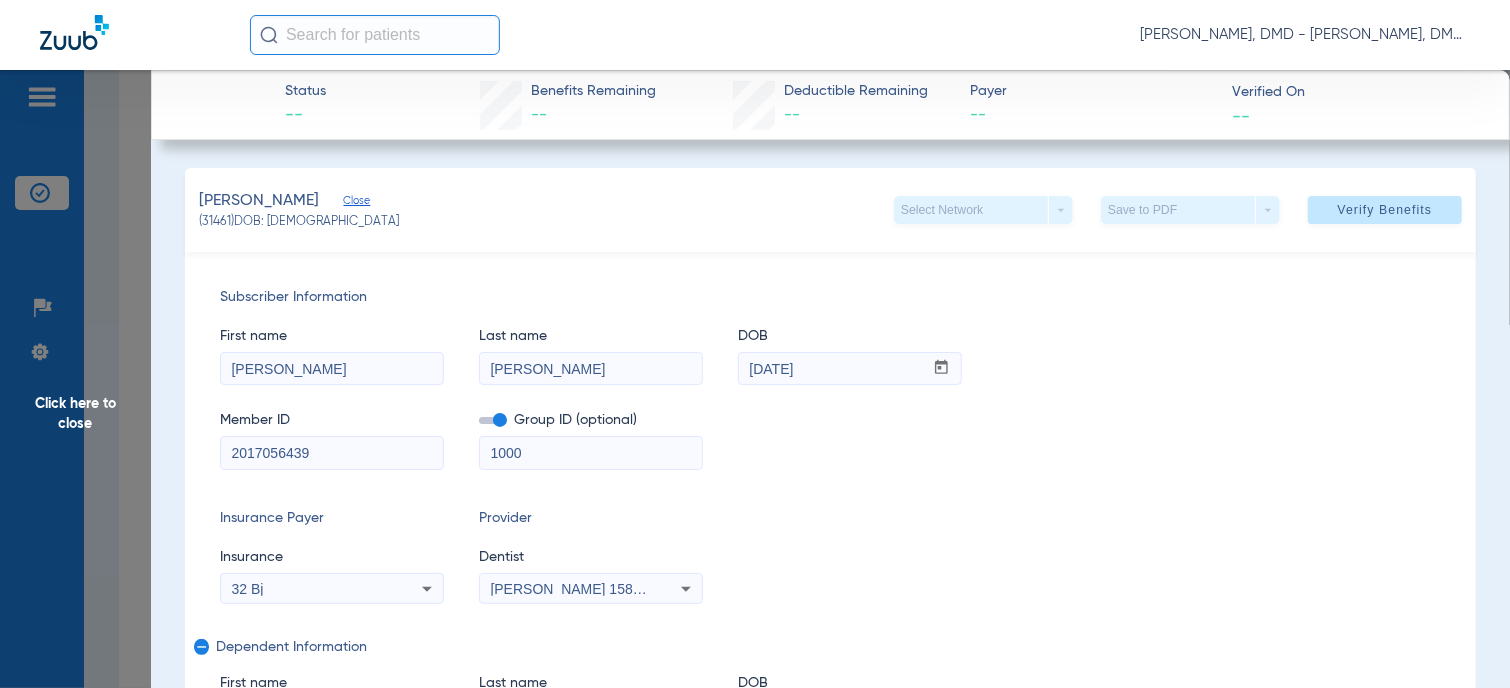 drag, startPoint x: 355, startPoint y: 447, endPoint x: 26, endPoint y: 442, distance: 329.038 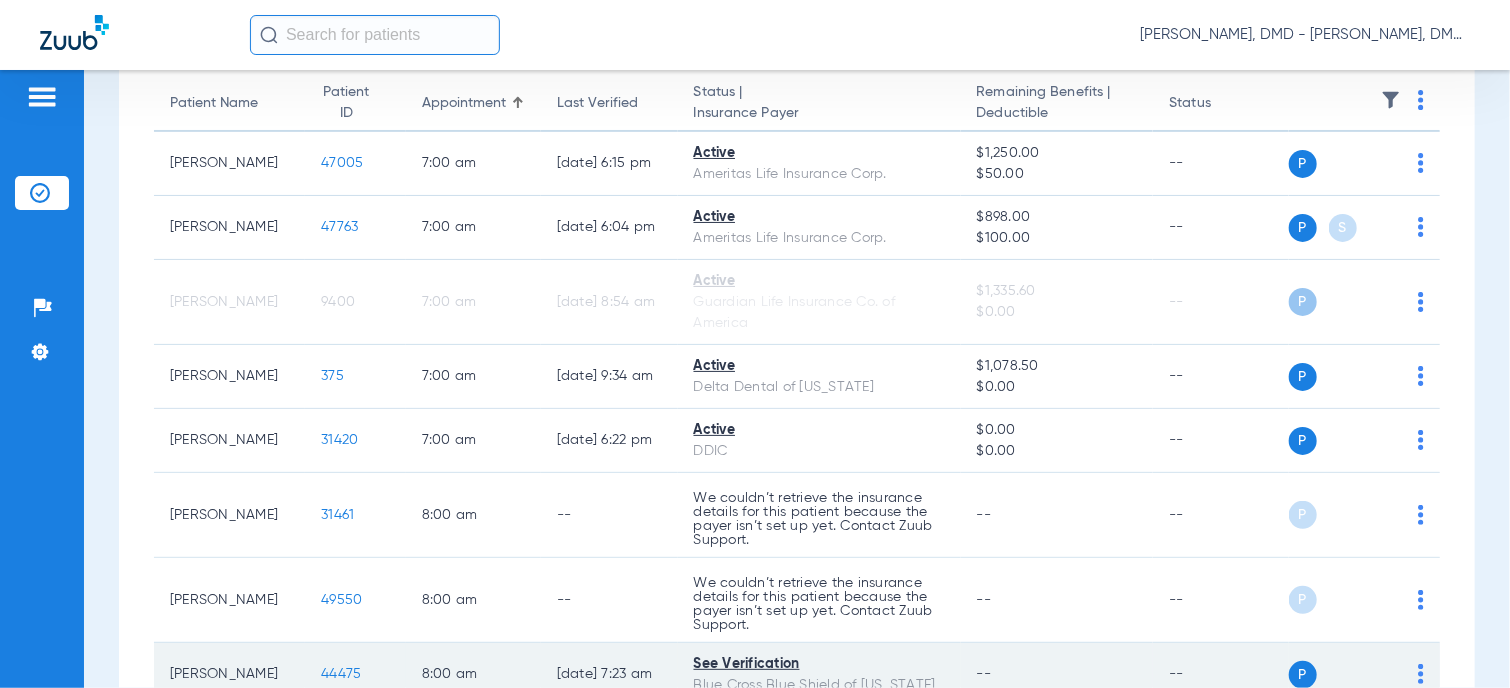 scroll, scrollTop: 300, scrollLeft: 0, axis: vertical 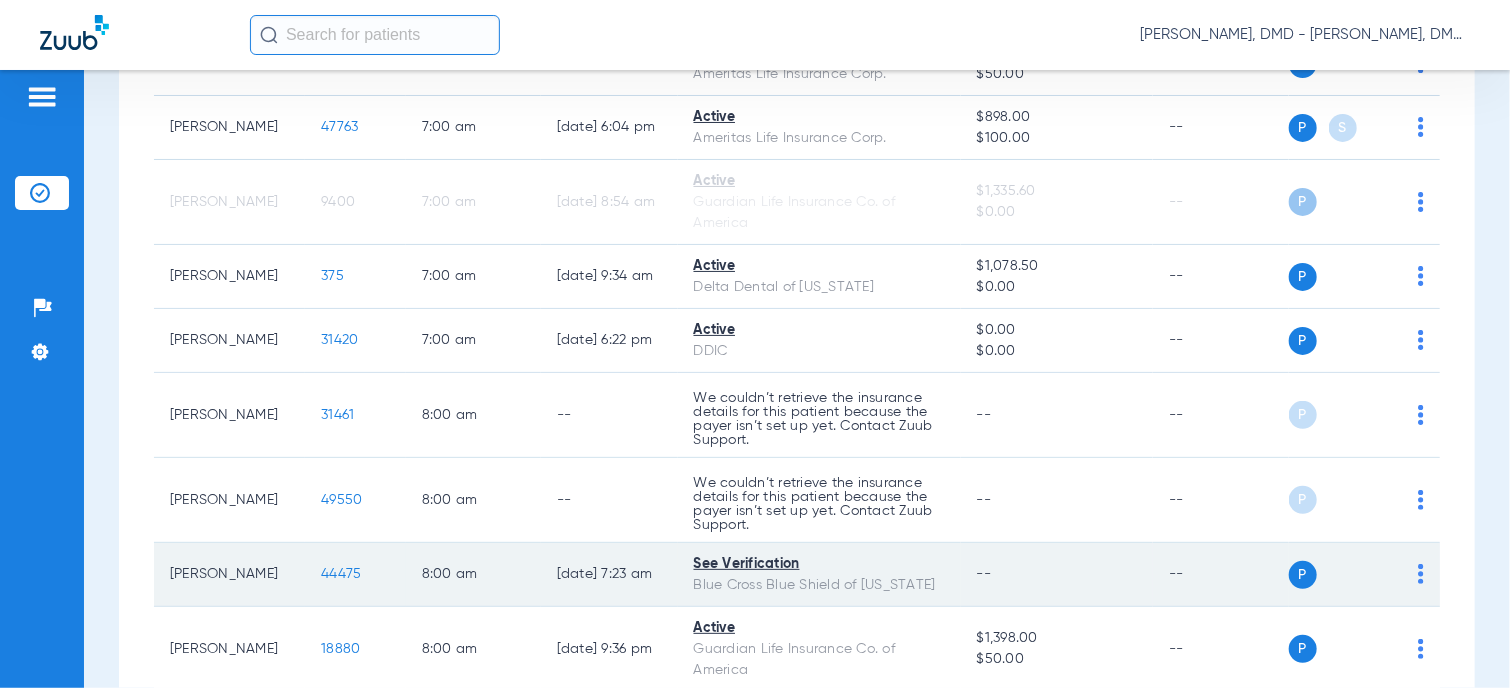 click 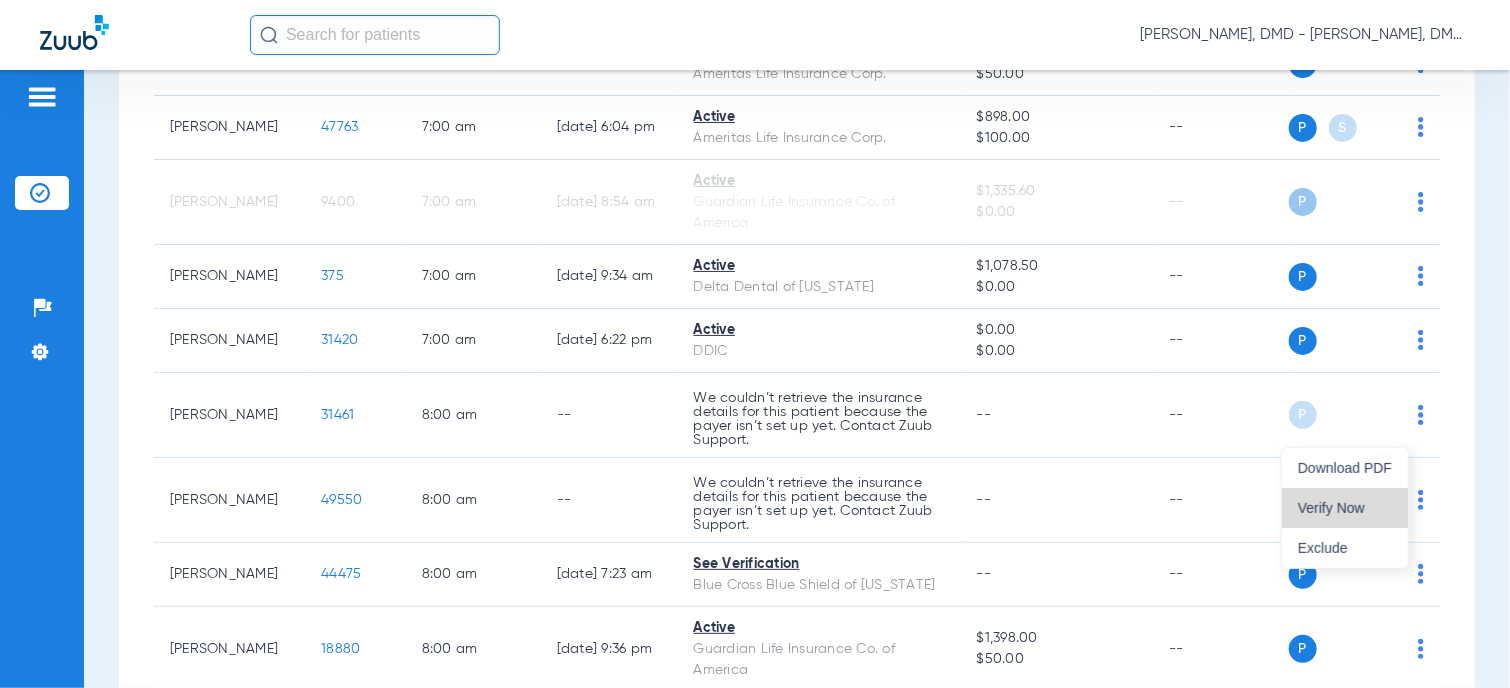 click on "Verify Now" at bounding box center [1345, 508] 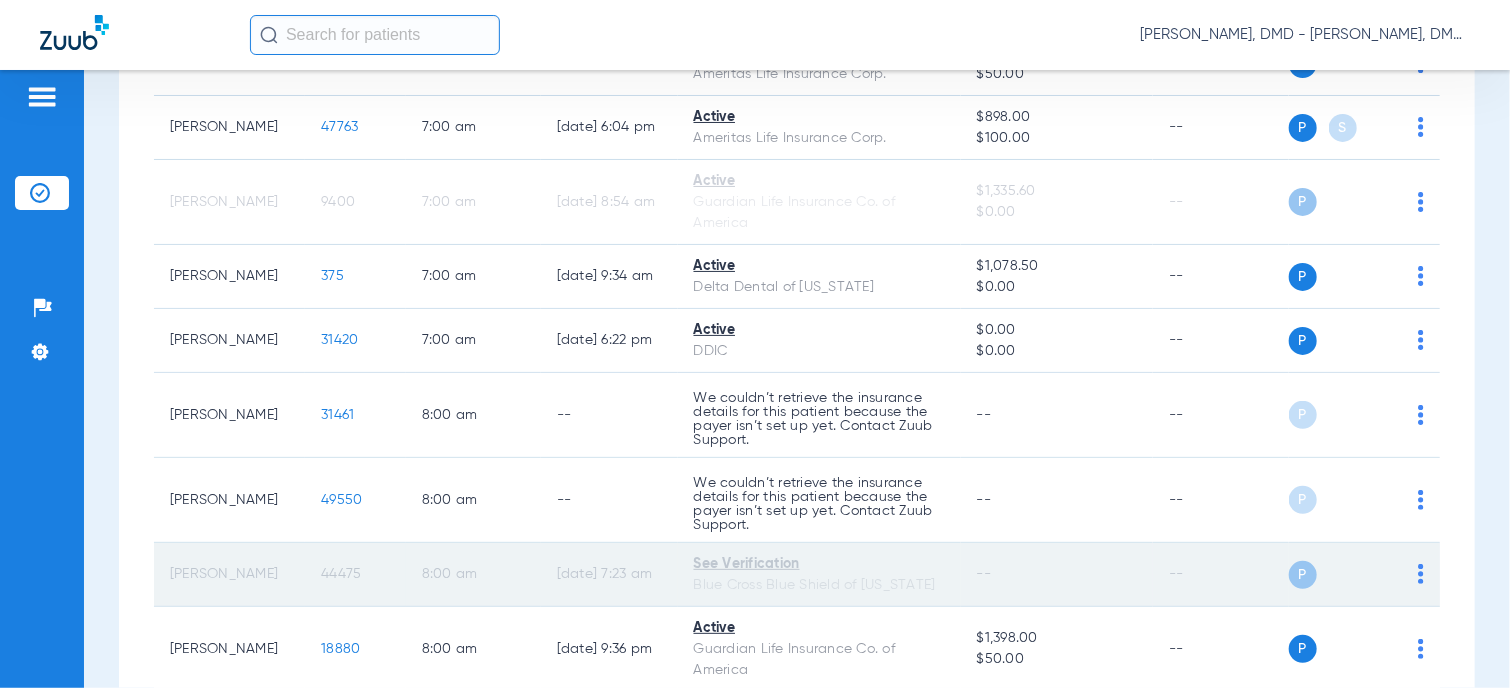 click on "44475" 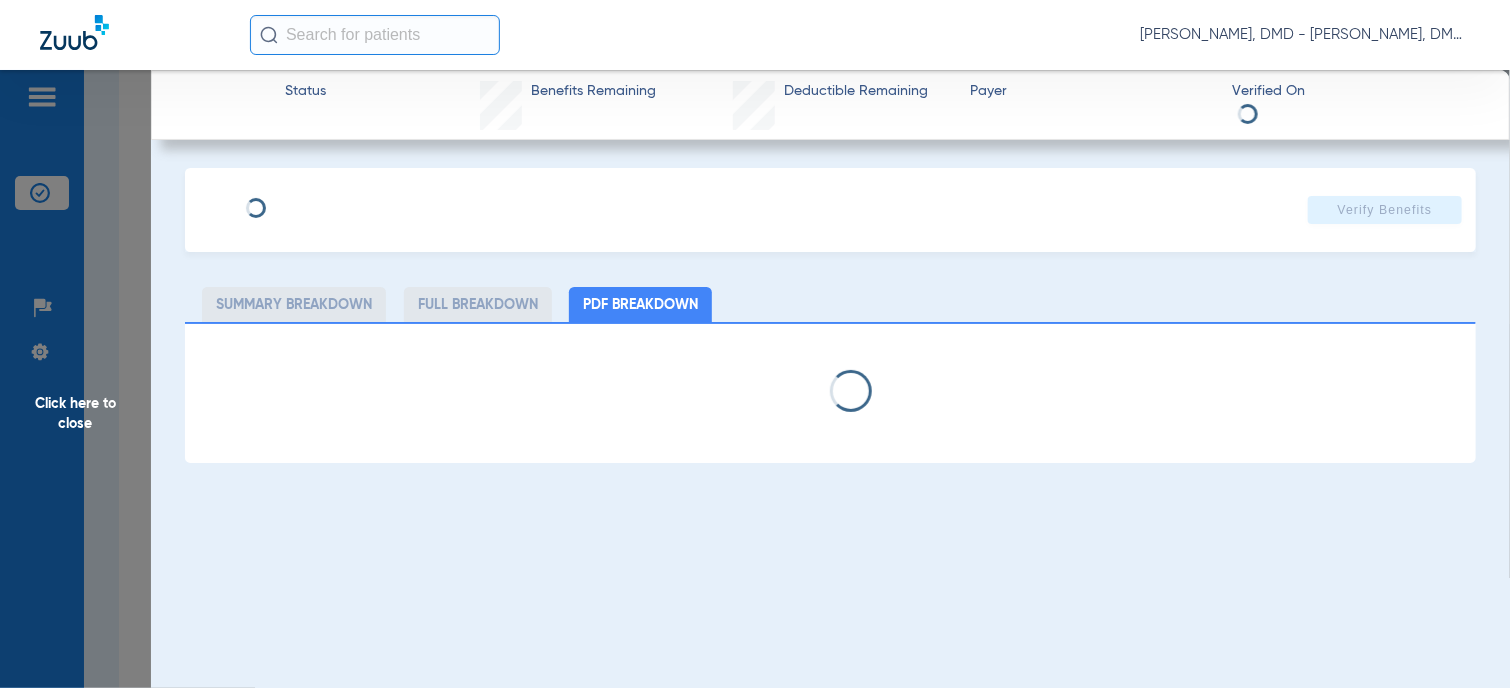 type on "[PERSON_NAME]" 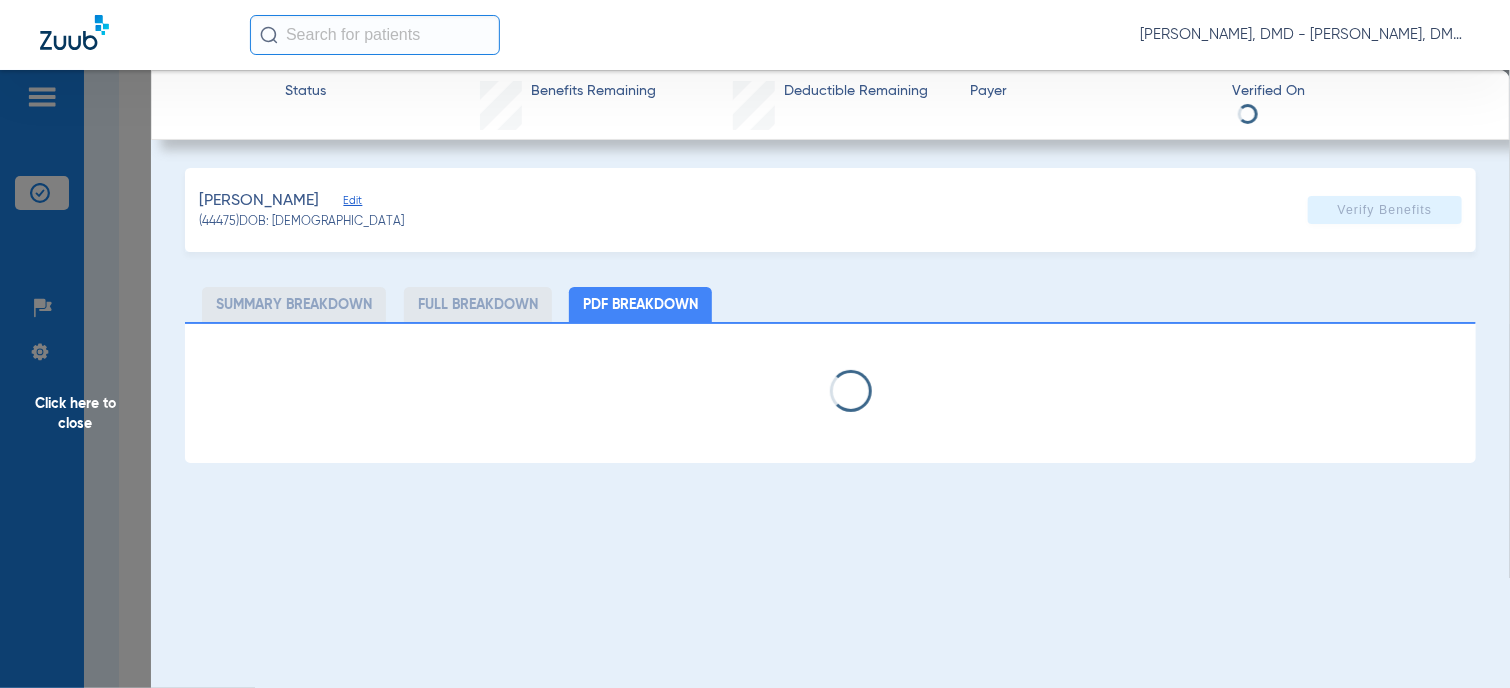 click on "[PERSON_NAME]" 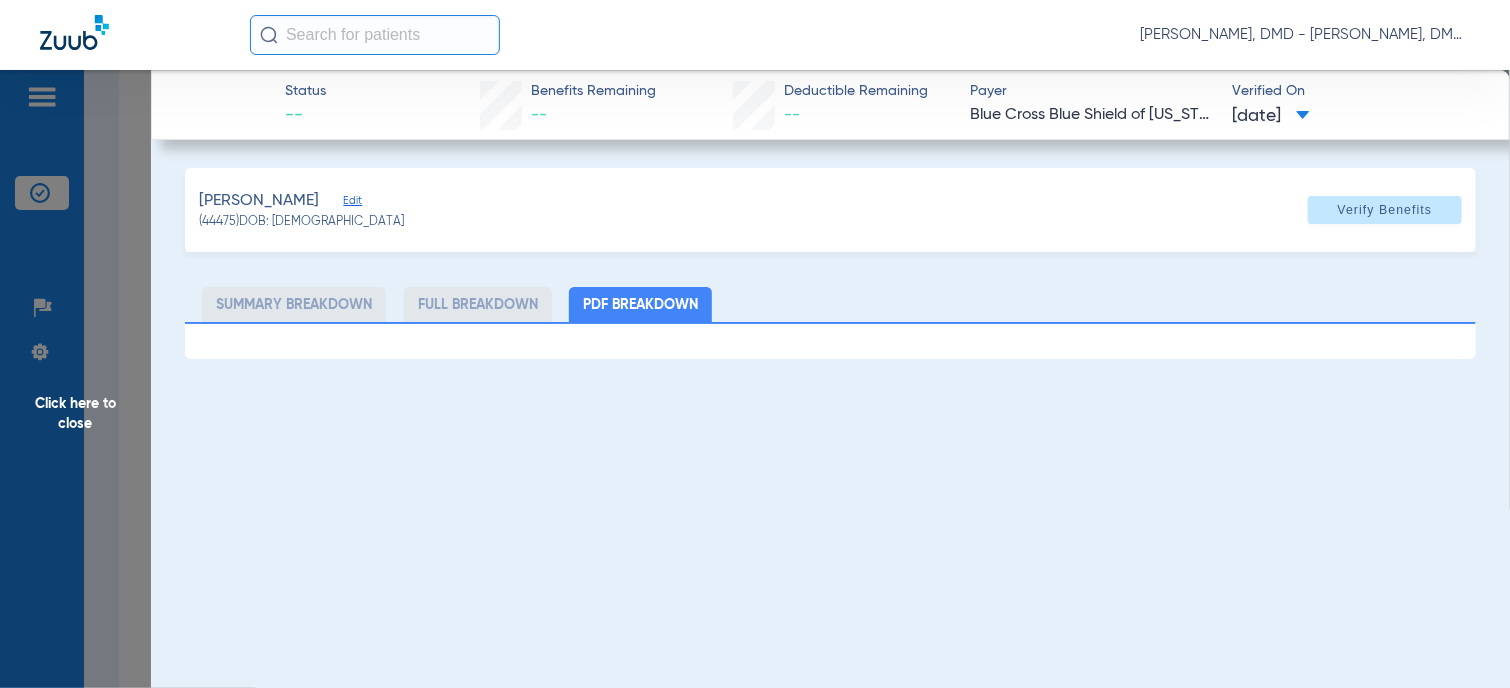 click on "Edit" 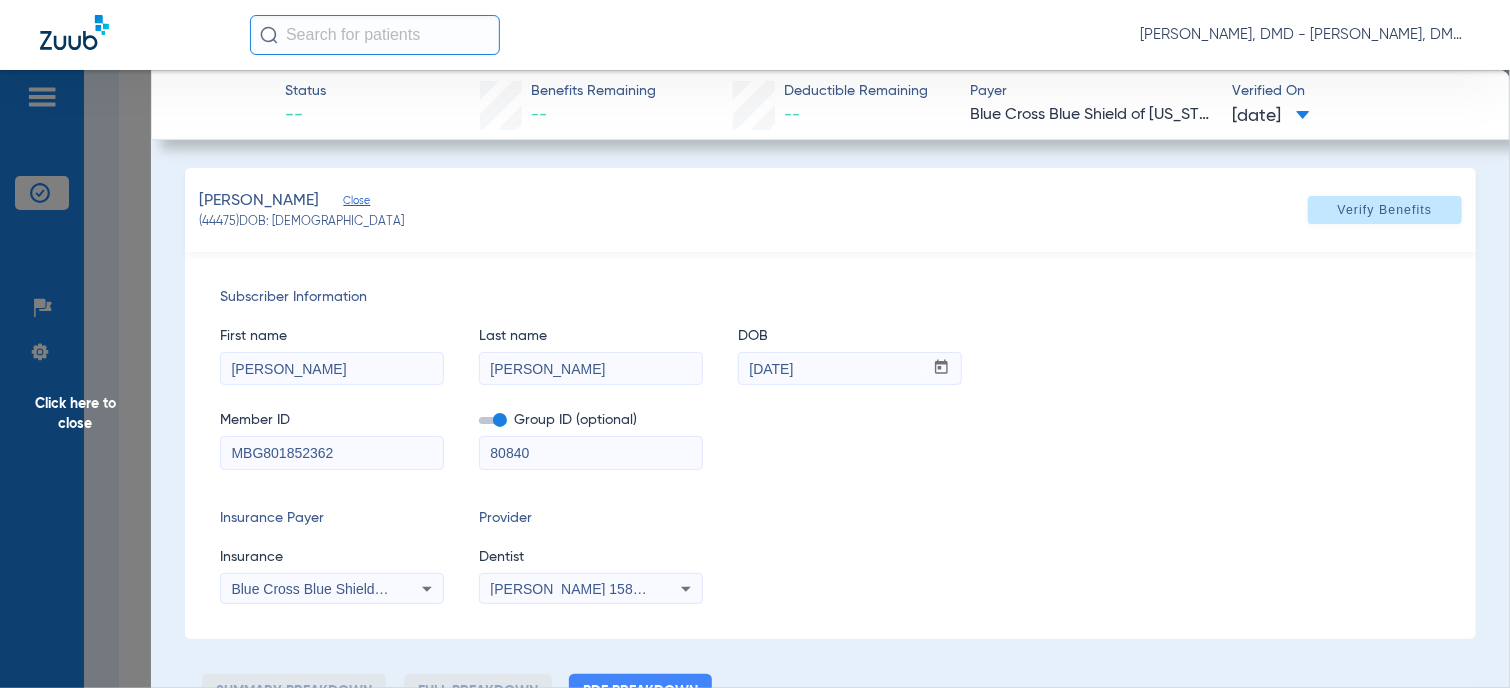 drag, startPoint x: 326, startPoint y: 374, endPoint x: 119, endPoint y: 379, distance: 207.06038 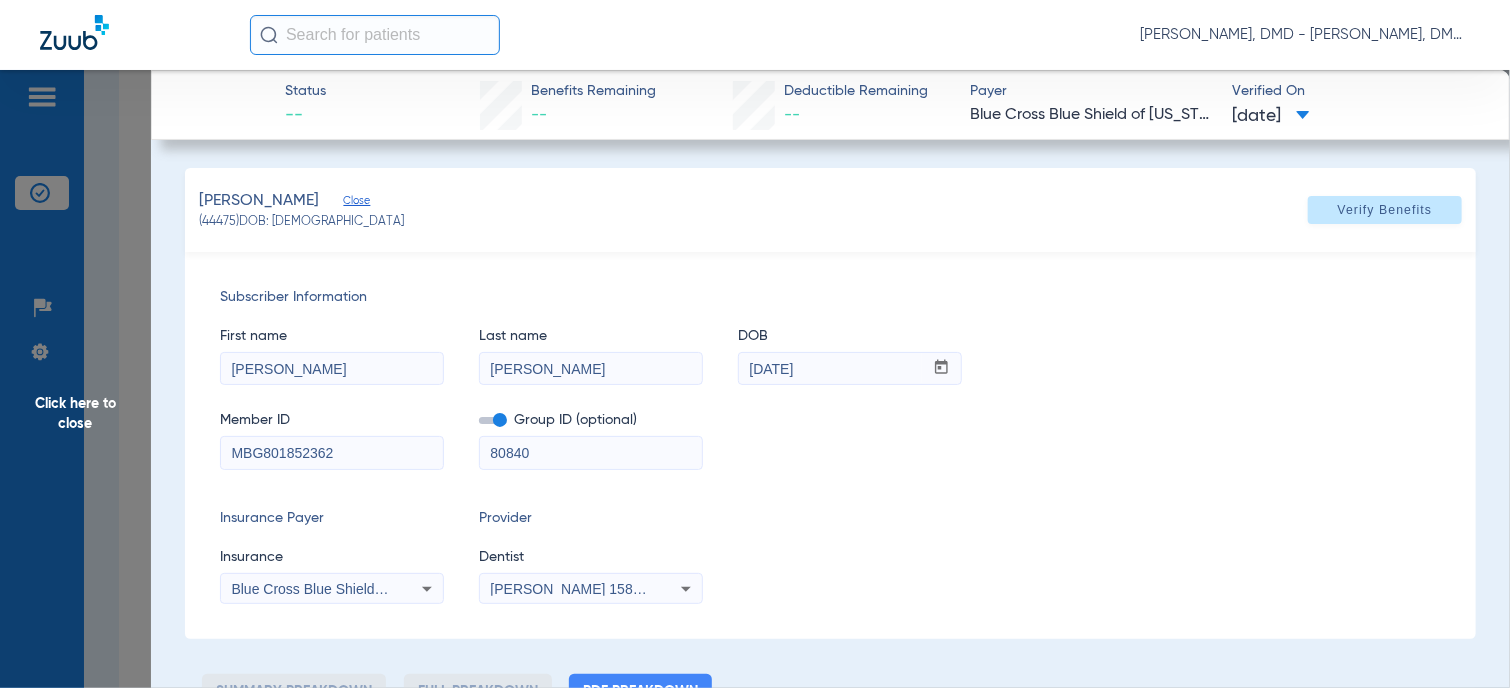click on "First name  [PERSON_NAME]  Last name  [PERSON_NAME]  DOB  mm / dd / yyyy [DATE]" 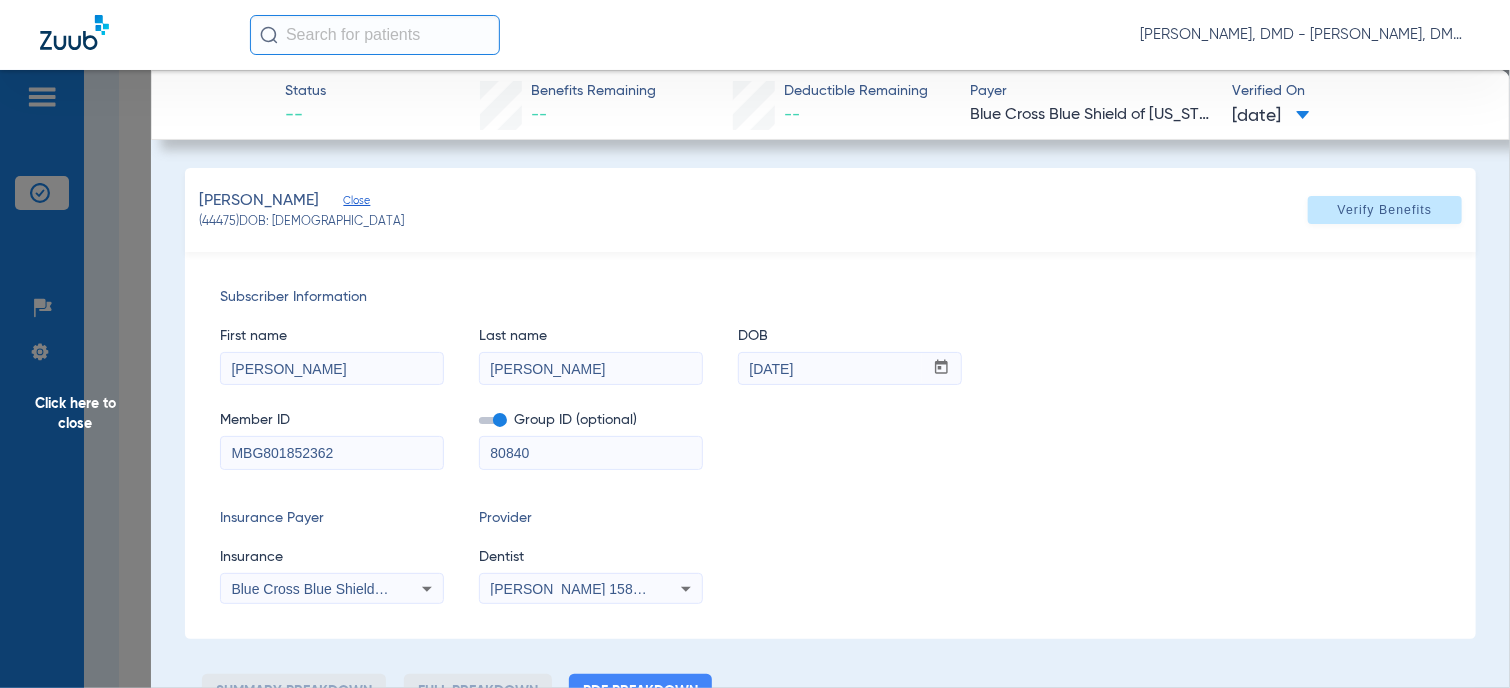 drag, startPoint x: 859, startPoint y: 374, endPoint x: 477, endPoint y: 386, distance: 382.18845 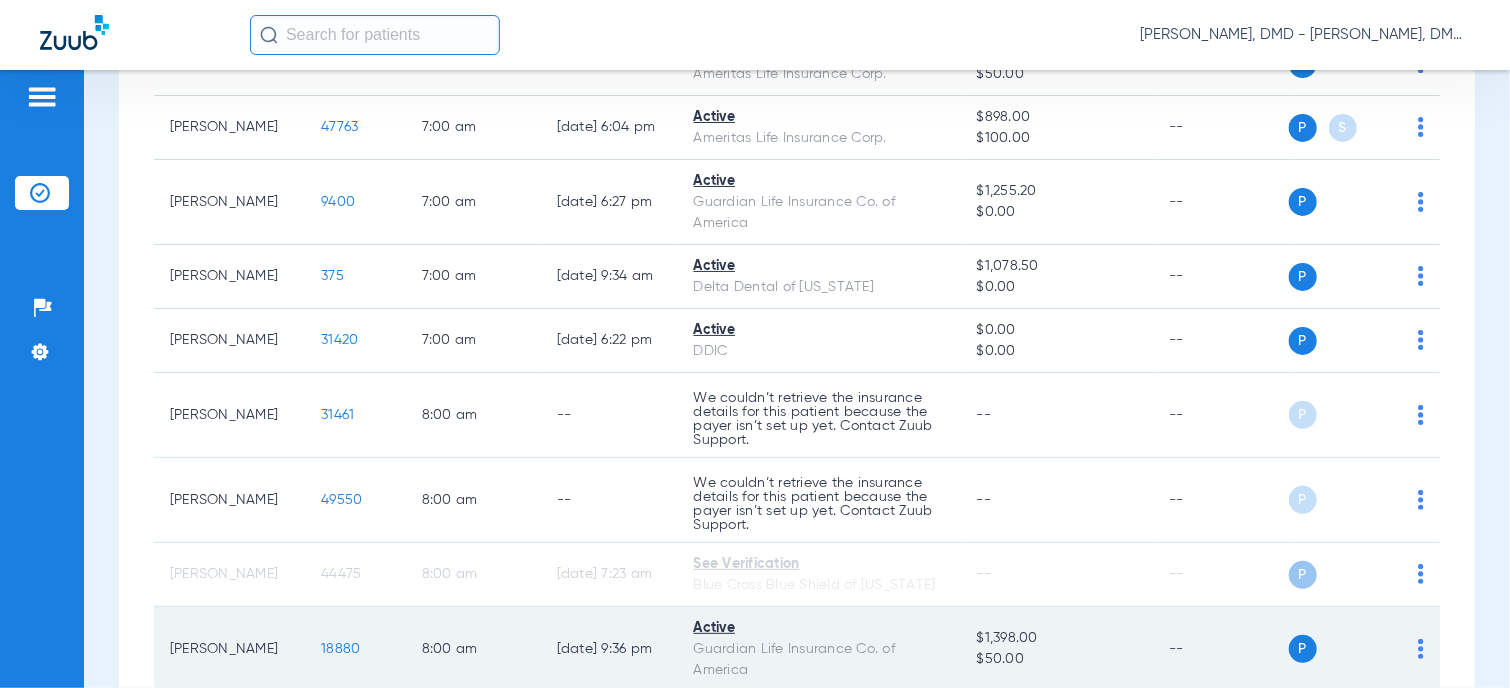 click 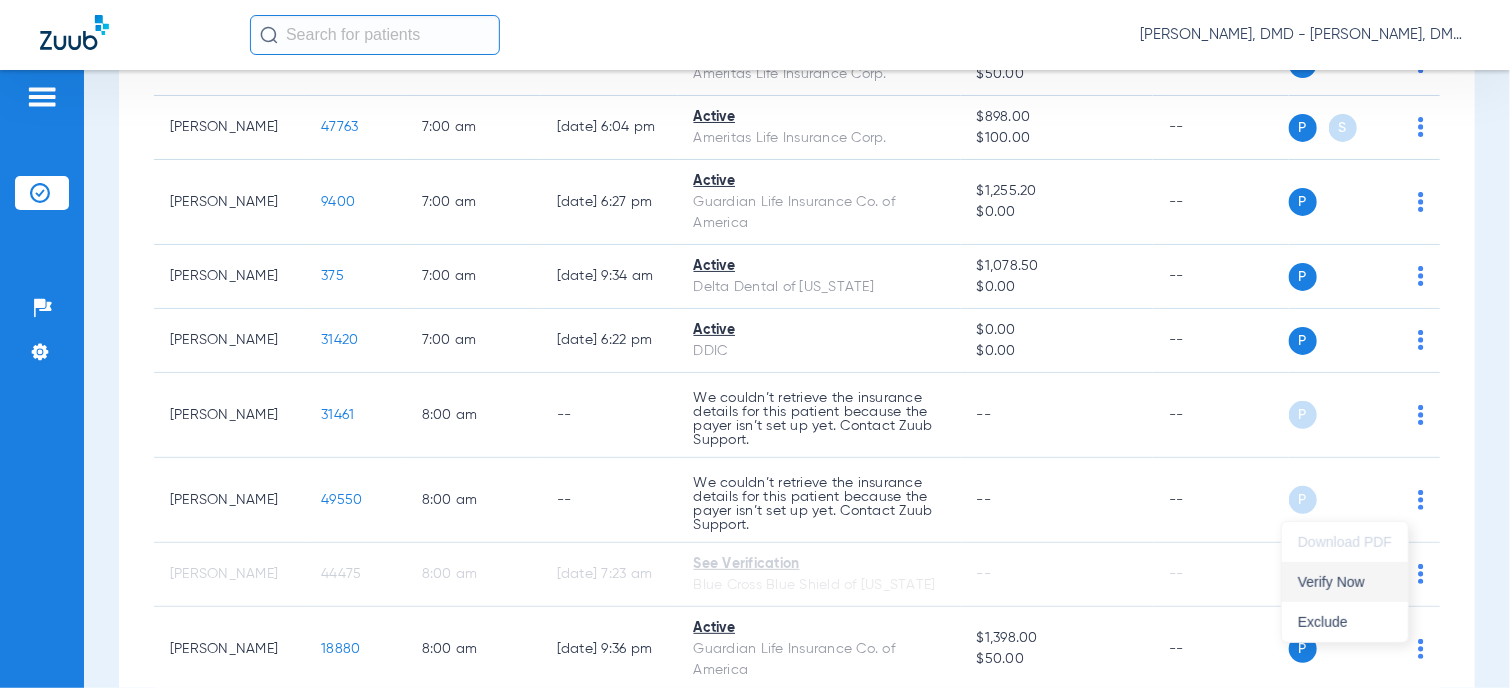 click on "Verify Now" at bounding box center (1345, 582) 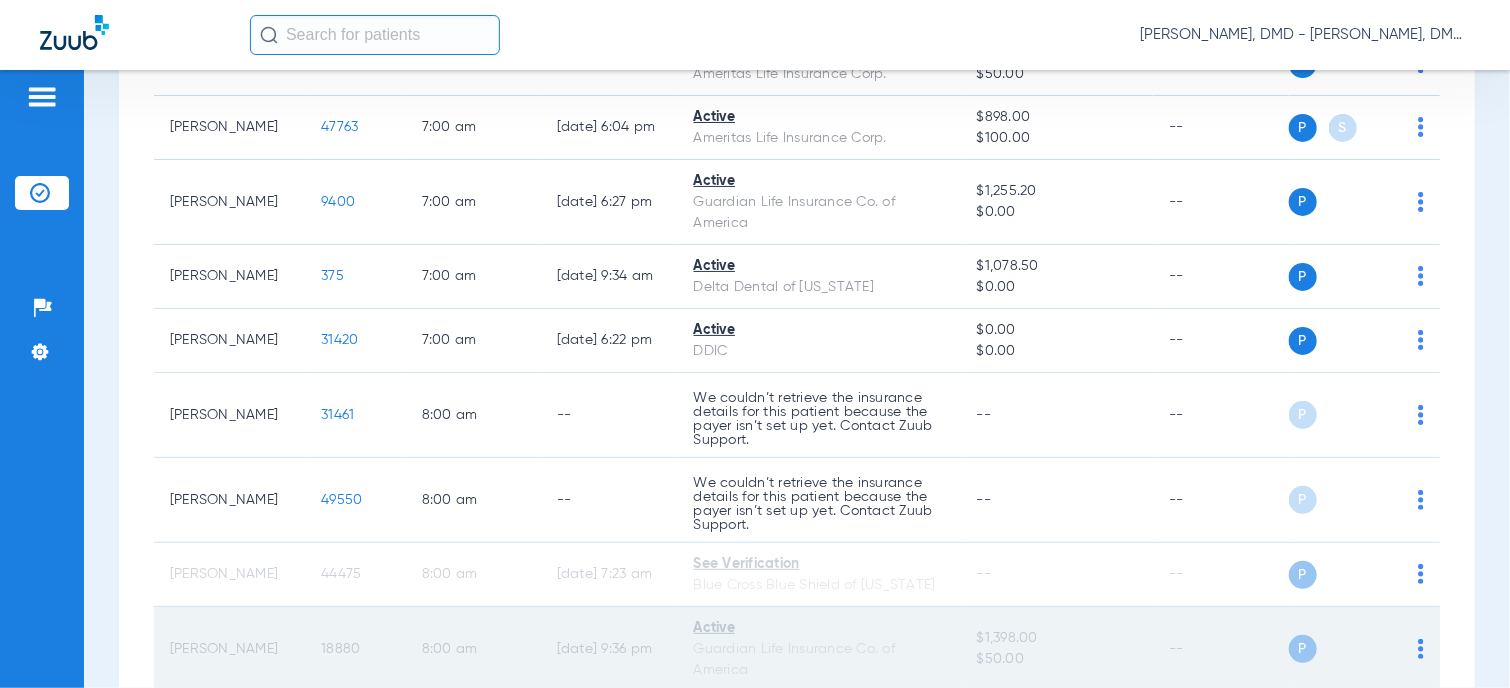 click on "18880" 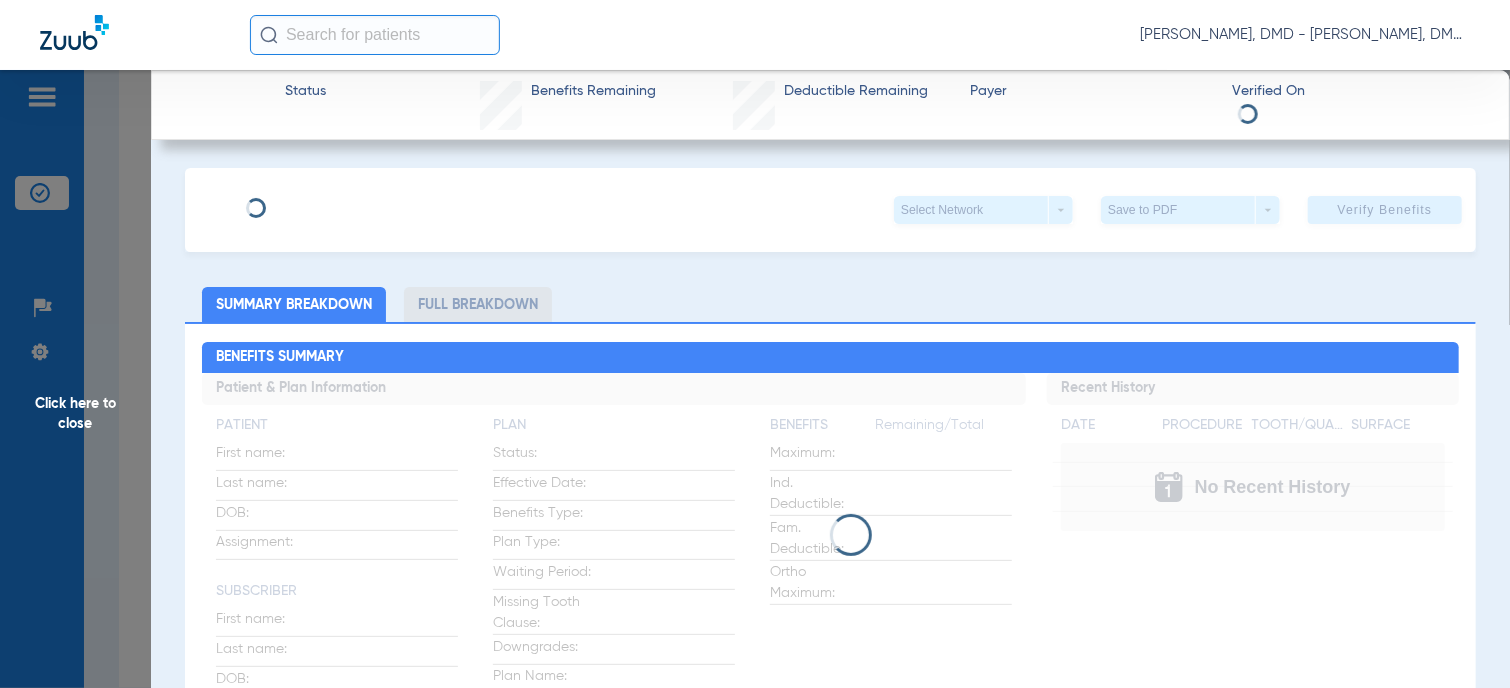 type on "[PERSON_NAME]" 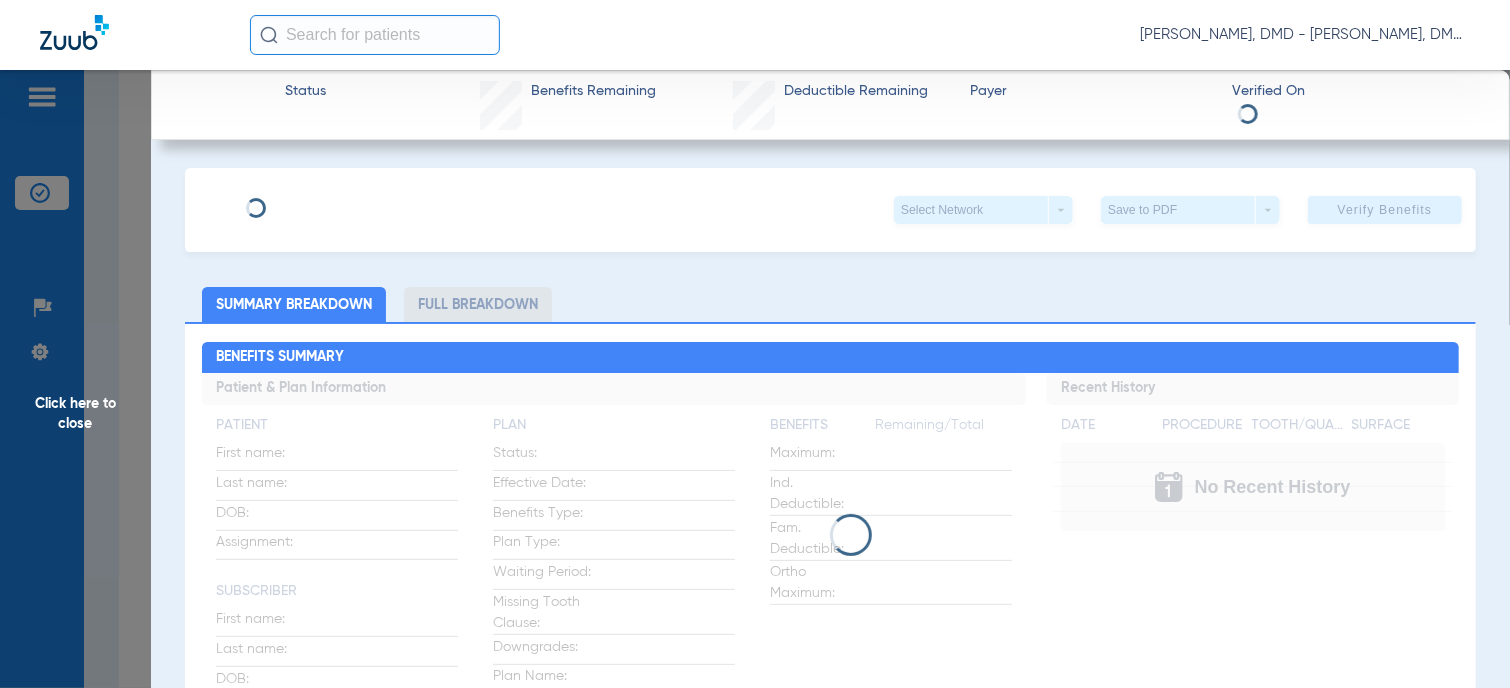 type on "[DATE]" 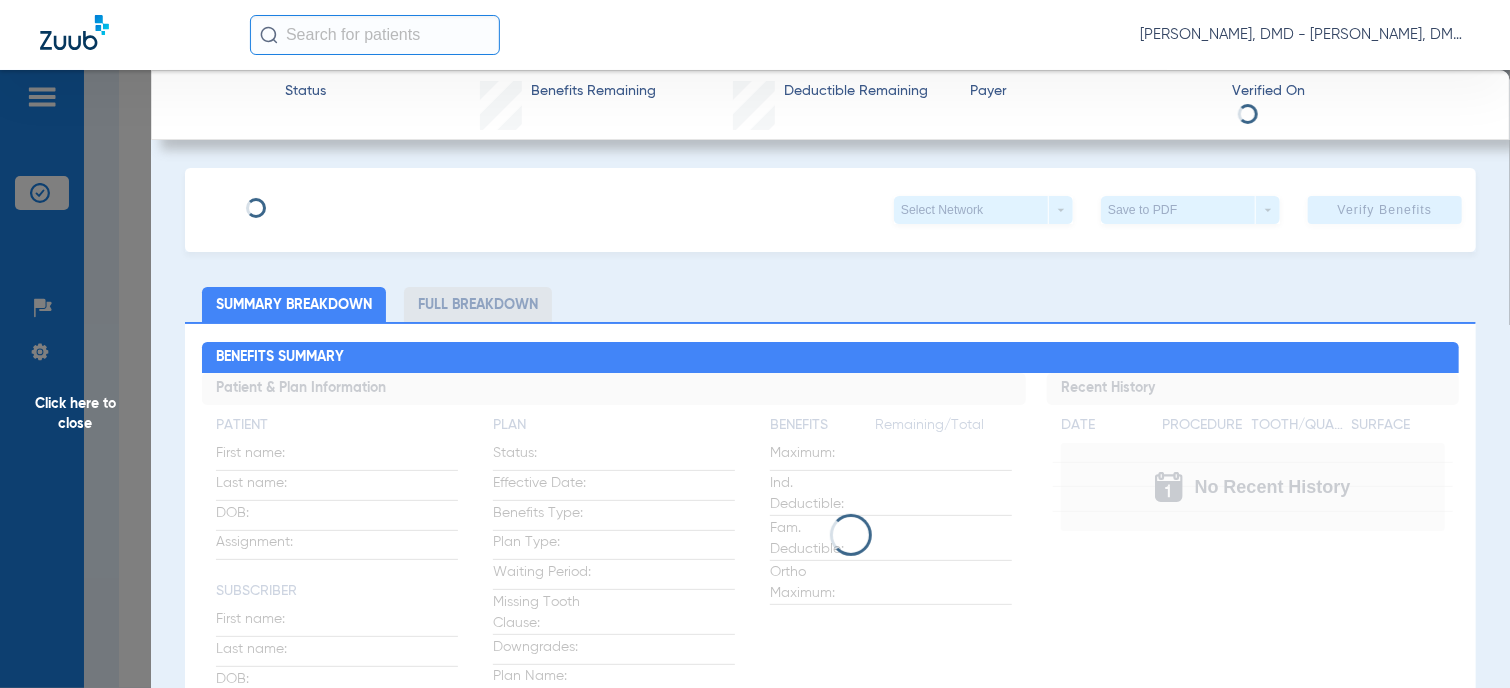 type on "926213454" 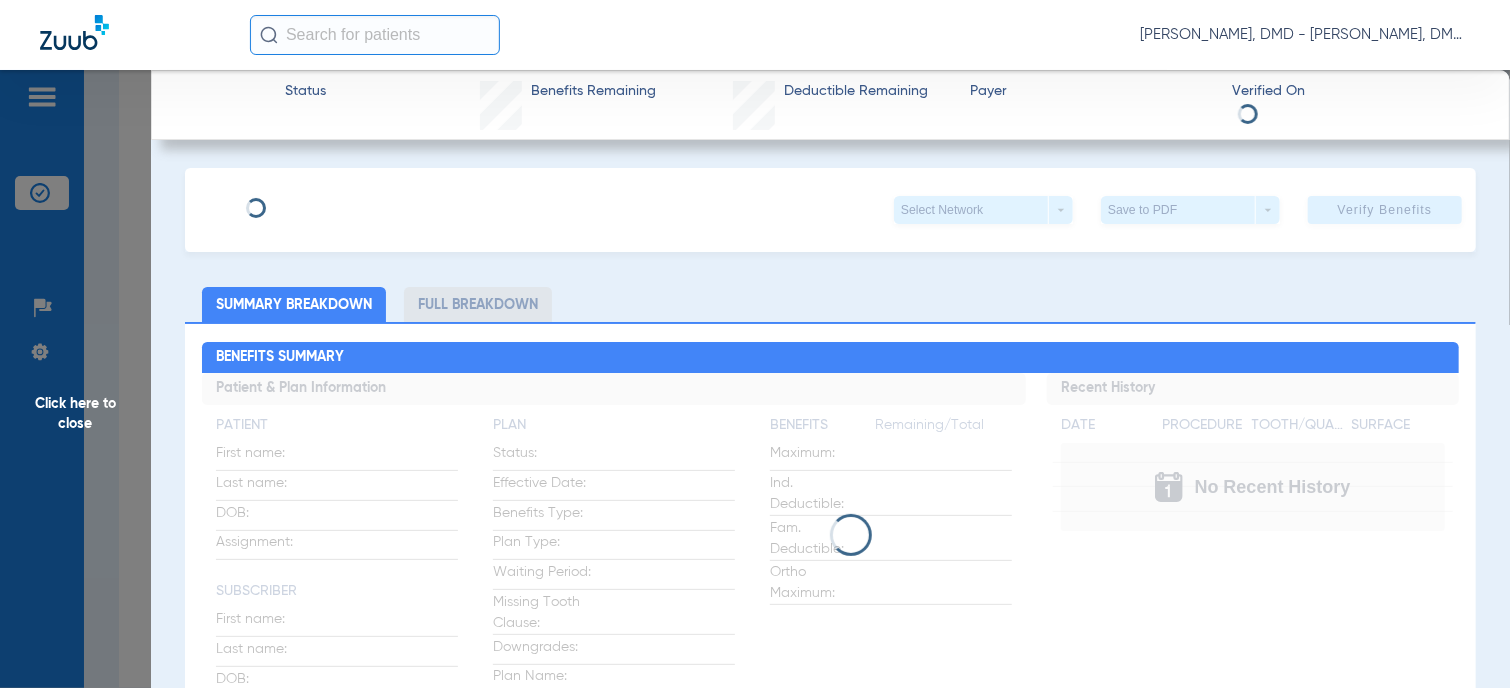 type on "00532450" 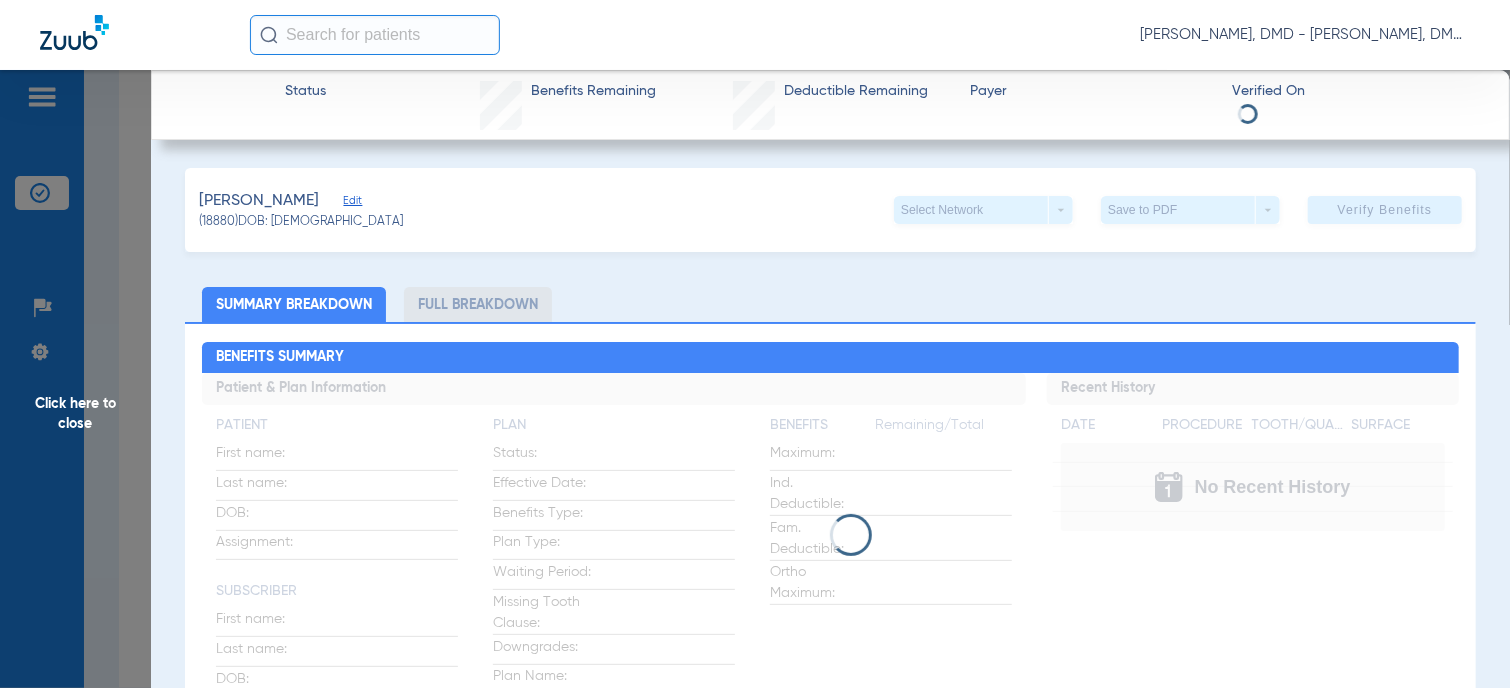 click on "Edit" 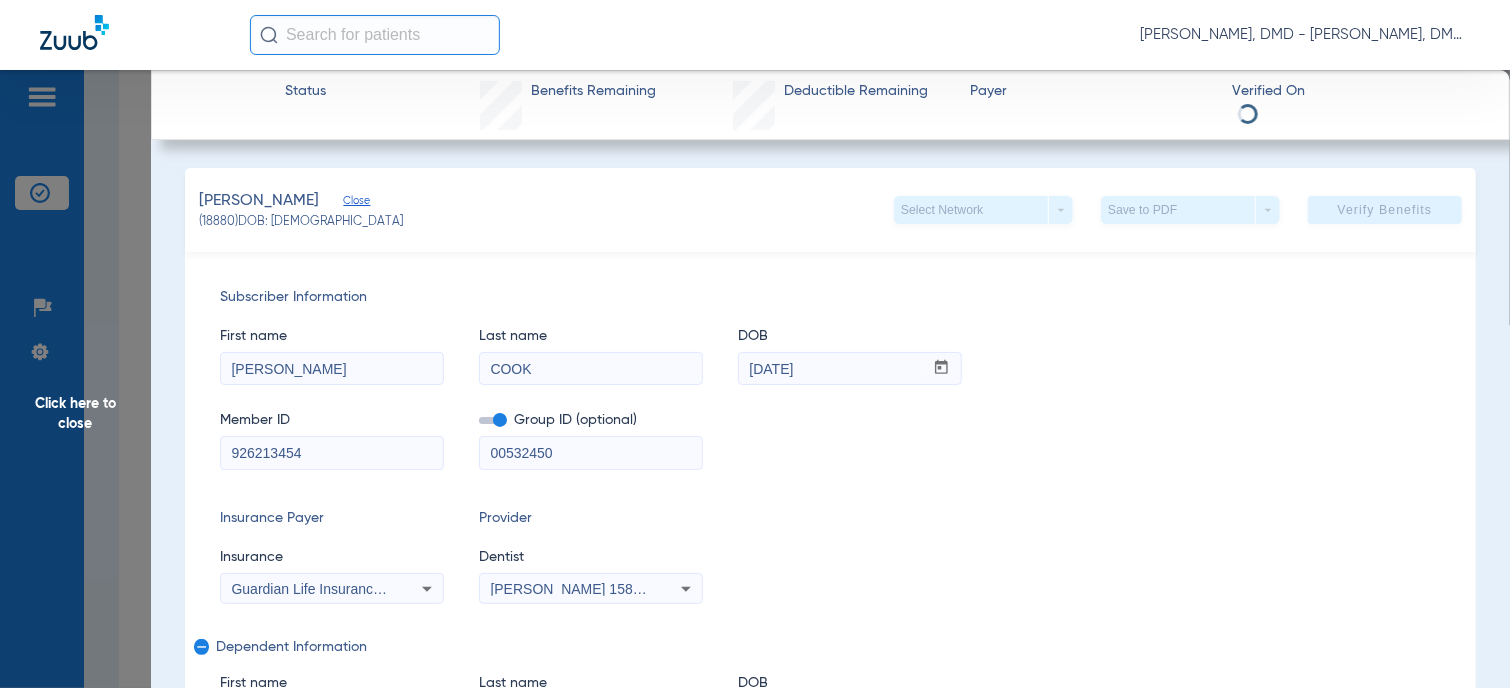 scroll, scrollTop: 100, scrollLeft: 0, axis: vertical 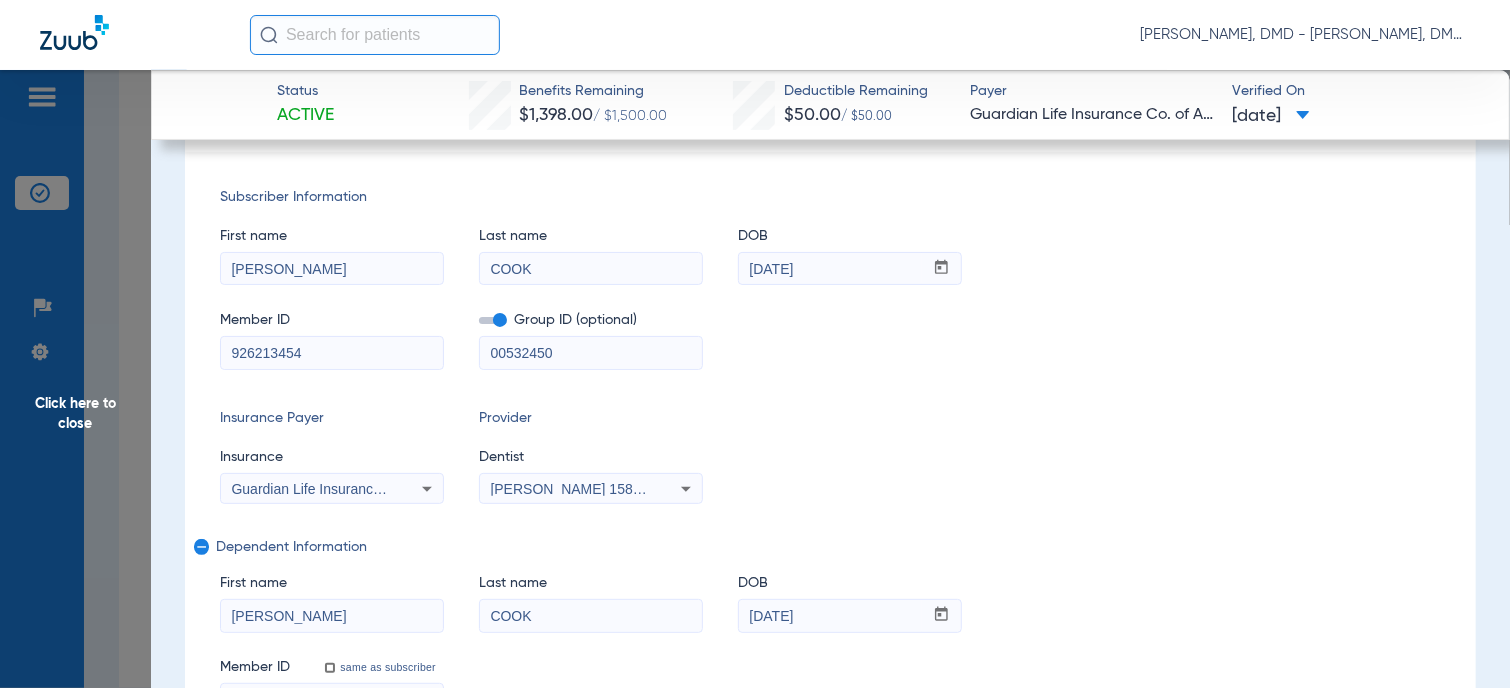 drag, startPoint x: 370, startPoint y: 354, endPoint x: 84, endPoint y: 367, distance: 286.2953 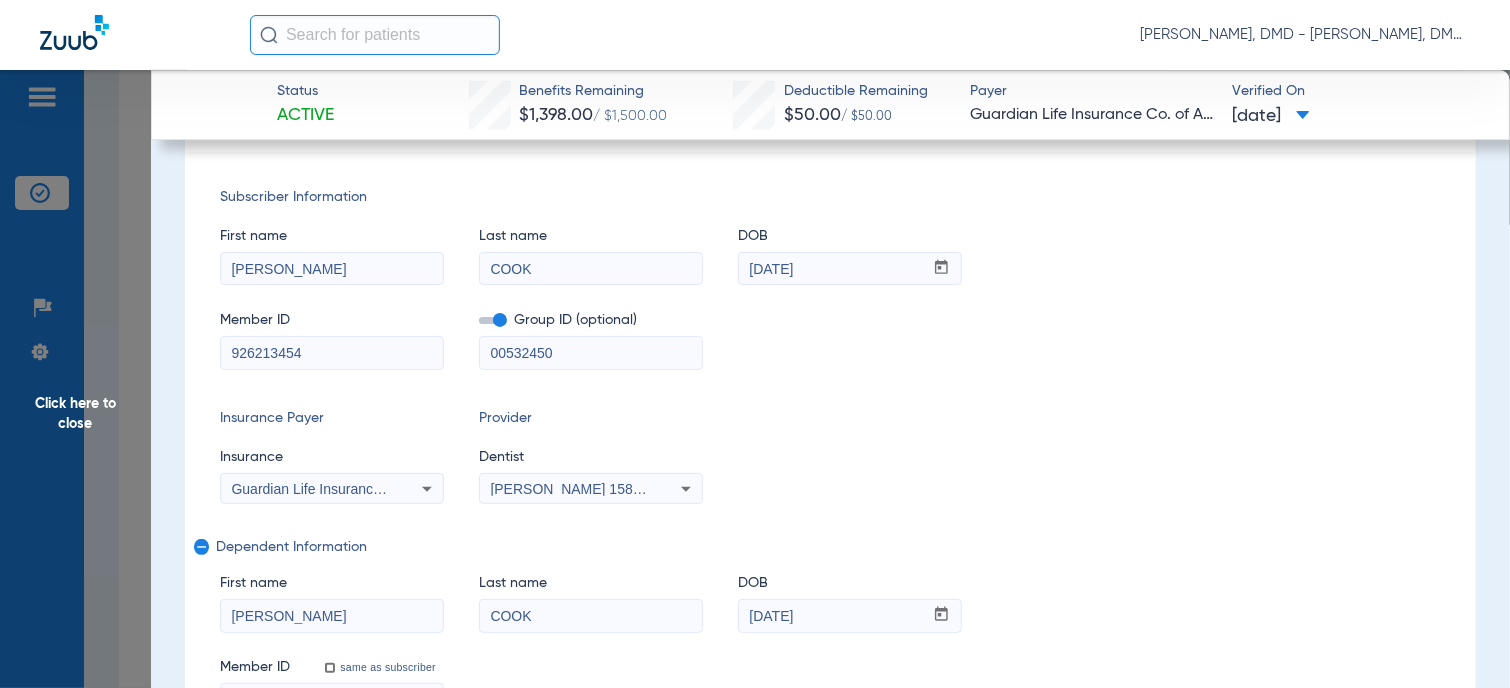 click on "Click here to close" 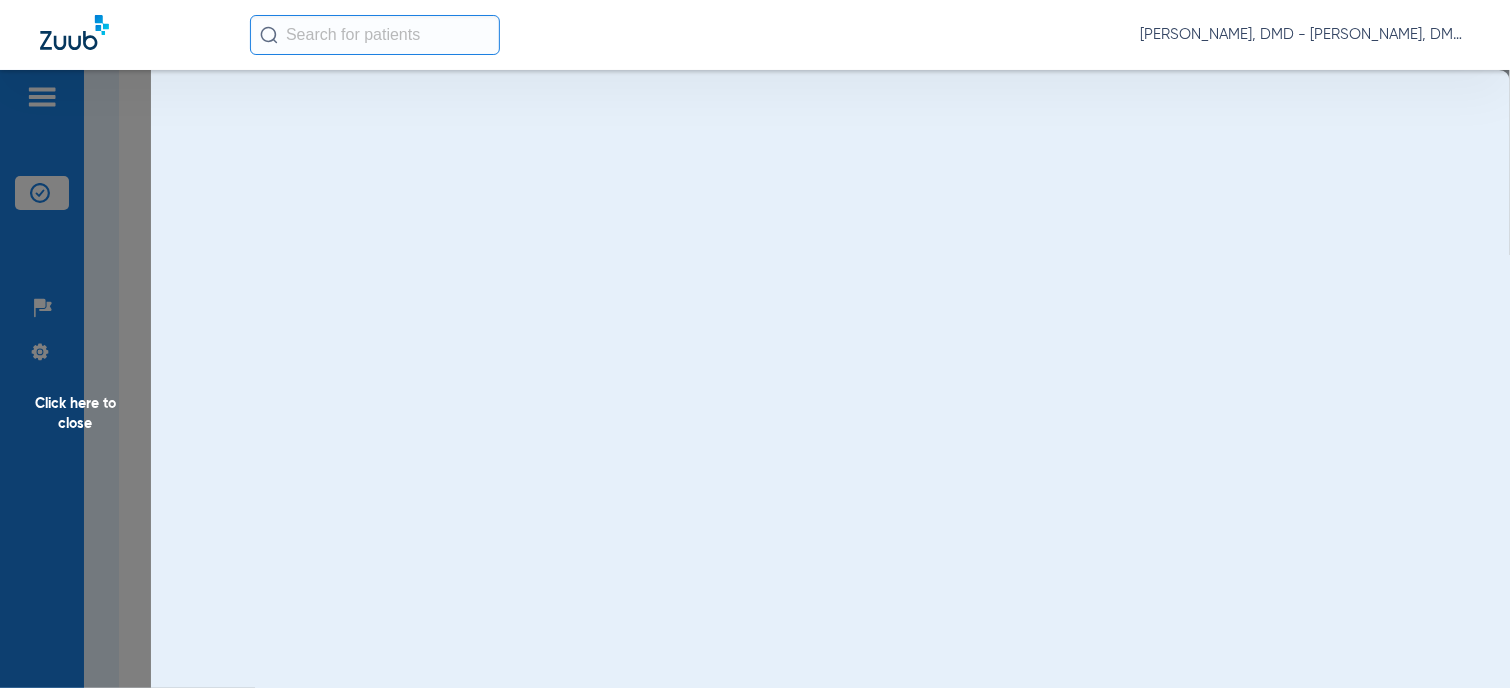 scroll, scrollTop: 0, scrollLeft: 0, axis: both 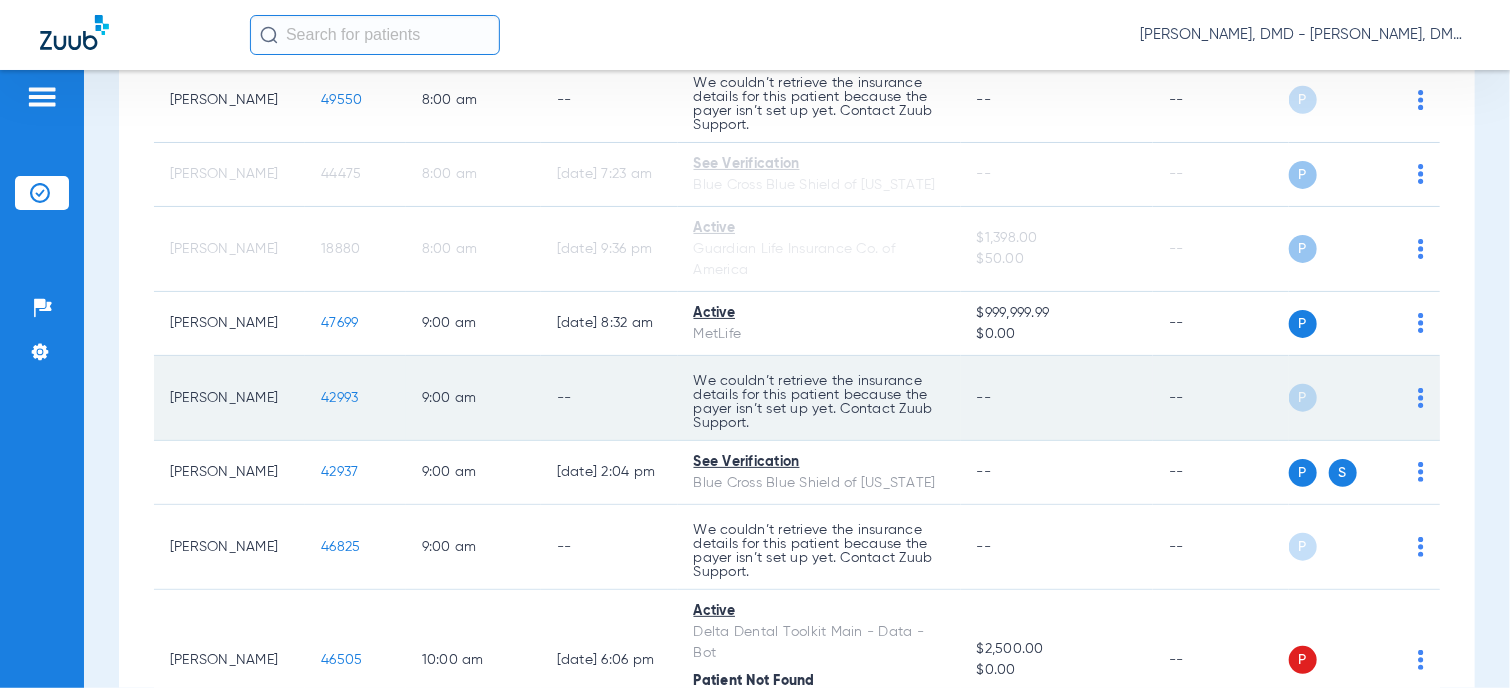 click on "42993" 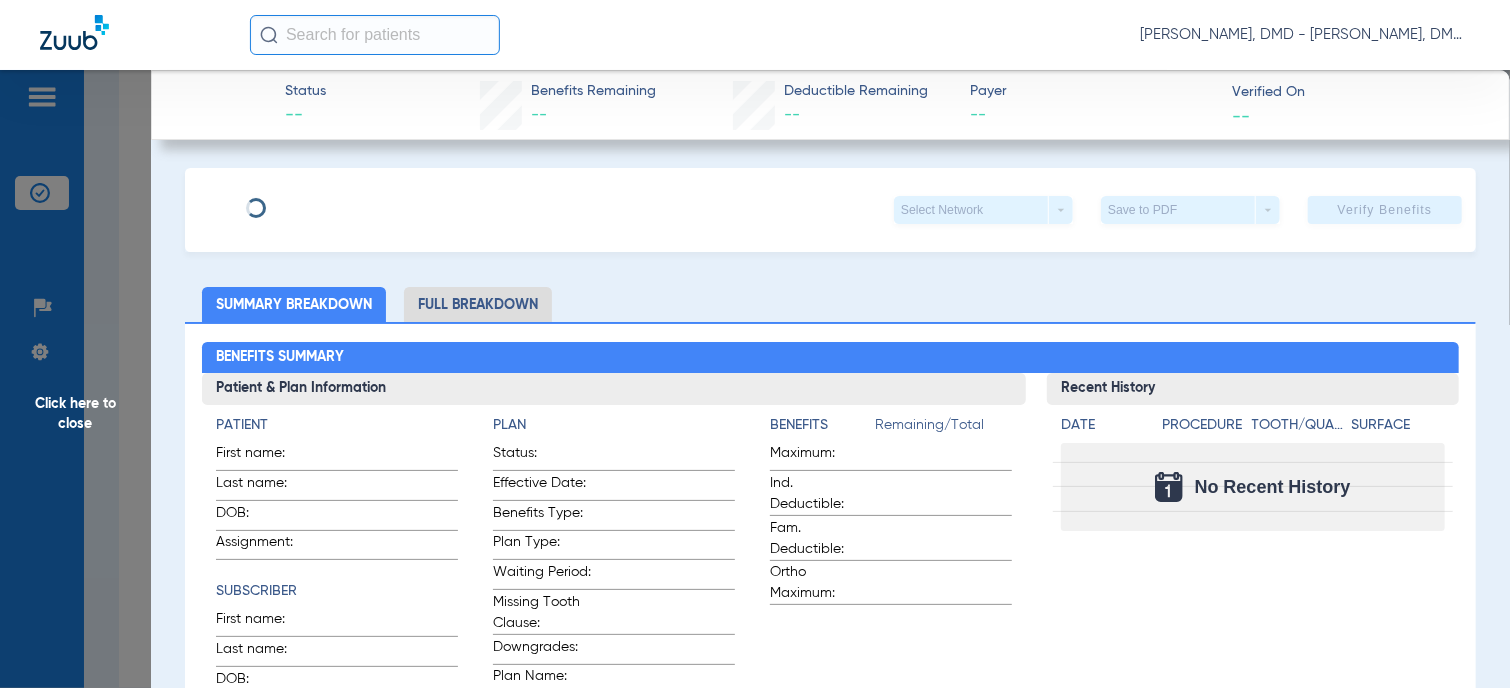 type on "[PERSON_NAME]" 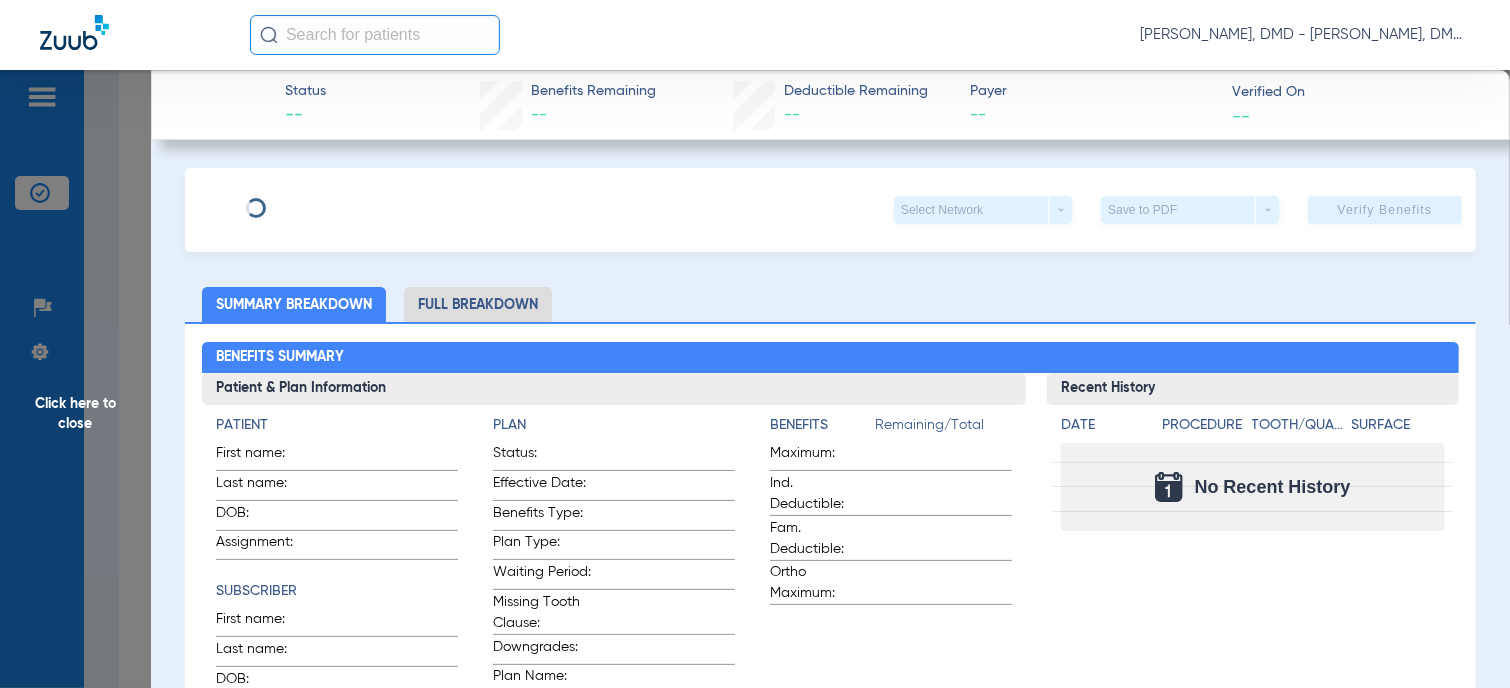 type on "[PERSON_NAME]" 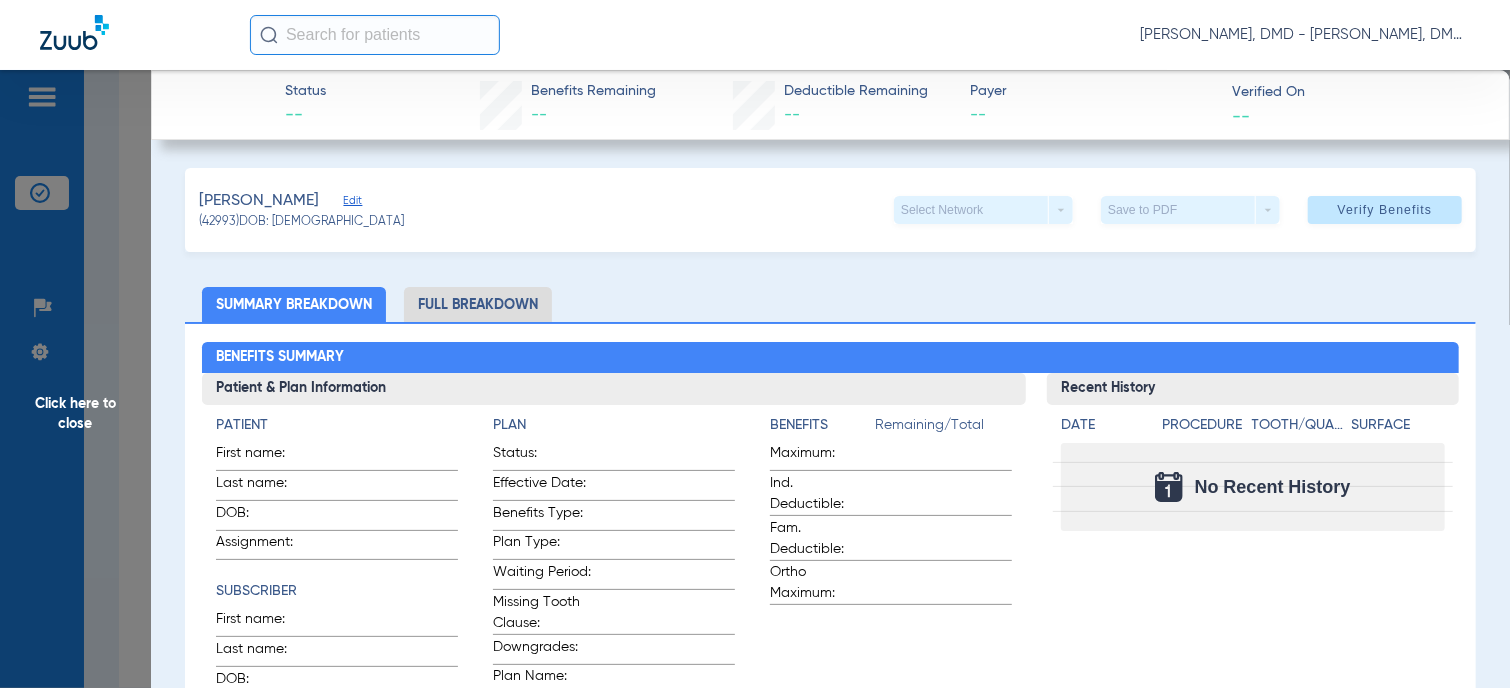 click on "Edit" 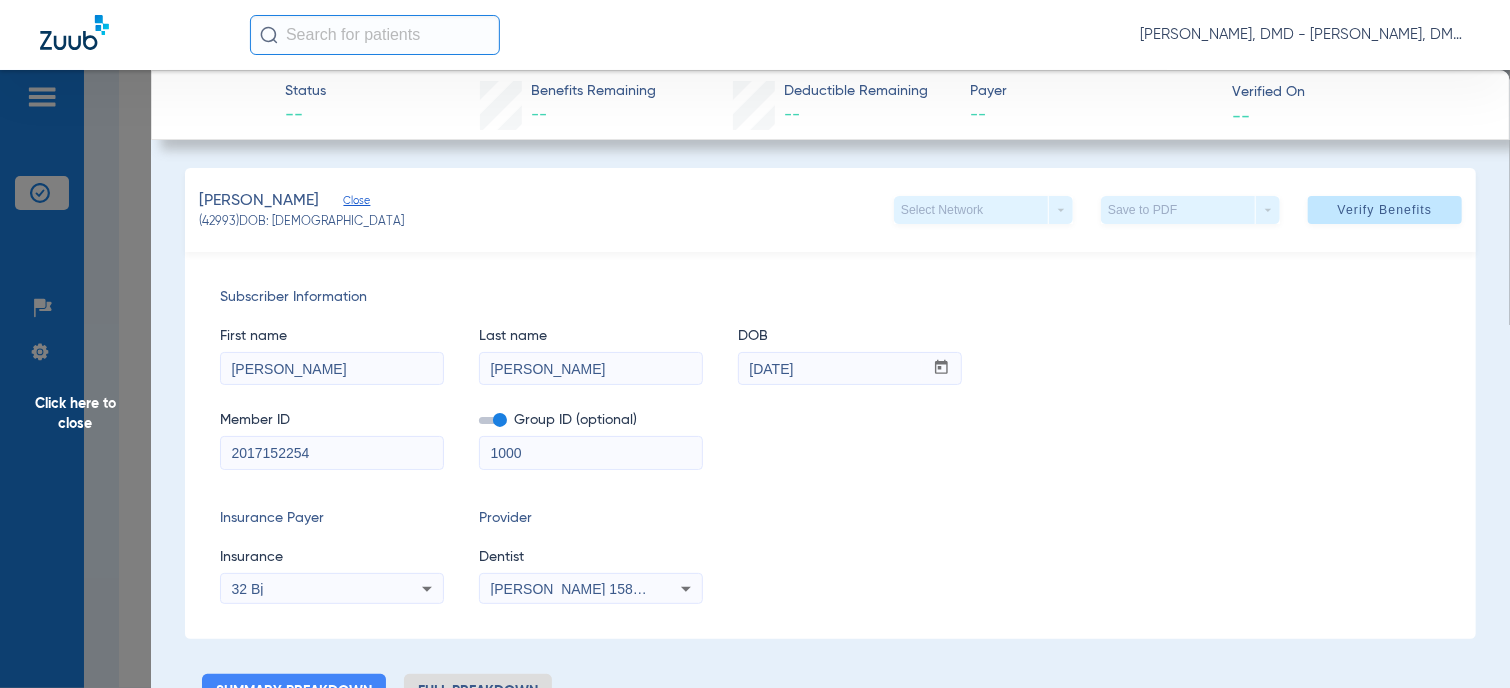drag, startPoint x: 317, startPoint y: 439, endPoint x: 159, endPoint y: 469, distance: 160.82289 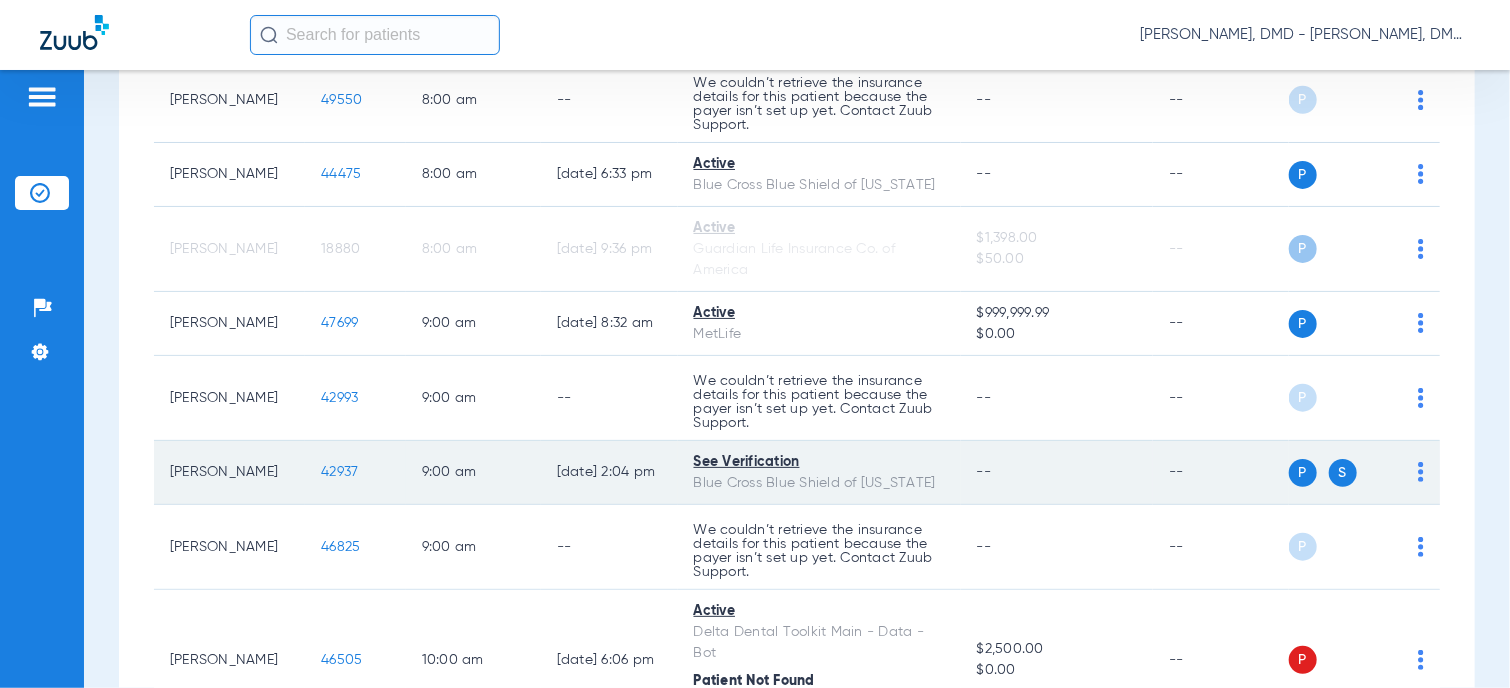 click on "P S" 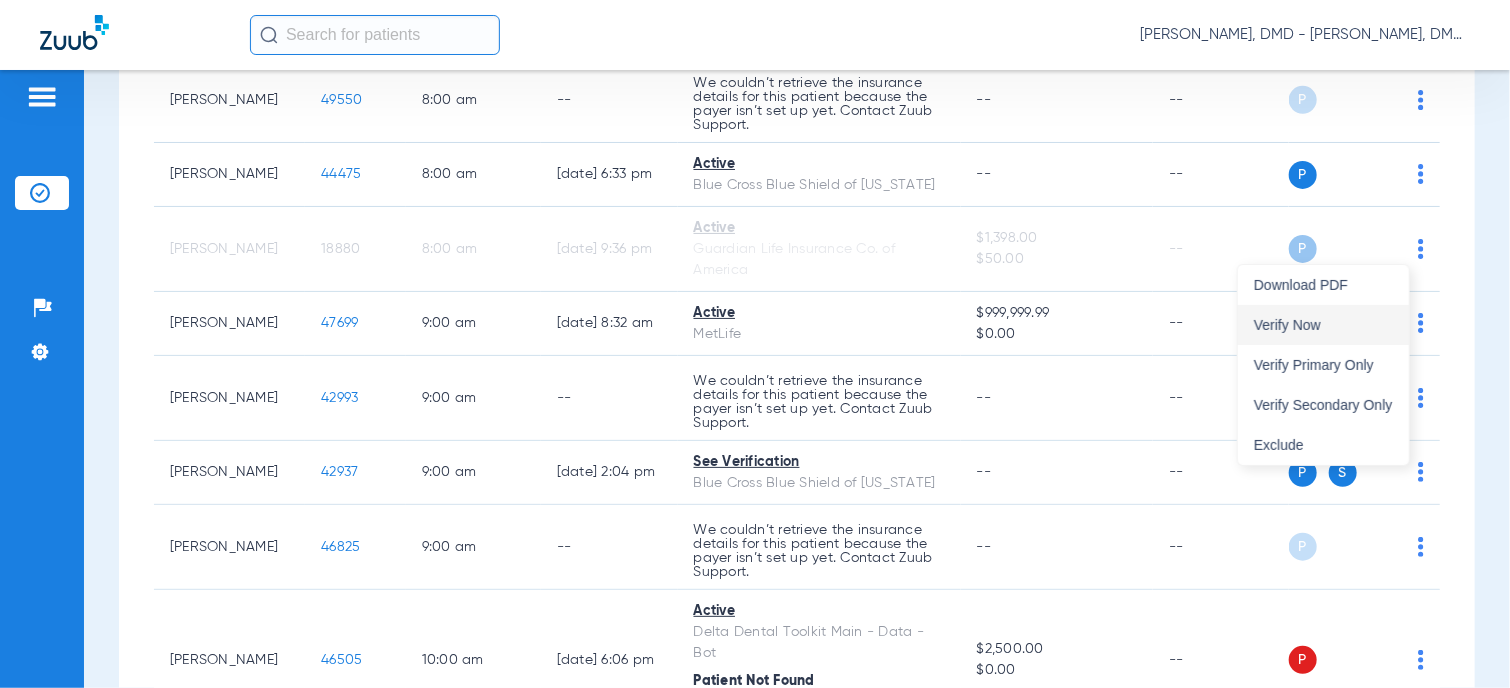 click on "Verify Now" at bounding box center (1323, 325) 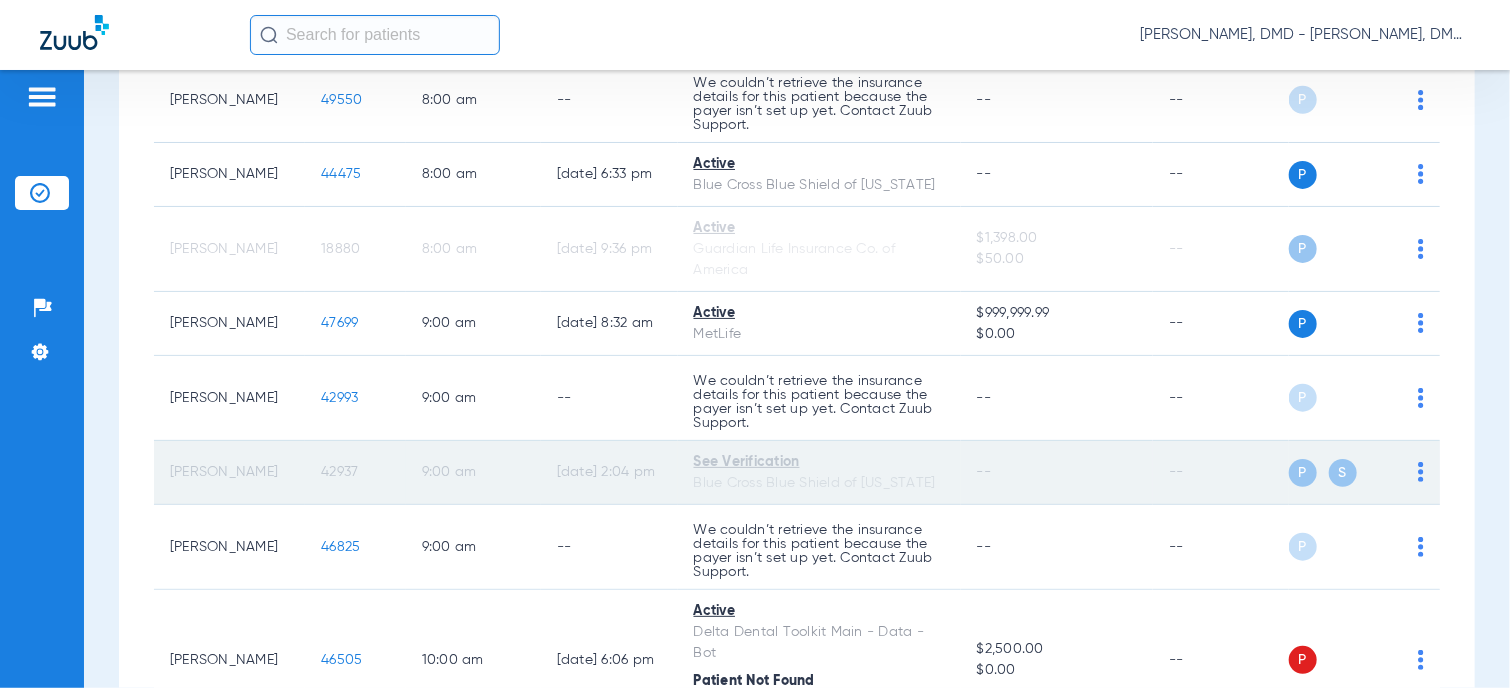click on "42937" 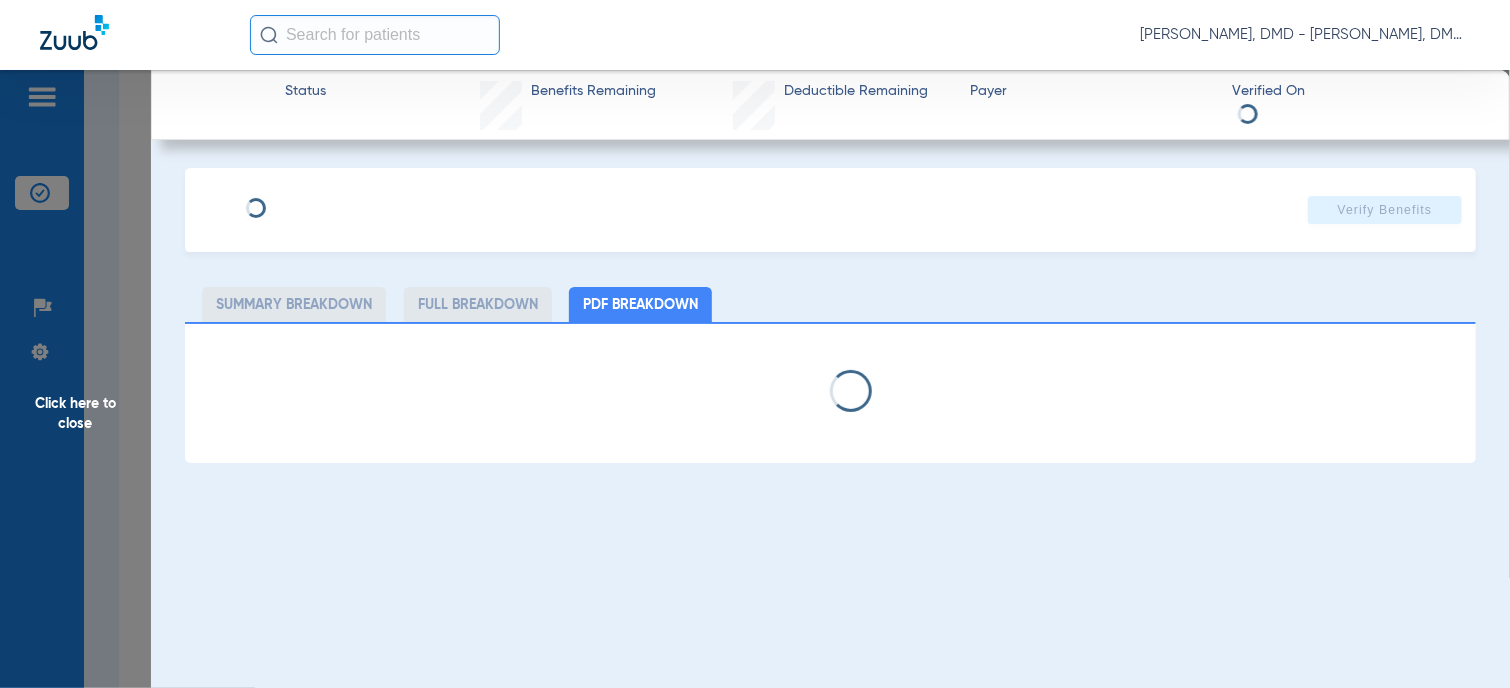 type on "[PERSON_NAME]" 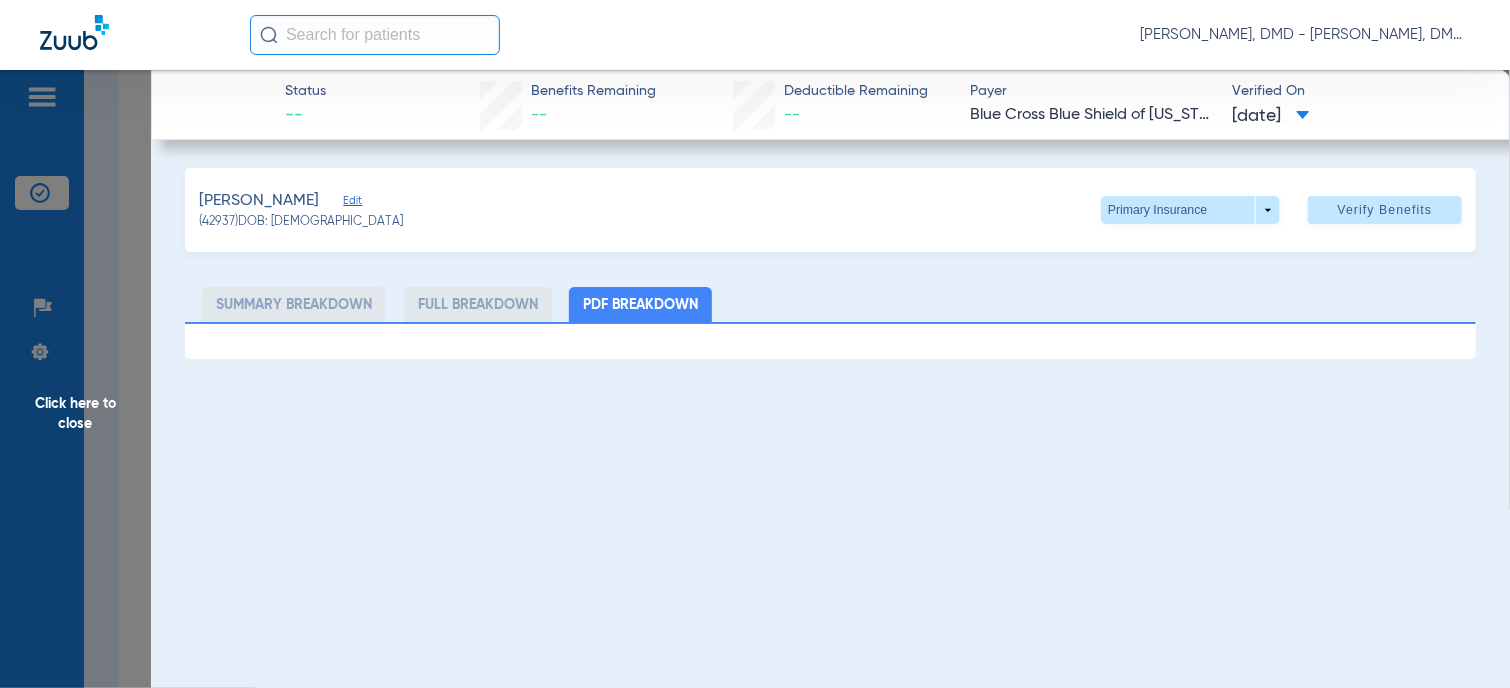 click on "Edit" 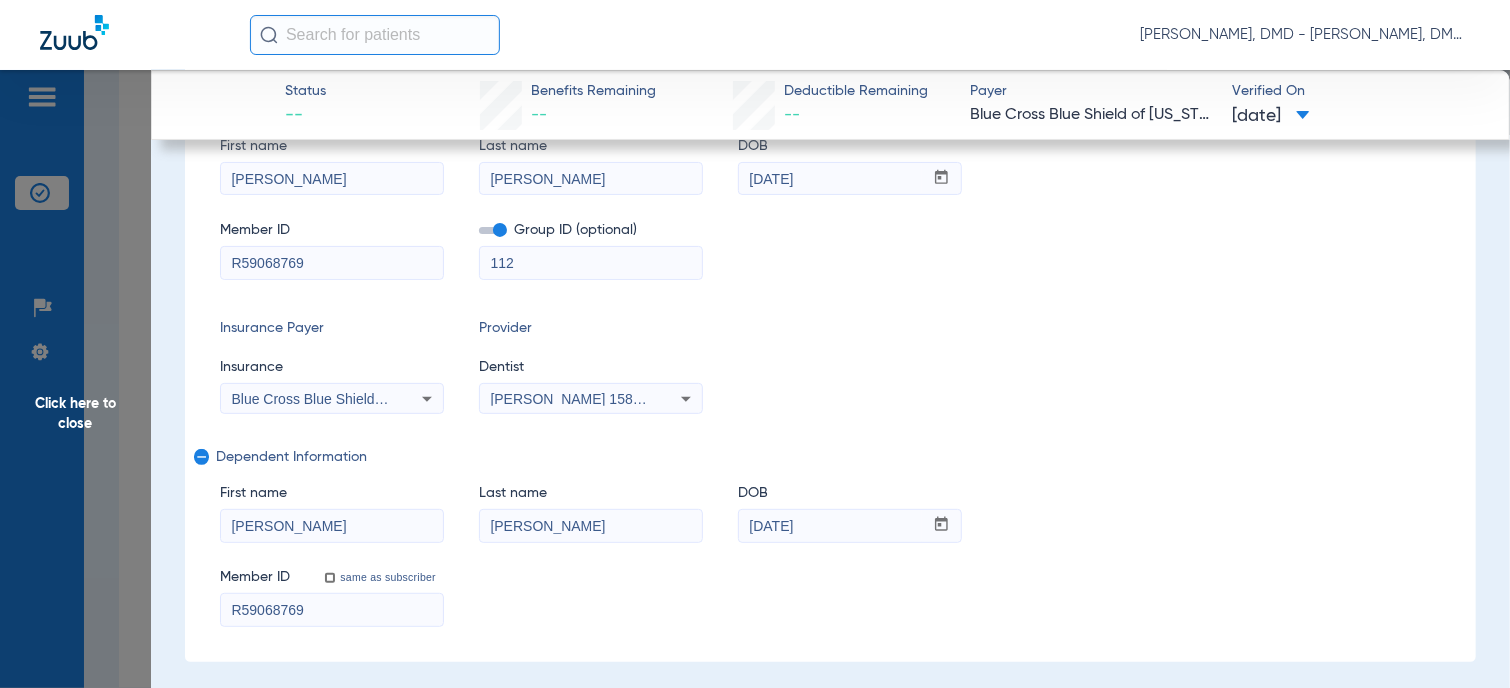scroll, scrollTop: 198, scrollLeft: 0, axis: vertical 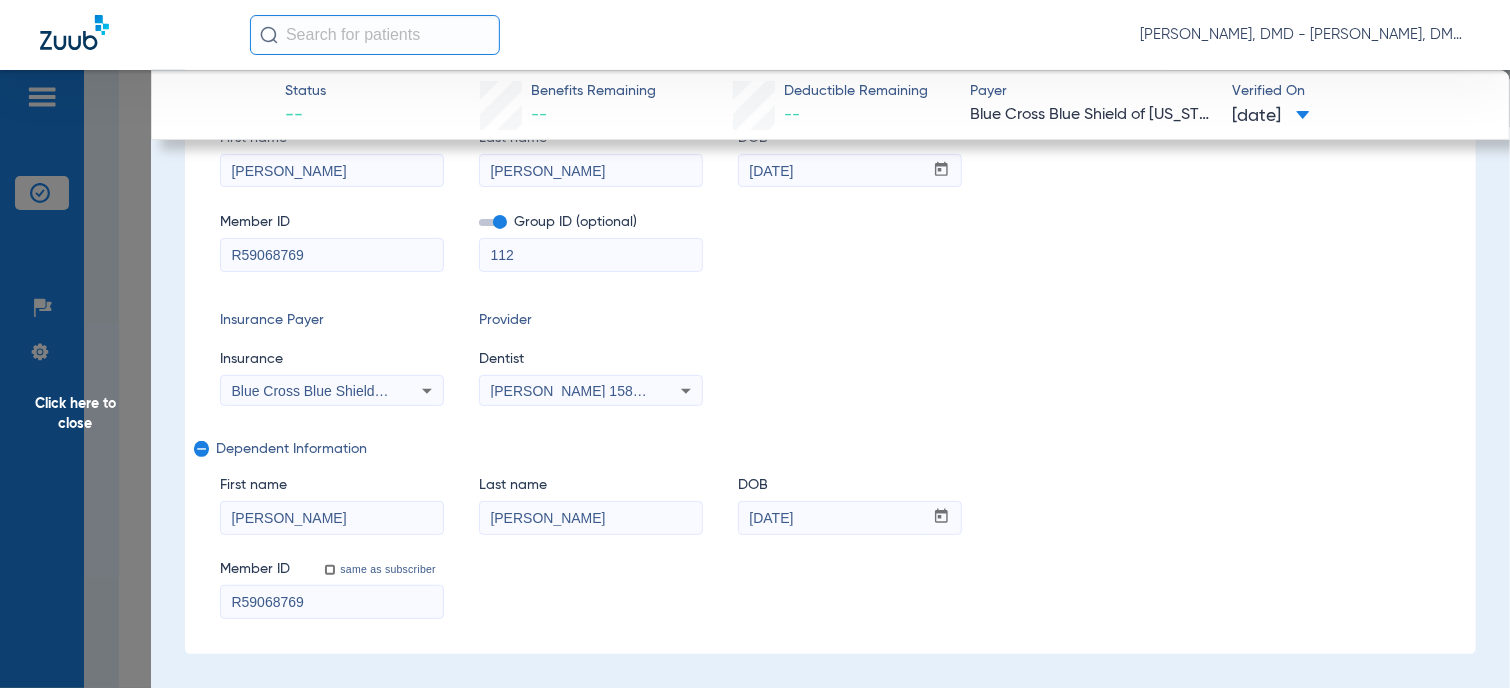 drag, startPoint x: 361, startPoint y: 525, endPoint x: 65, endPoint y: 519, distance: 296.0608 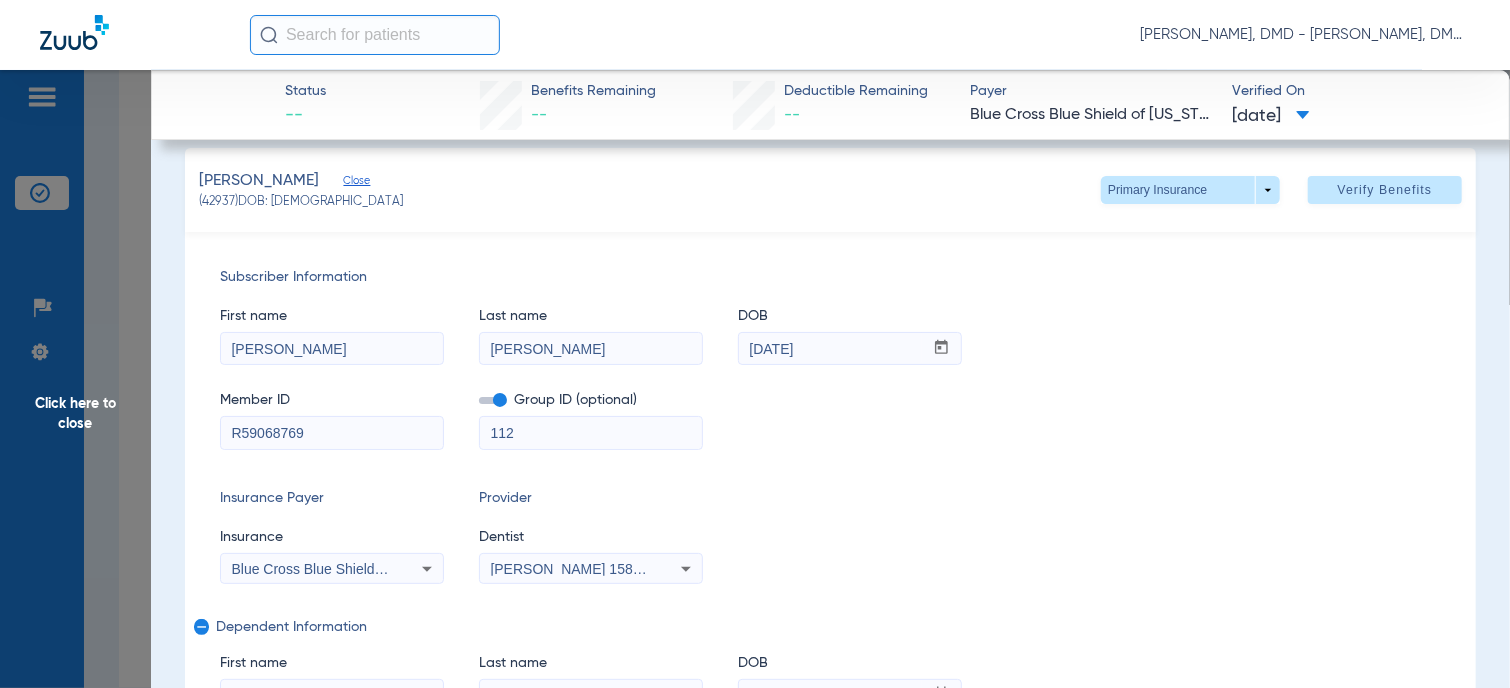 scroll, scrollTop: 0, scrollLeft: 0, axis: both 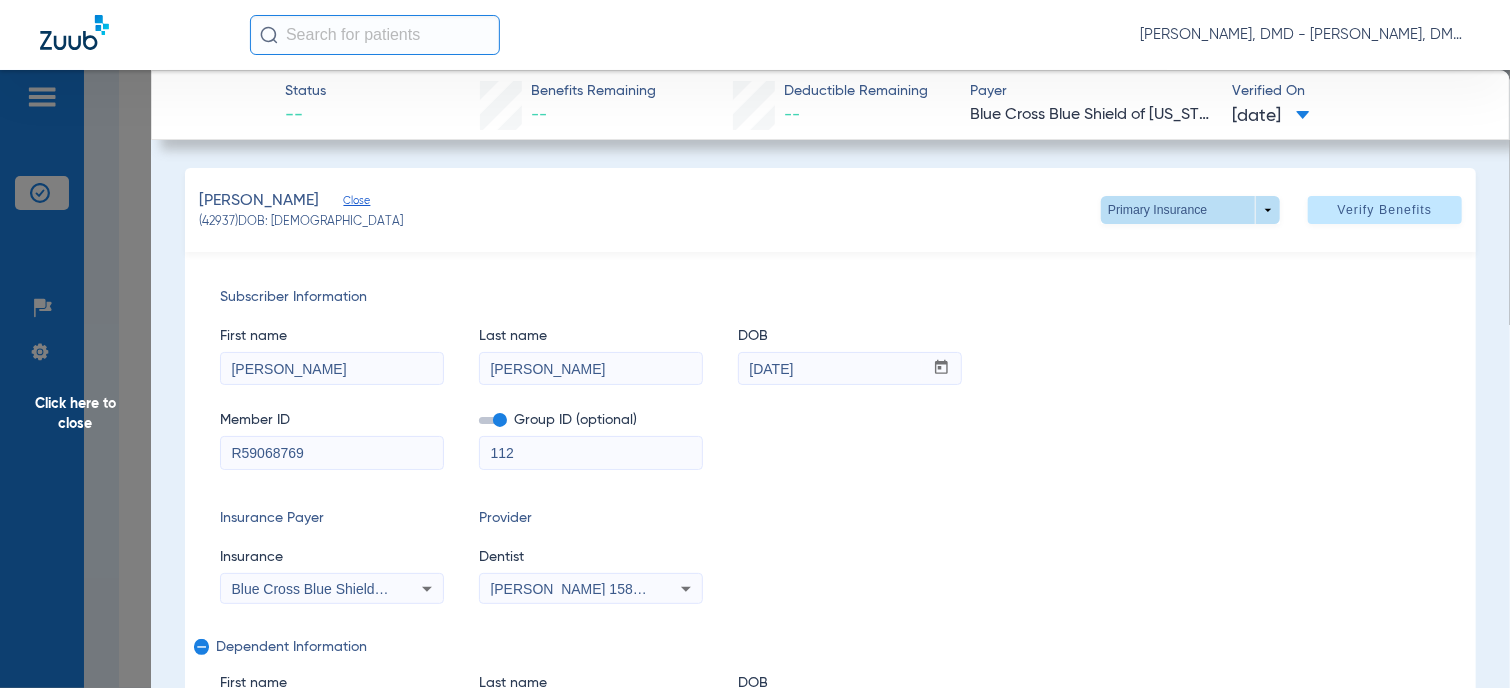 click 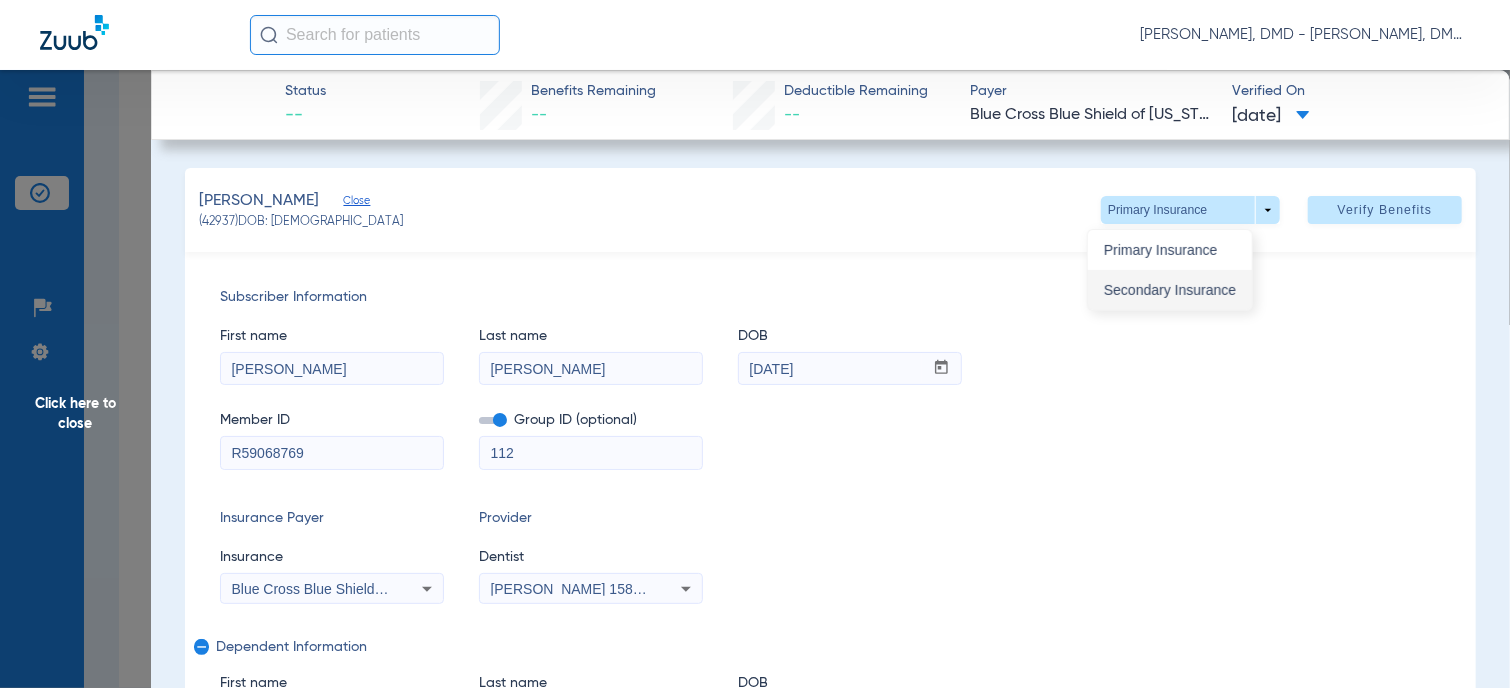 click on "Secondary Insurance" at bounding box center (1170, 290) 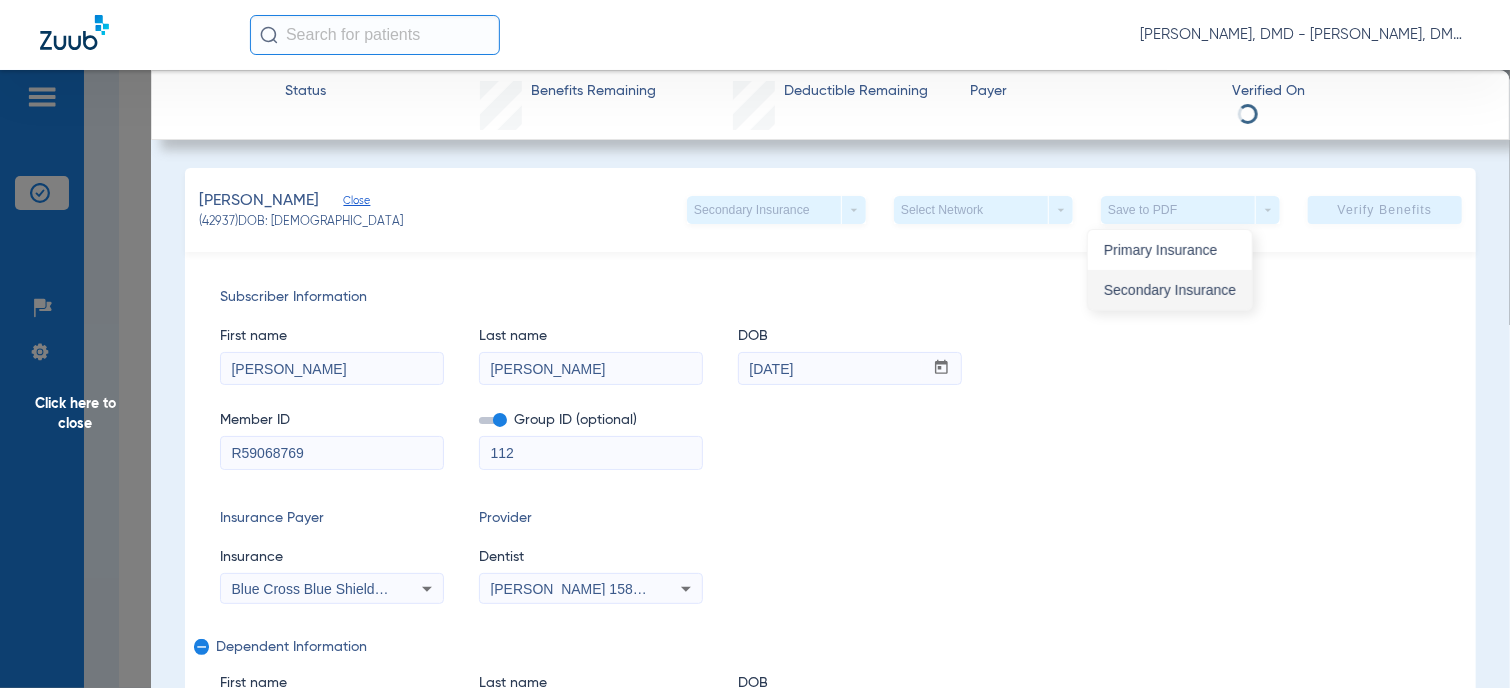 type on "[PERSON_NAME]" 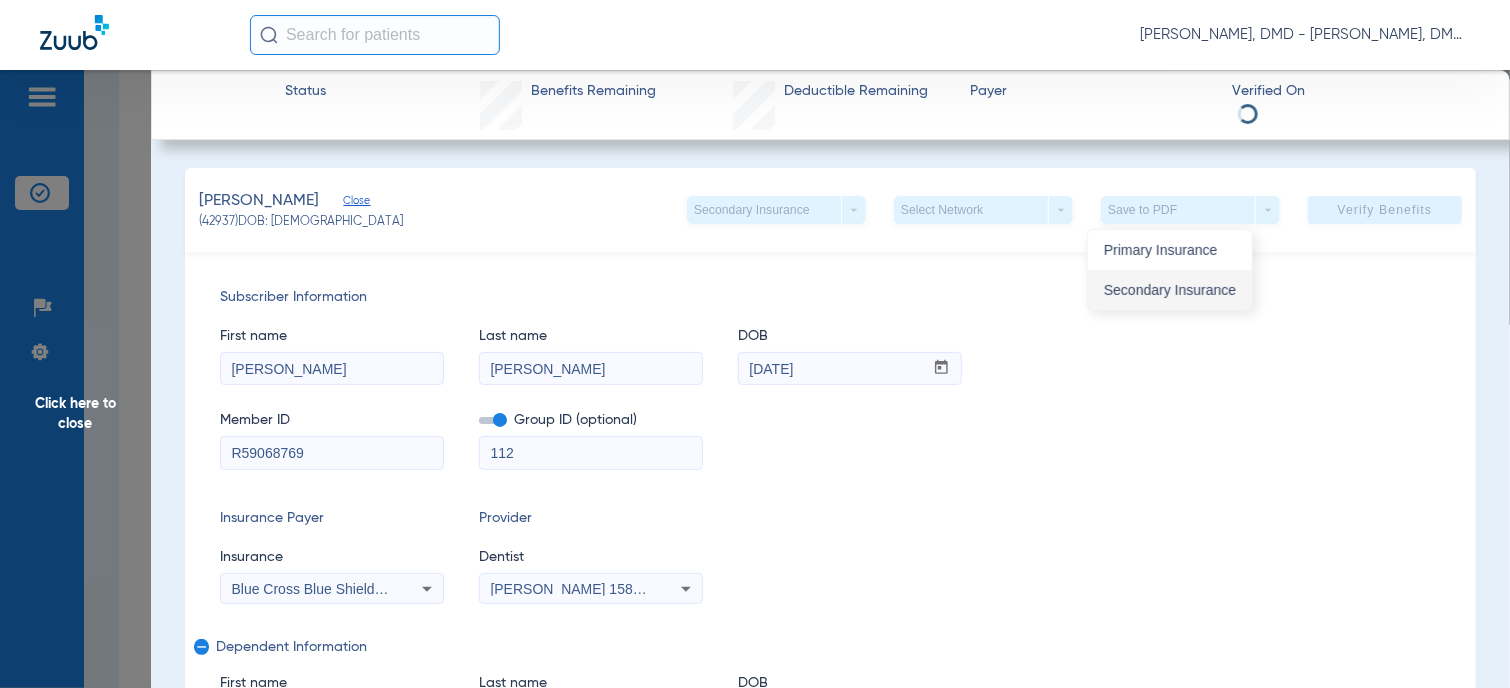 type on "[DATE]" 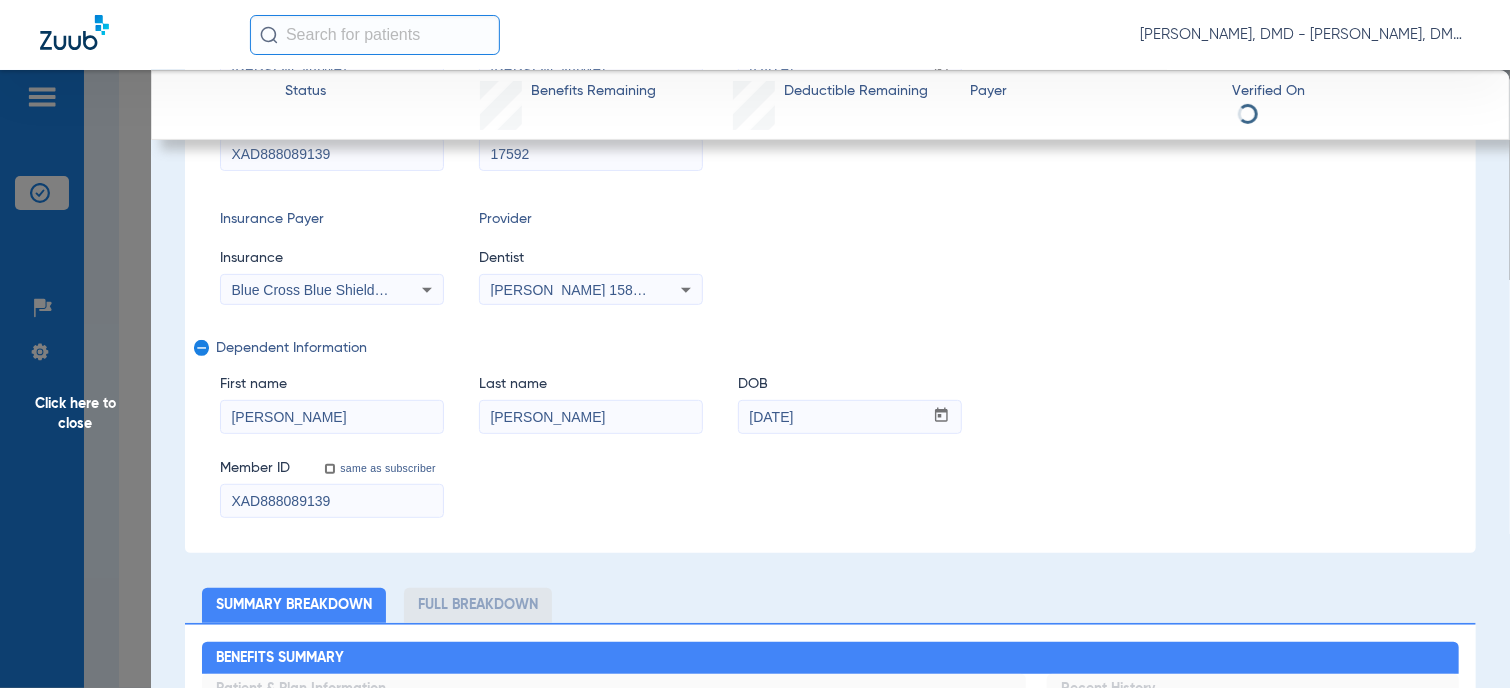 scroll, scrollTop: 300, scrollLeft: 0, axis: vertical 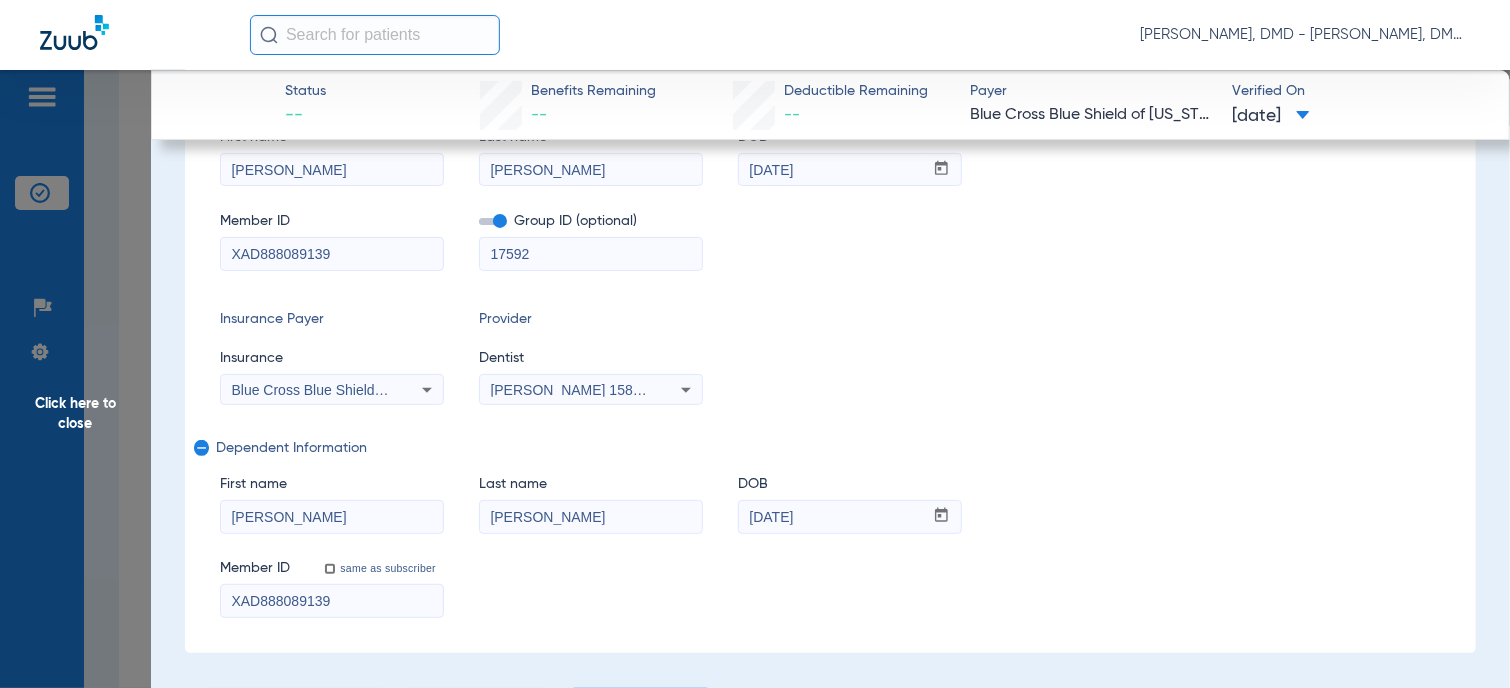 drag, startPoint x: 364, startPoint y: 502, endPoint x: 163, endPoint y: 498, distance: 201.0398 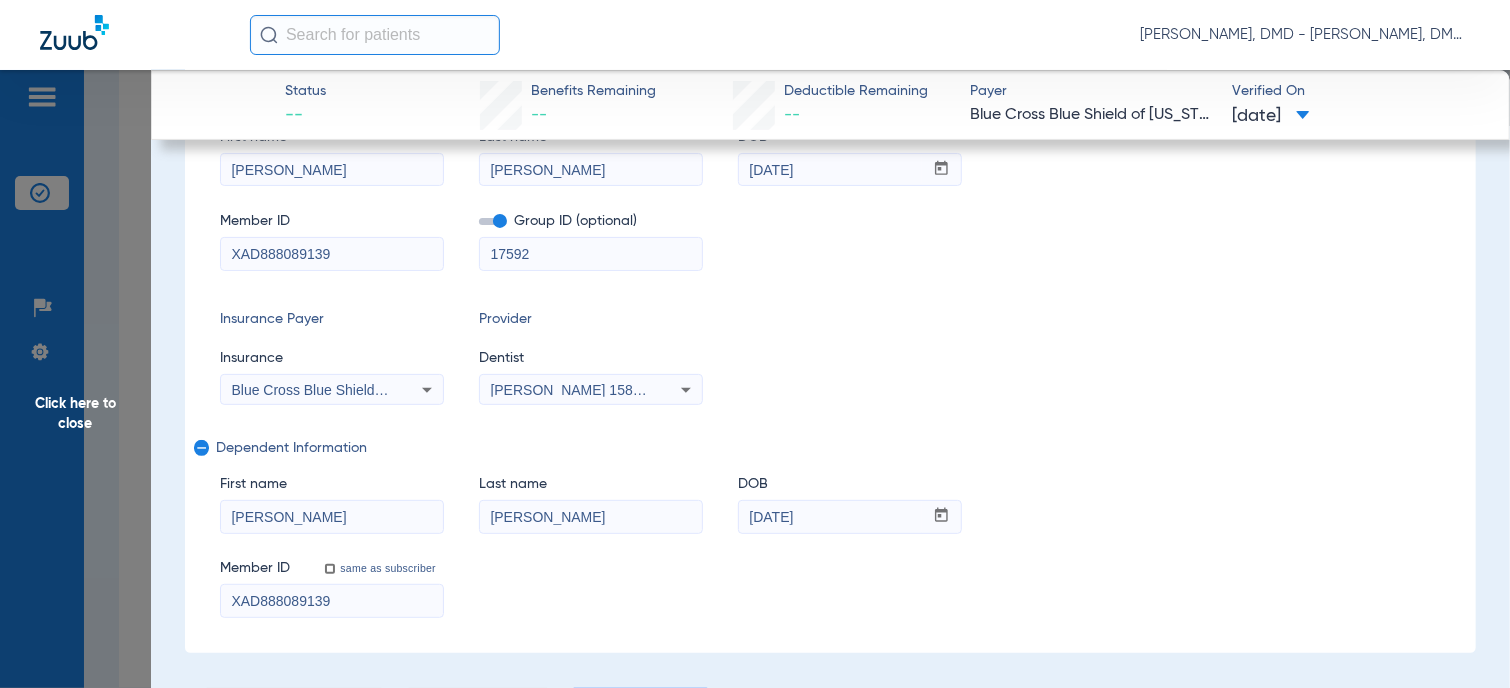 click on "Status --  Benefits Remaining   --   Deductible Remaining   --  Payer Blue Cross Blue Shield of [US_STATE]  Verified On
[DATE]   [PERSON_NAME]   Close   (42937)   DOB: [DEMOGRAPHIC_DATA]   Secondary Insurance  arrow_drop_down  Verify Benefits   Subscriber Information   First name  [PERSON_NAME]  Last name  [PERSON_NAME]  mm / dd / yyyy [DATE]  Member ID  XAD888089139  Group ID (optional)  17592  Insurance Payer   Insurance
Blue Cross Blue Shield Of [US_STATE]  Provider   Dentist
[PERSON_NAME]  1588827992  remove   Dependent Information   First name  [PERSON_NAME]  Last name  [PERSON_NAME]  DOB  mm / dd / yyyy [DATE]  Member ID  same as subscriber XAD888089139  Summary Breakdown   Full Breakdown   PDF Breakdown" 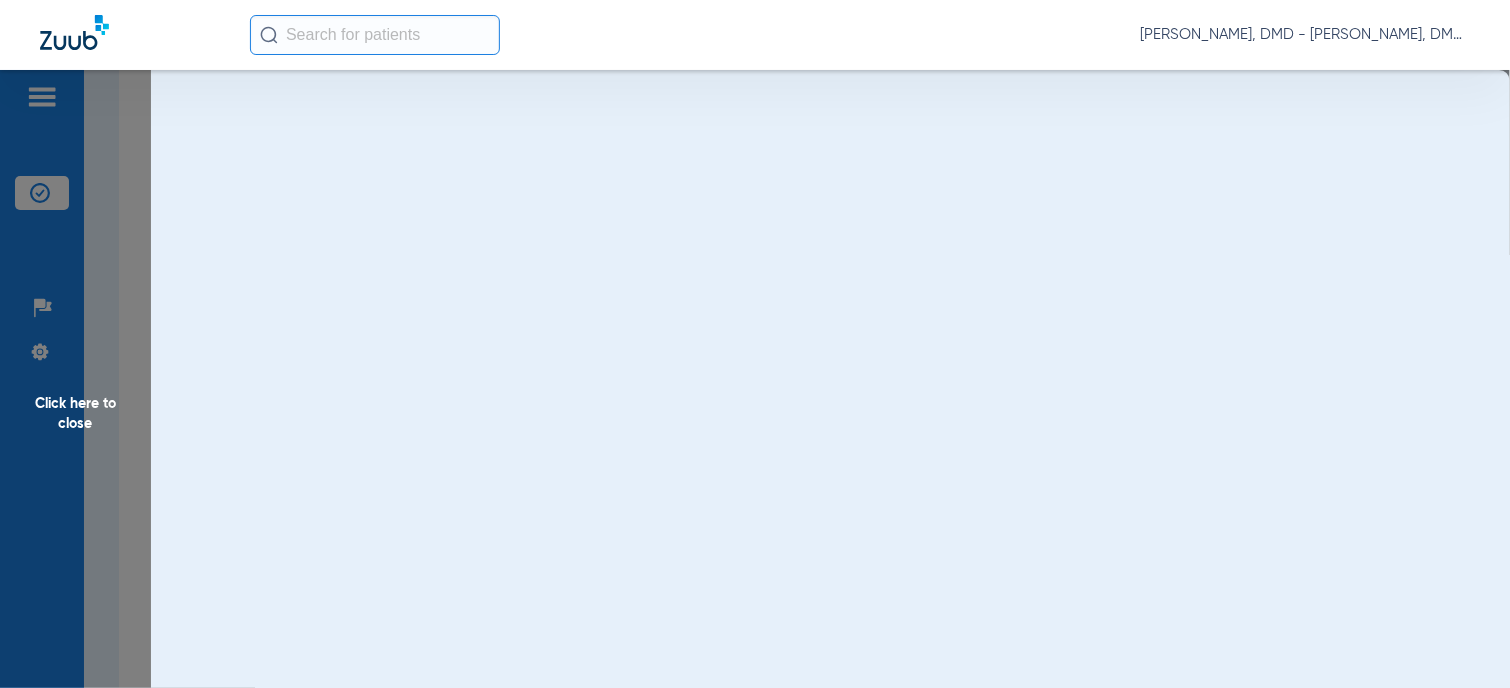 scroll, scrollTop: 0, scrollLeft: 0, axis: both 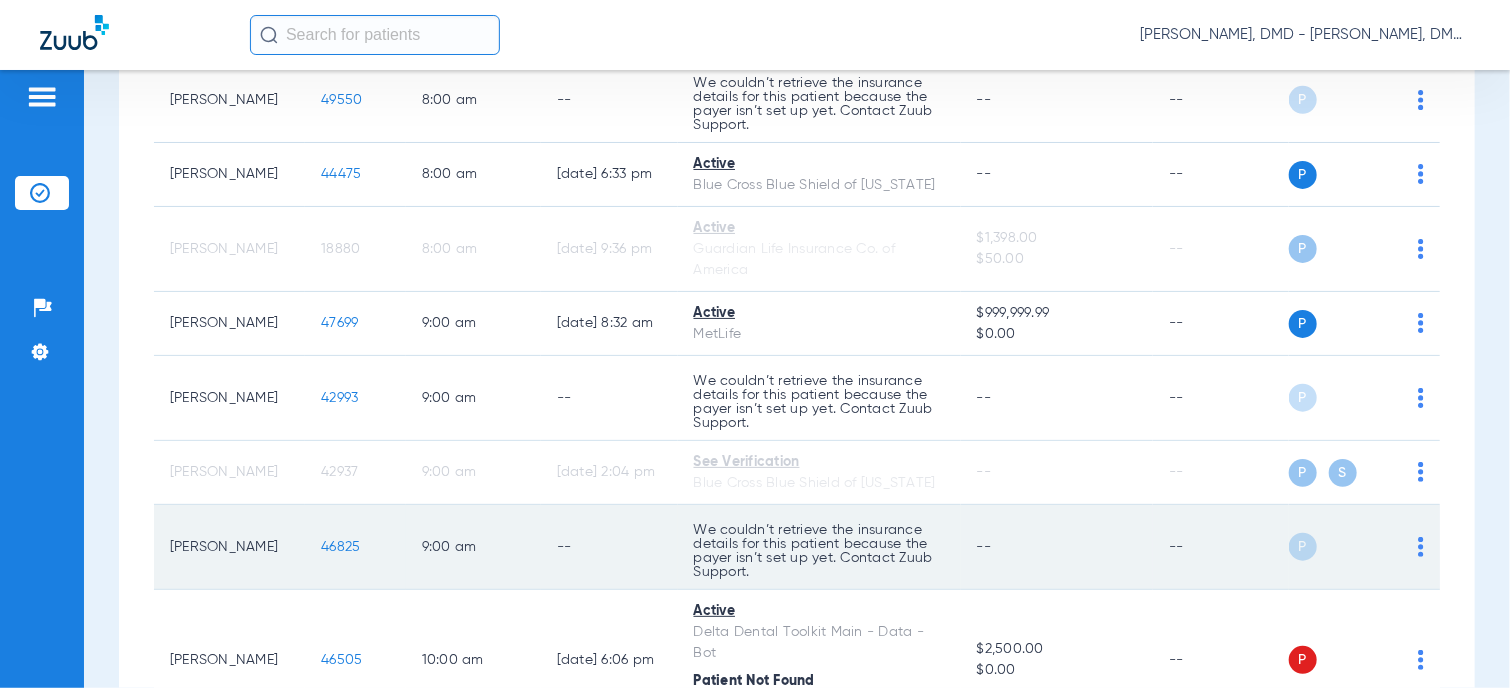 click on "46825" 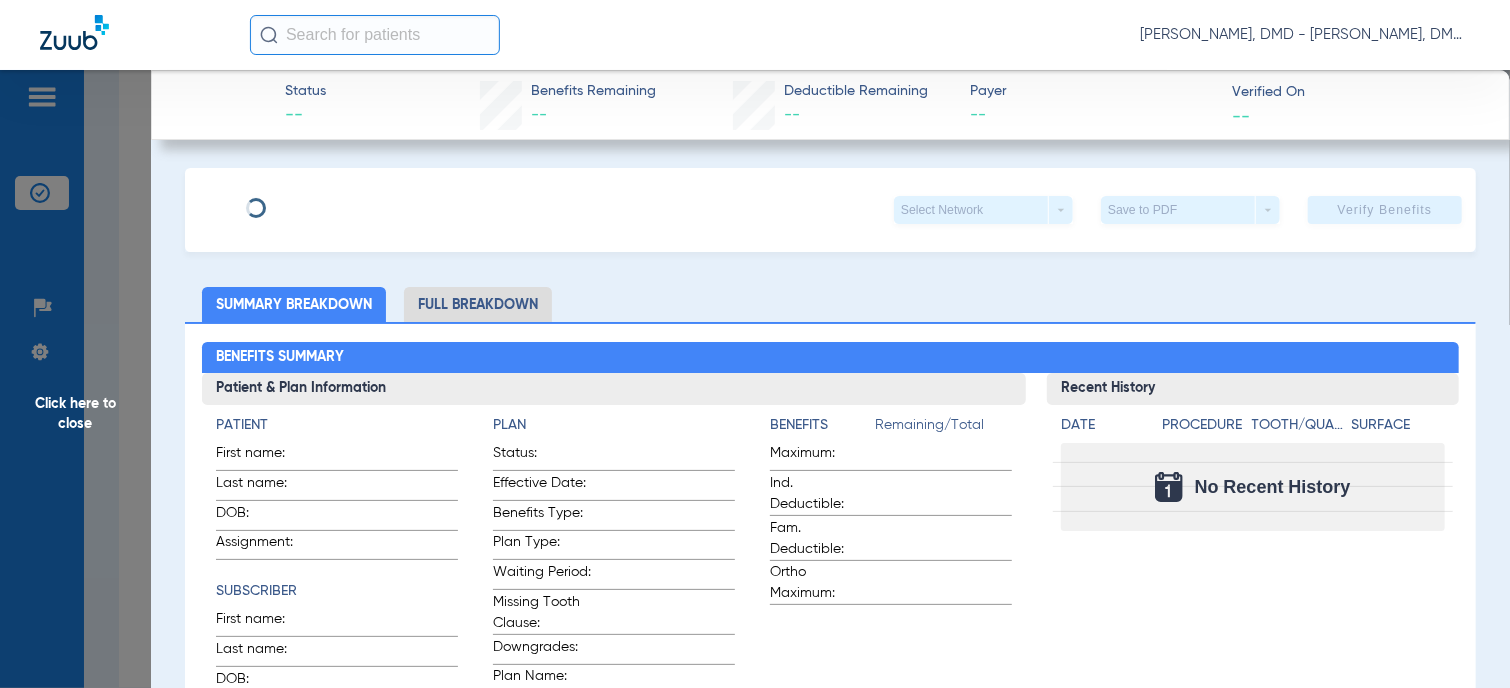 type on "[PERSON_NAME]" 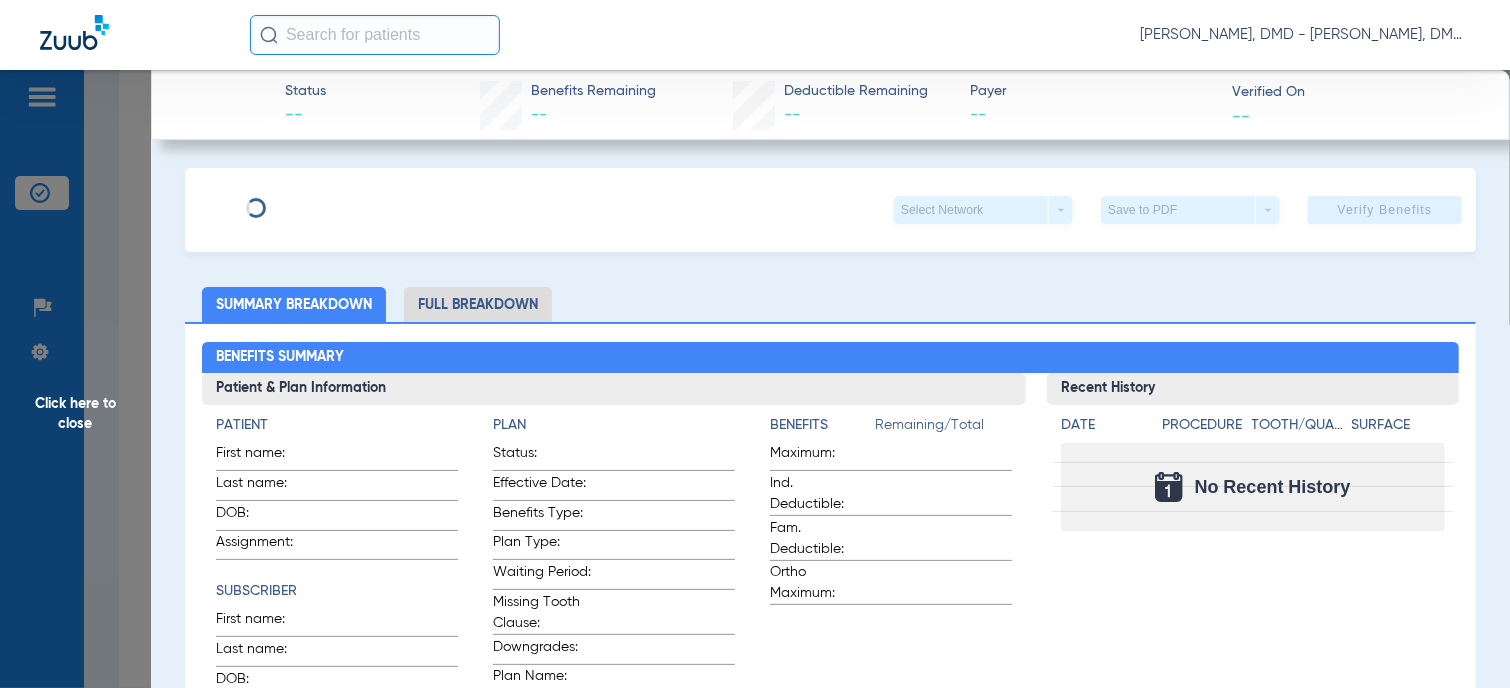 type on "[PERSON_NAME]" 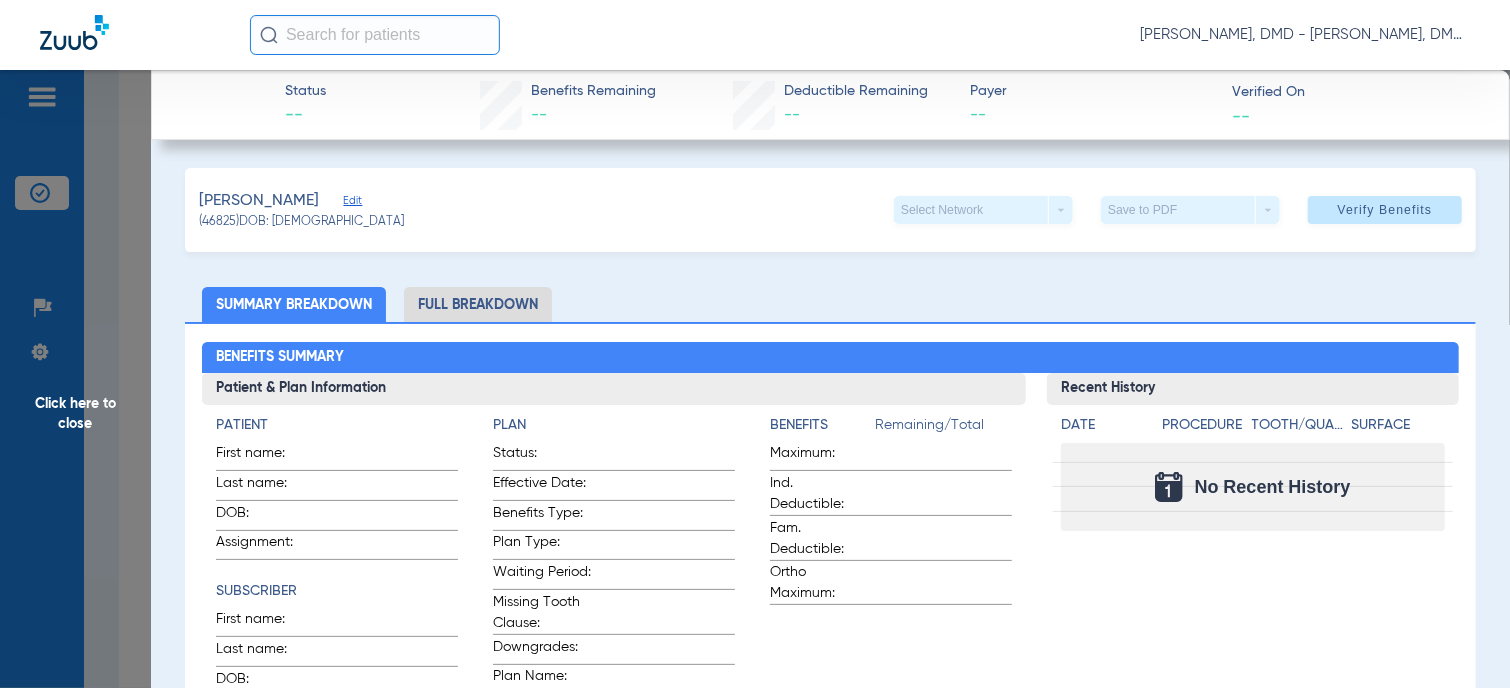 click on "Edit" 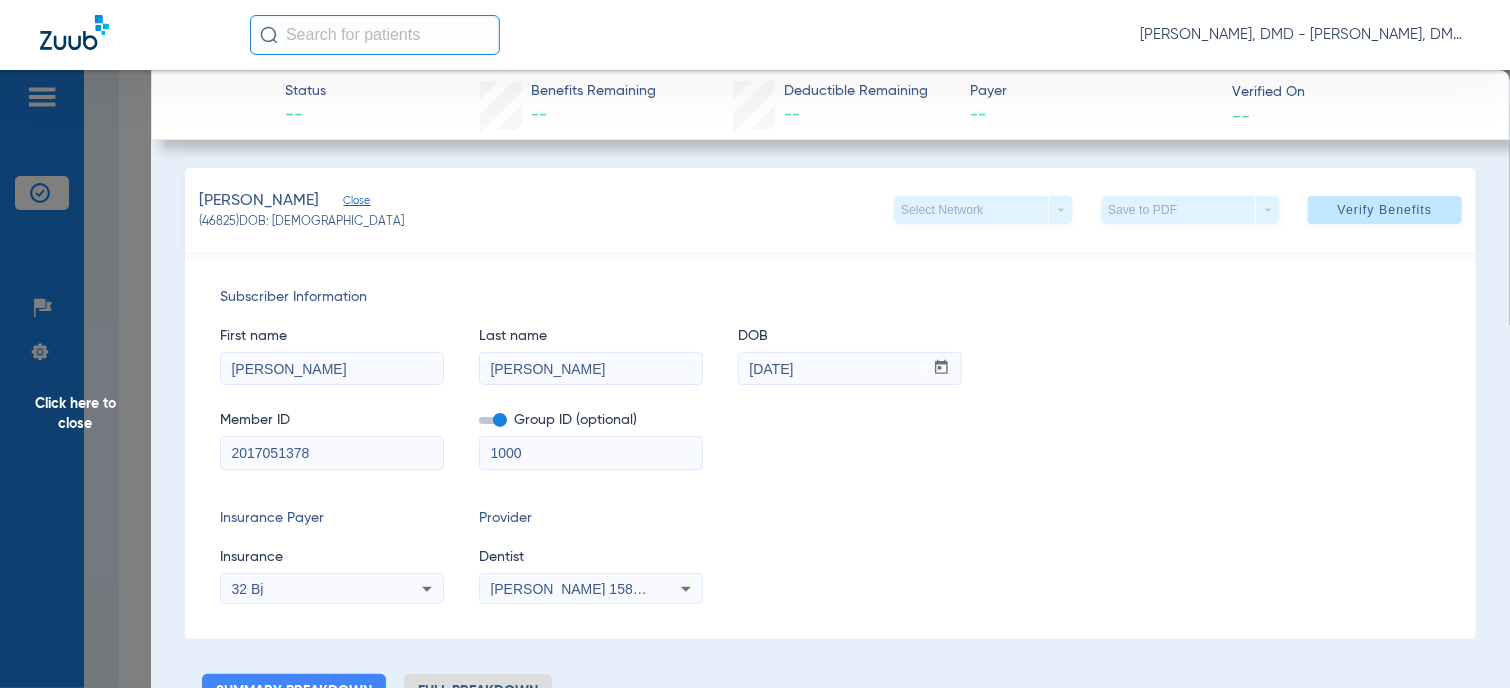 drag, startPoint x: 346, startPoint y: 445, endPoint x: 131, endPoint y: 454, distance: 215.1883 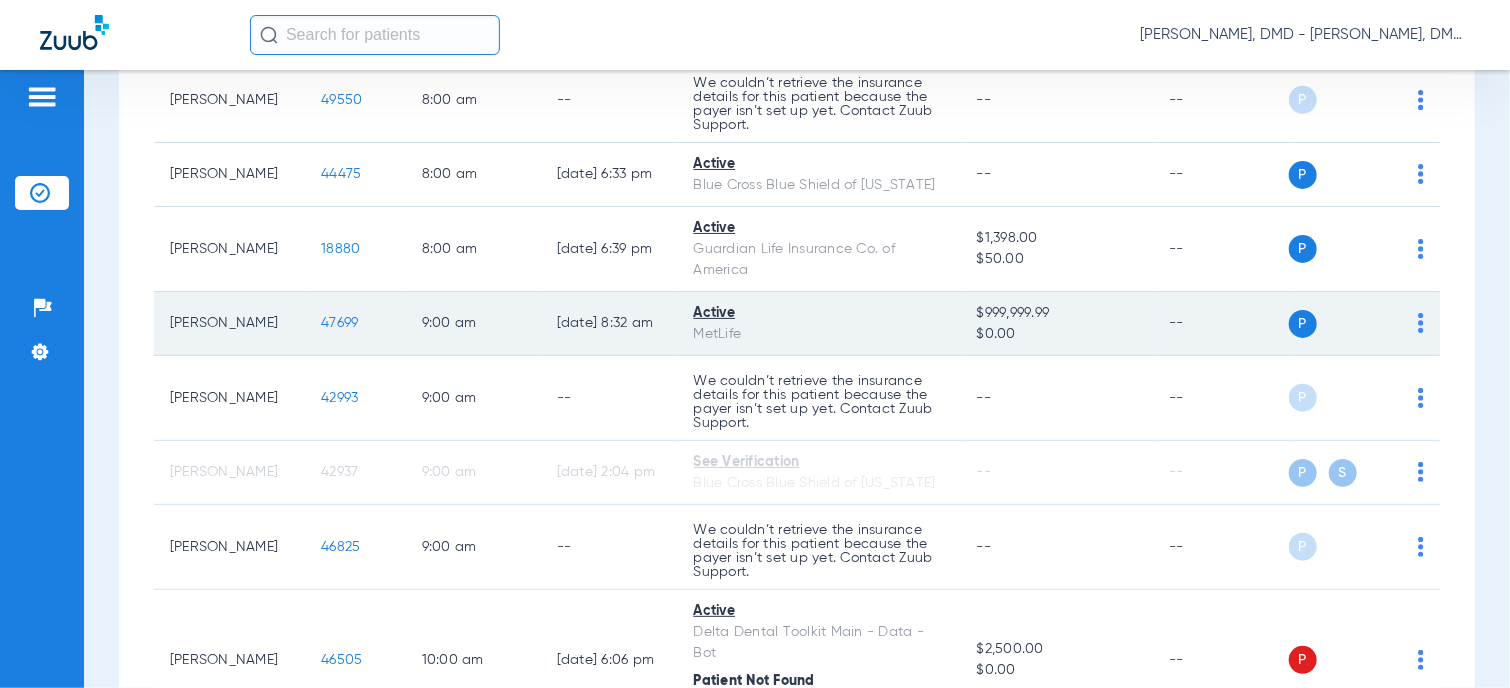 click 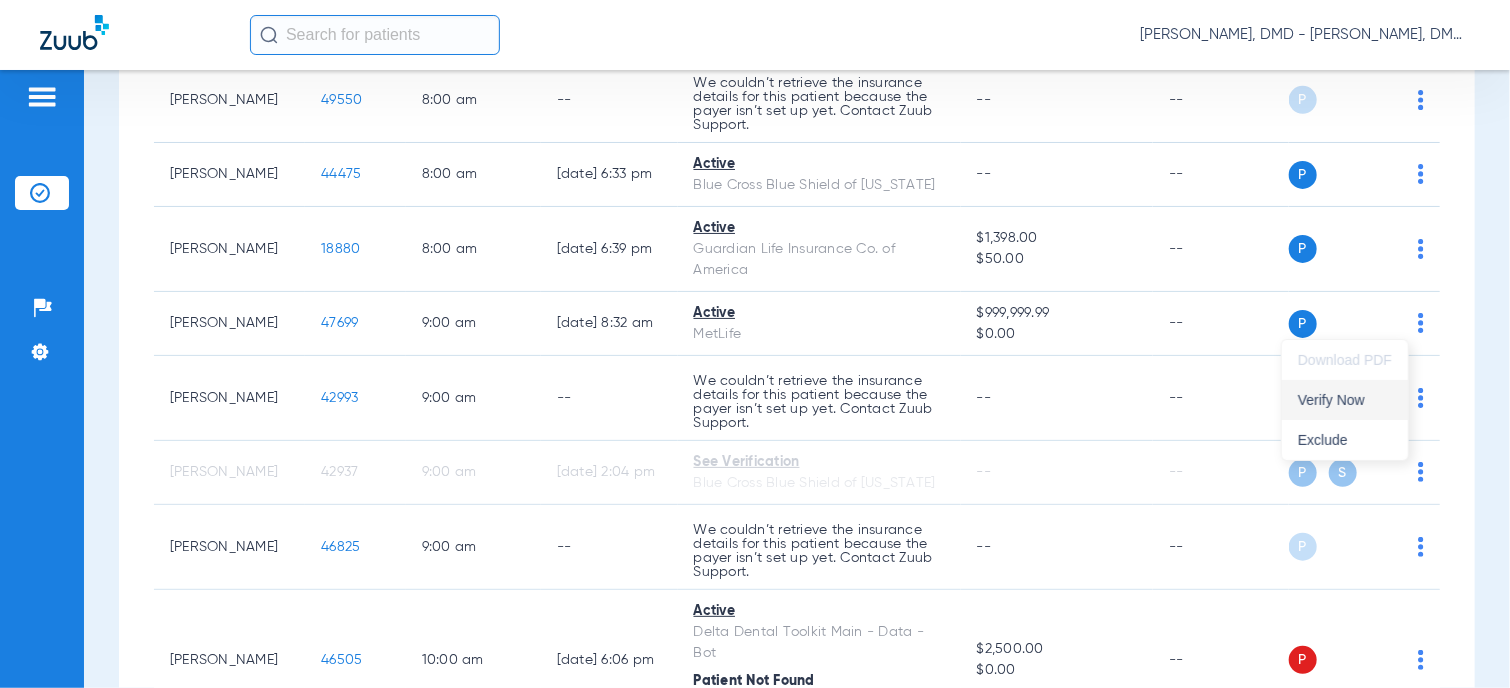 click on "Verify Now" at bounding box center [1345, 400] 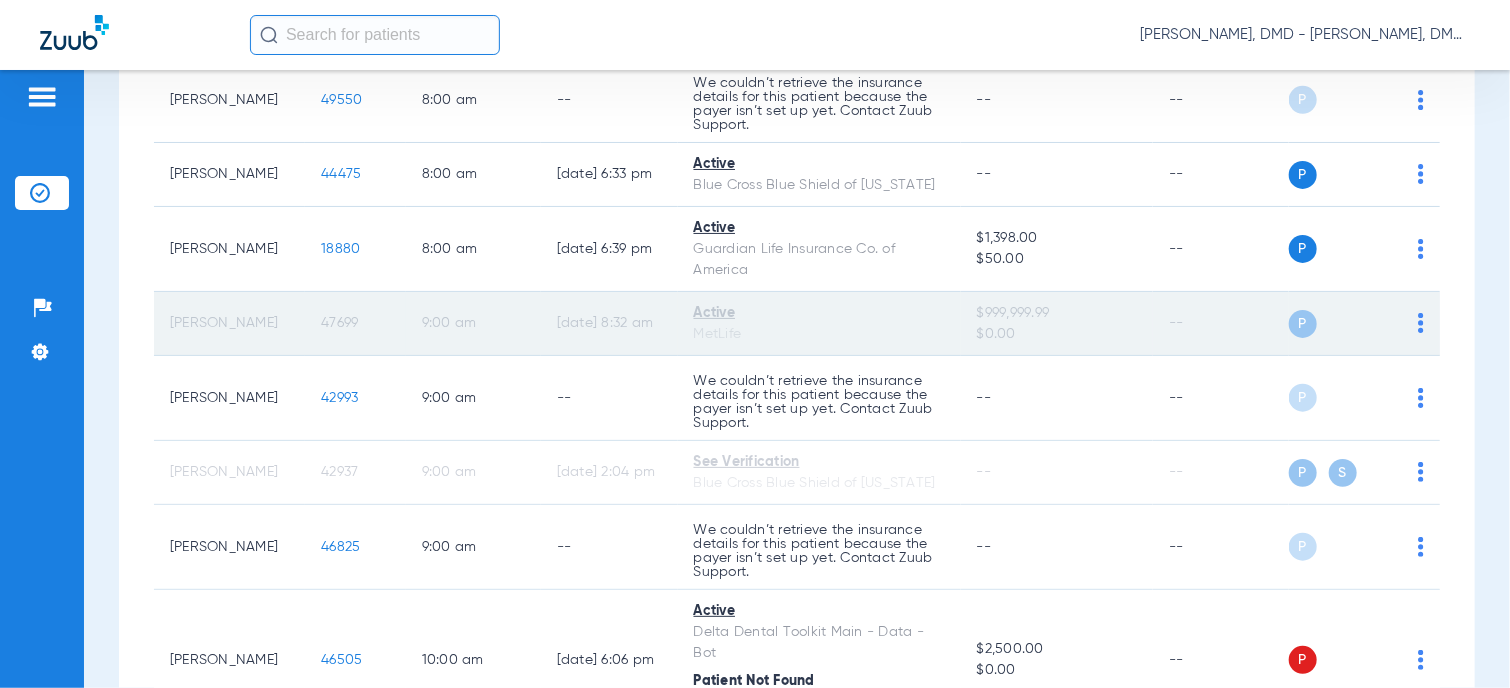 click on "47699" 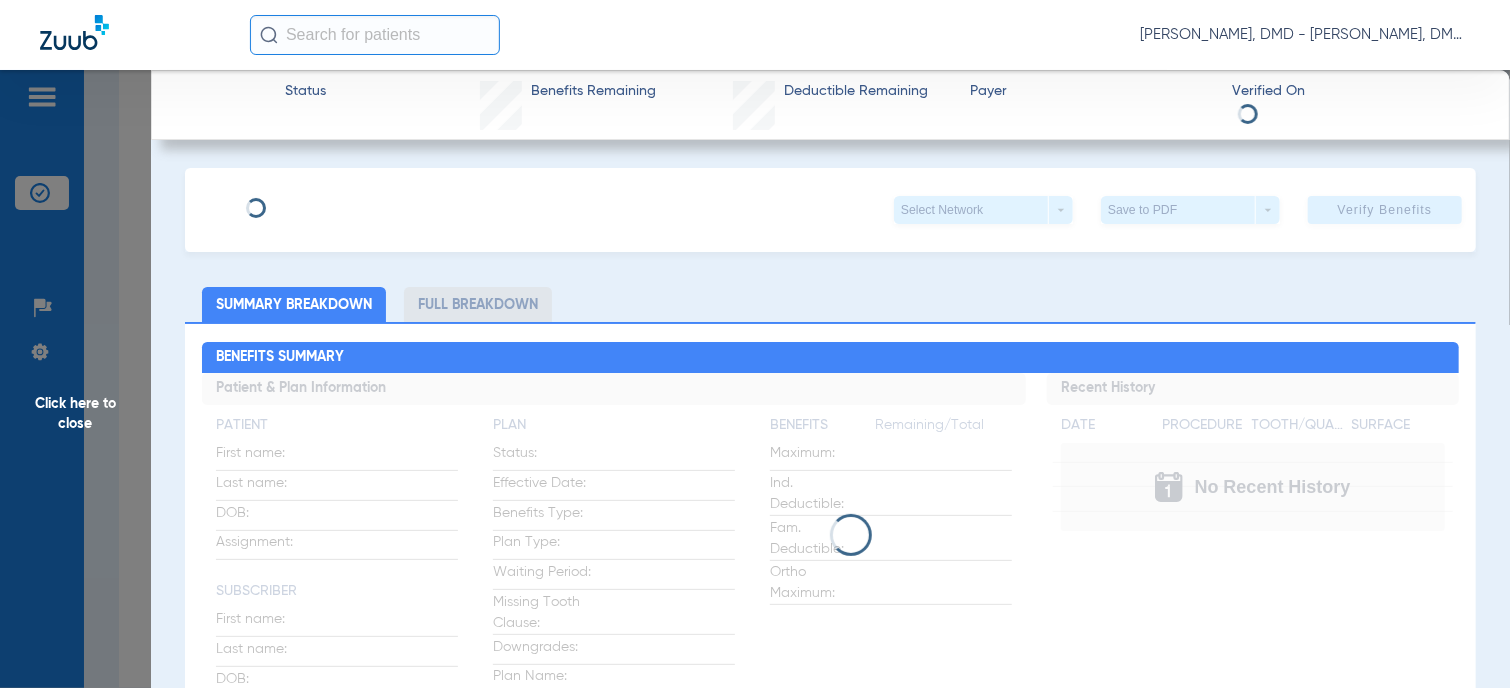 type on "[PERSON_NAME]" 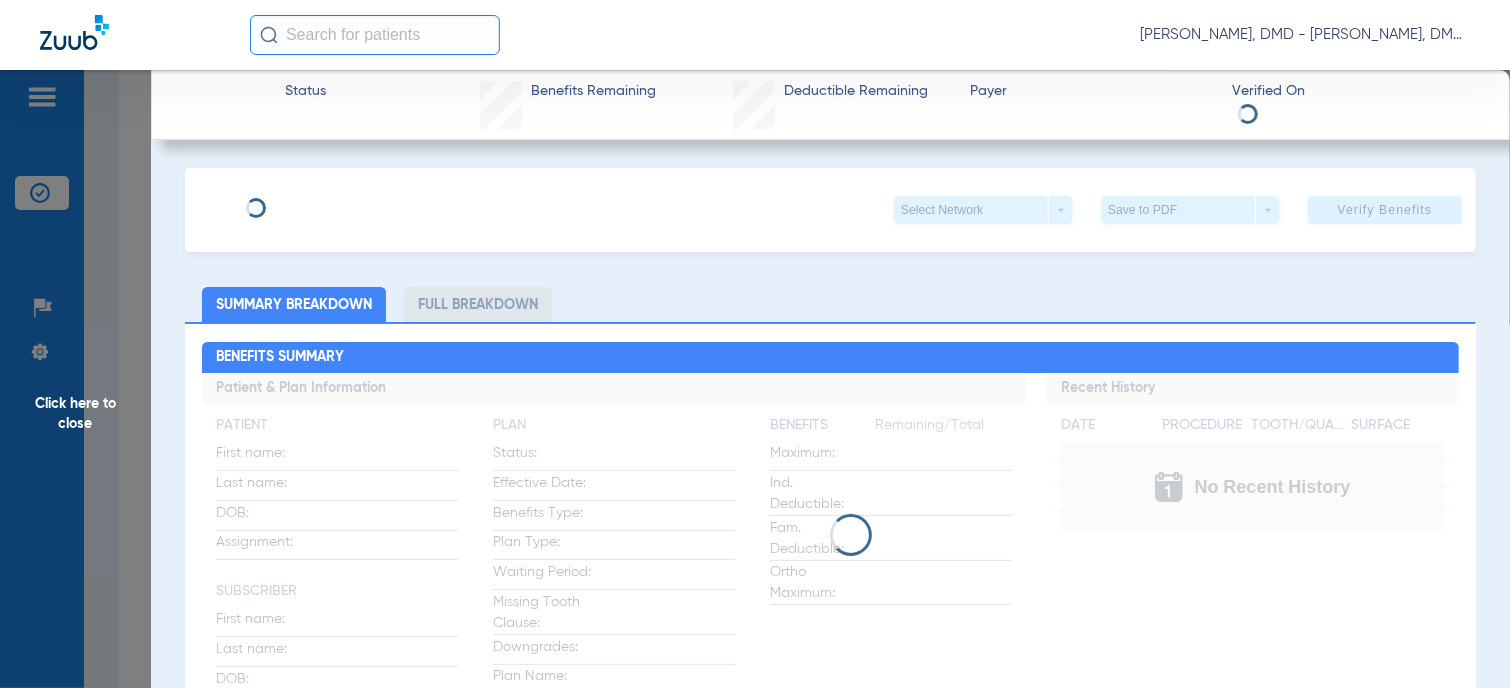 type on "[PERSON_NAME]" 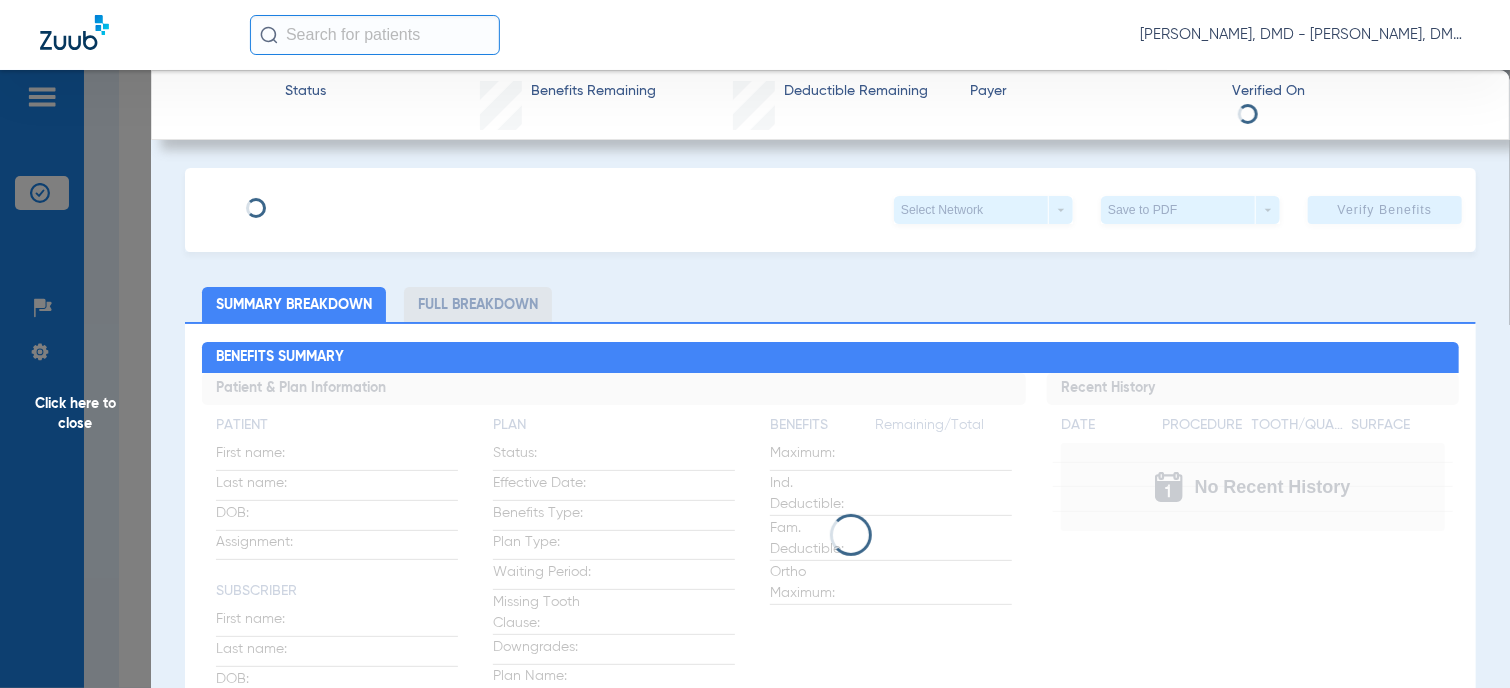 type on "418159229" 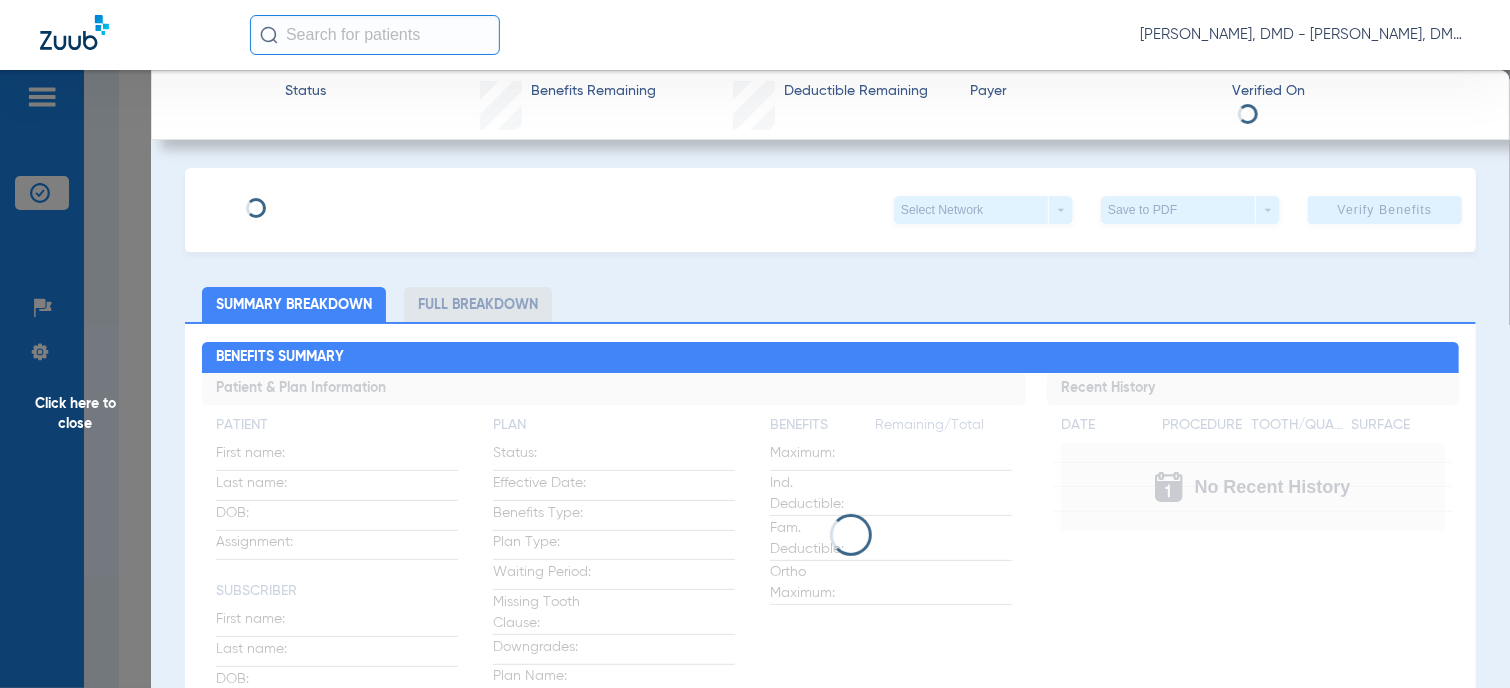 type on "215397" 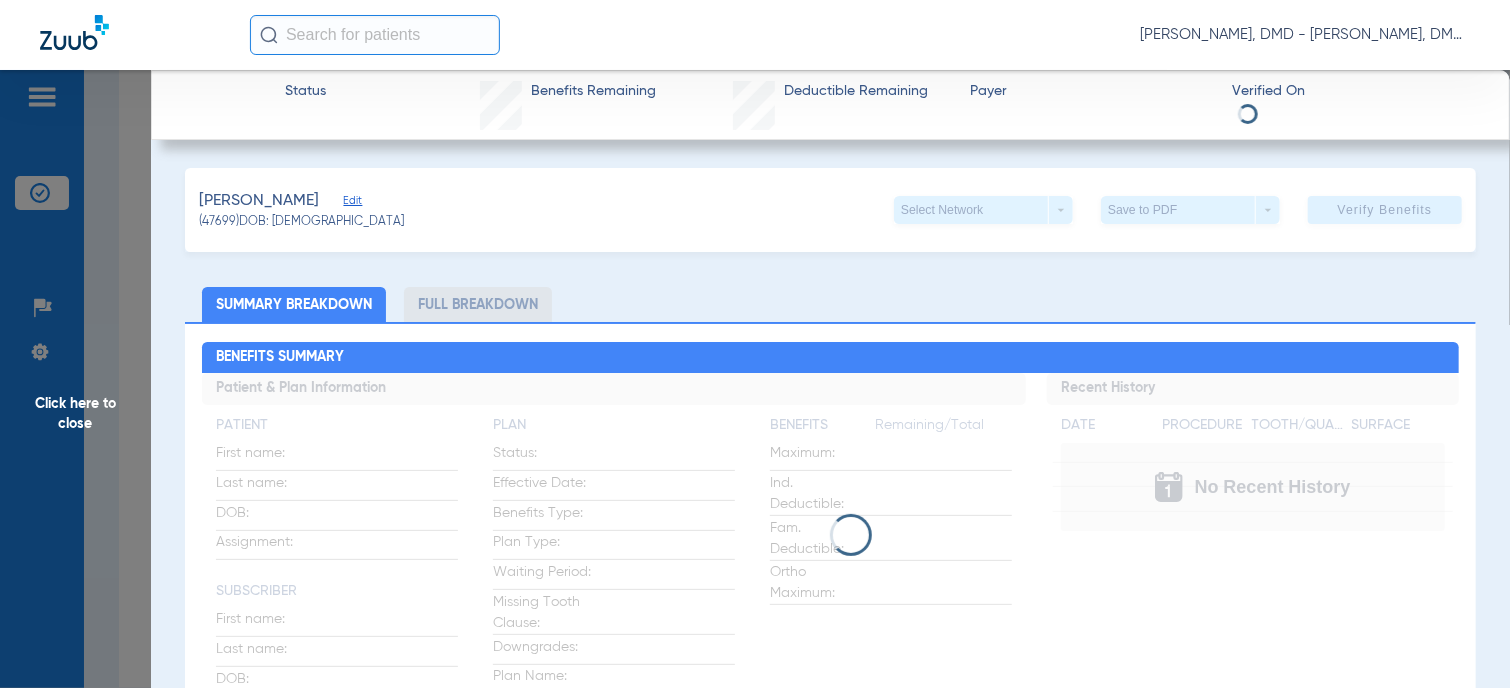 click on "Edit" 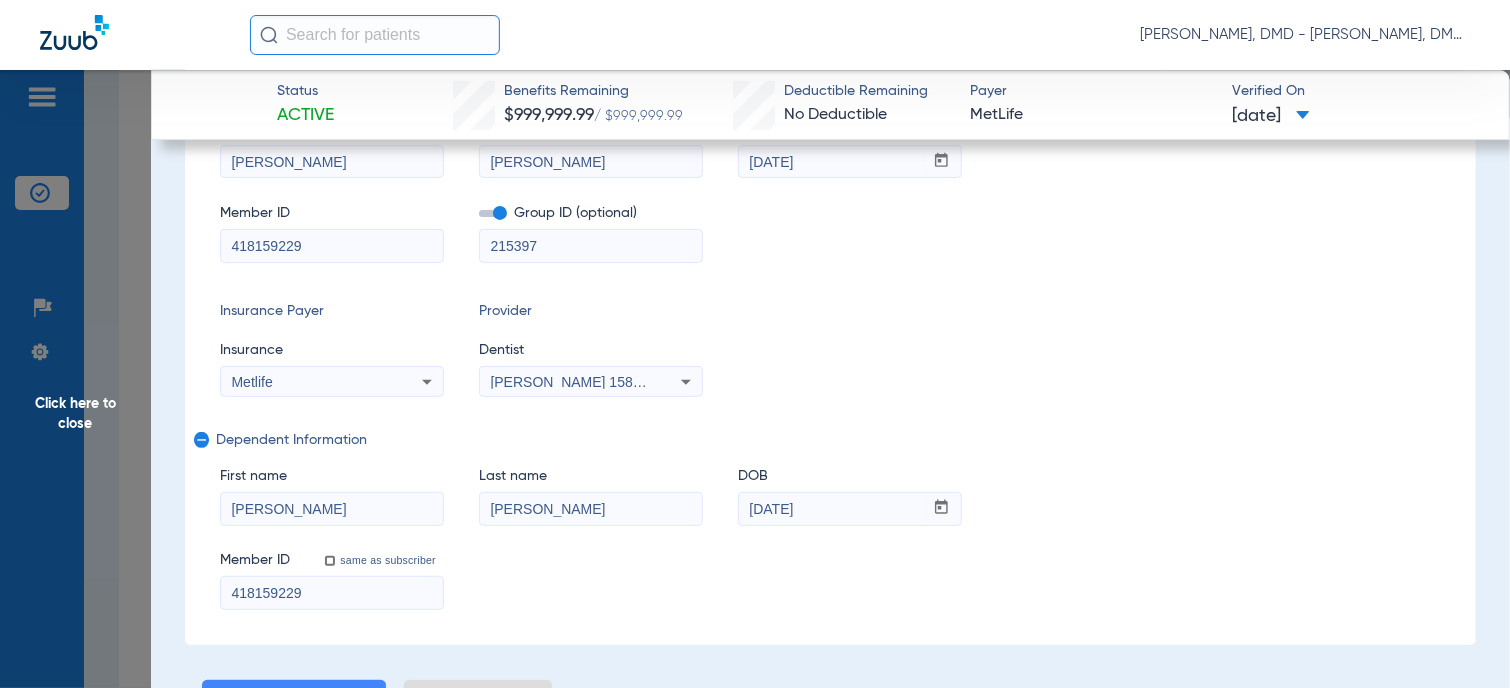 scroll, scrollTop: 0, scrollLeft: 0, axis: both 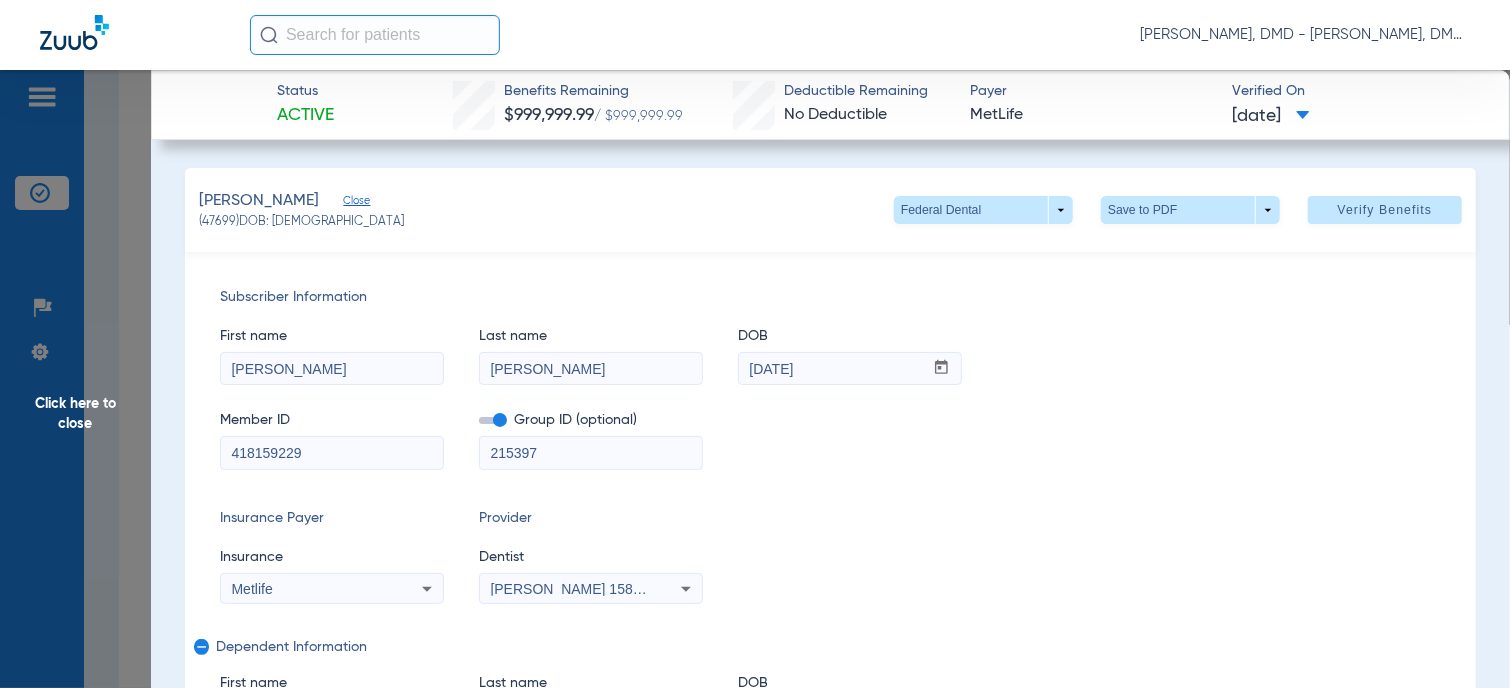 drag, startPoint x: 324, startPoint y: 447, endPoint x: 124, endPoint y: 443, distance: 200.04 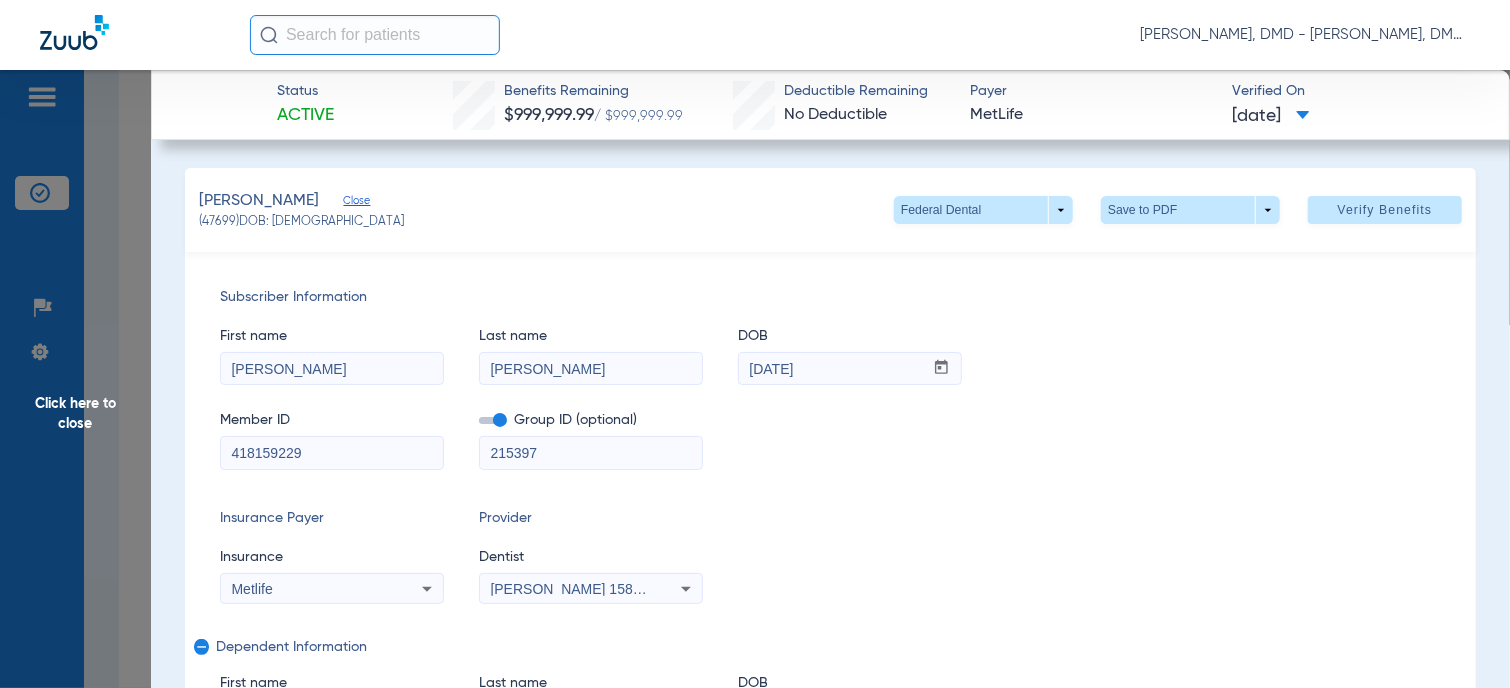 click on "Click here to close Status Active  Benefits Remaining   $999,999.99   / $999,999.99   Deductible Remaining   No Deductible  Payer MetLife  Verified On
[DATE]   [PERSON_NAME]   (47699)   DOB: [DEMOGRAPHIC_DATA]   Federal Dental  arrow_drop_down  Save to PDF  arrow_drop_down  Verify Benefits   Subscriber Information   First name  [PERSON_NAME]  Last name  [PERSON_NAME]  mm / dd / yyyy [DATE]  Member ID  418159229  Group ID (optional)  215397  Insurance Payer   Insurance
Metlife  Provider   Dentist
[PERSON_NAME]  1588827992  remove   Dependent Information   First name  [PERSON_NAME]  Last name  [PERSON_NAME]  mm / dd / yyyy [DATE]  Member ID  same as subscriber 418159229  Summary Breakdown   Full Breakdown  Benefits Summary Patient & Plan Information Patient First name:  [PERSON_NAME]  Last name:  [PERSON_NAME]  DOB:  [DEMOGRAPHIC_DATA]  Assignment:  N/A  Subscriber First name:  [PERSON_NAME]  Last name:  [PERSON_NAME]:  [DEMOGRAPHIC_DATA]  Plan Status:  Active  Effective Date:  [DATE]  Benefits Type:  In-Network  Plan Type:  PPO  Plan Name:" 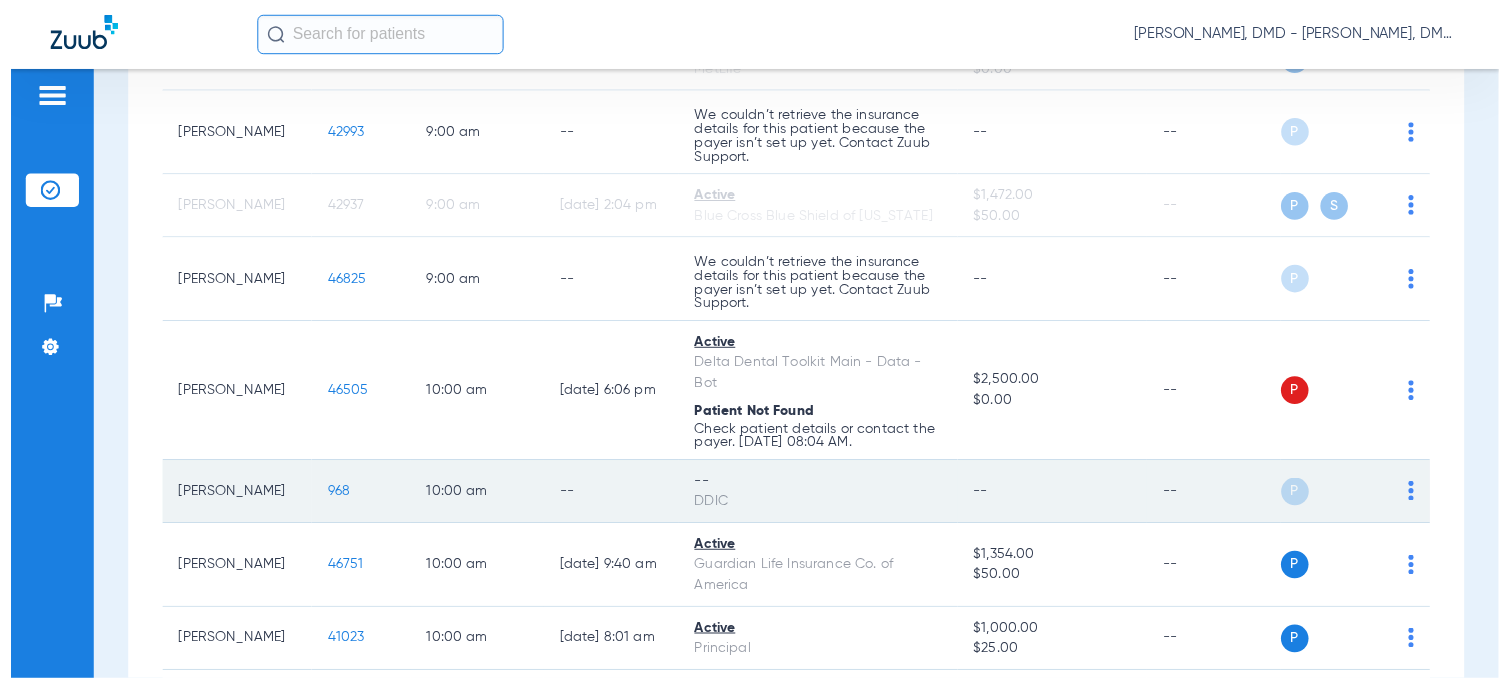 scroll, scrollTop: 1000, scrollLeft: 0, axis: vertical 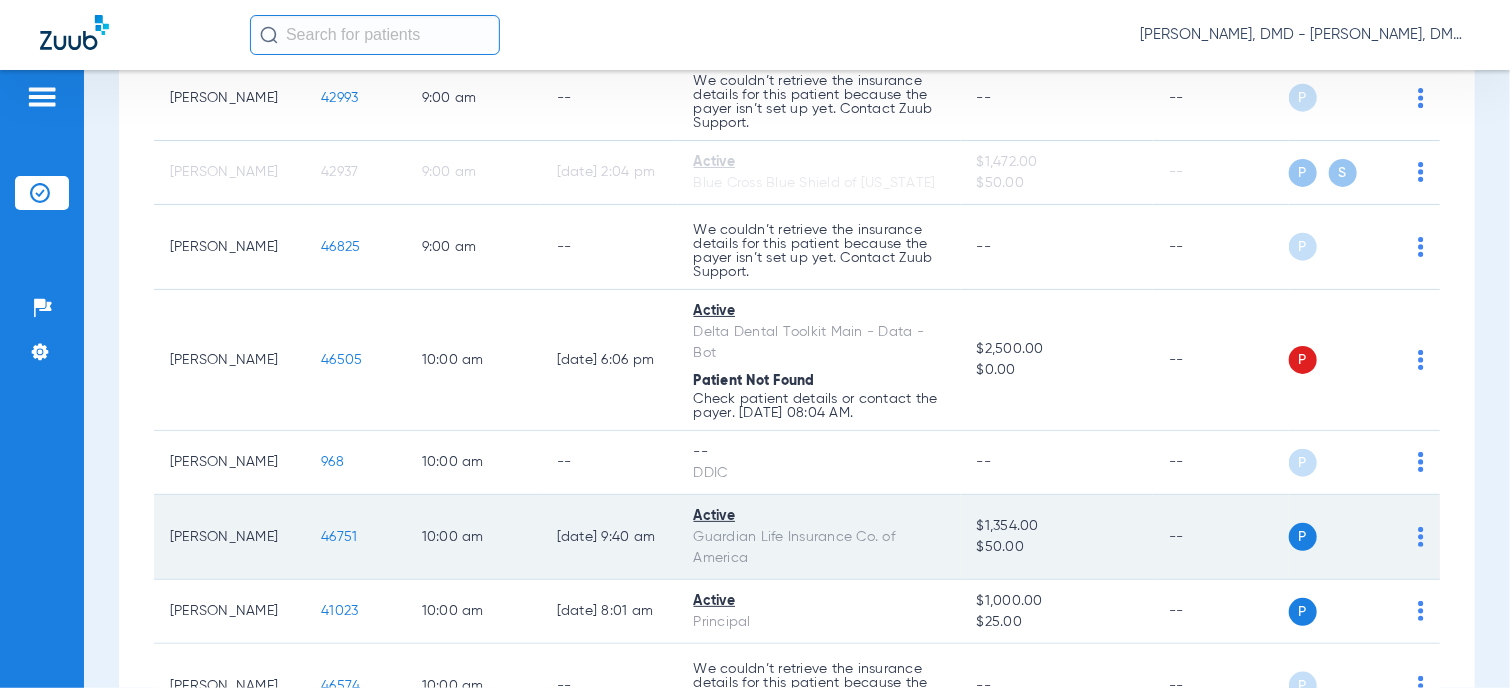 click 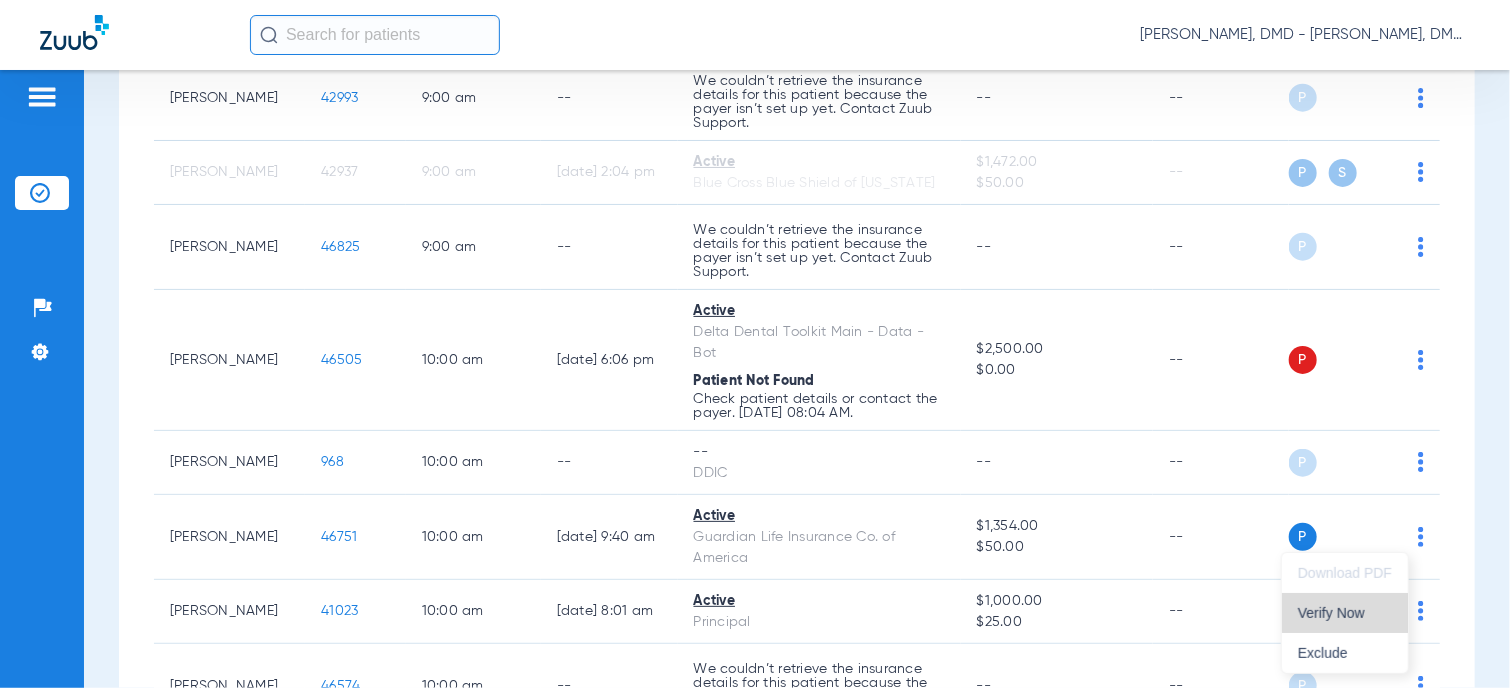 click on "Verify Now" at bounding box center [1345, 613] 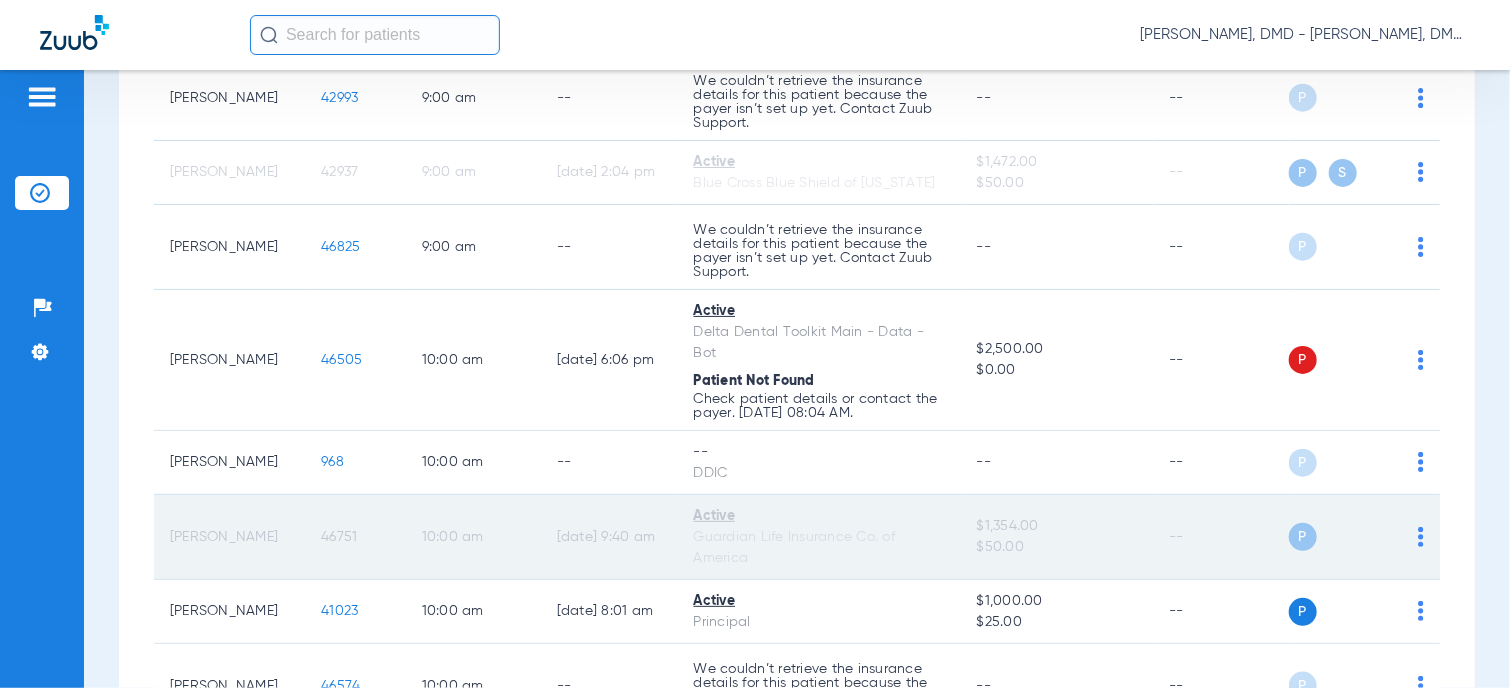 click on "46751" 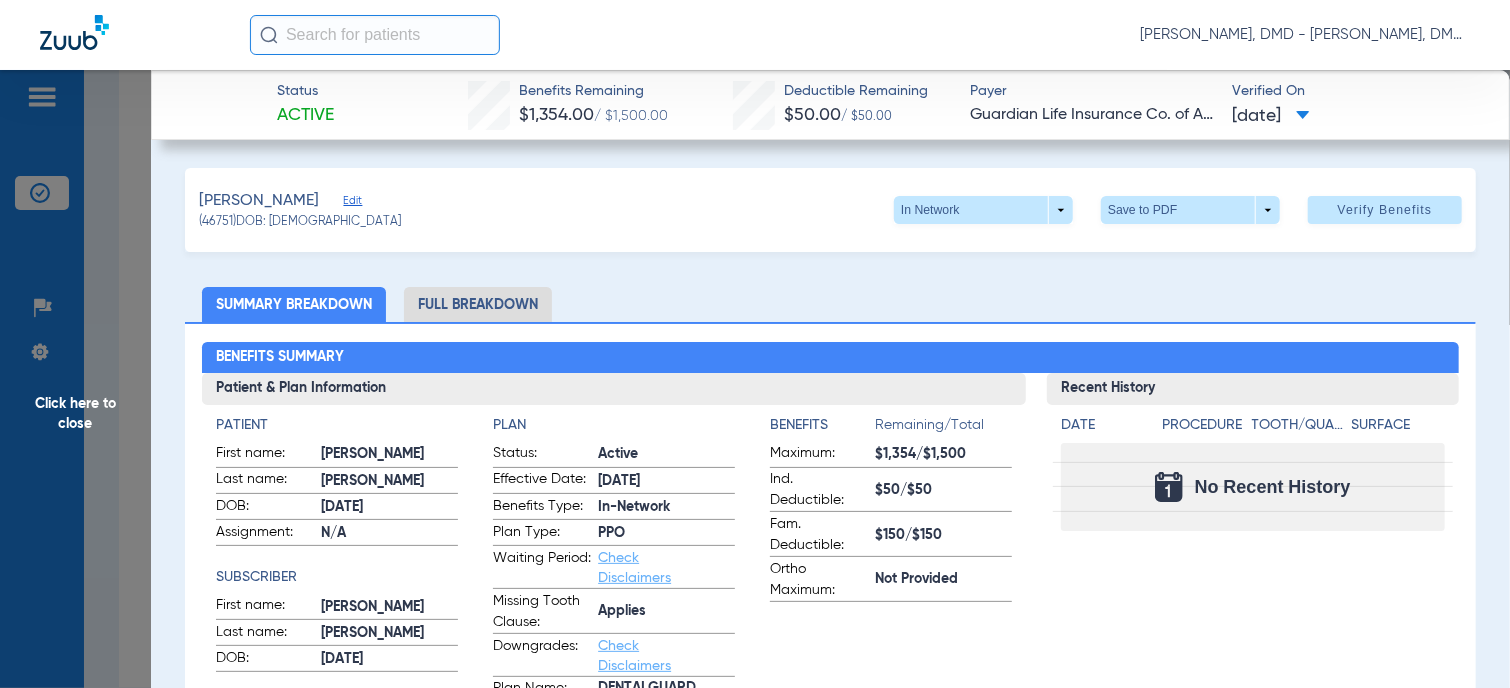 click on "Edit" 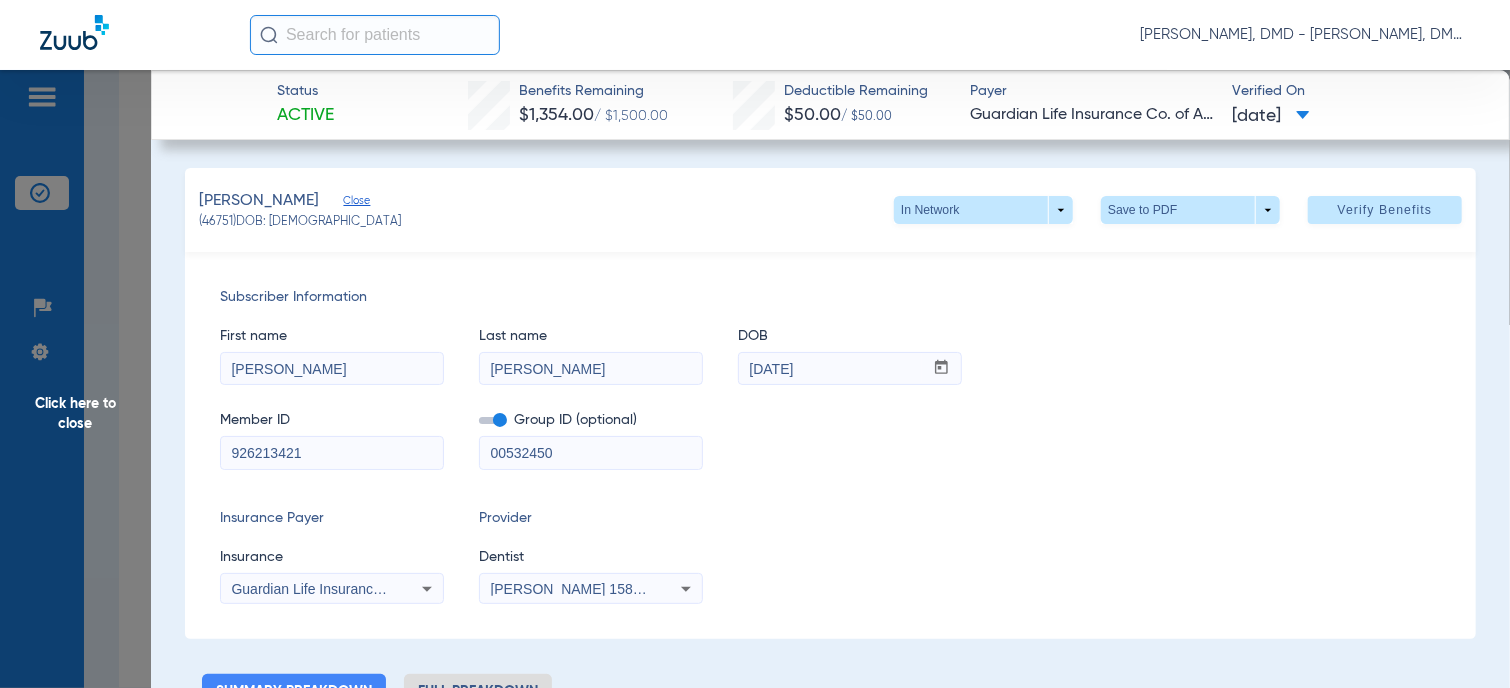 drag, startPoint x: 385, startPoint y: 455, endPoint x: -8, endPoint y: 458, distance: 393.01144 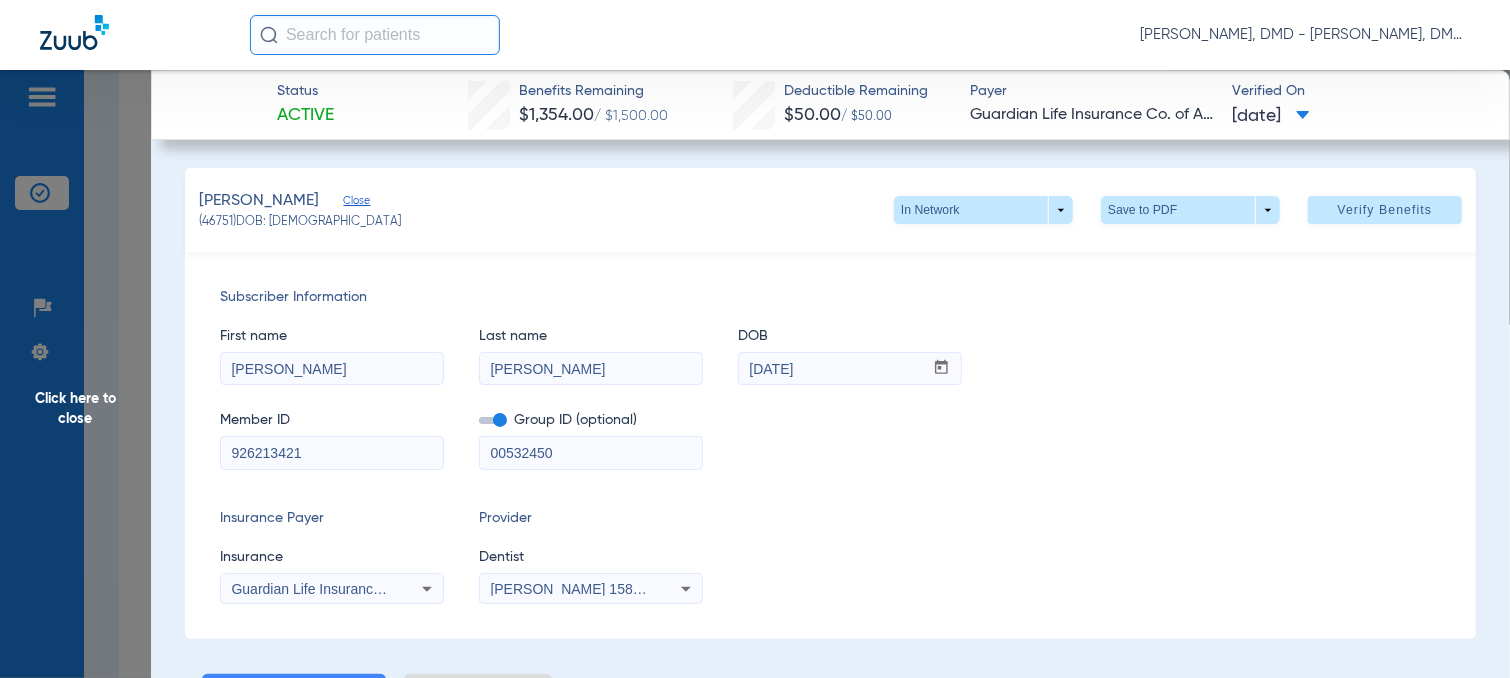 click on "Click here to close" 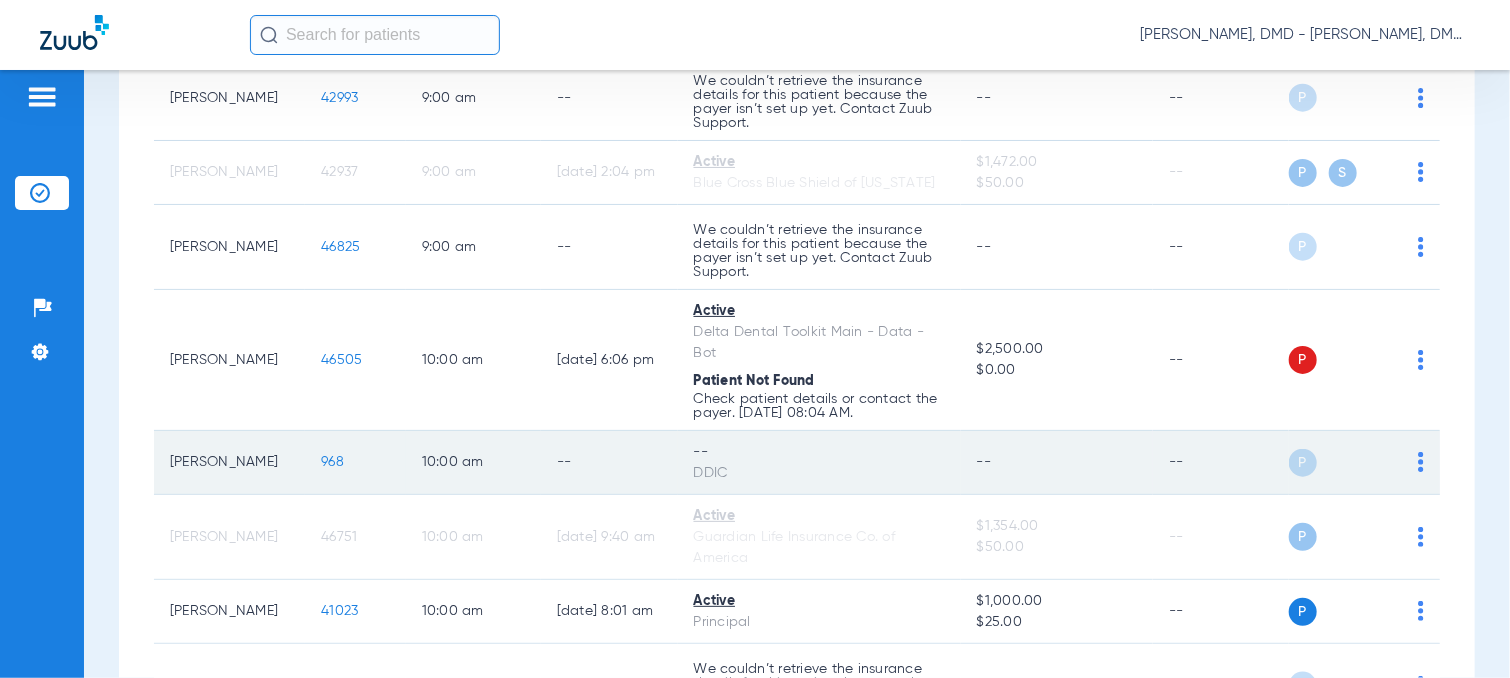 click on "P S" 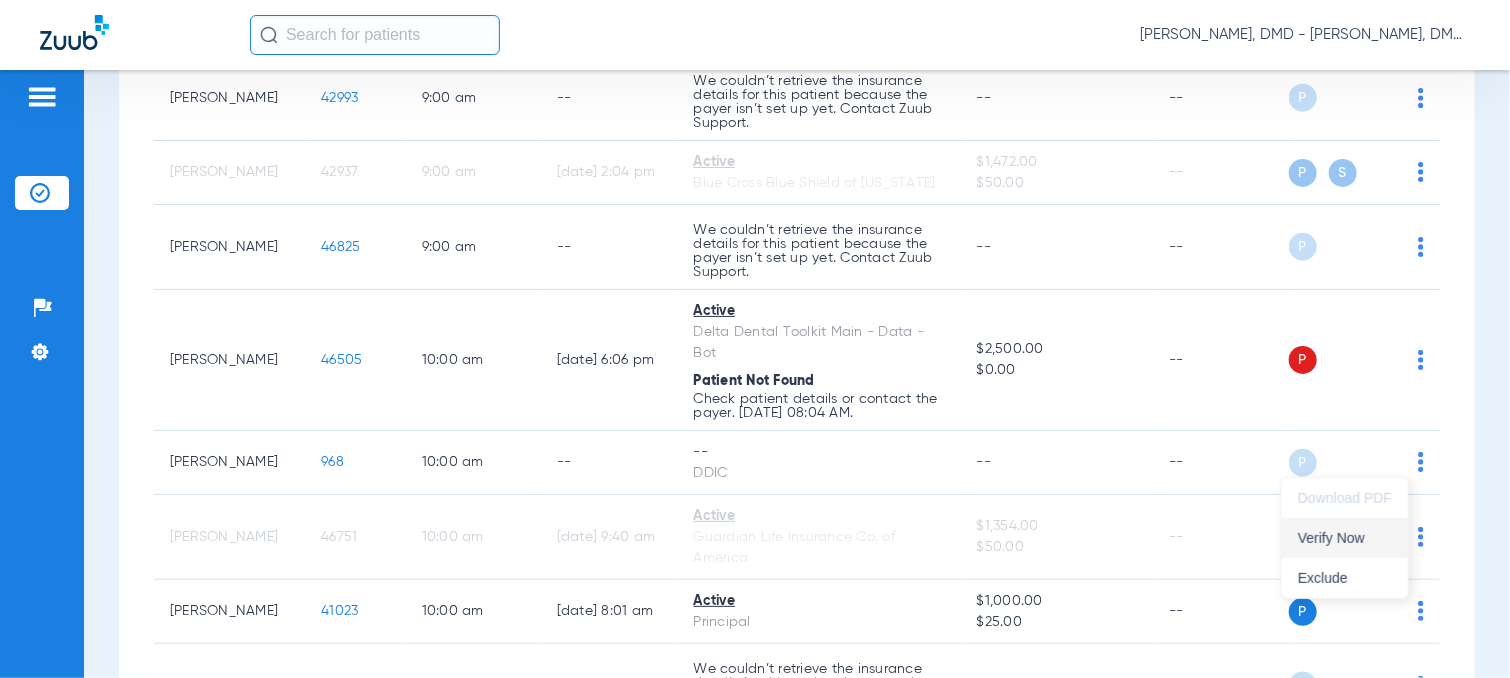click on "Verify Now" at bounding box center (1345, 538) 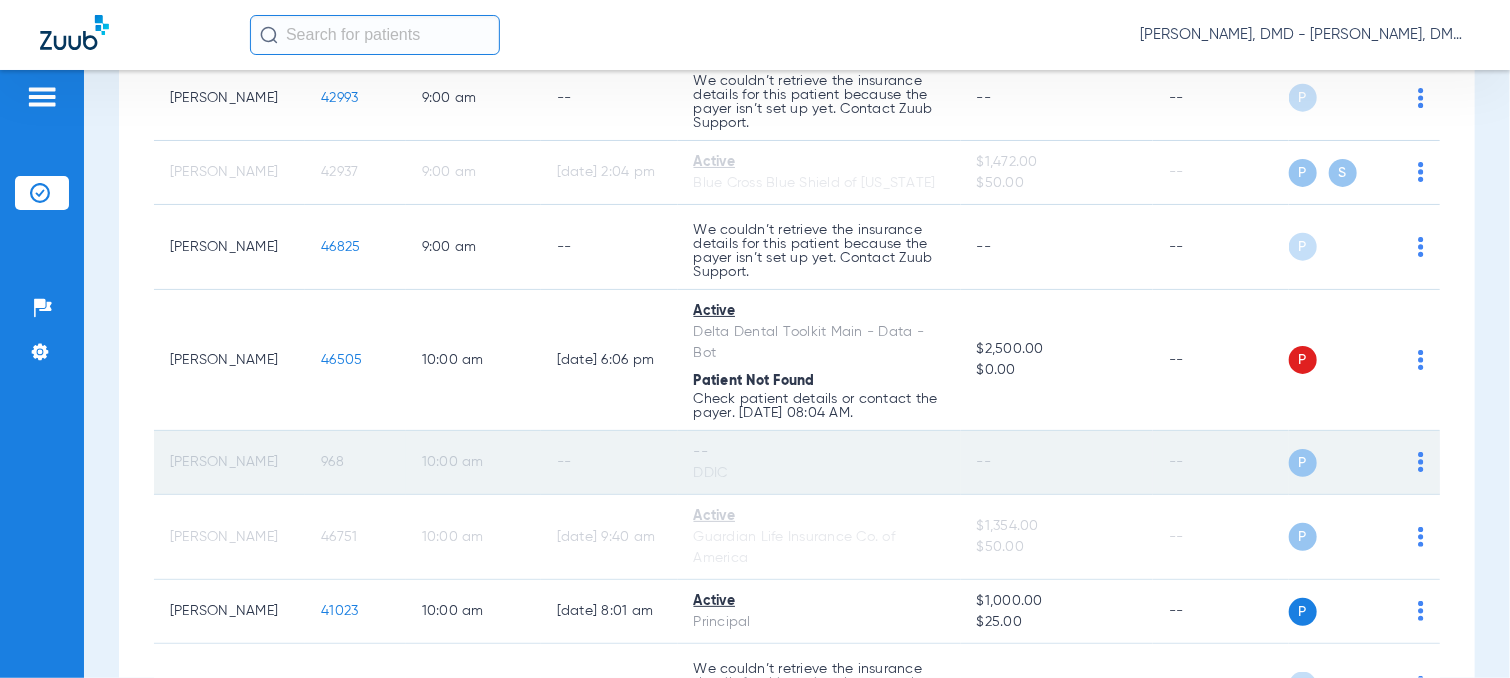 click on "968" 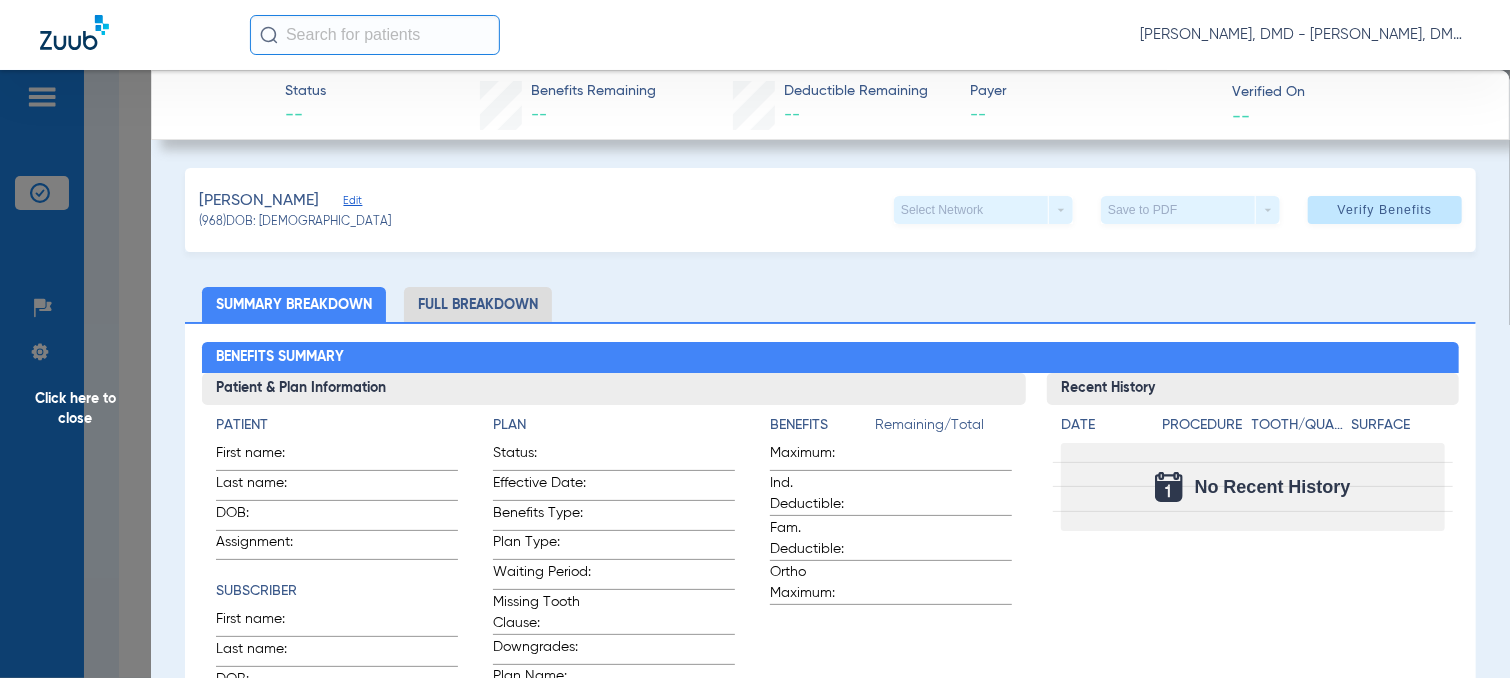 click on "Edit" 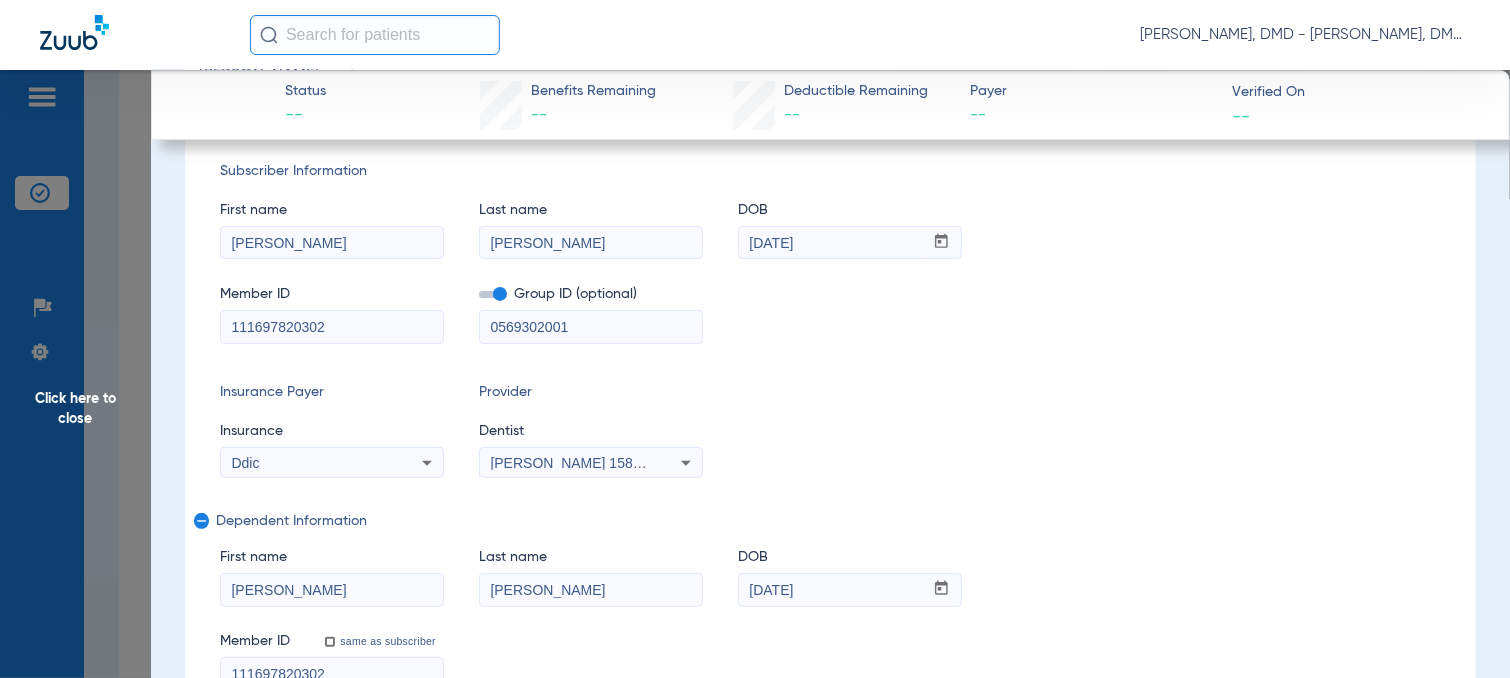 scroll, scrollTop: 100, scrollLeft: 0, axis: vertical 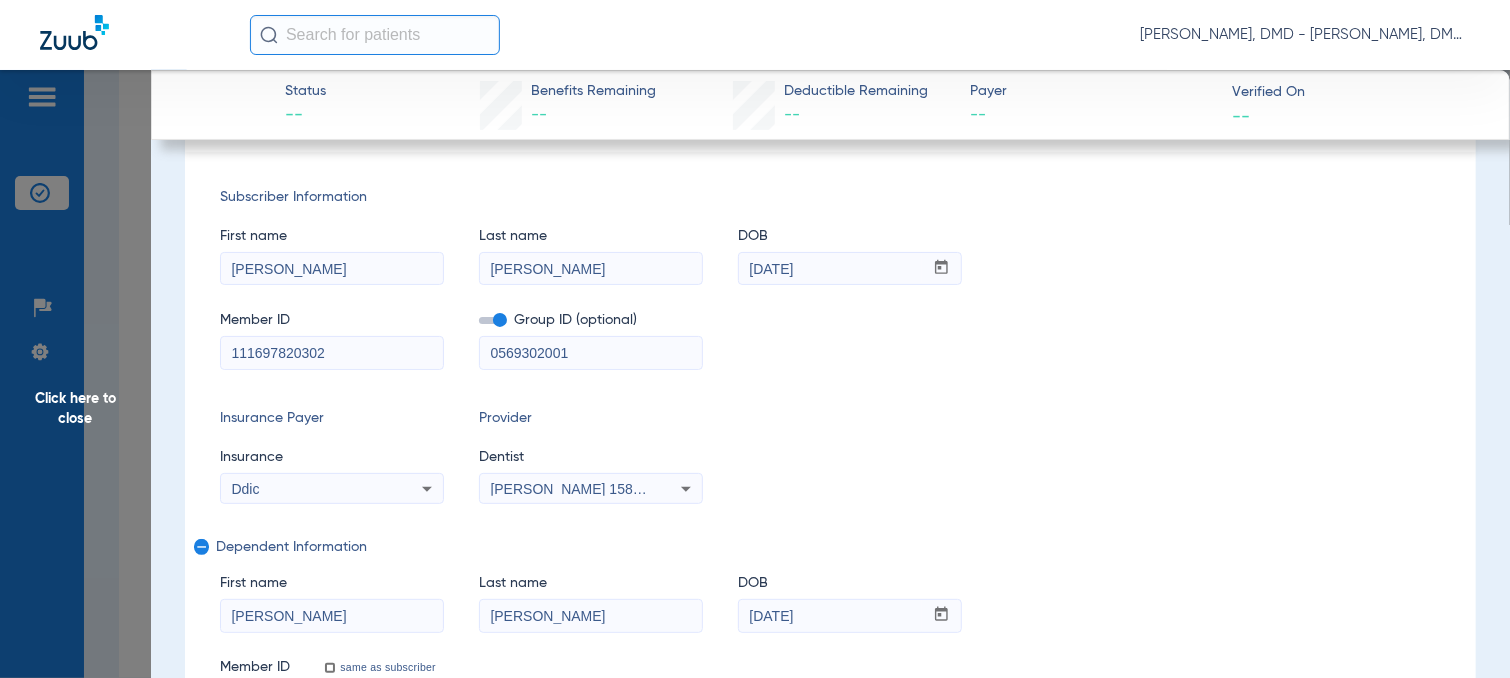 drag, startPoint x: 317, startPoint y: 263, endPoint x: 160, endPoint y: 263, distance: 157 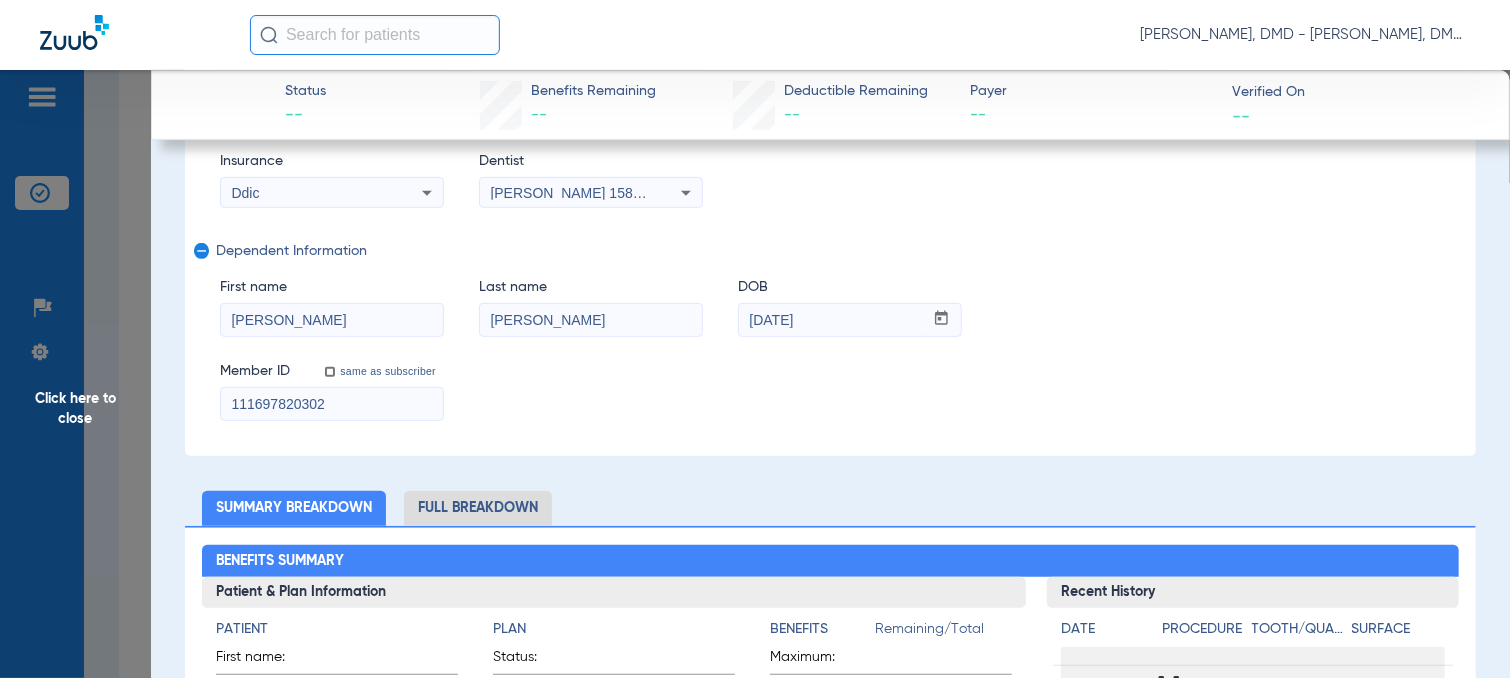 scroll, scrollTop: 400, scrollLeft: 0, axis: vertical 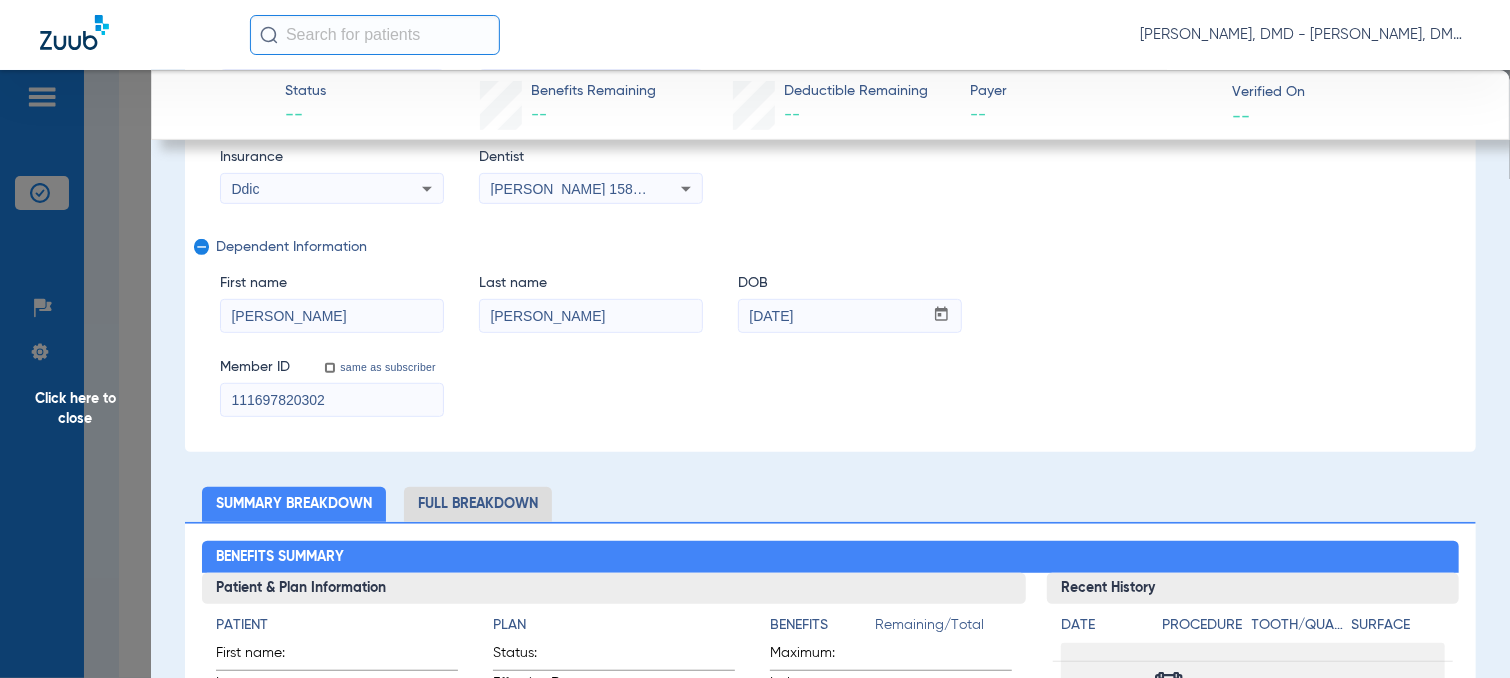 drag, startPoint x: 302, startPoint y: 322, endPoint x: 160, endPoint y: 303, distance: 143.26549 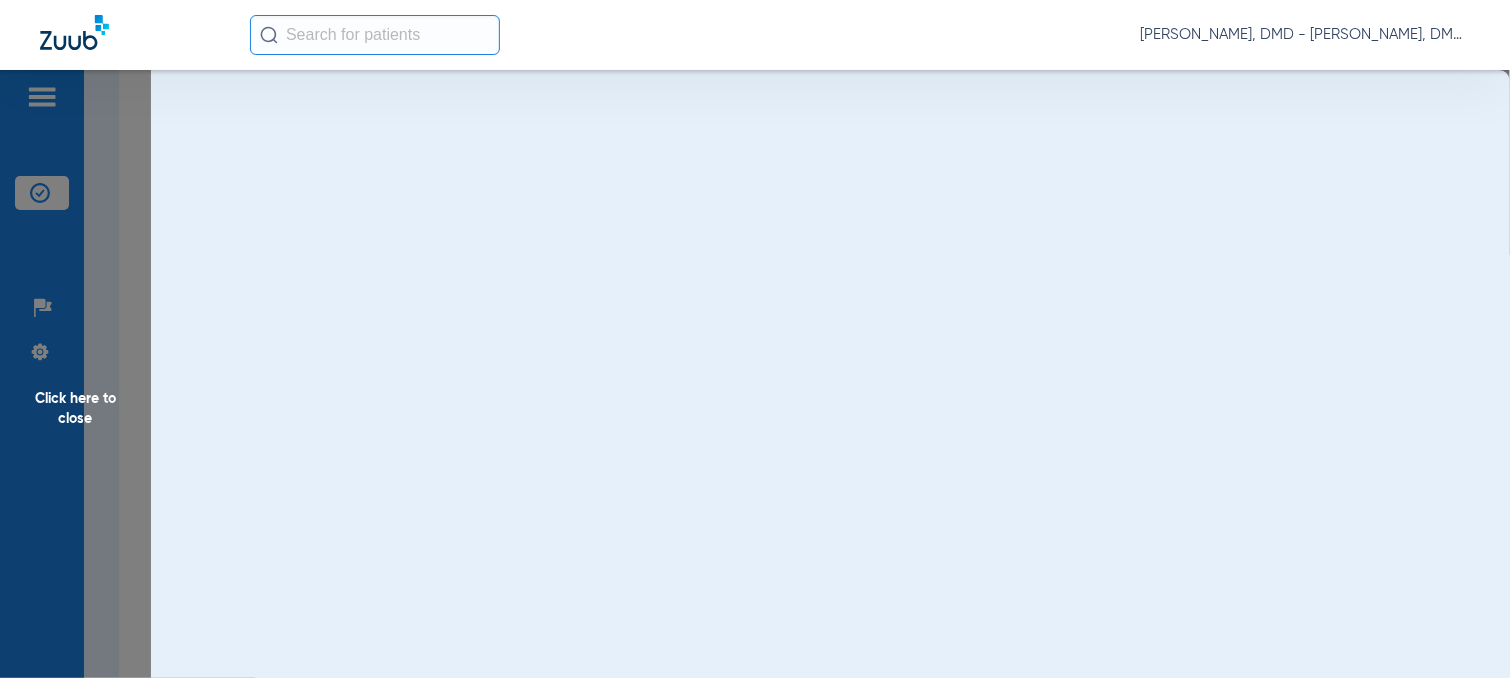 scroll, scrollTop: 0, scrollLeft: 0, axis: both 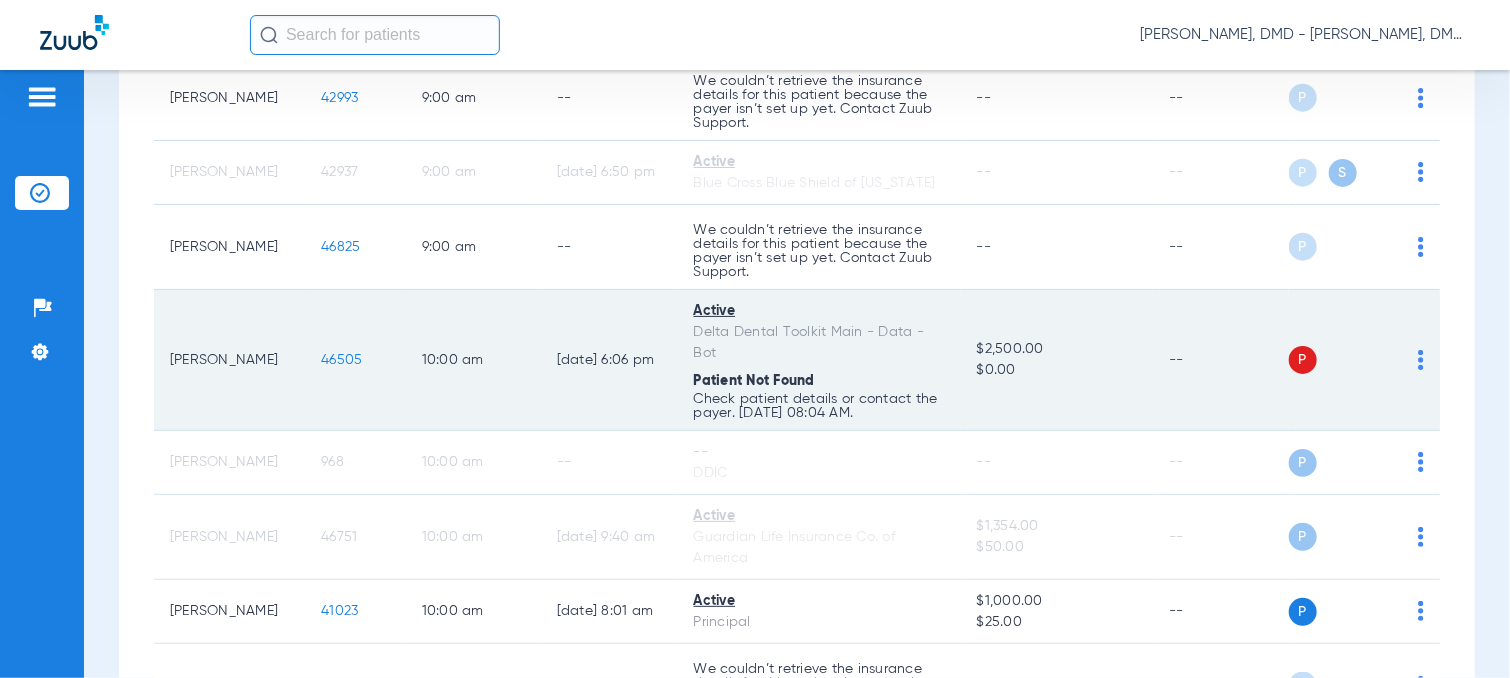 click 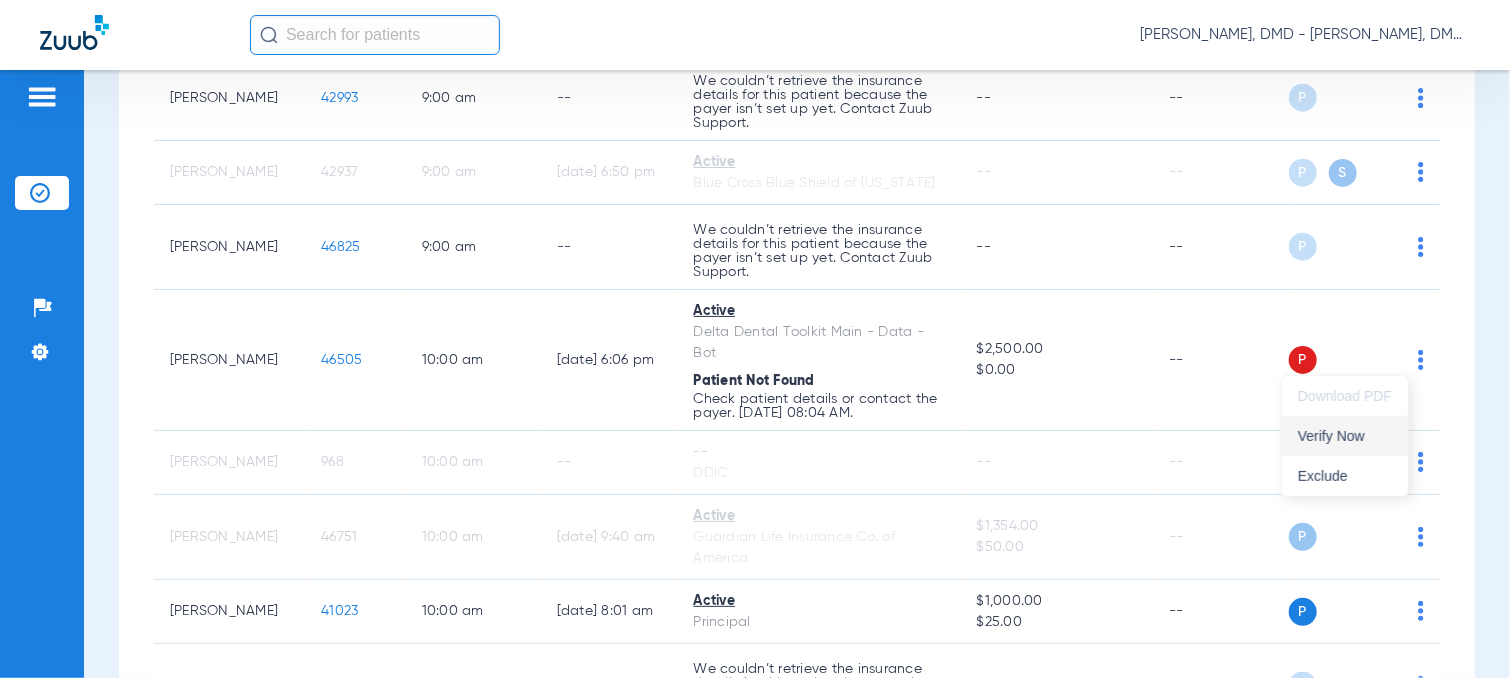click on "Verify Now" at bounding box center (1345, 436) 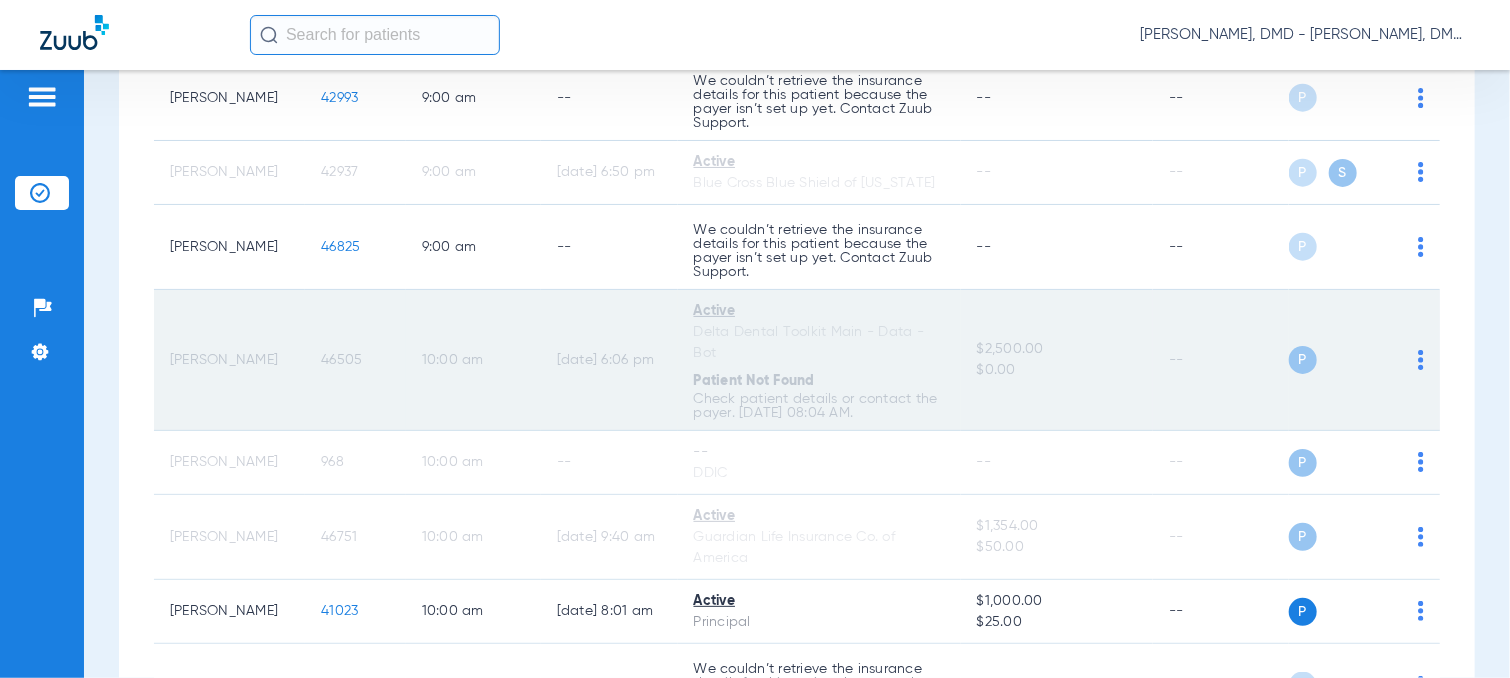 click on "46505" 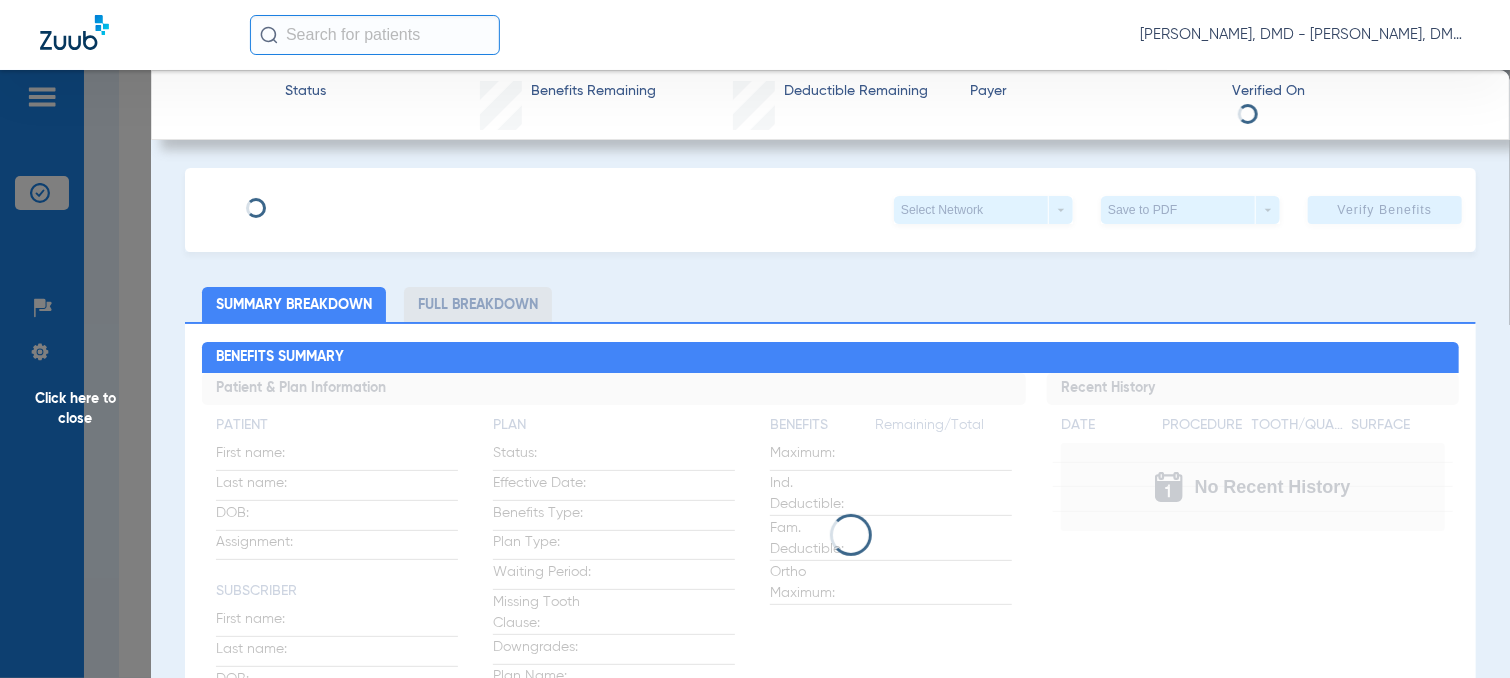 type on "[PERSON_NAME]" 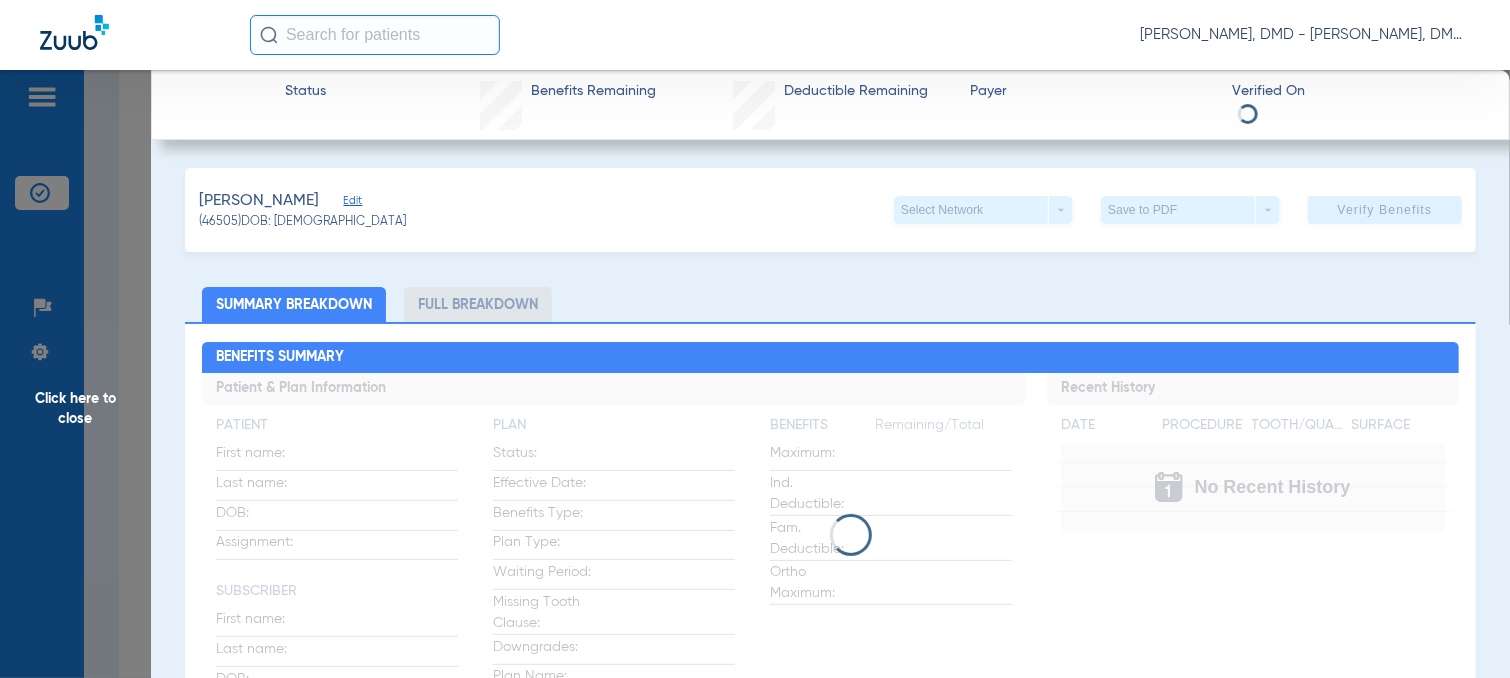 click on "Edit" 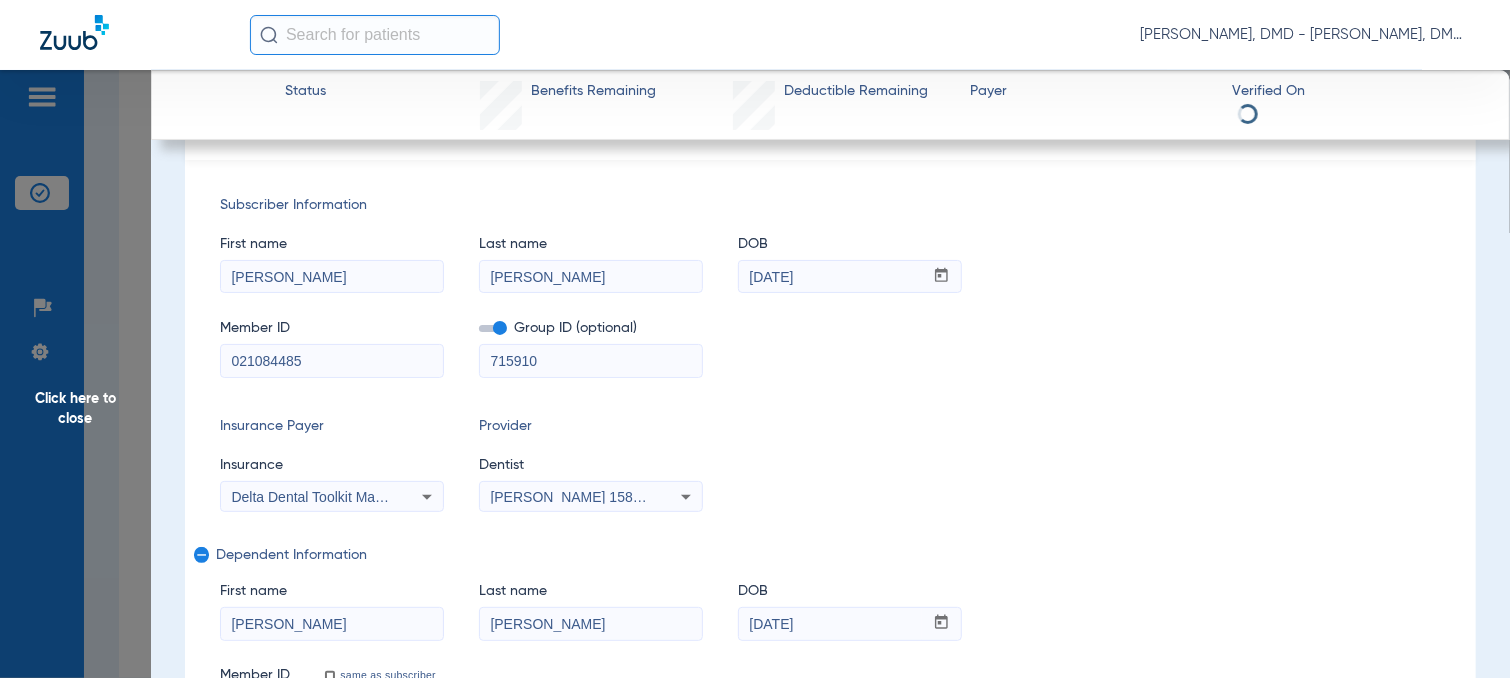 scroll, scrollTop: 200, scrollLeft: 0, axis: vertical 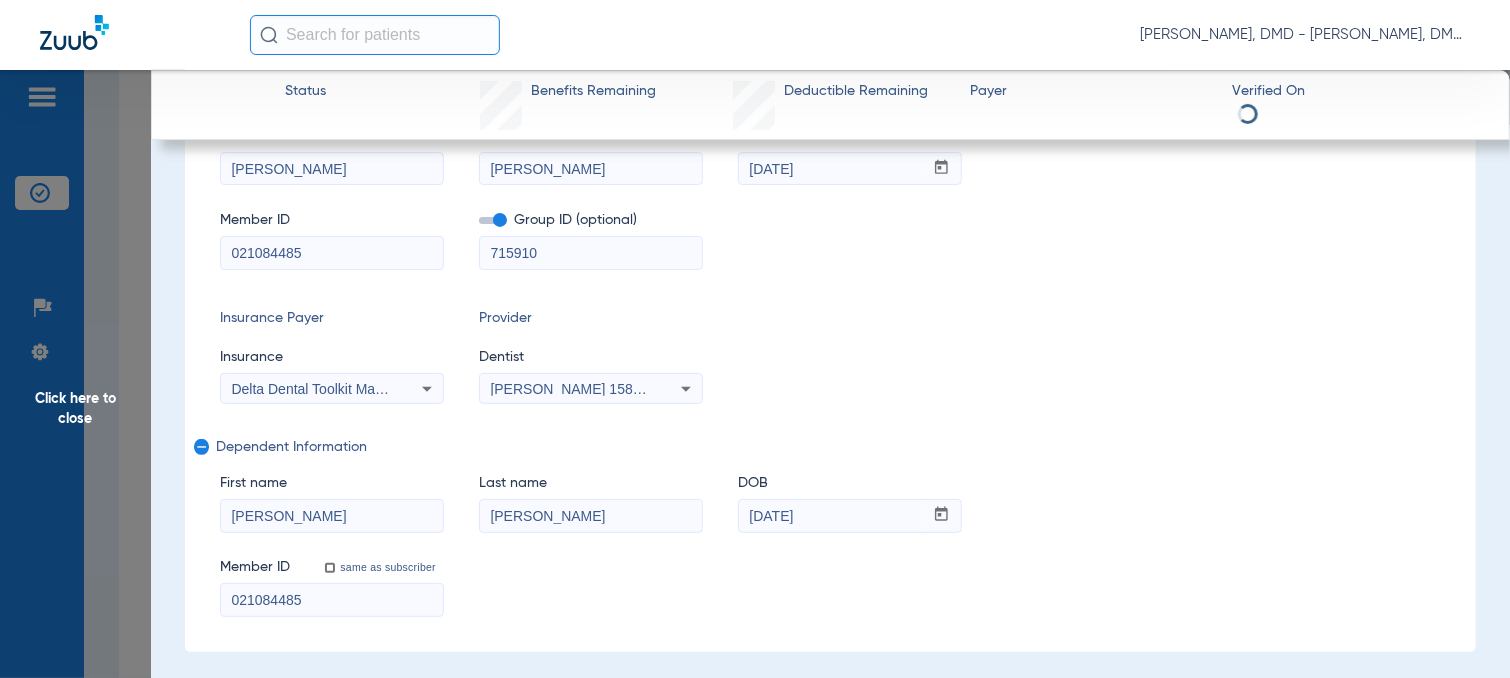 drag, startPoint x: 308, startPoint y: 511, endPoint x: 103, endPoint y: 511, distance: 205 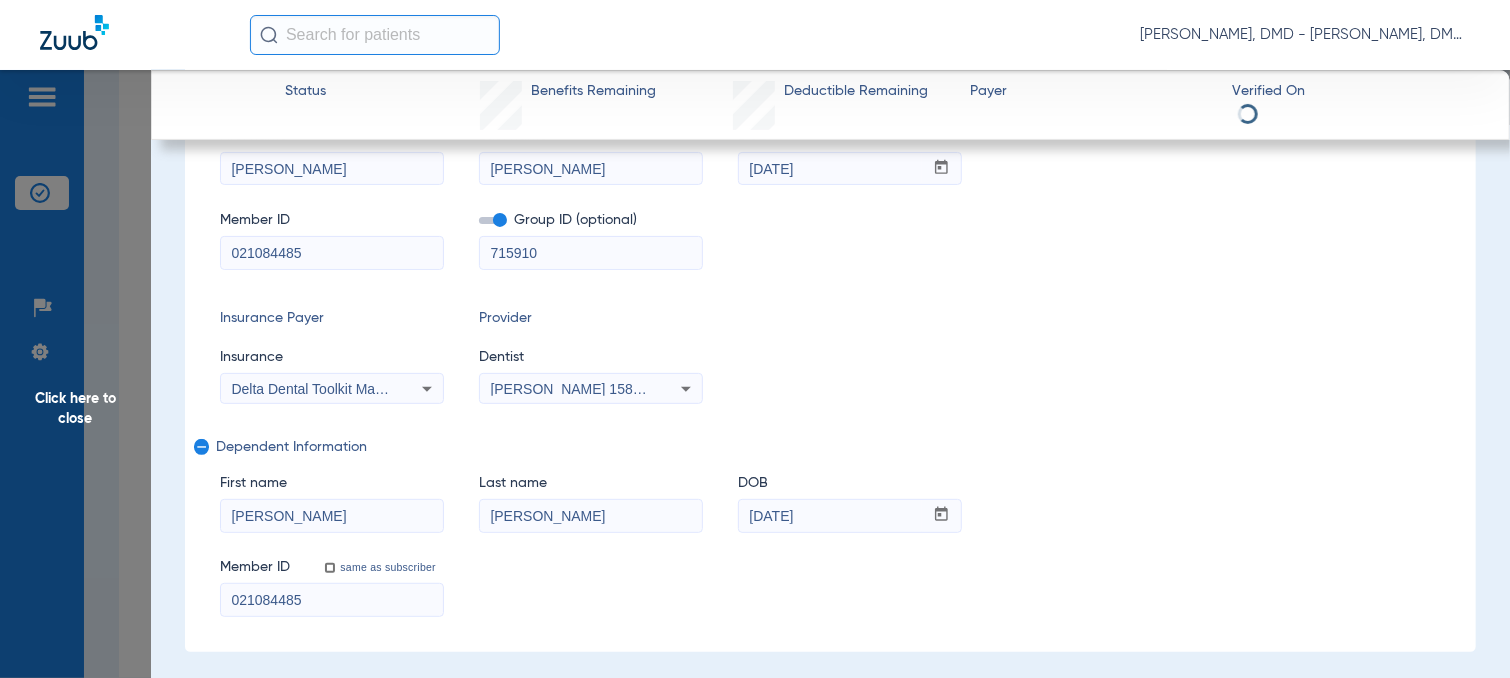 click on "Click here to close Status  Benefits Remaining   Deductible Remaining  Payer  Verified On
[PERSON_NAME]   (46505)   DOB: [DEMOGRAPHIC_DATA]   Select Network  arrow_drop_down  Save to PDF  arrow_drop_down  Verify Benefits   Subscriber Information   First name  [PERSON_NAME]  Last name  [PERSON_NAME]  DOB  mm / dd / yyyy [DATE]  Member ID  021084485  Group ID (optional)  715910  Insurance Payer   Insurance
Delta Dental Toolkit Main - Data - Bot  Provider   Dentist
[PERSON_NAME]  1588827992  remove   Dependent Information   First name  [PERSON_NAME]  Last name  [PERSON_NAME]  DOB  mm / dd / yyyy [DATE]  Member ID  same as subscriber 021084485  Summary Breakdown   Full Breakdown  Benefits Summary Patient & Plan Information Patient First name:    Last name:    DOB:    Assignment:    Subscriber First name:    Last name:    DOB:    Plan Status:    Effective Date:    Benefits Type:    Plan Type:    Waiting Period:    Missing Tooth Clause:    Downgrades:    Plan Name:    Benefits  Remaining/Total  Maximum:    Ind. Deductible:" 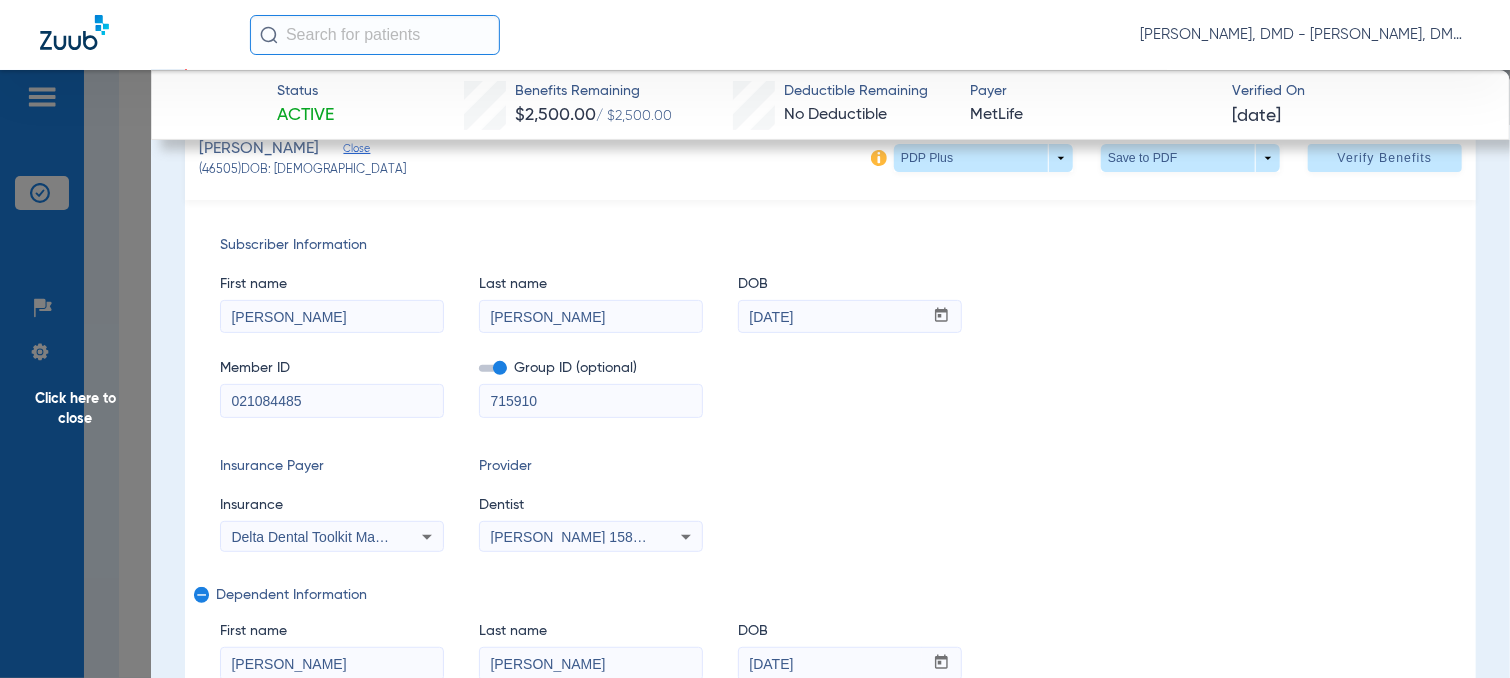 scroll, scrollTop: 347, scrollLeft: 0, axis: vertical 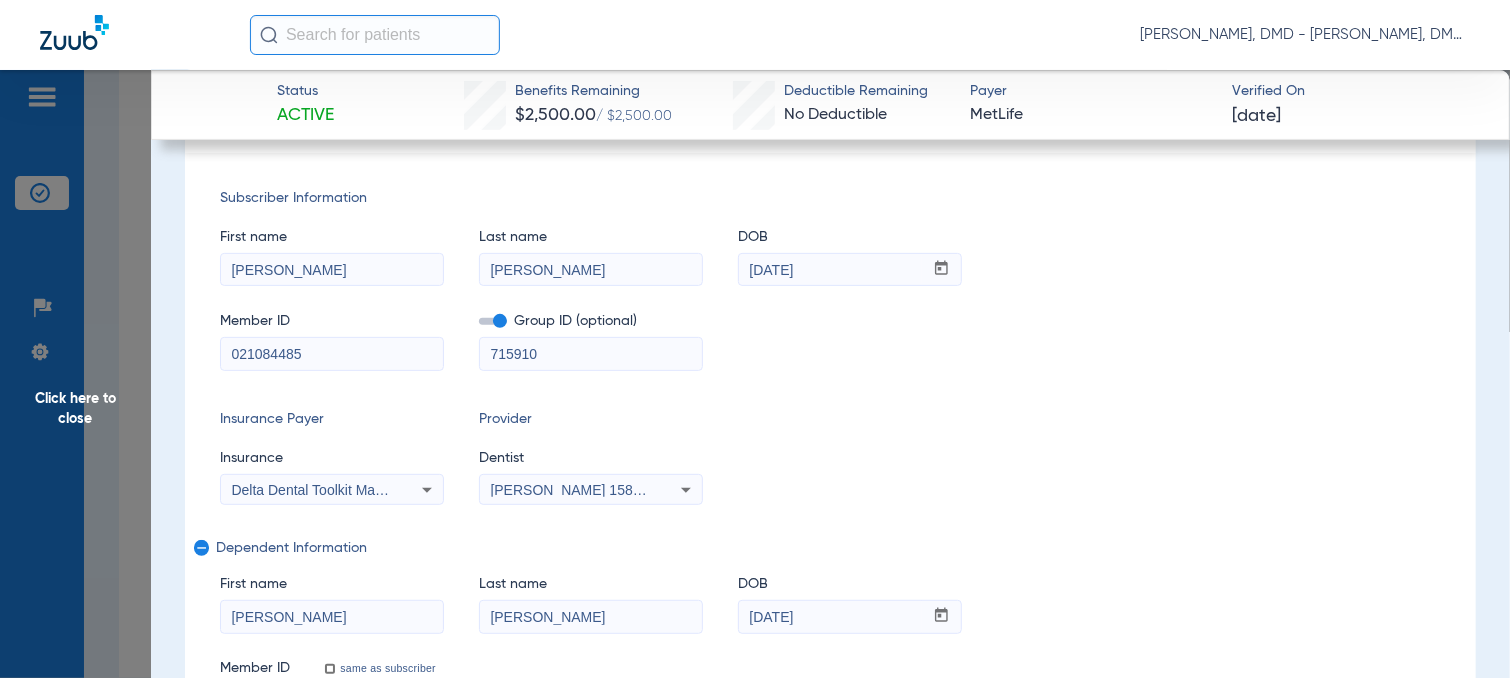 drag, startPoint x: 318, startPoint y: 263, endPoint x: 168, endPoint y: 268, distance: 150.08331 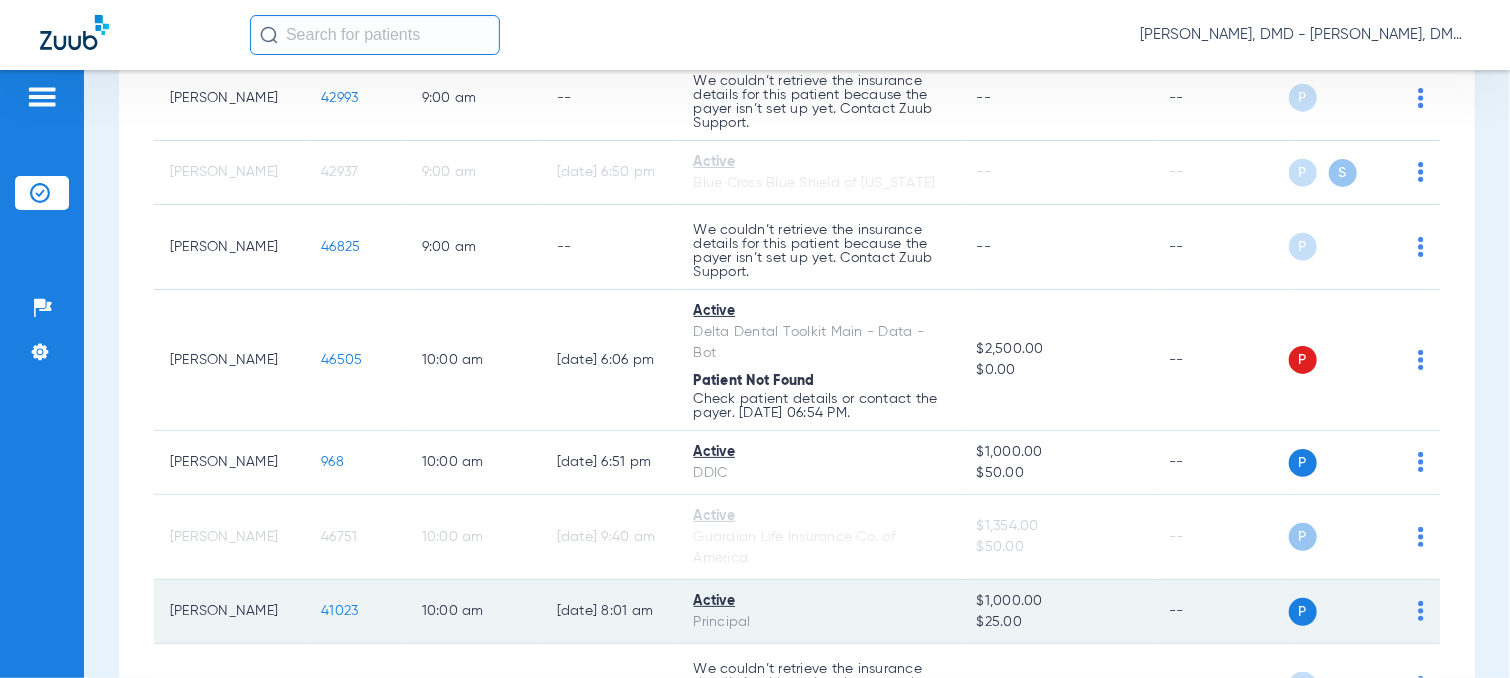 click 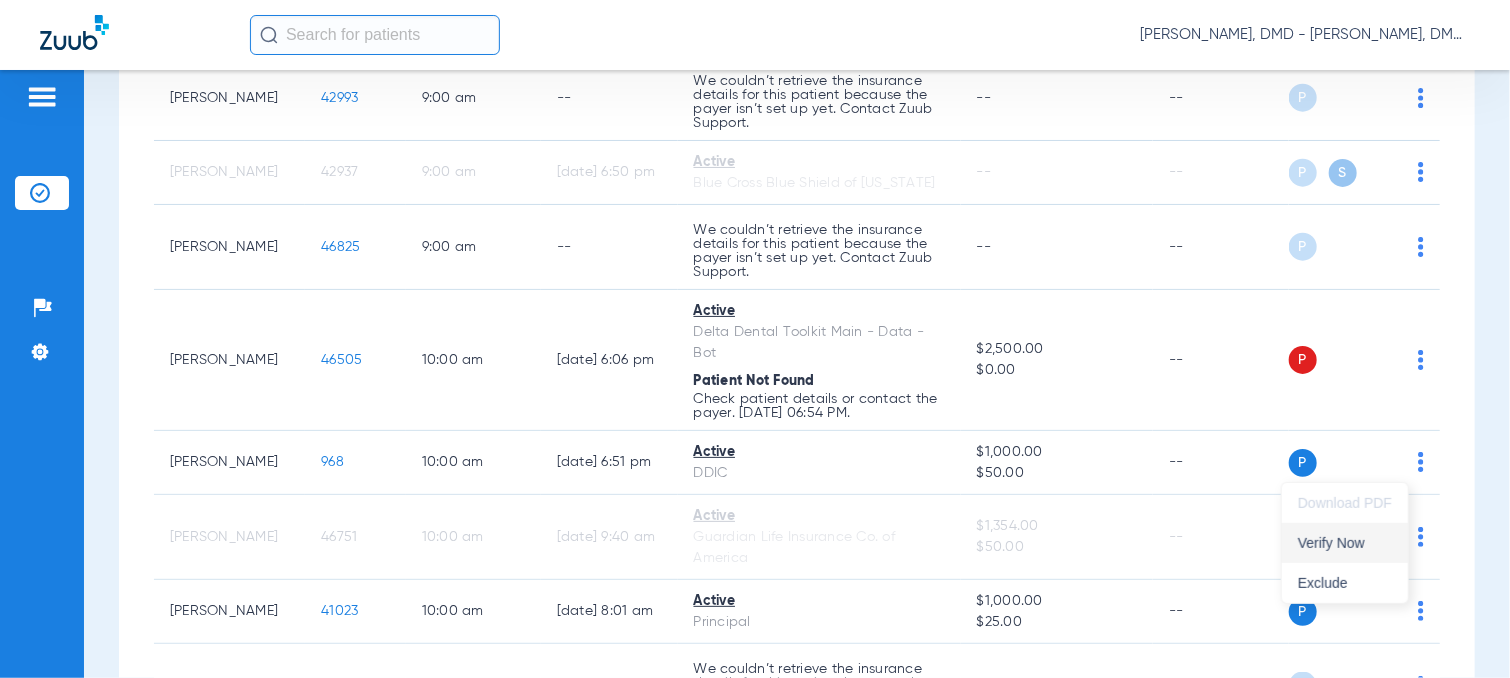 click on "Verify Now" at bounding box center (1345, 543) 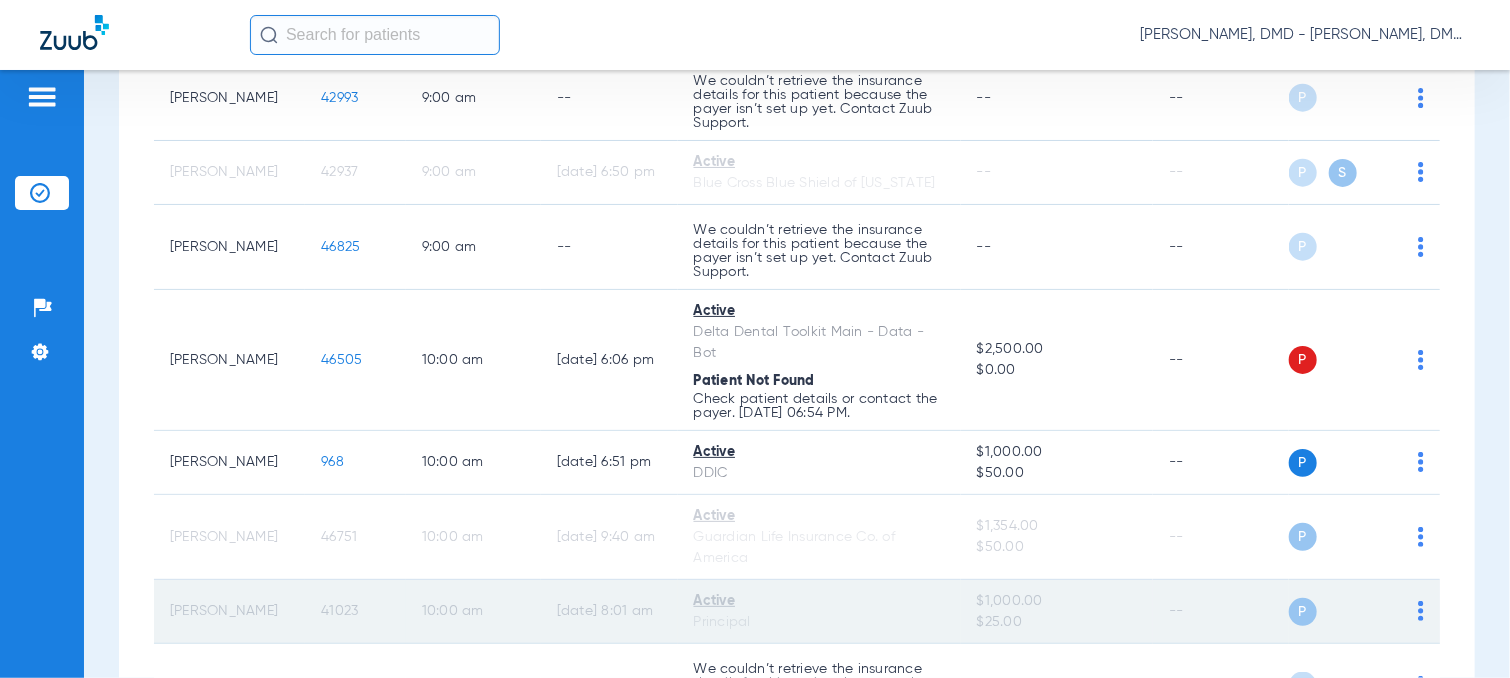 click on "41023" 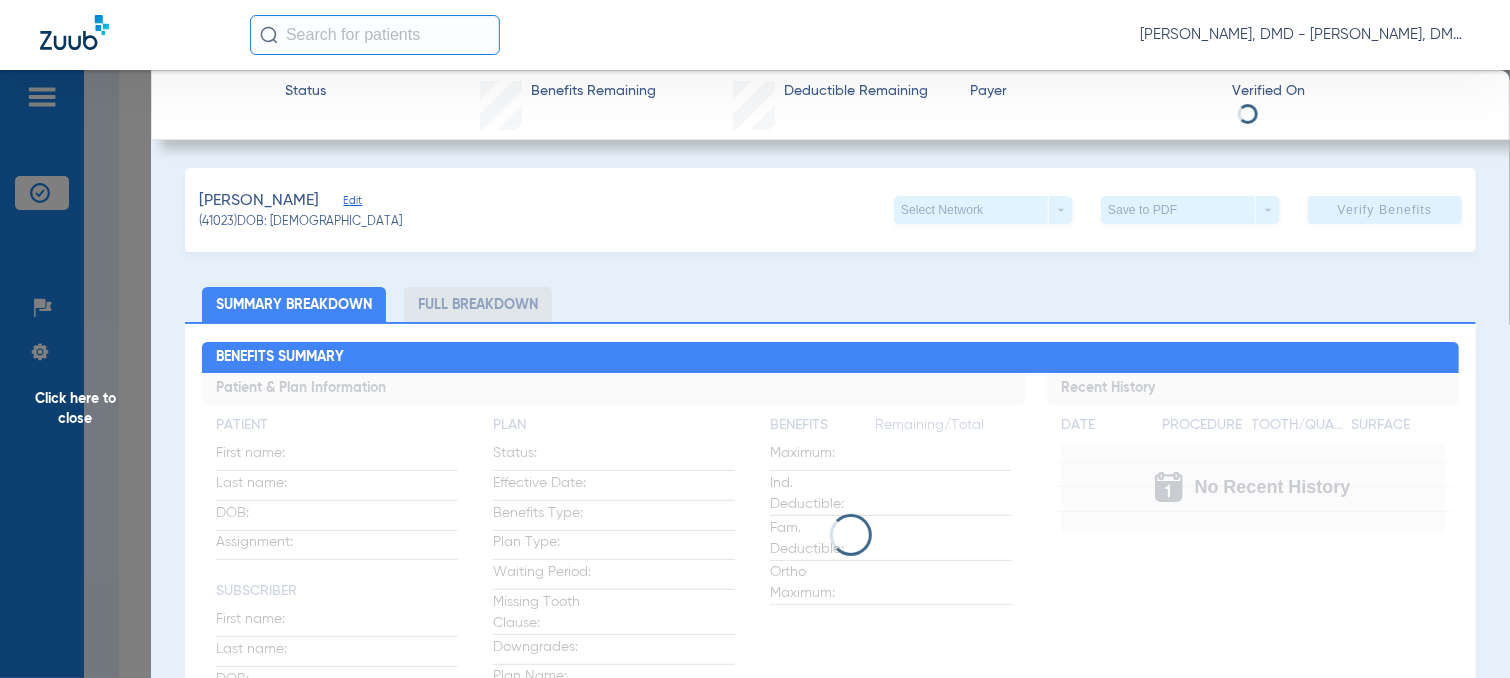 click on "Edit" 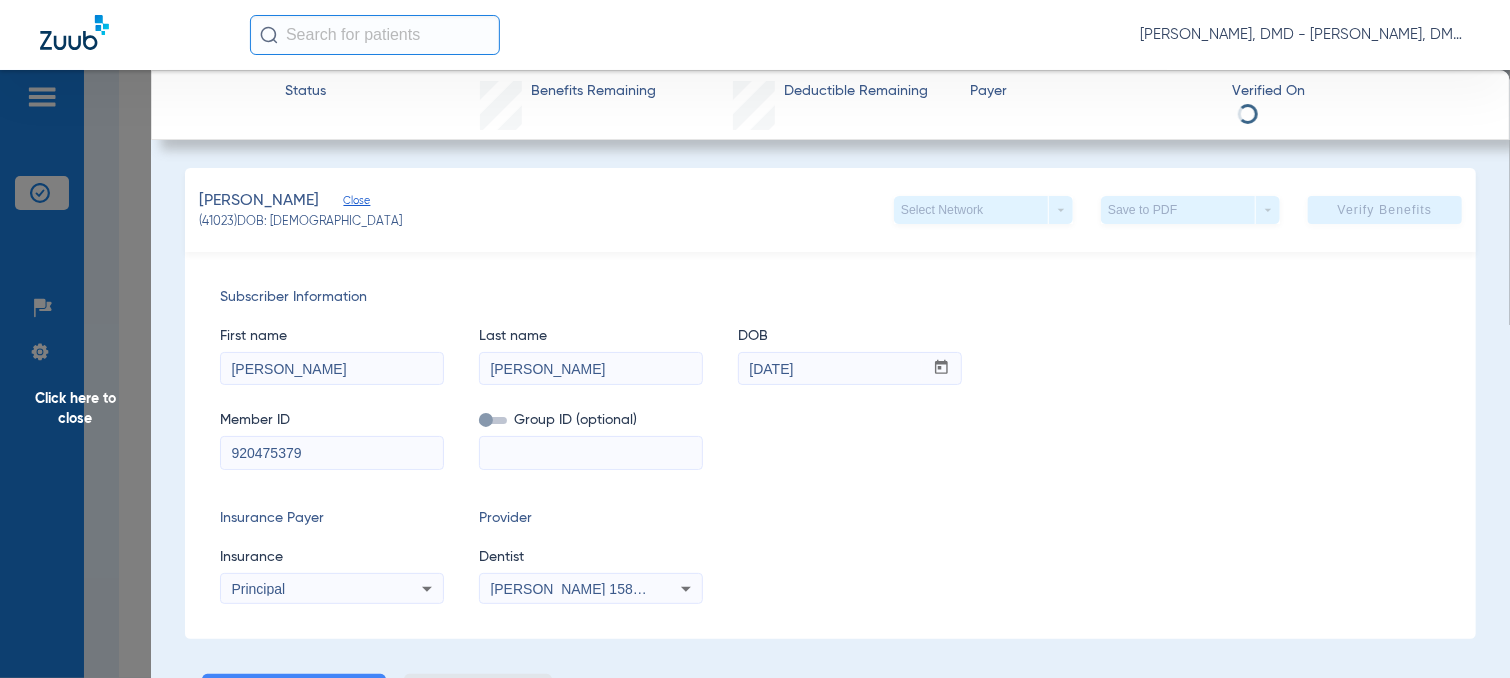 drag, startPoint x: 342, startPoint y: 455, endPoint x: 156, endPoint y: 459, distance: 186.043 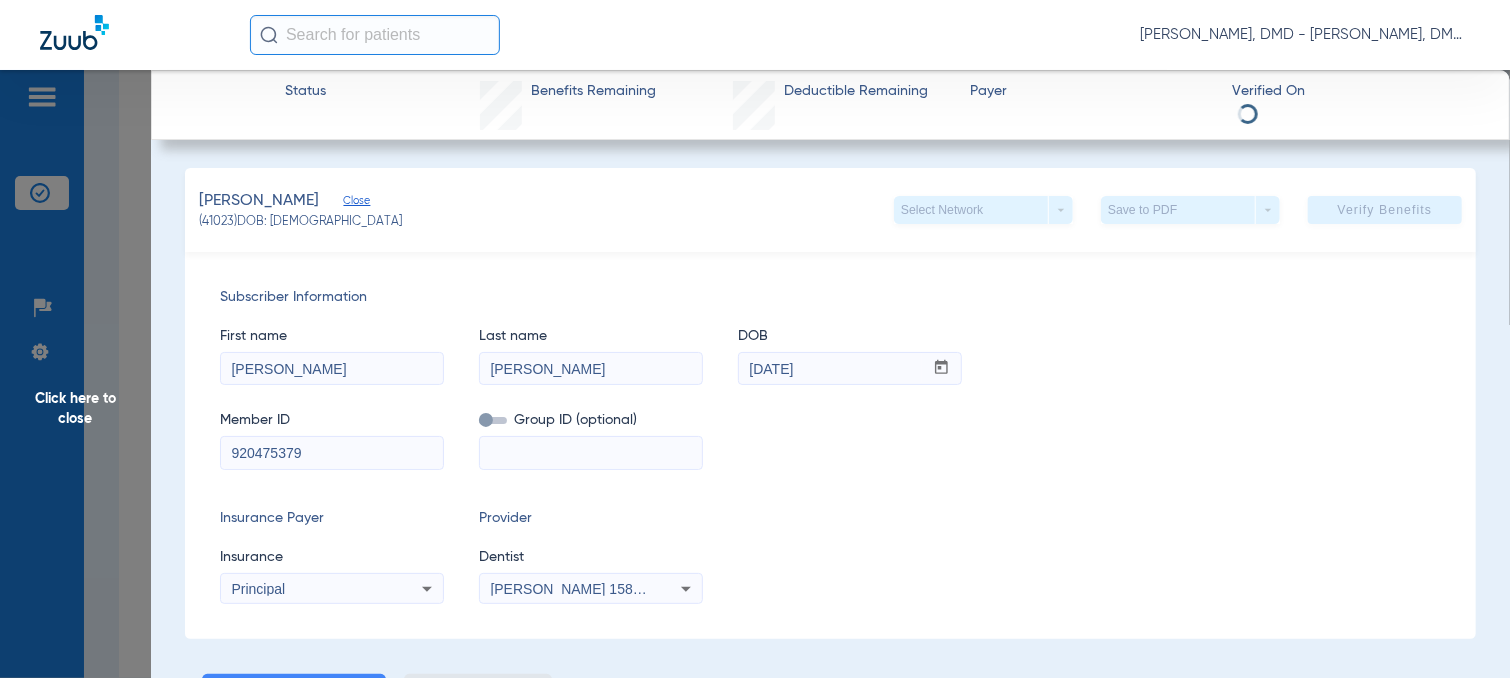 click on "Status  Benefits Remaining   Deductible Remaining  Payer  Verified On
[PERSON_NAME]   (41023)   DOB: [DEMOGRAPHIC_DATA]   Select Network  arrow_drop_down  Save to PDF  arrow_drop_down  Verify Benefits   Subscriber Information   First name  [PERSON_NAME]  Last name  [PERSON_NAME]  mm / dd / yyyy [DATE]  Member ID  920475379  Group ID (optional)   Insurance Payer   Insurance
Principal  Provider   Dentist
[PERSON_NAME]  1588827992  Summary Breakdown   Full Breakdown  Benefits Summary Patient & Plan Information Patient First name:    Last name:    DOB:    Assignment:    Subscriber First name:    Last name:    DOB:    Plan Status:    Effective Date:    Benefits Type:    Plan Type:    Waiting Period:    Missing Tooth Clause:    Downgrades:    Plan Name:    Benefits  Remaining/Total  Maximum:    Ind. Deductible:    Fam. Deductible:    Ortho Maximum:    Recent History Date Procedure Tooth/Quad Surface  No Recent History  Coverage Summary Information Procedure Benefits Search  Filter for My ADA Codes  Information" 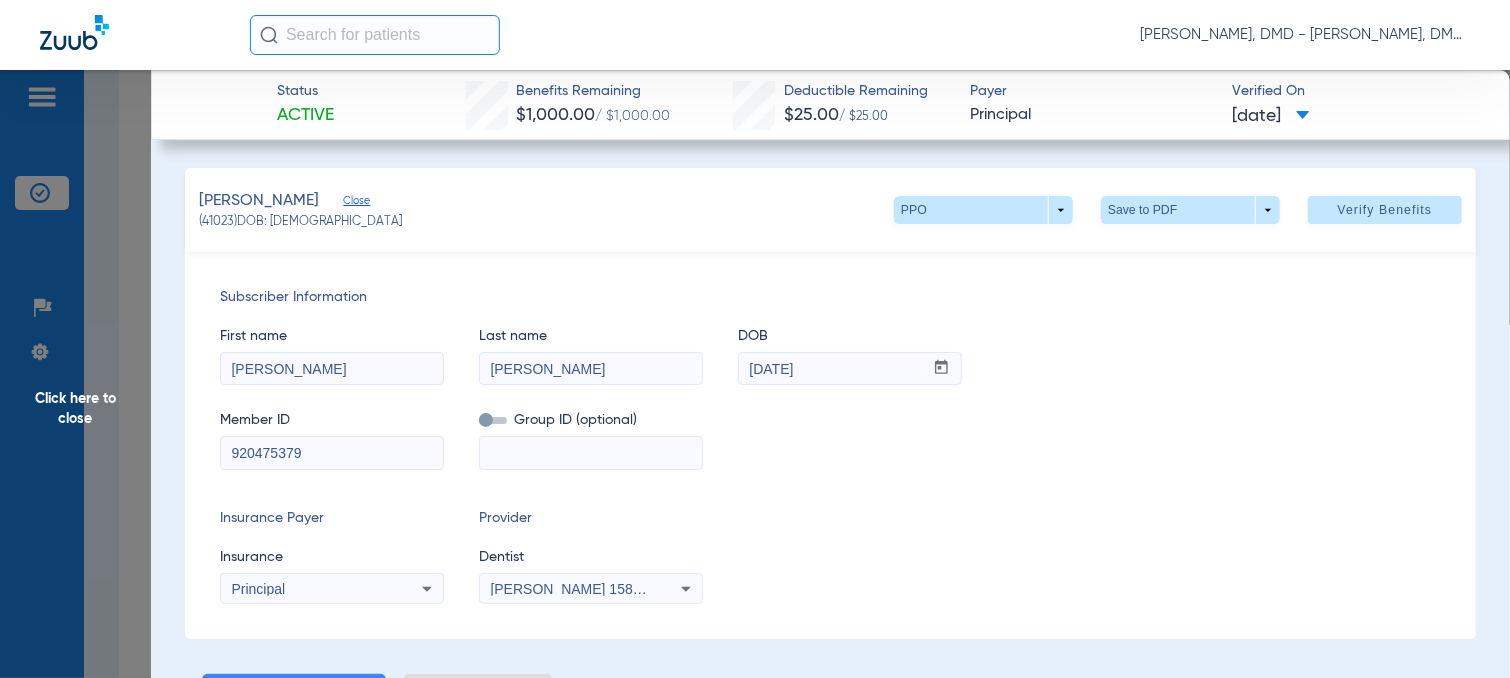 click on "Click here to close" 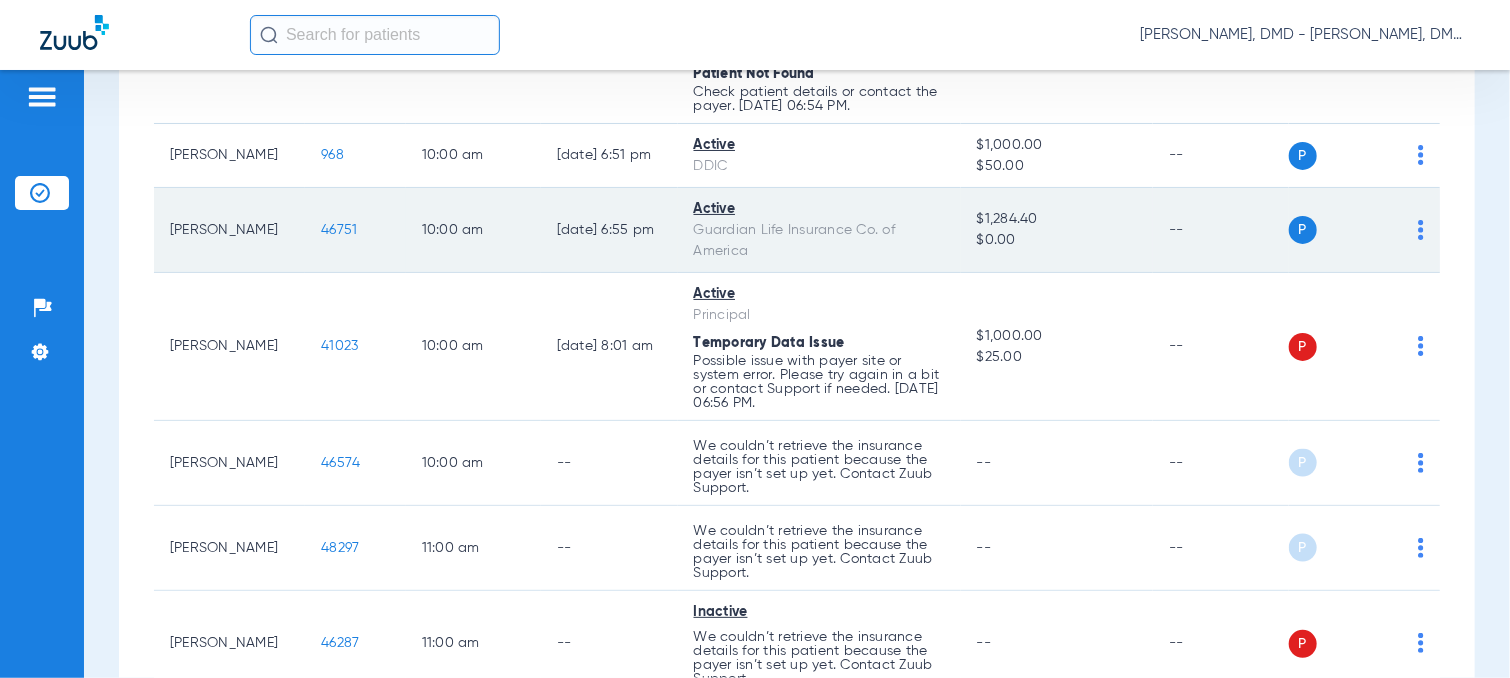 scroll, scrollTop: 1400, scrollLeft: 0, axis: vertical 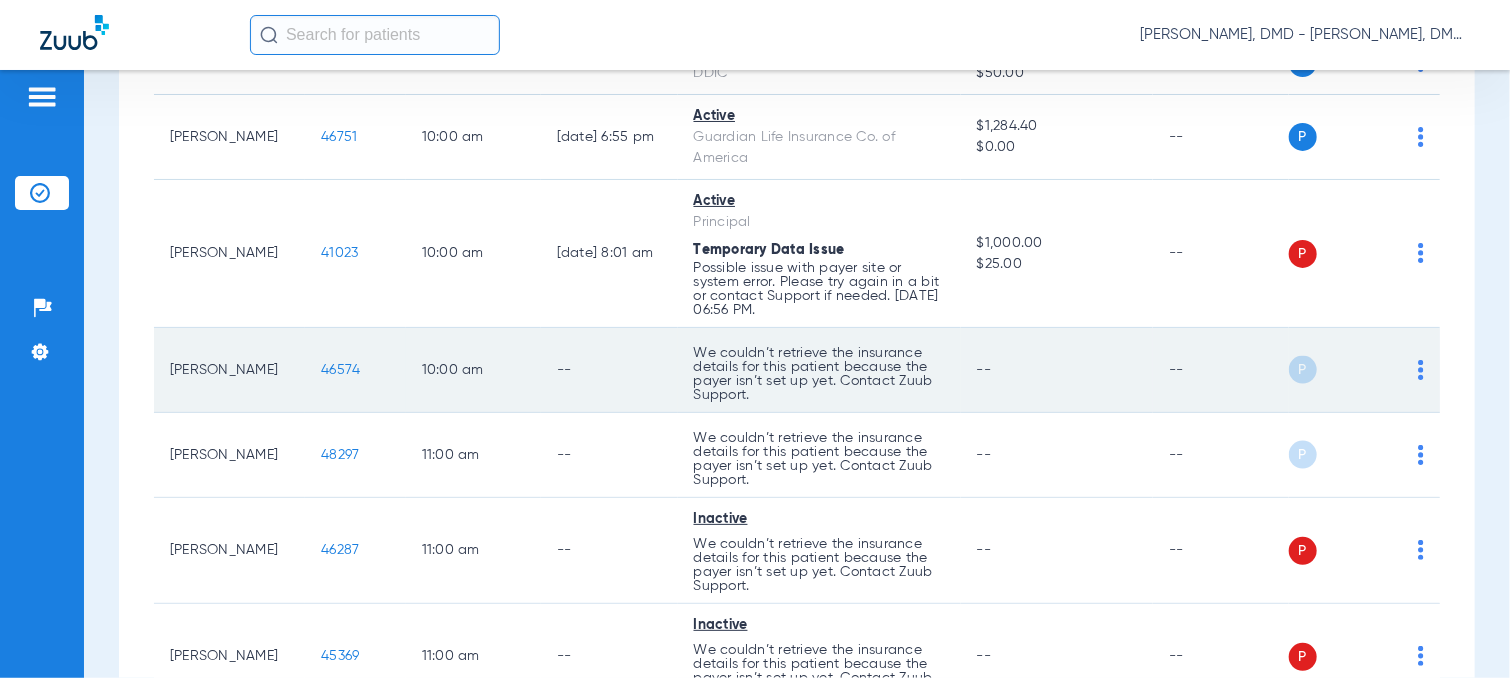 click on "46574" 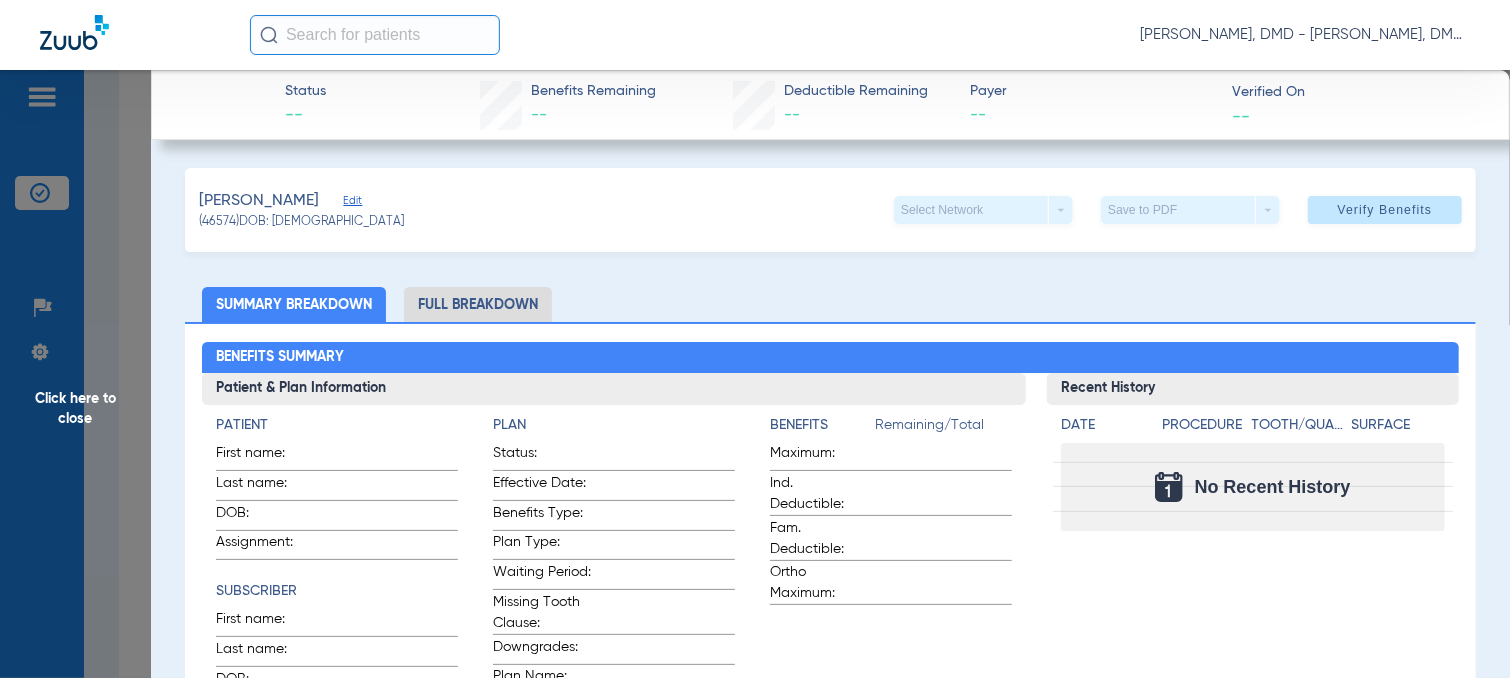 click on "Edit" 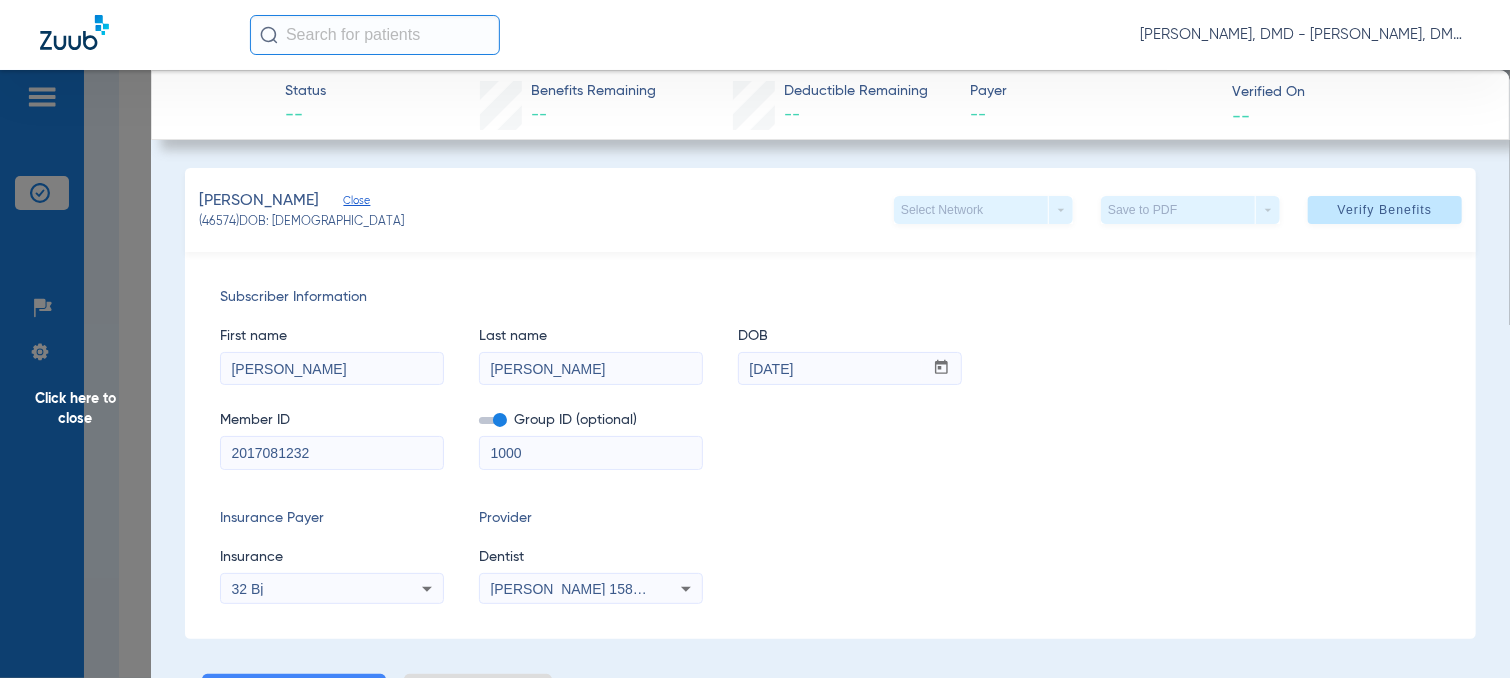 drag, startPoint x: 340, startPoint y: 455, endPoint x: 122, endPoint y: 451, distance: 218.0367 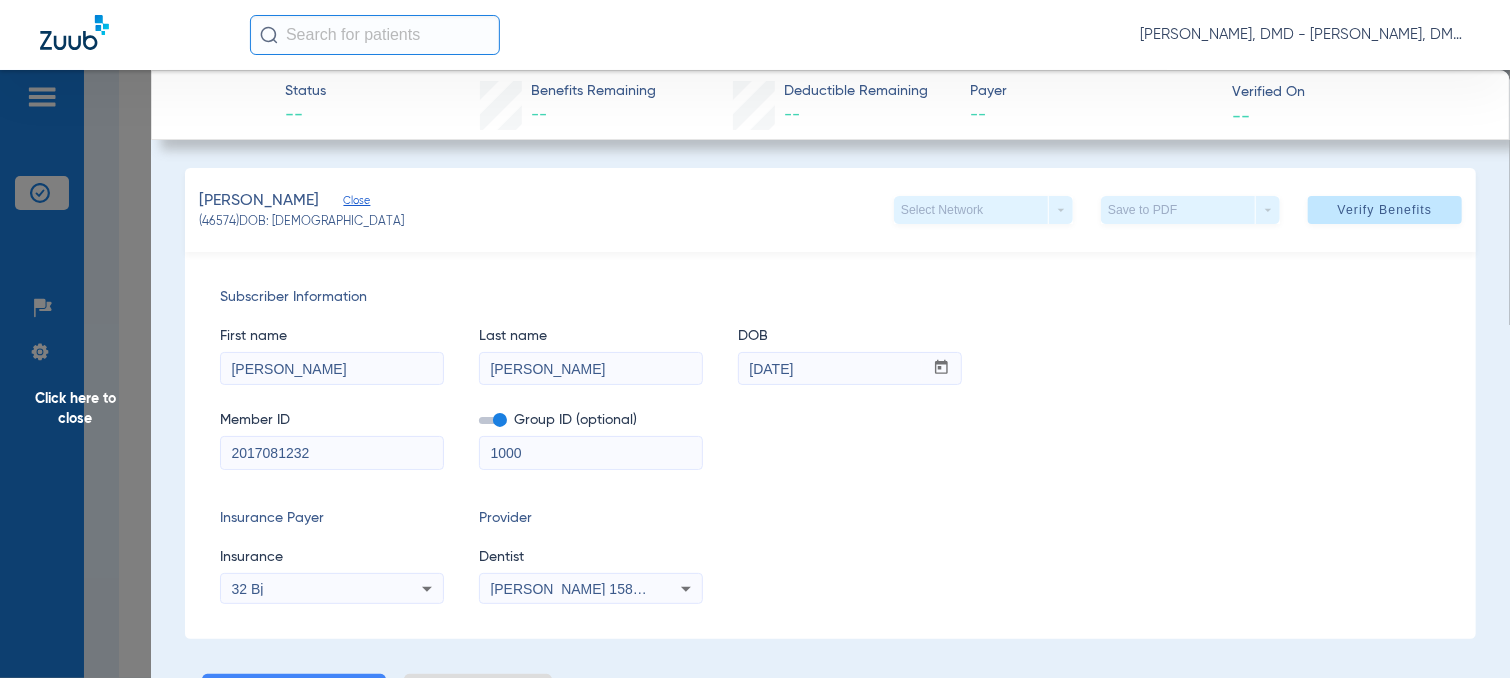 click on "Click here to close Status --  Benefits Remaining   --   Deductible Remaining   --  Payer --  Verified On
--   [PERSON_NAME]   (46574)   DOB: [DEMOGRAPHIC_DATA]   Select Network  arrow_drop_down  Save to PDF  arrow_drop_down  Verify Benefits   Subscriber Information   First name  [PERSON_NAME]  Last name  [PERSON_NAME]  DOB  mm / dd / yyyy [DATE]  Member ID  2017081232  Group ID (optional)  1000  Insurance Payer   Insurance
32 Bj  Provider   Dentist
[PERSON_NAME]  1588827992  Summary Breakdown   Full Breakdown  Benefits Summary Patient & Plan Information Patient First name:    Last name:    DOB:    Assignment:    Subscriber First name:    Last name:    DOB:    Plan Status:    Effective Date:    Benefits Type:    Plan Type:    Waiting Period:    Missing Tooth Clause:    Downgrades:    Plan Name:    Benefits  Remaining/Total  Maximum:    Ind. Deductible:    Fam. Deductible:    Ortho Maximum:    Recent History Date Procedure Tooth/Quad Surface  No Recent History  Coverage Summary Information No data available. Search" 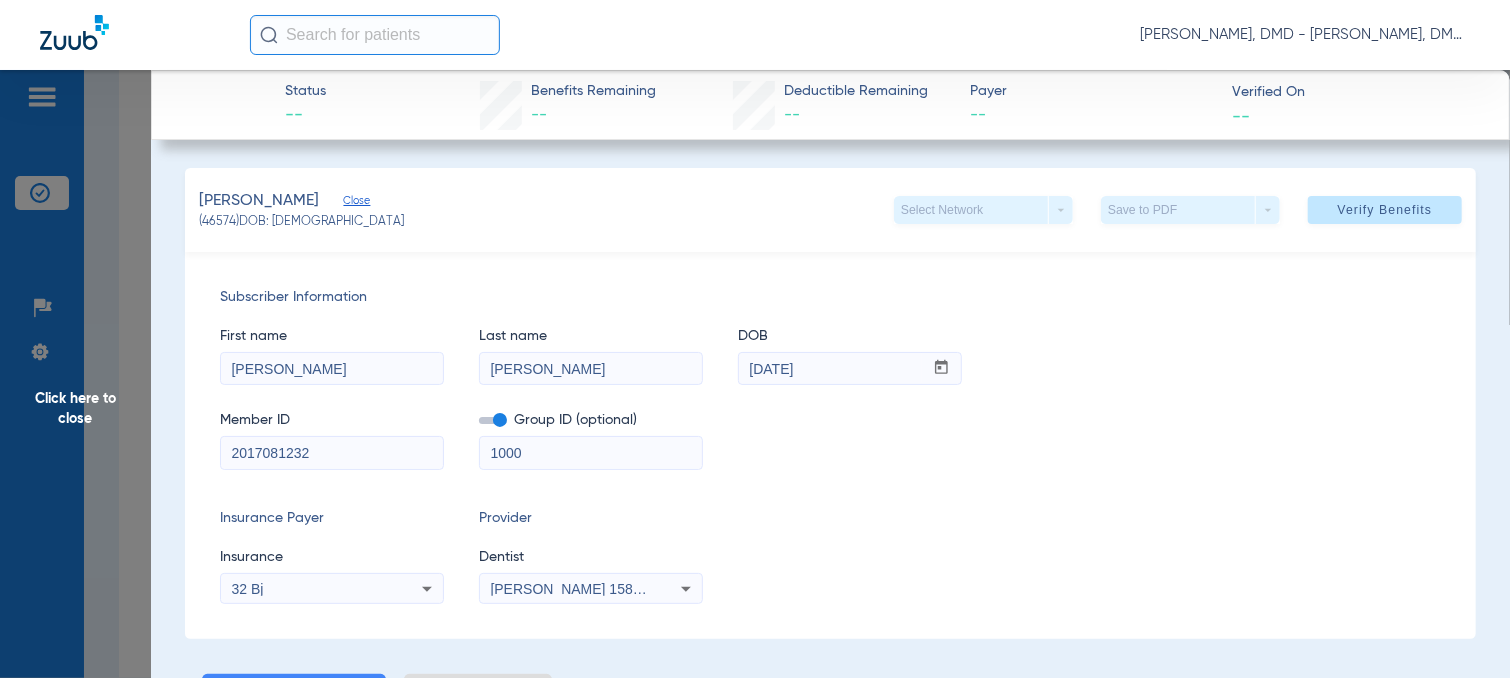 click on "Click here to close" 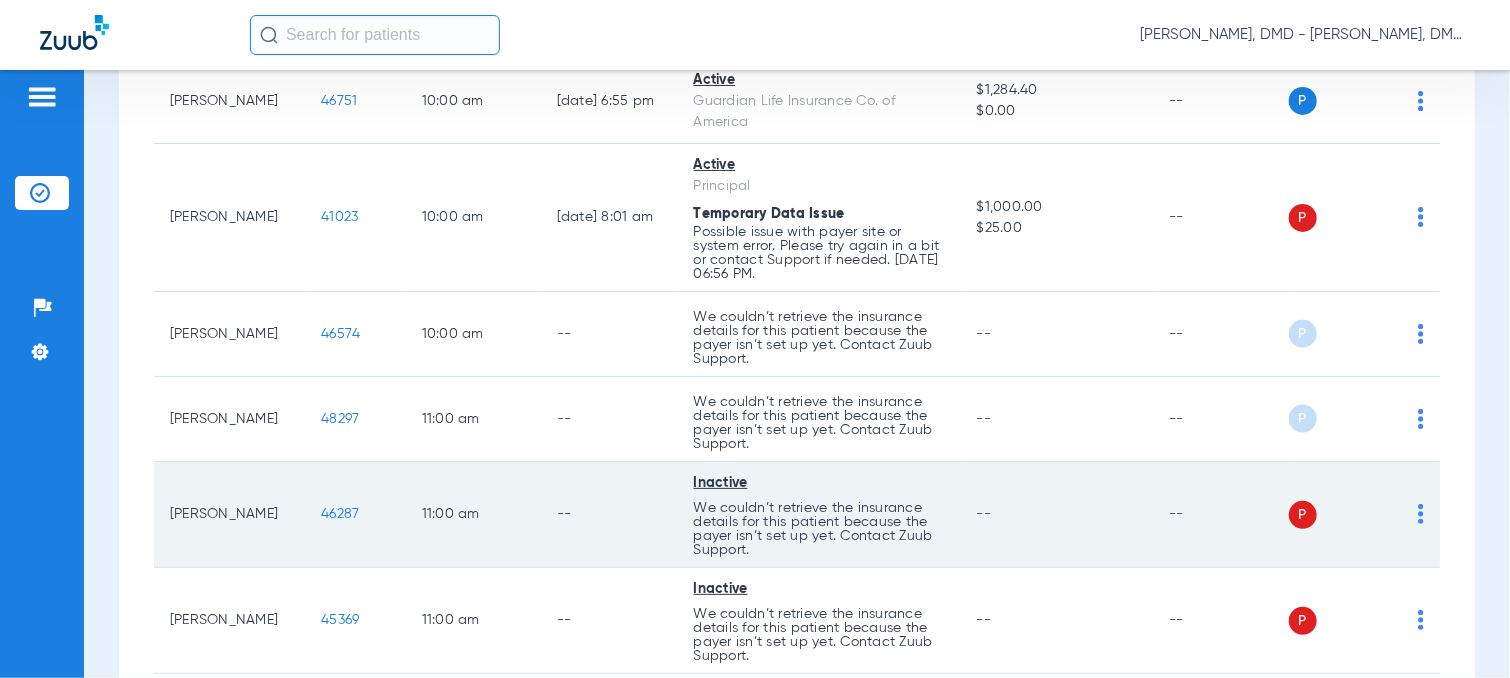 scroll, scrollTop: 1500, scrollLeft: 0, axis: vertical 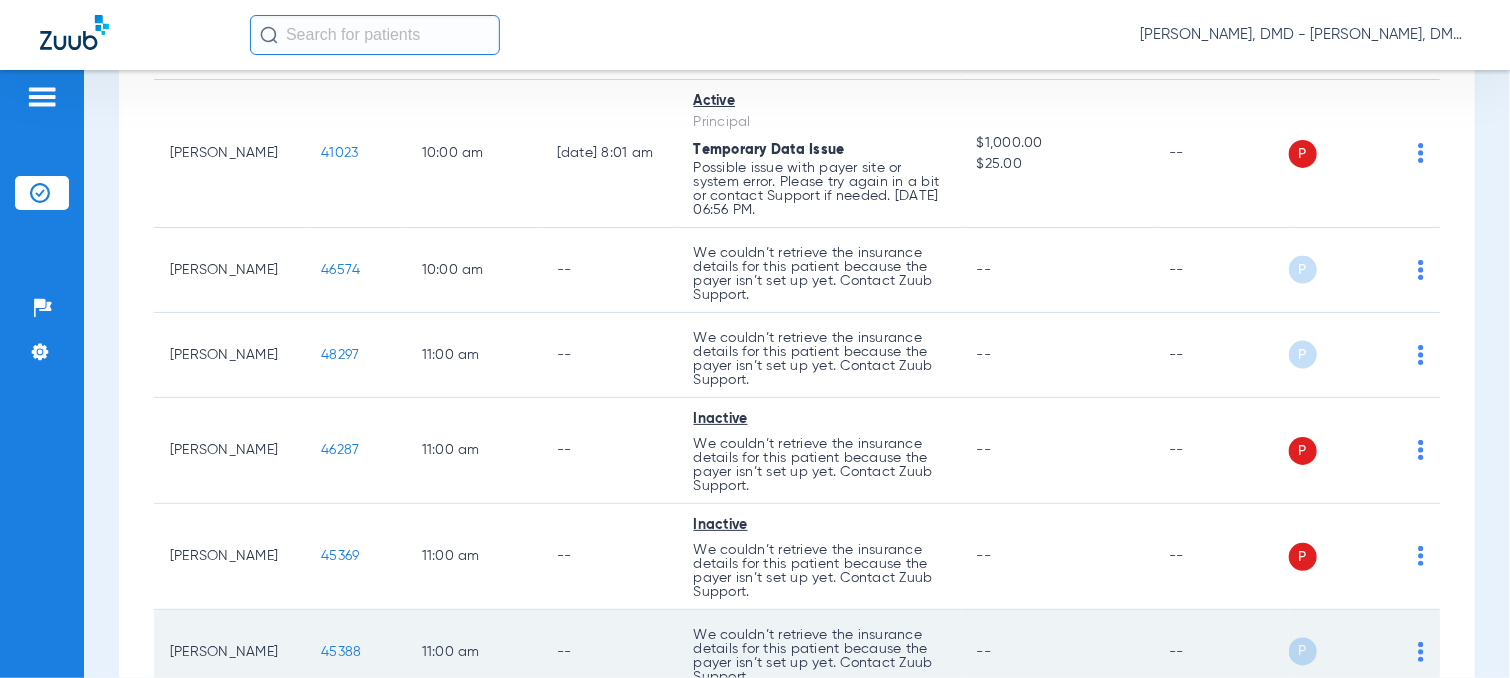 click on "45388" 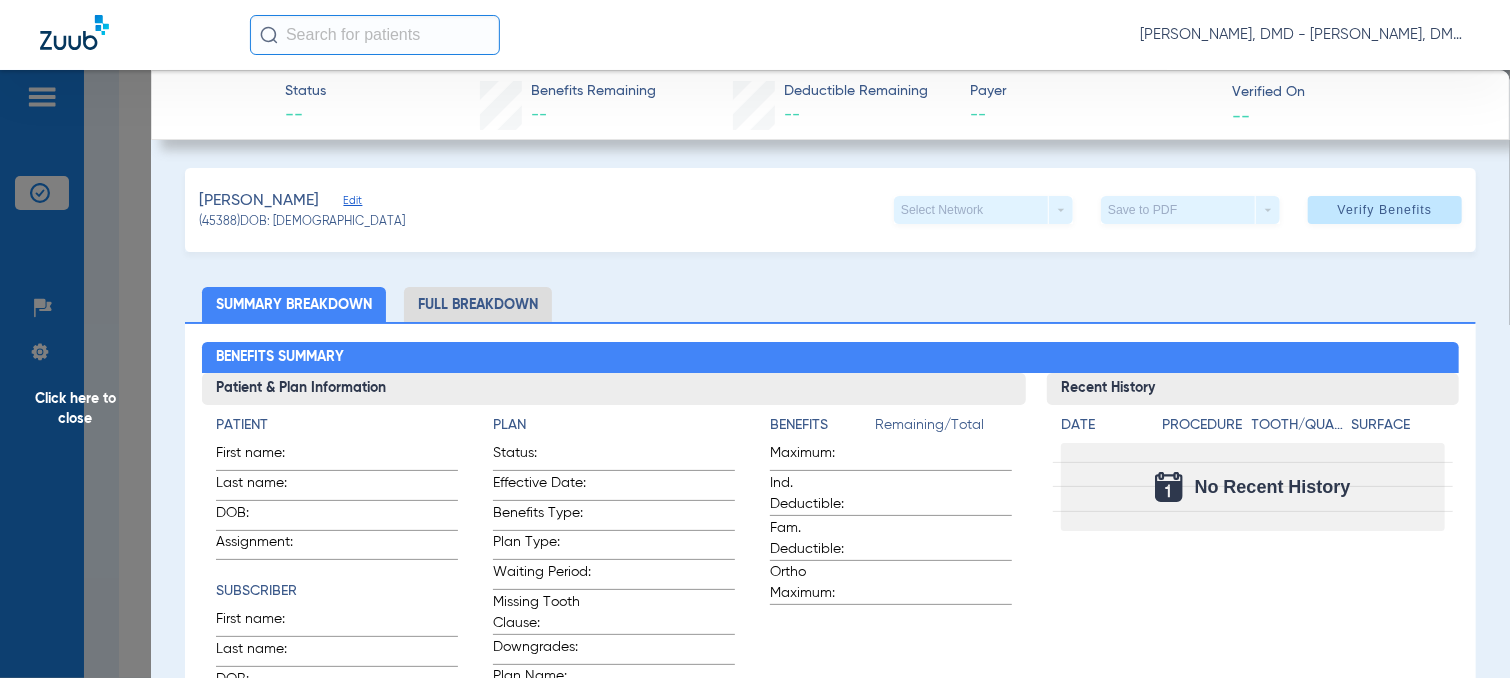 click on "Edit" 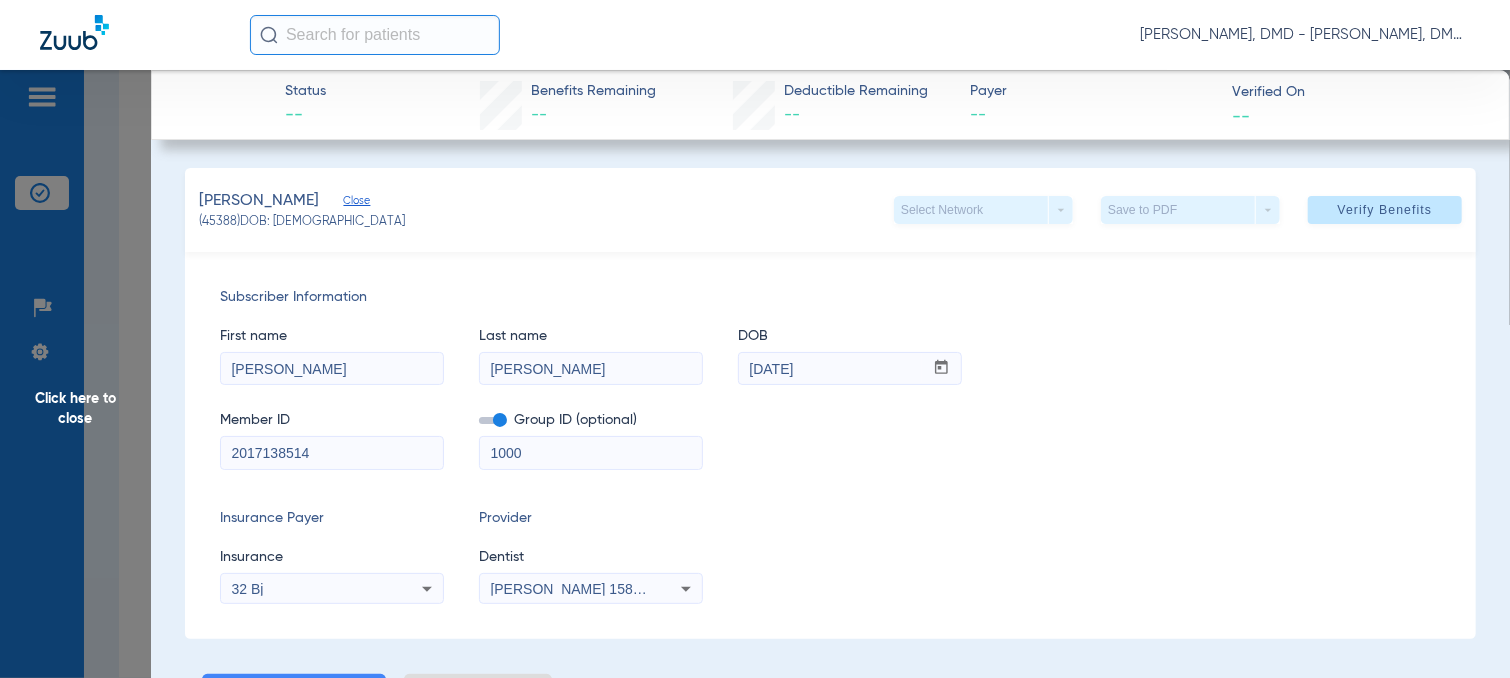 drag, startPoint x: 303, startPoint y: 368, endPoint x: 208, endPoint y: 368, distance: 95 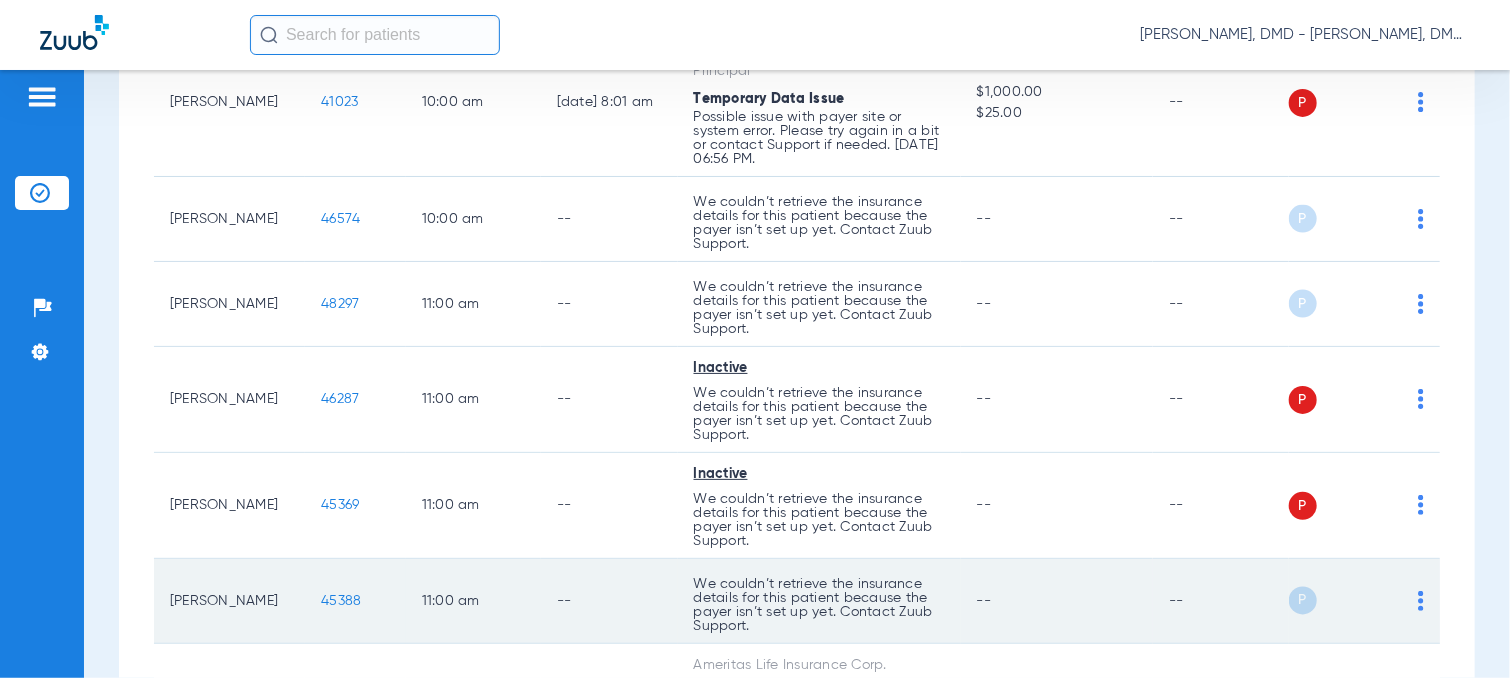 scroll, scrollTop: 1600, scrollLeft: 0, axis: vertical 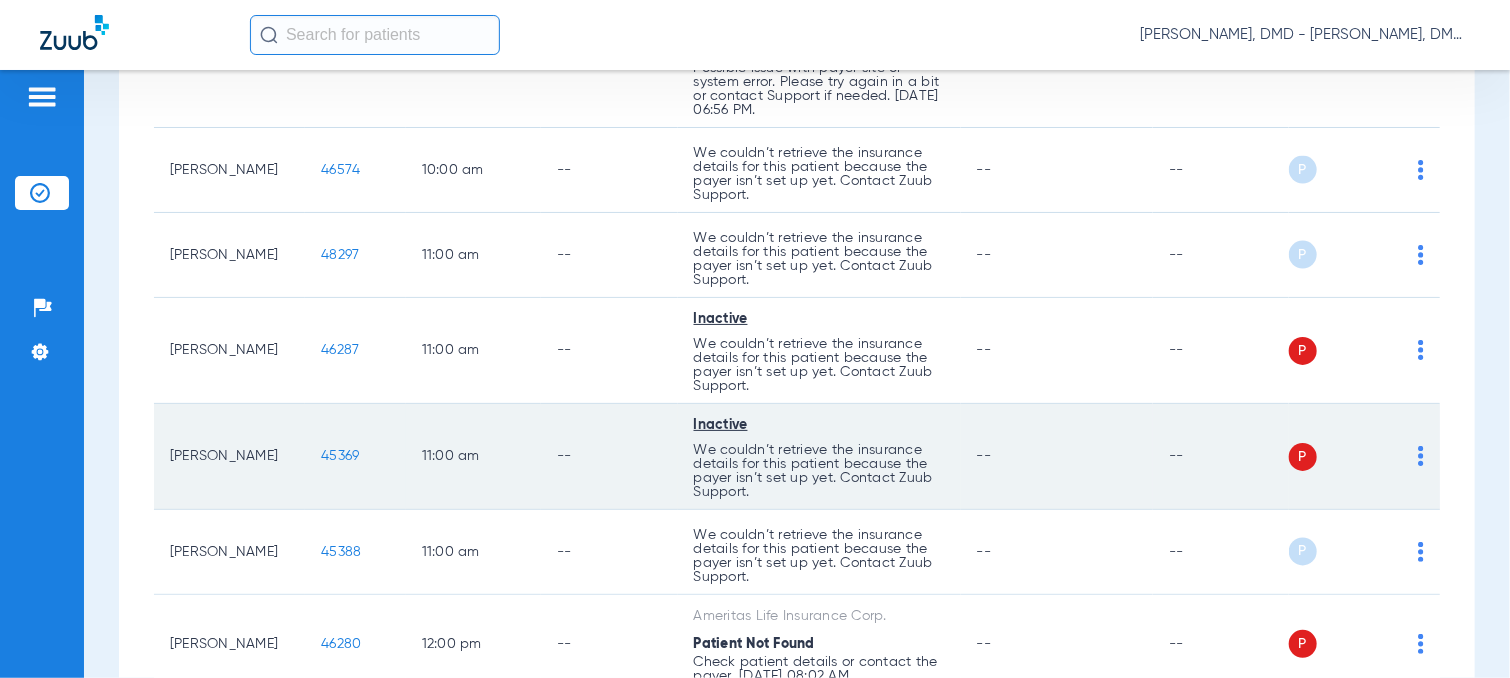 click on "45369" 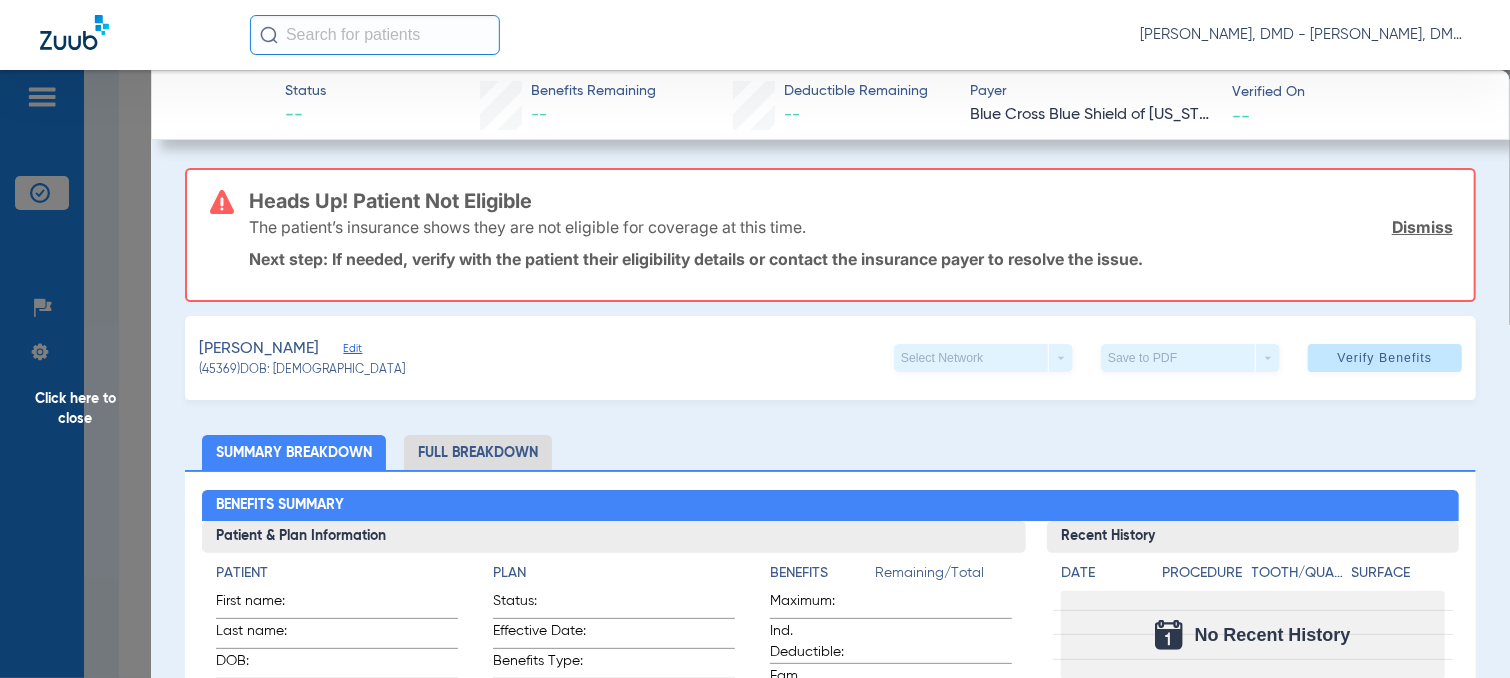 click on "Edit" 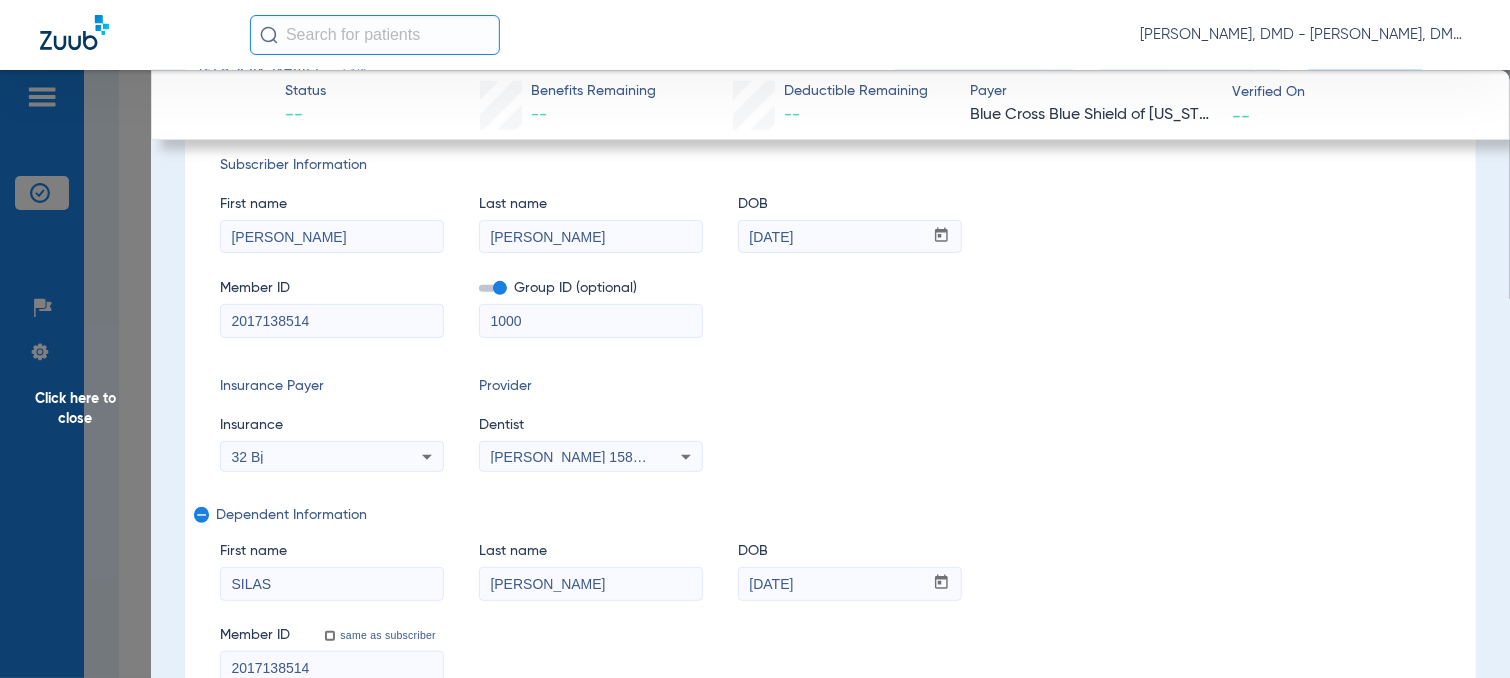 scroll, scrollTop: 300, scrollLeft: 0, axis: vertical 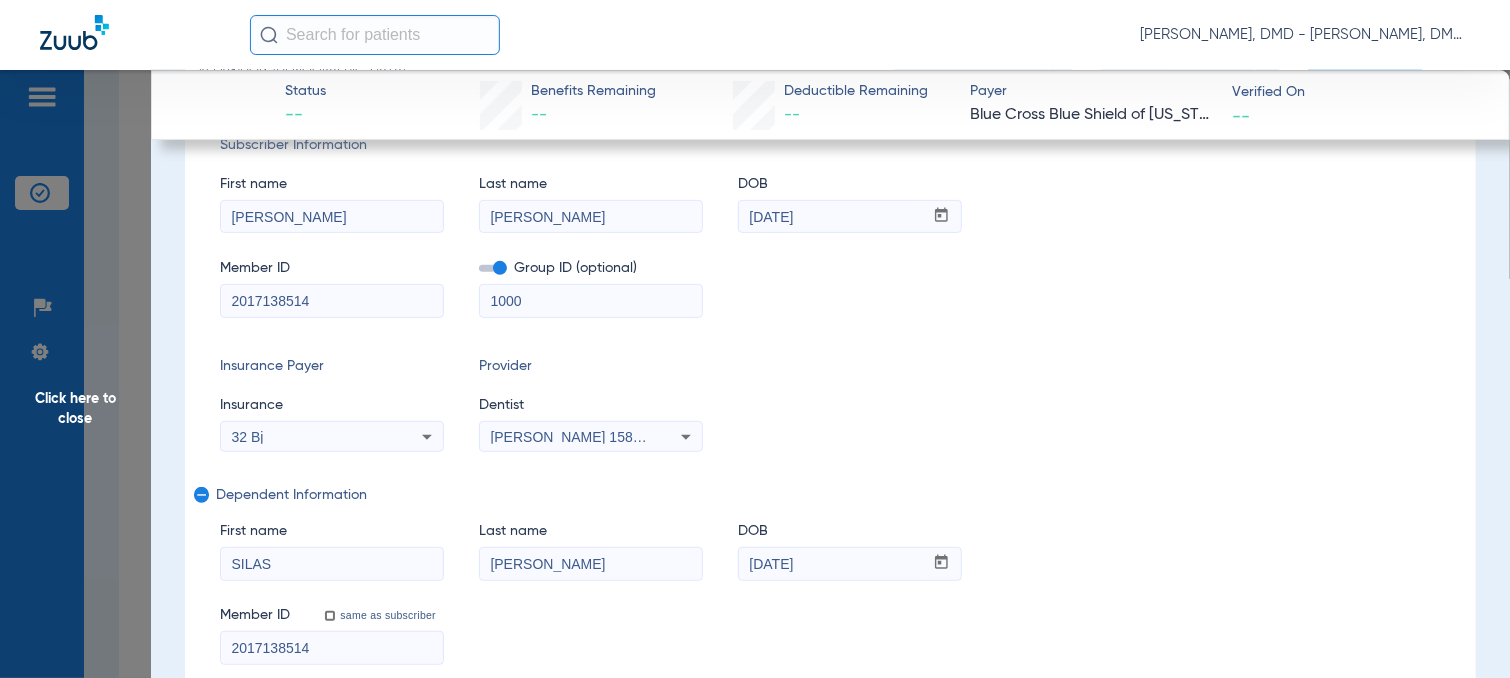 click on "Click here to close" 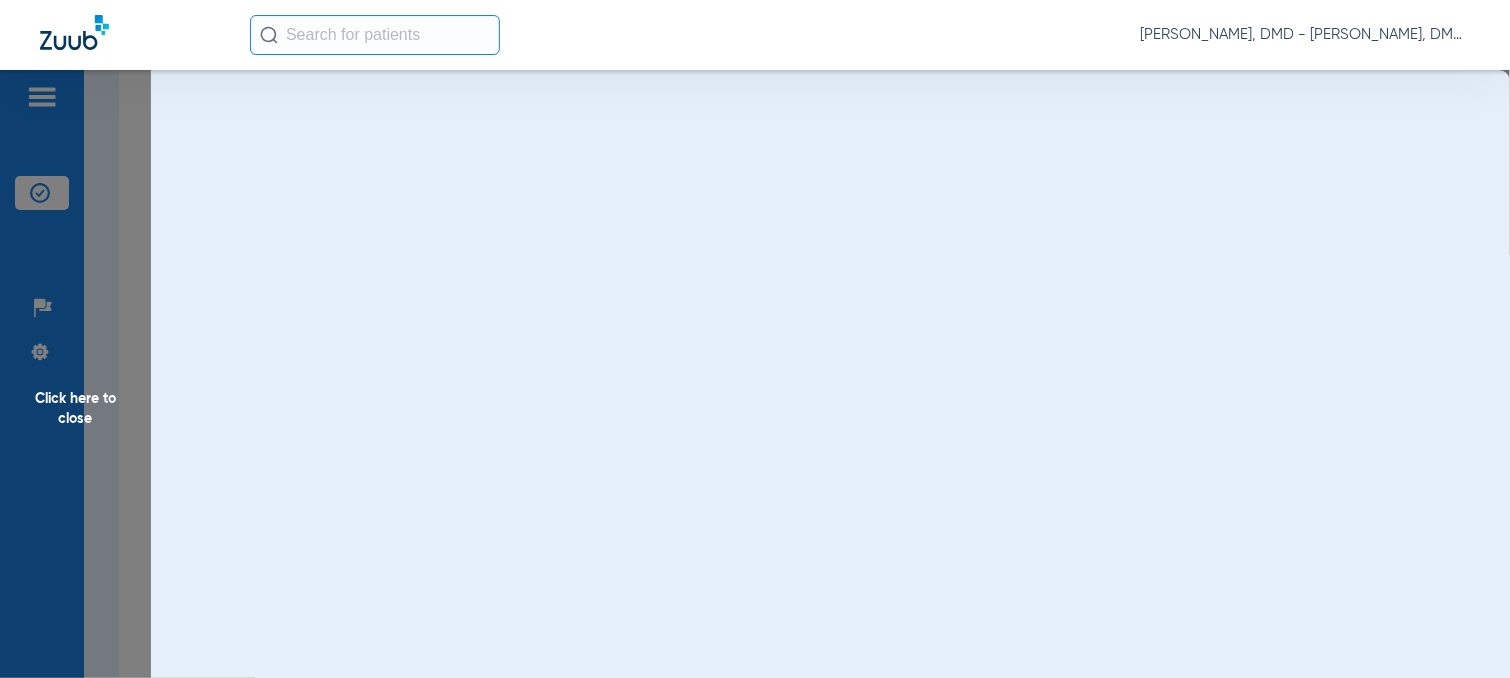 scroll, scrollTop: 0, scrollLeft: 0, axis: both 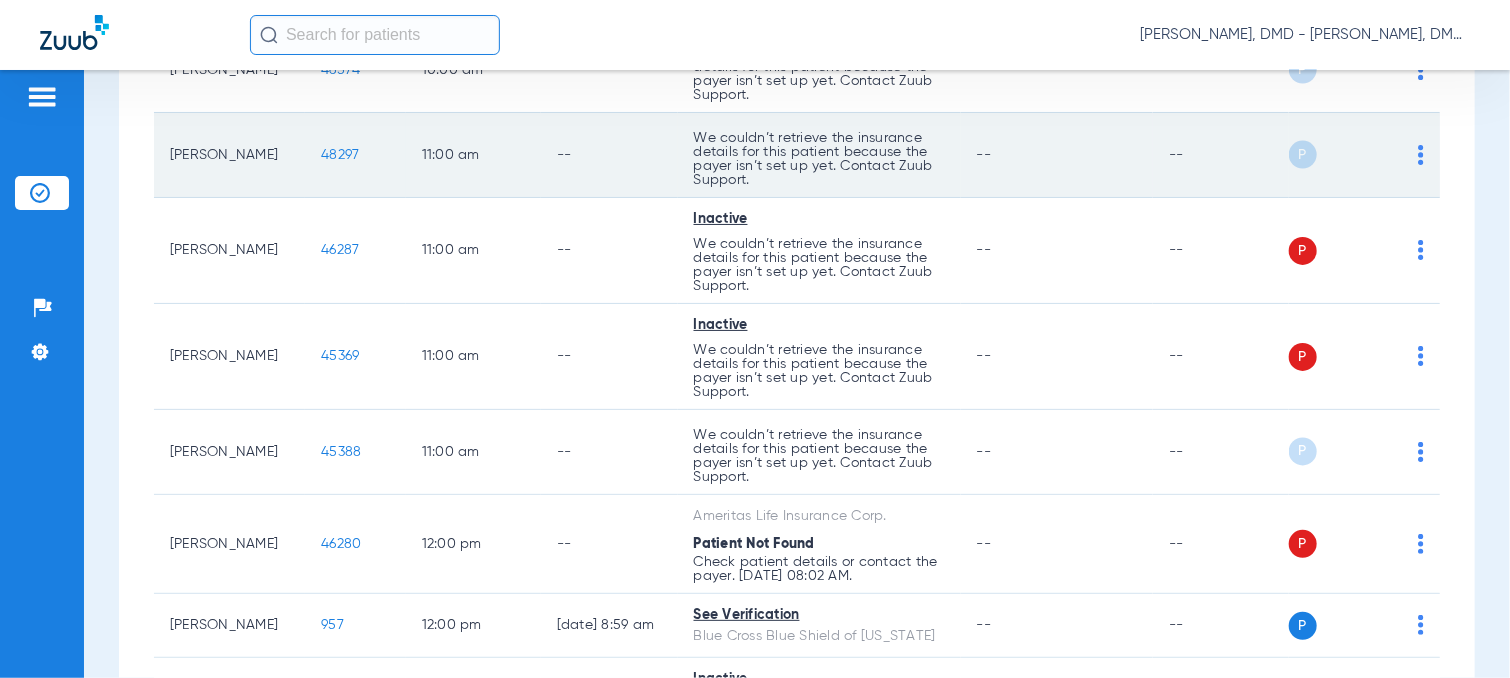 click on "48297" 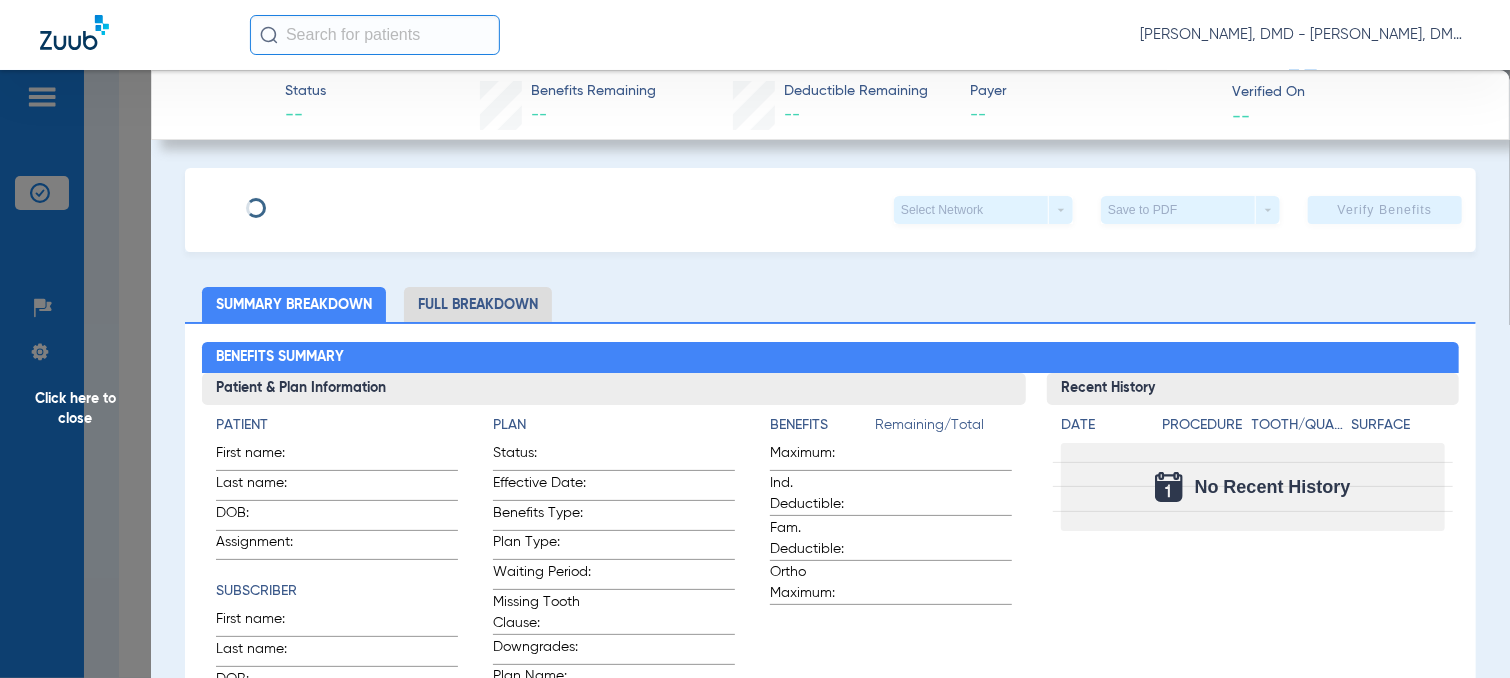 type on "[PERSON_NAME]" 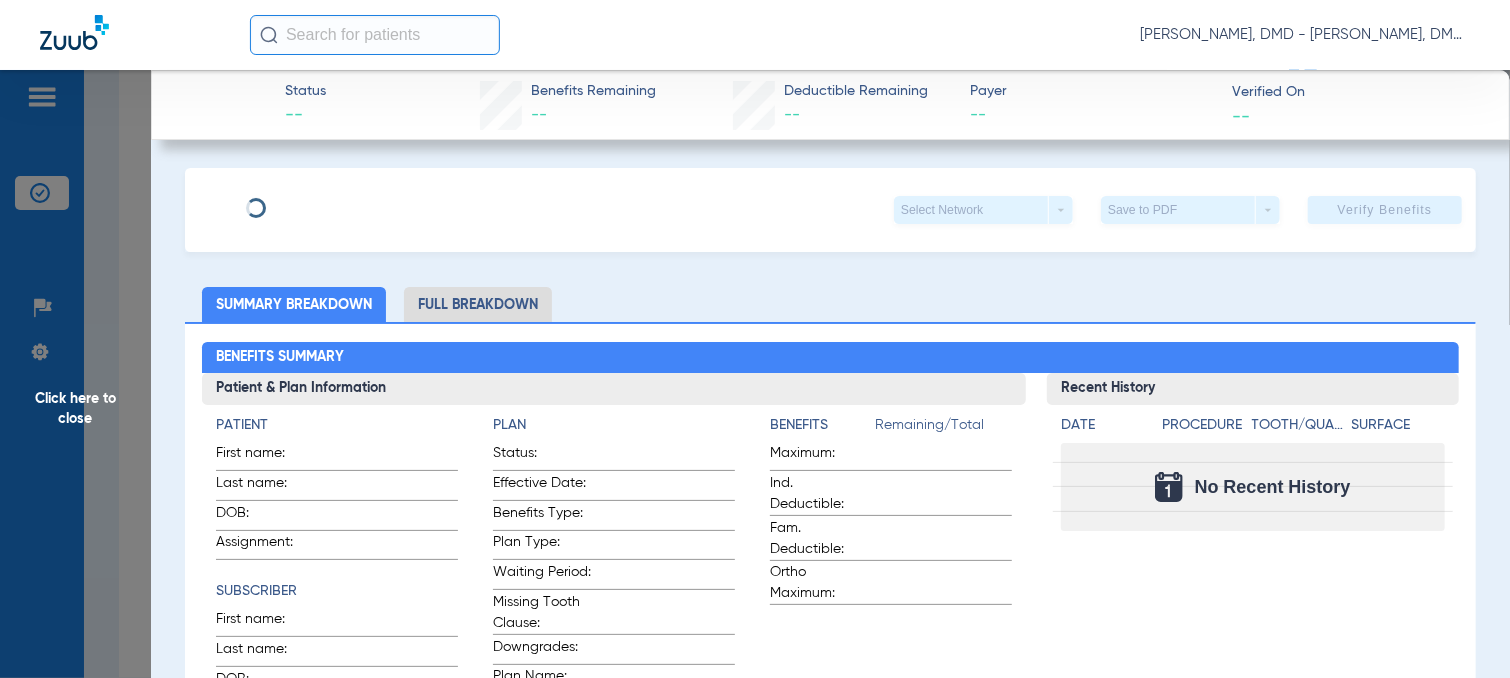type on "[PERSON_NAME]" 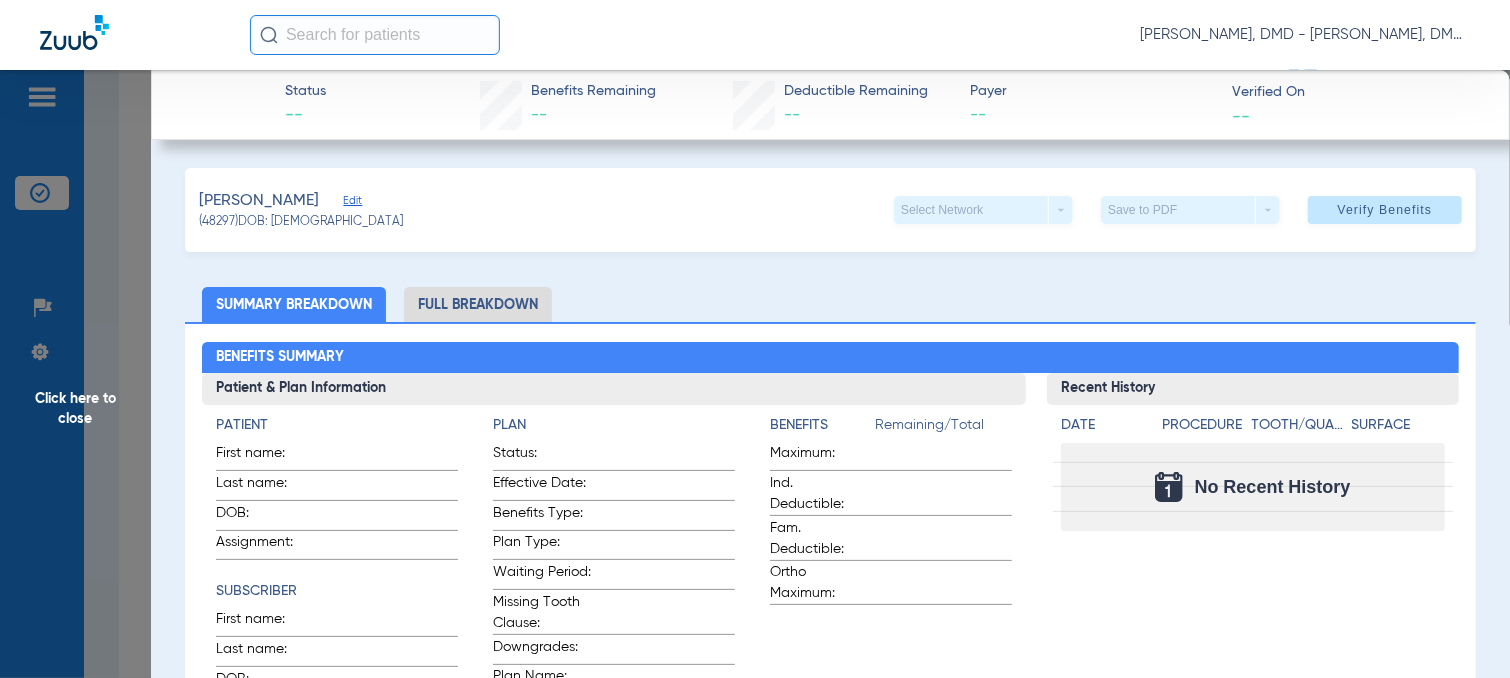 click on "Edit" 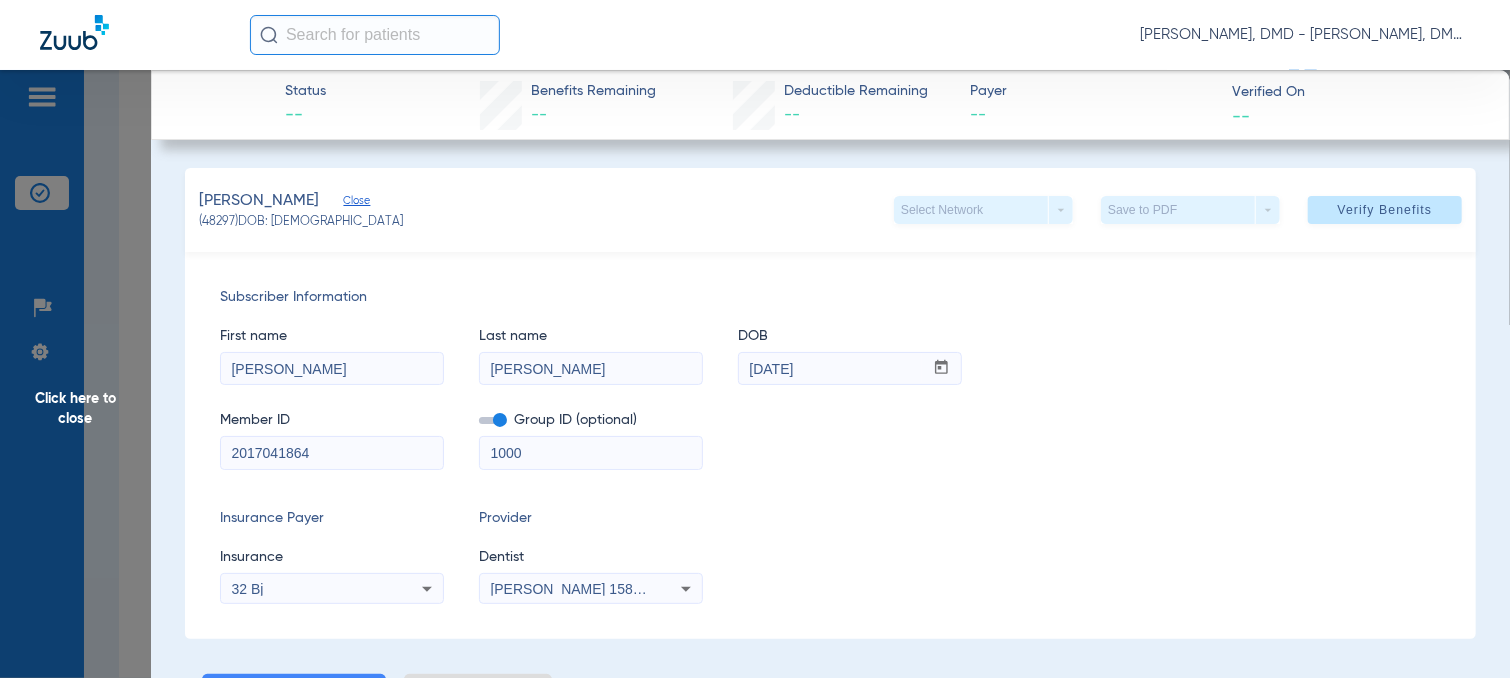 drag, startPoint x: 340, startPoint y: 461, endPoint x: 145, endPoint y: 457, distance: 195.04102 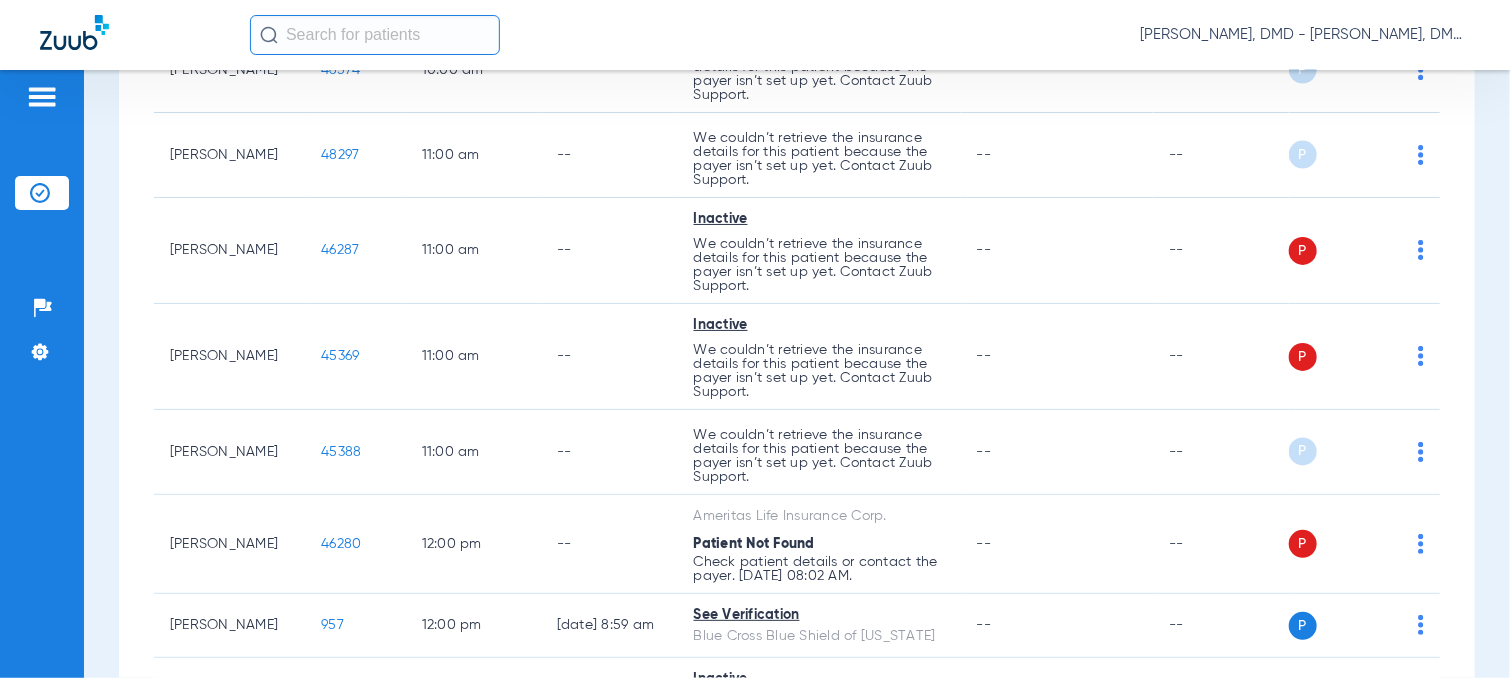 scroll, scrollTop: 1800, scrollLeft: 0, axis: vertical 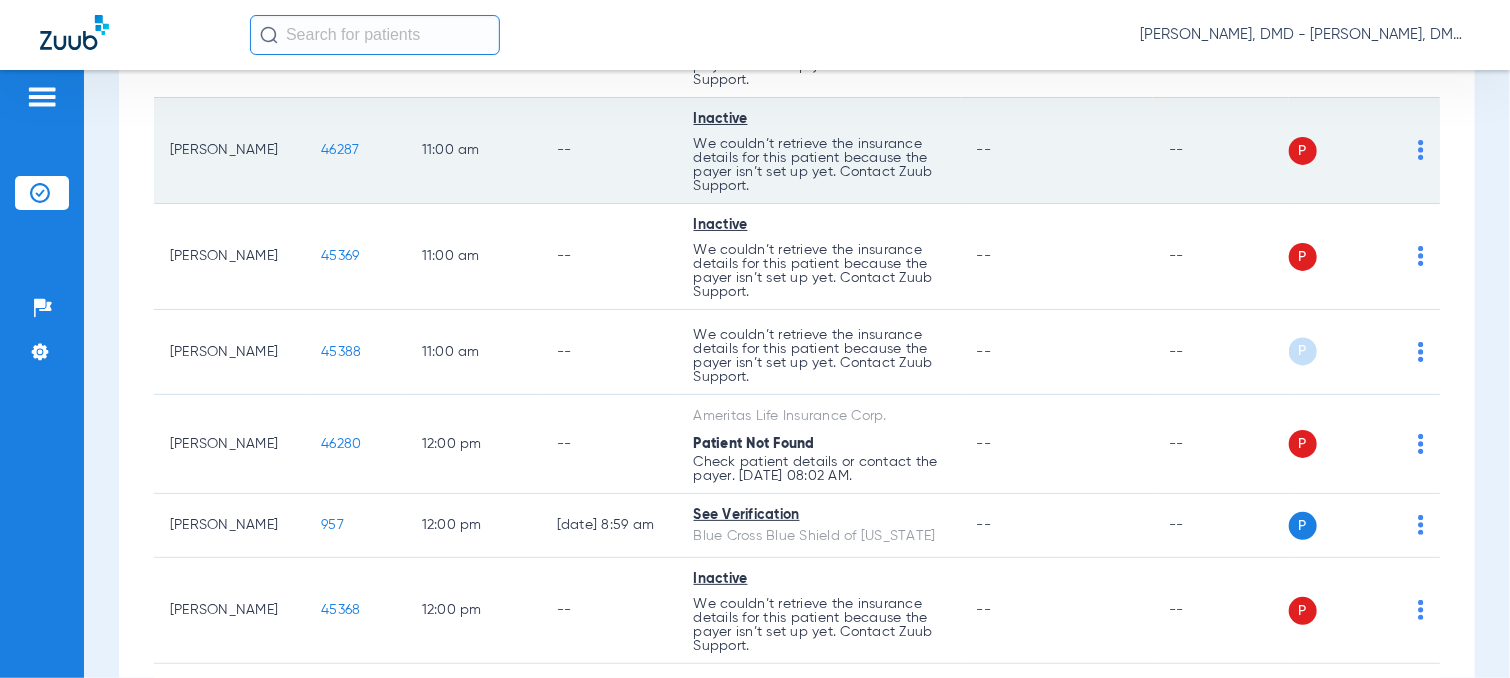 click on "46287" 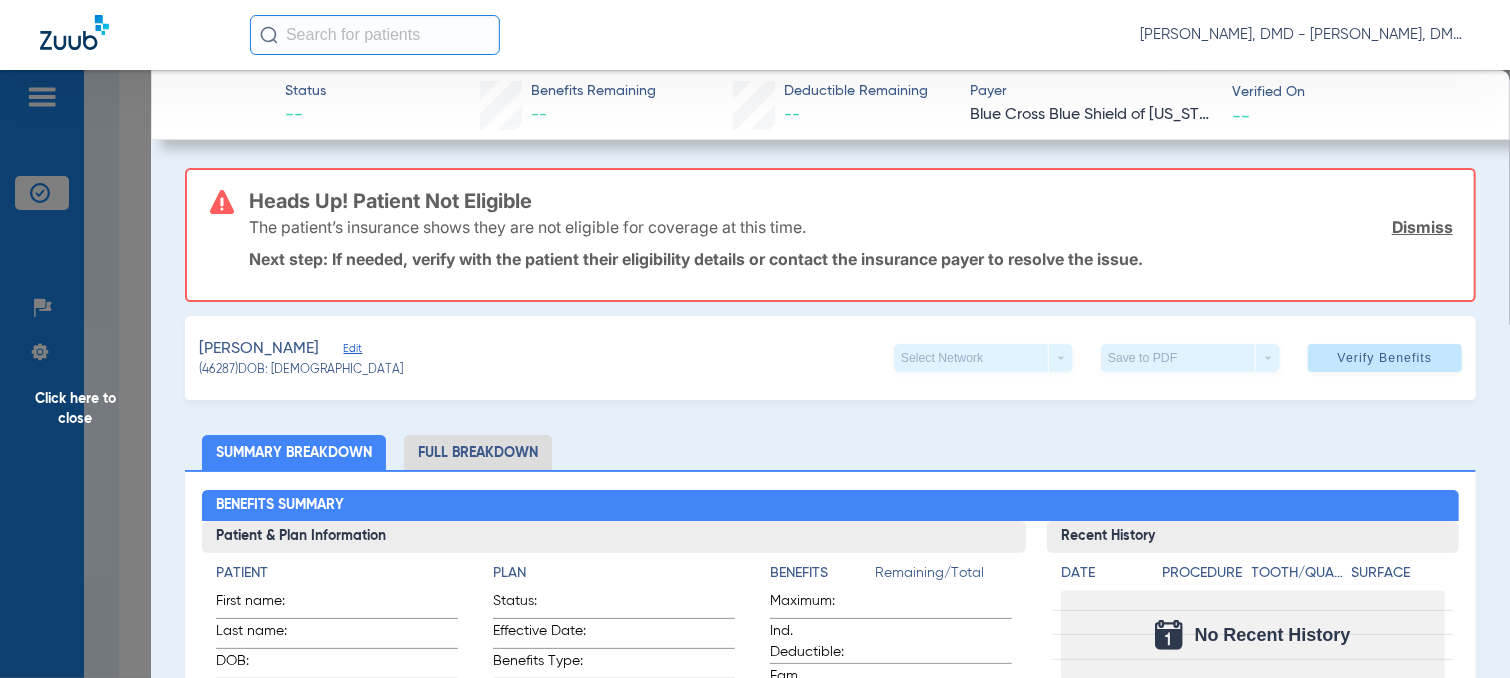 click on "Edit" 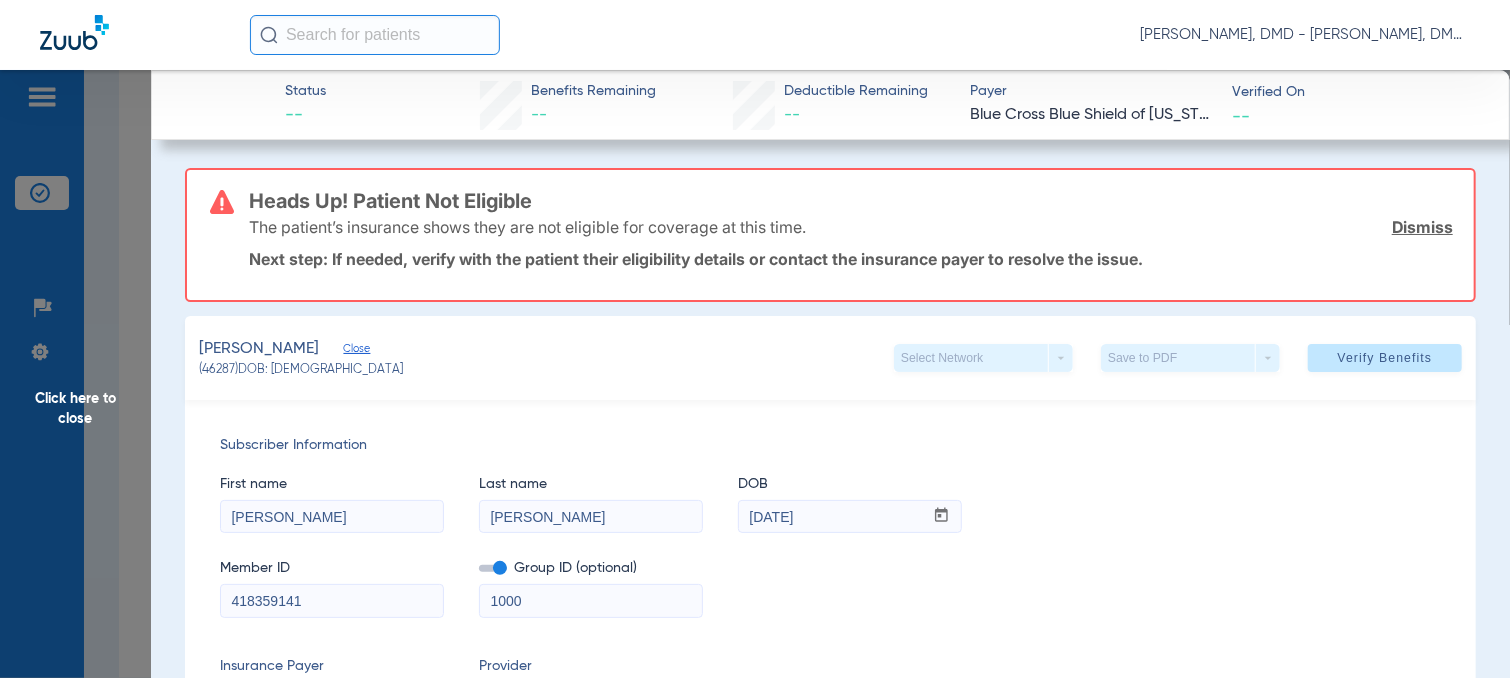 drag, startPoint x: 364, startPoint y: 603, endPoint x: 178, endPoint y: 605, distance: 186.01076 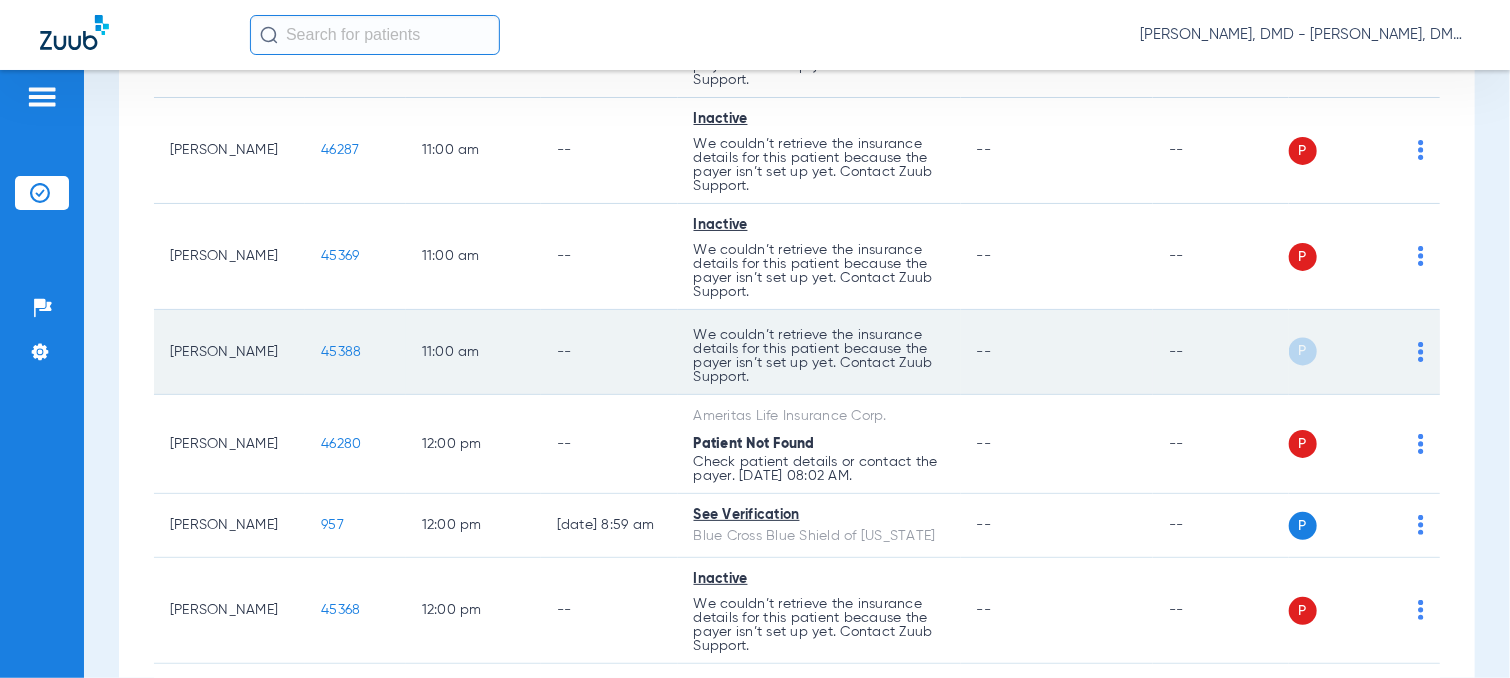 click on "45388" 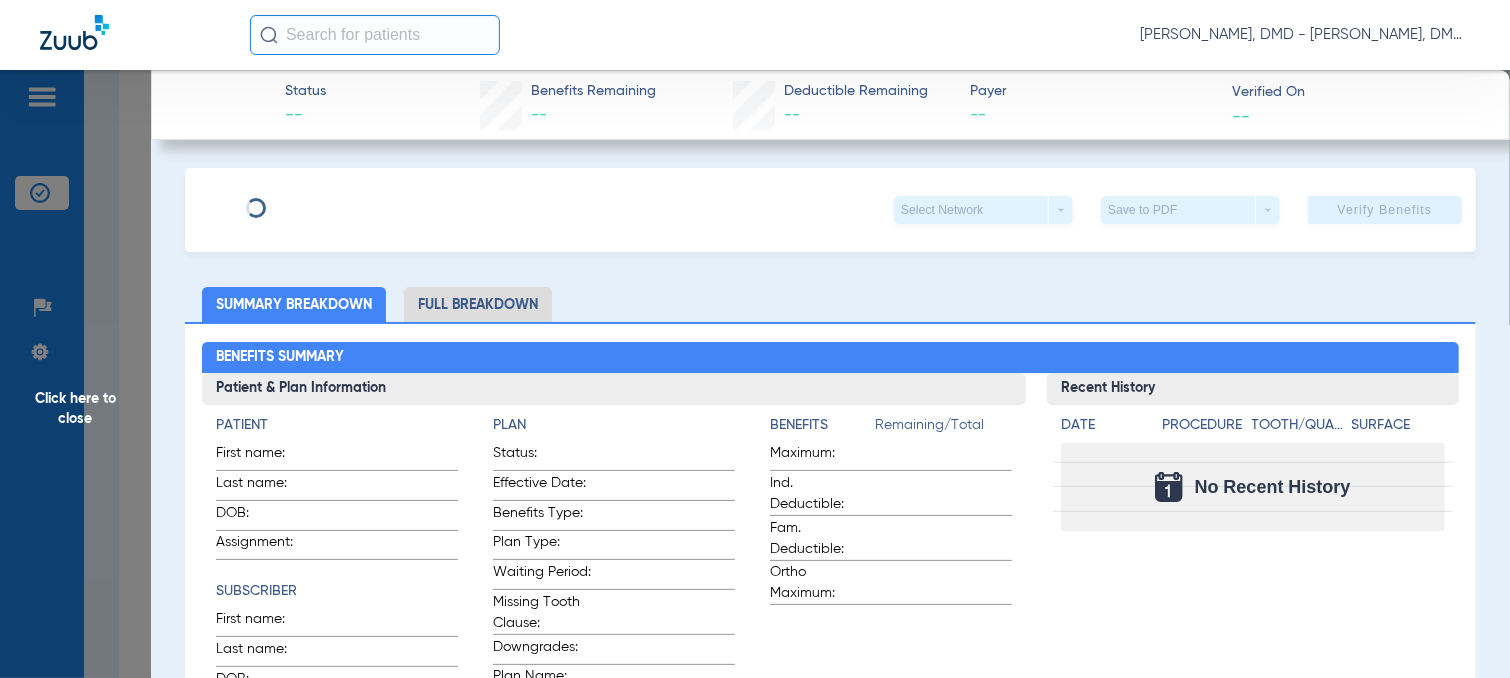 type on "[PERSON_NAME]" 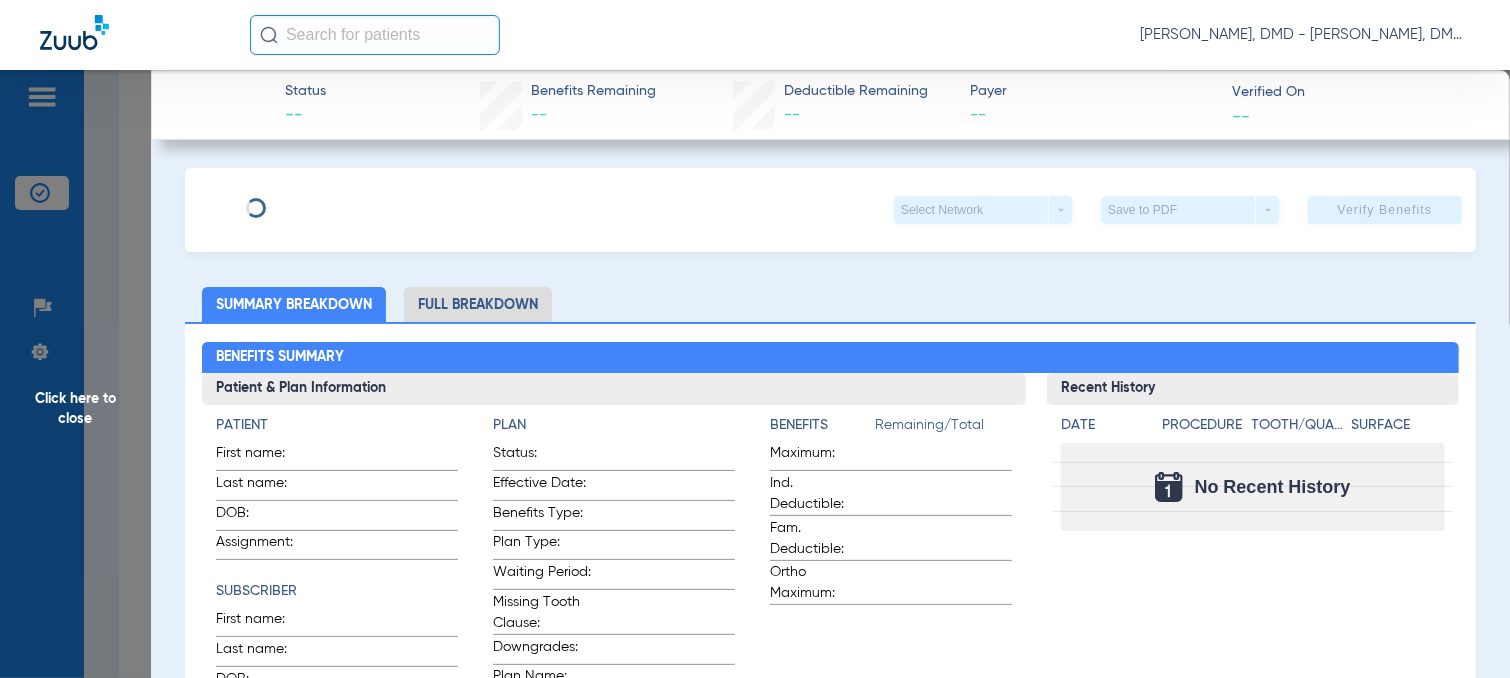 type on "[PERSON_NAME]" 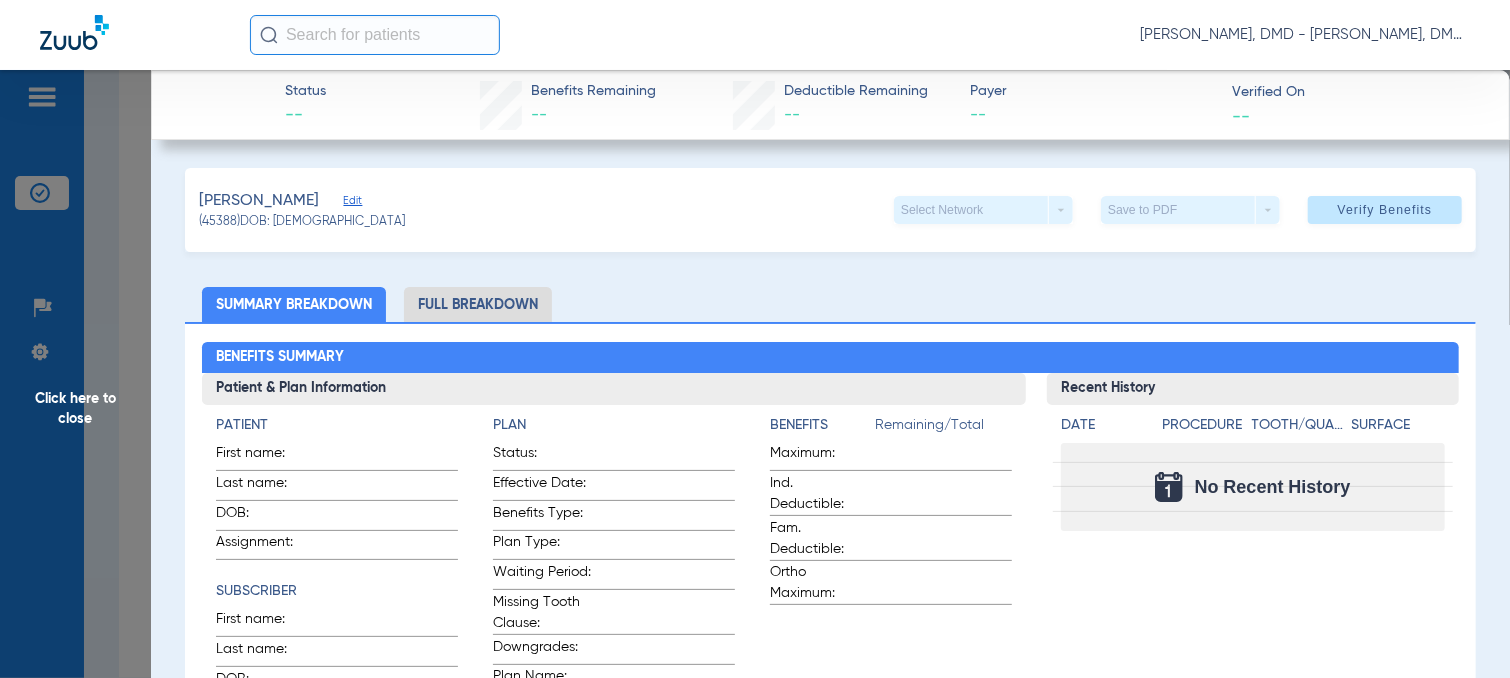 click on "Edit" 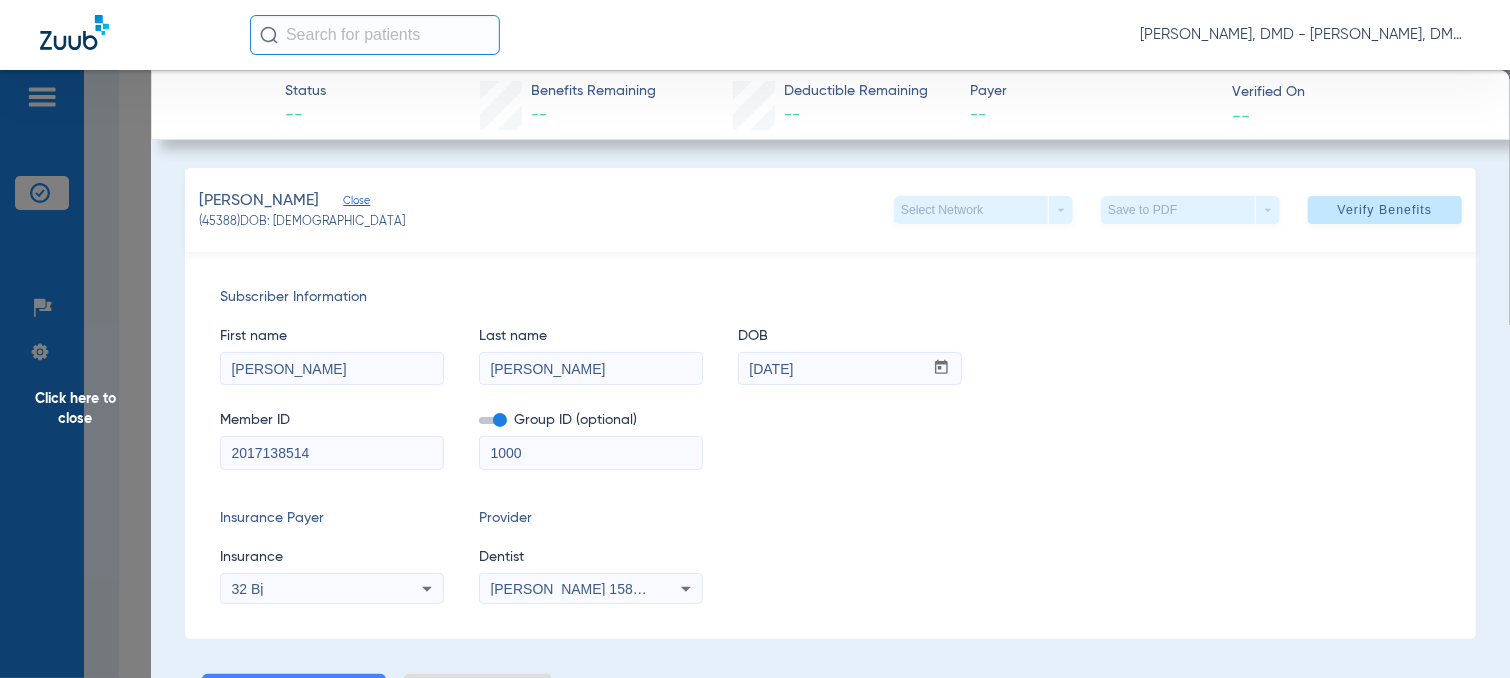 drag, startPoint x: 331, startPoint y: 451, endPoint x: 124, endPoint y: 451, distance: 207 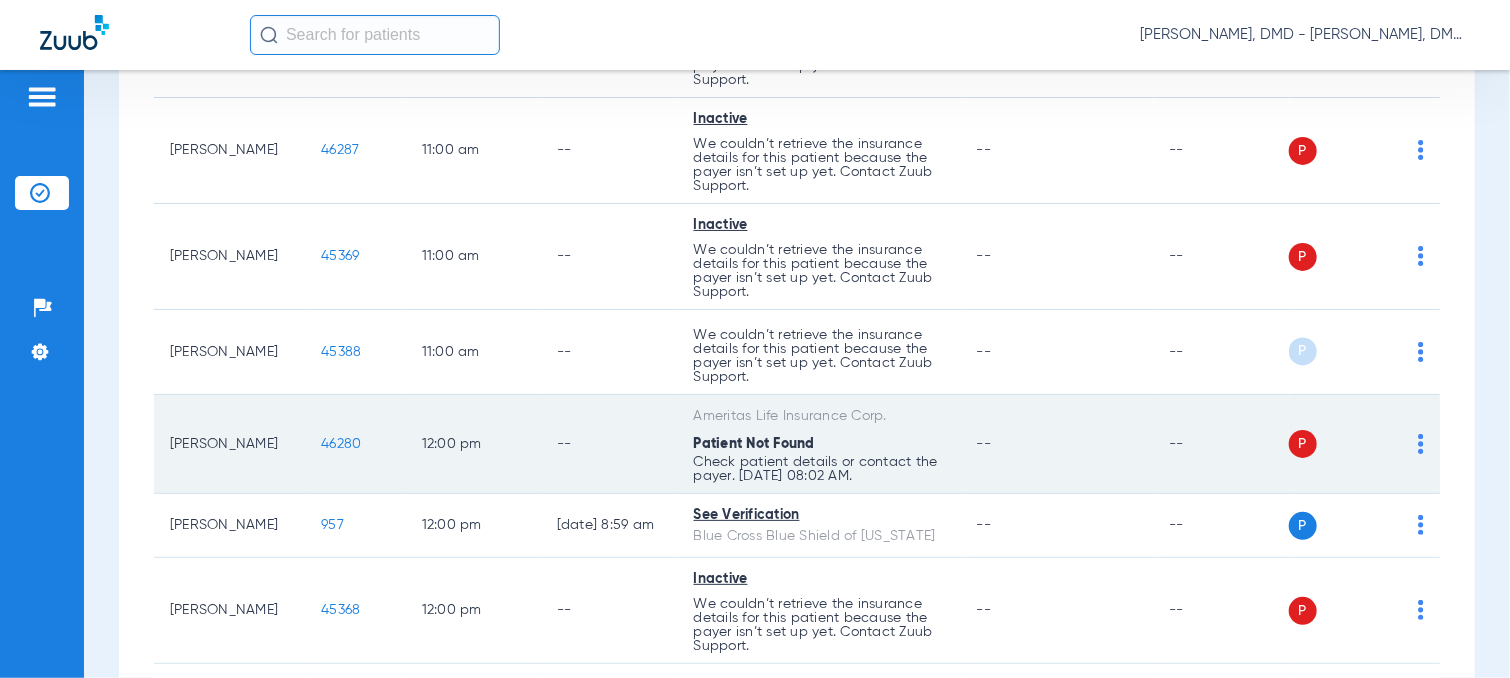 click 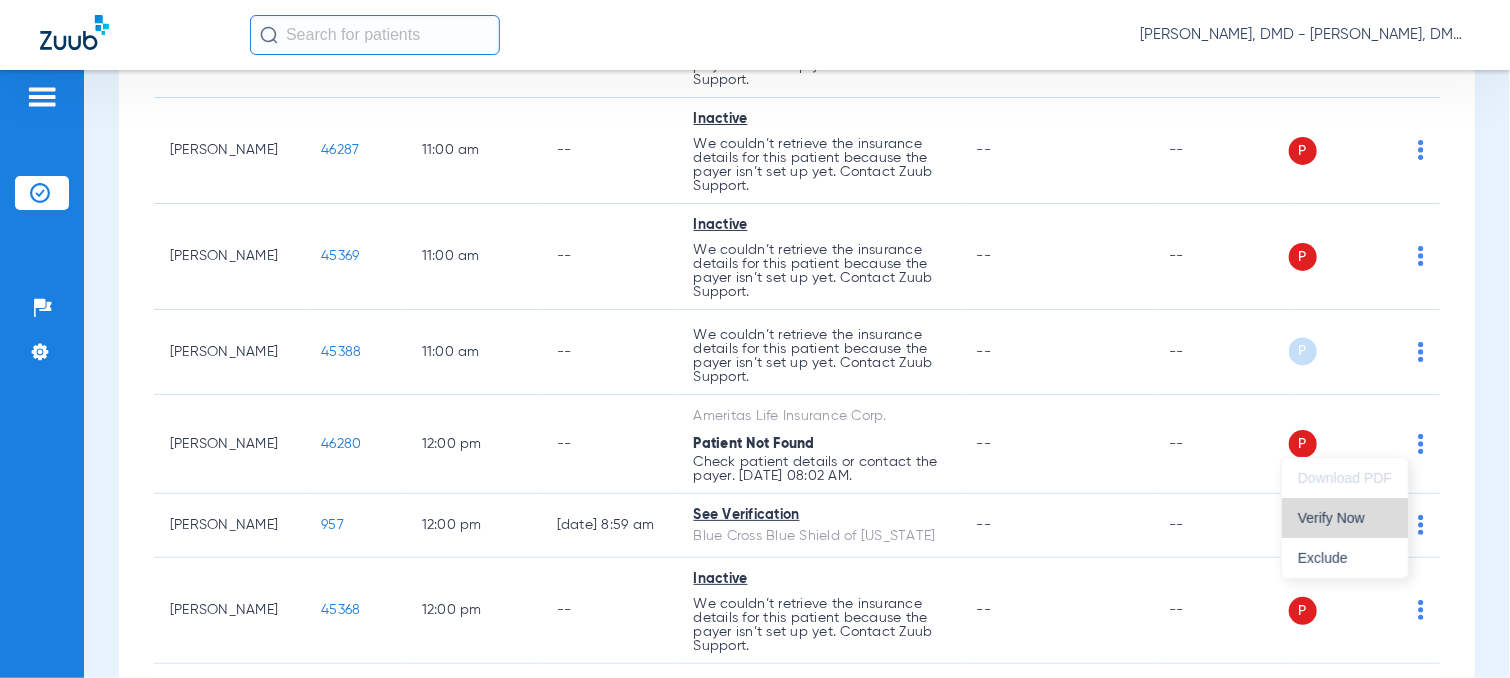 click on "Verify Now" at bounding box center (1345, 518) 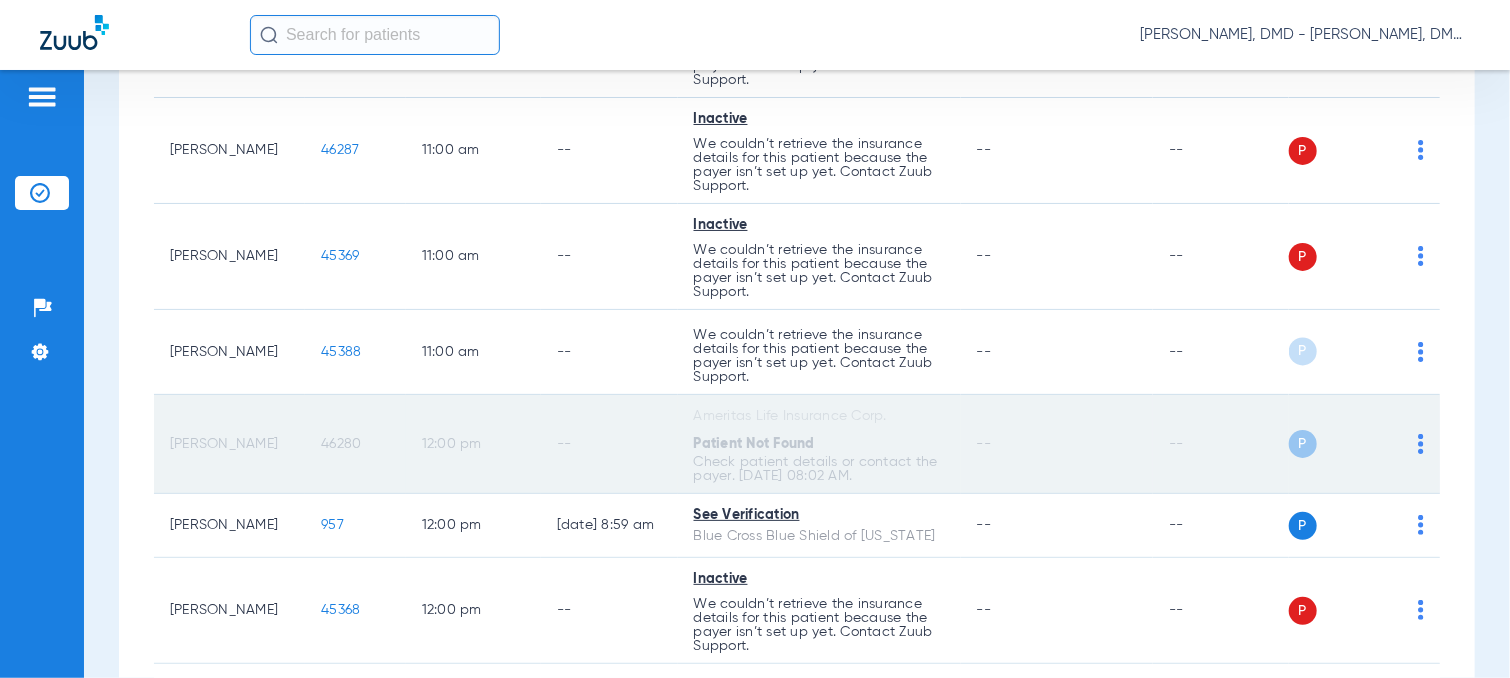 click on "46280" 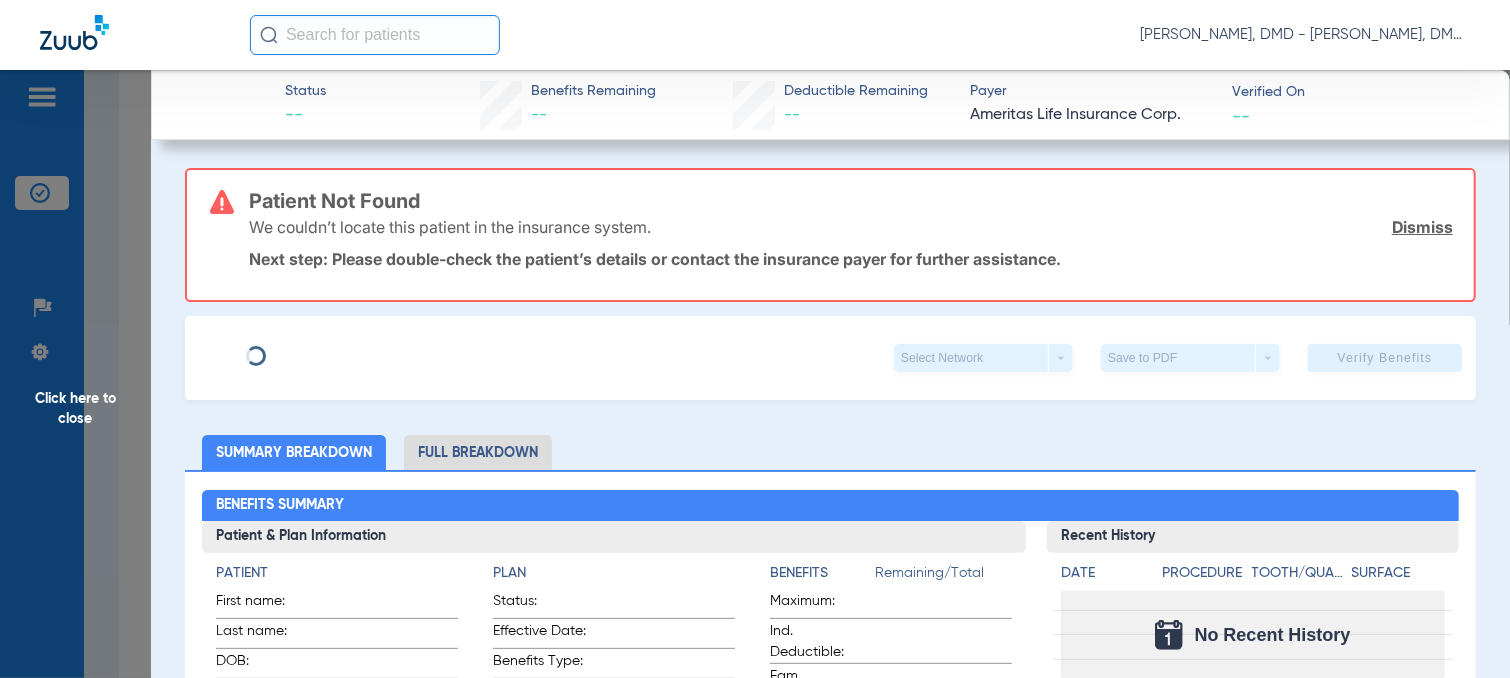 type on "[PERSON_NAME]" 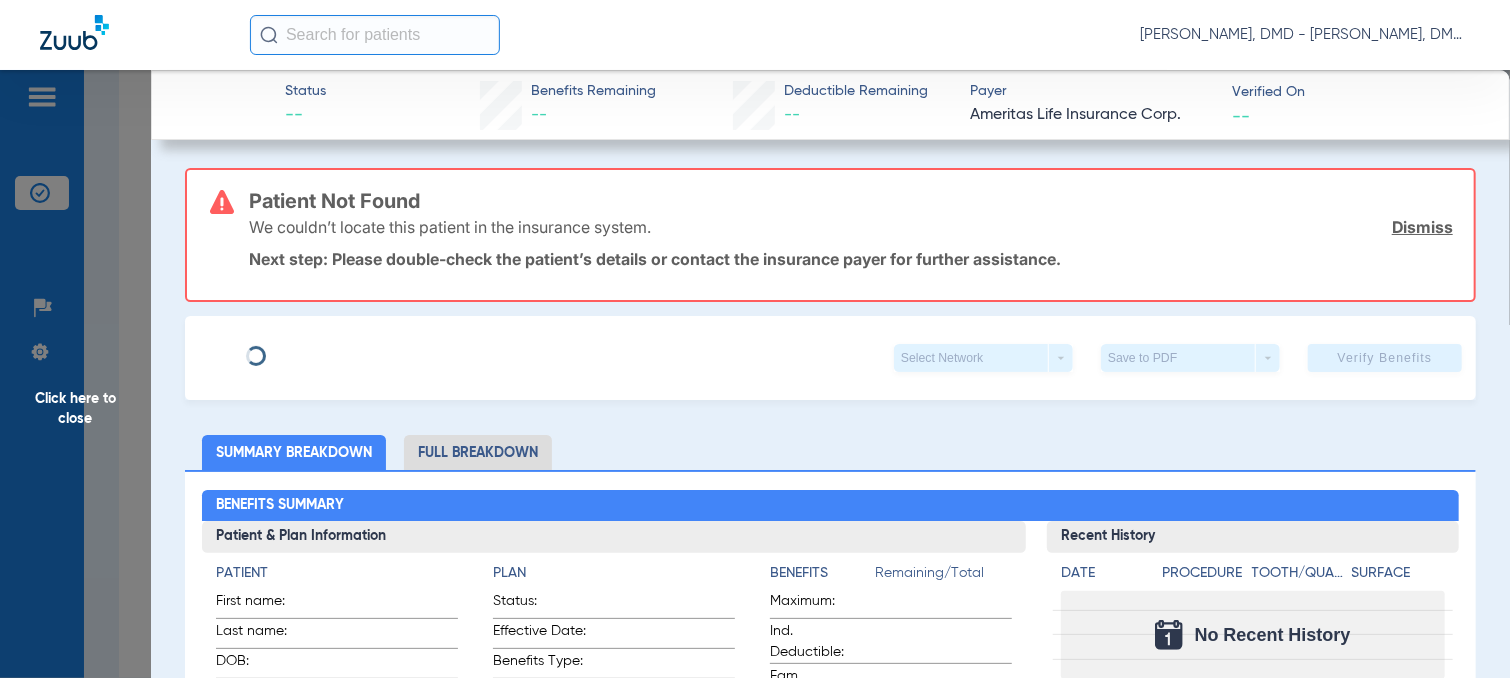 type on "[PERSON_NAME]" 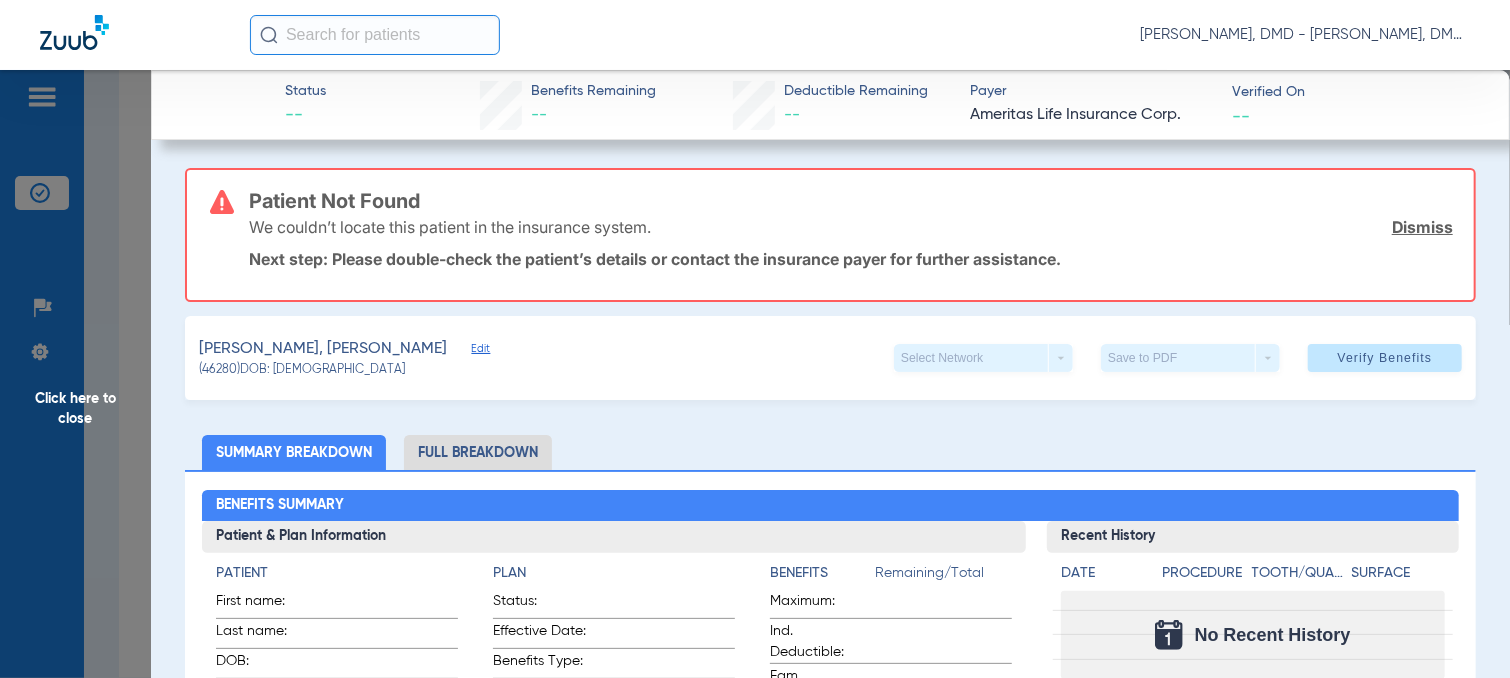 click on "Edit" 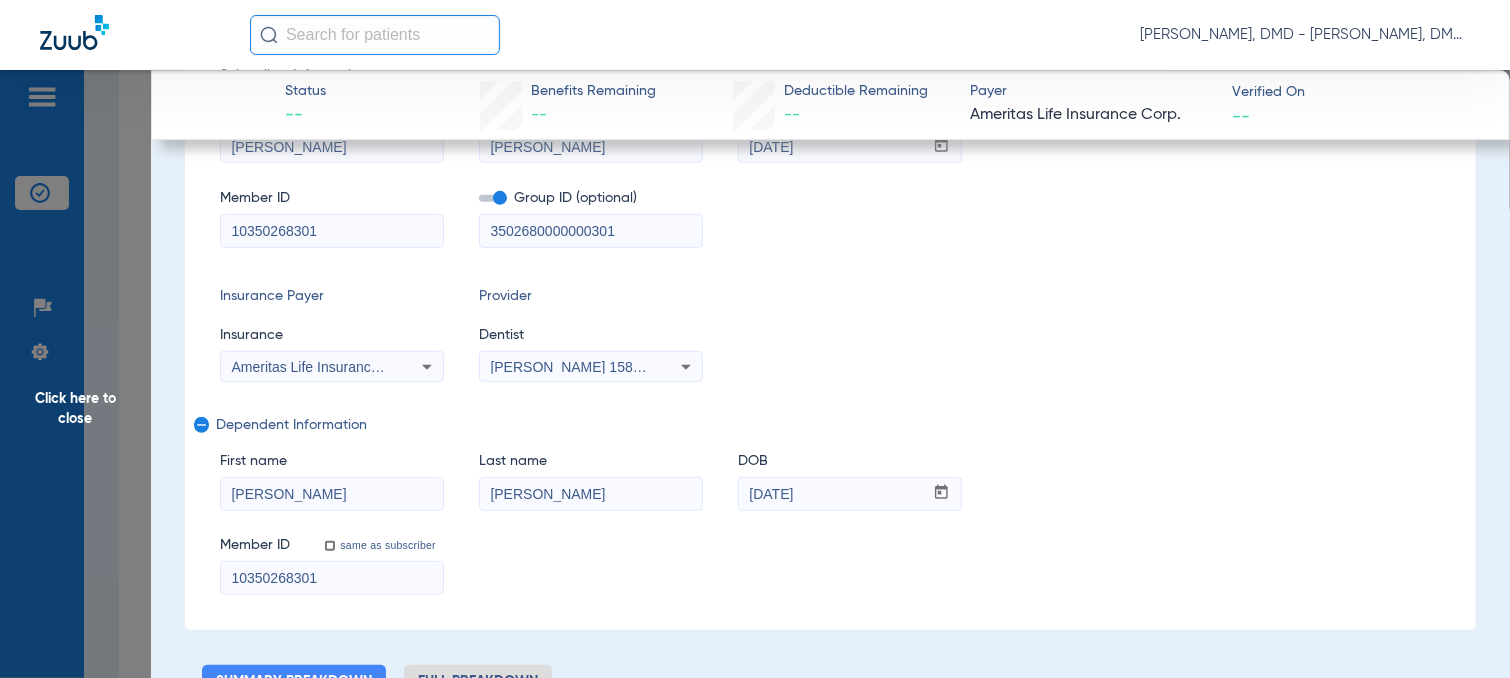 scroll, scrollTop: 400, scrollLeft: 0, axis: vertical 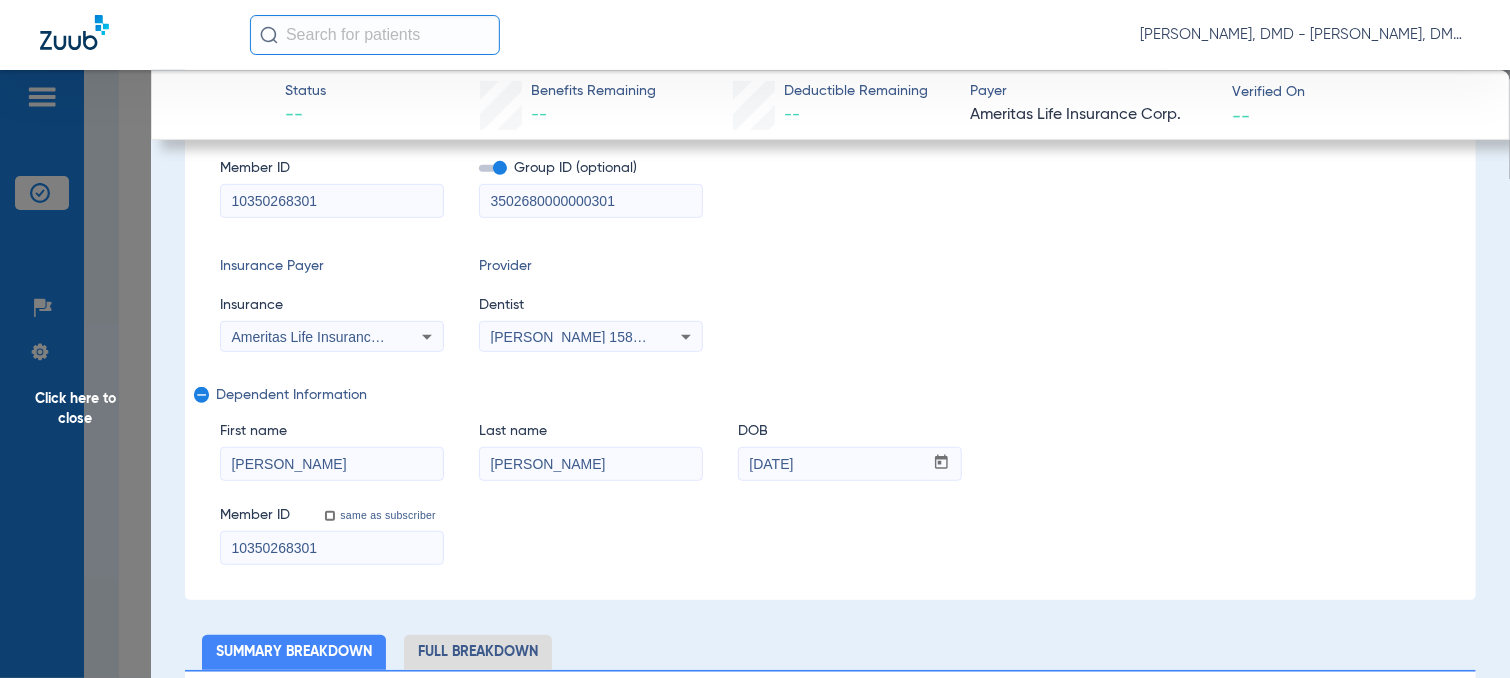 drag, startPoint x: 328, startPoint y: 553, endPoint x: 143, endPoint y: 548, distance: 185.06755 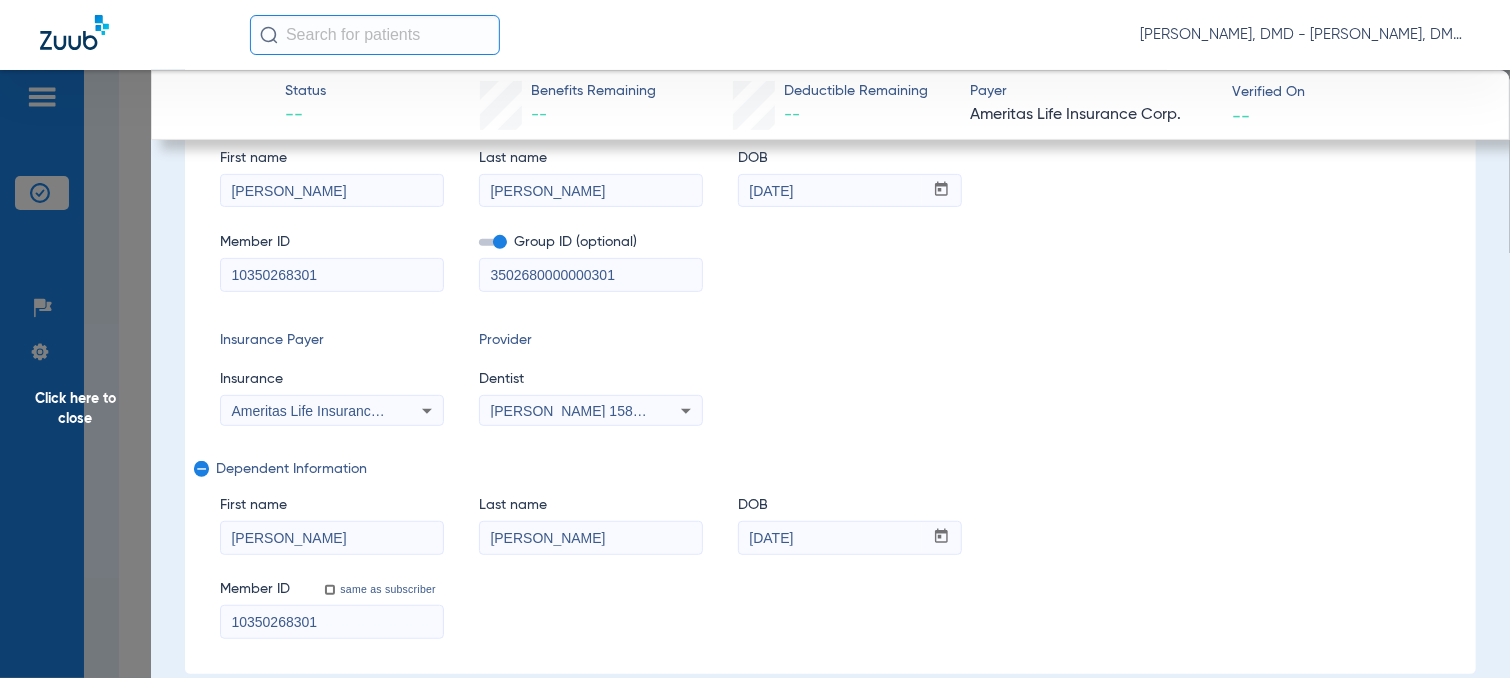scroll, scrollTop: 300, scrollLeft: 0, axis: vertical 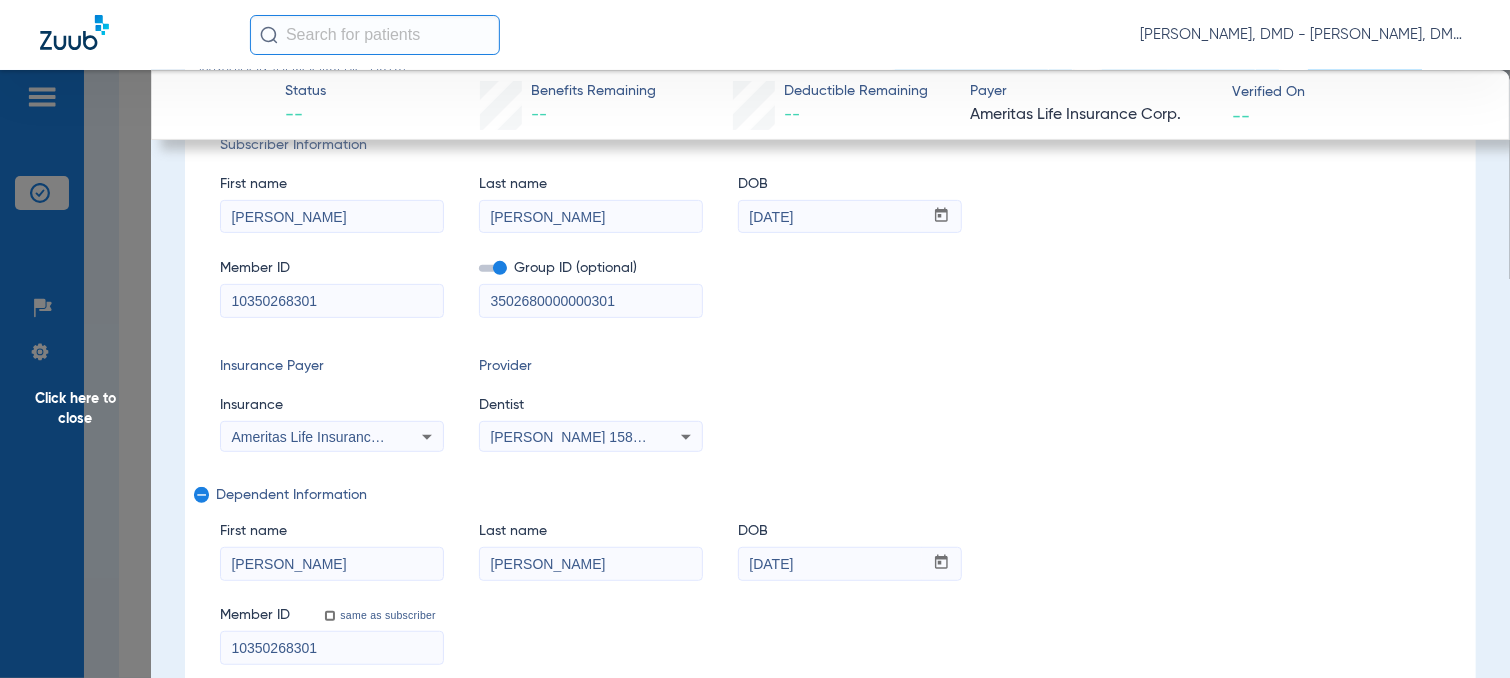 drag, startPoint x: 529, startPoint y: 215, endPoint x: 415, endPoint y: 212, distance: 114.03947 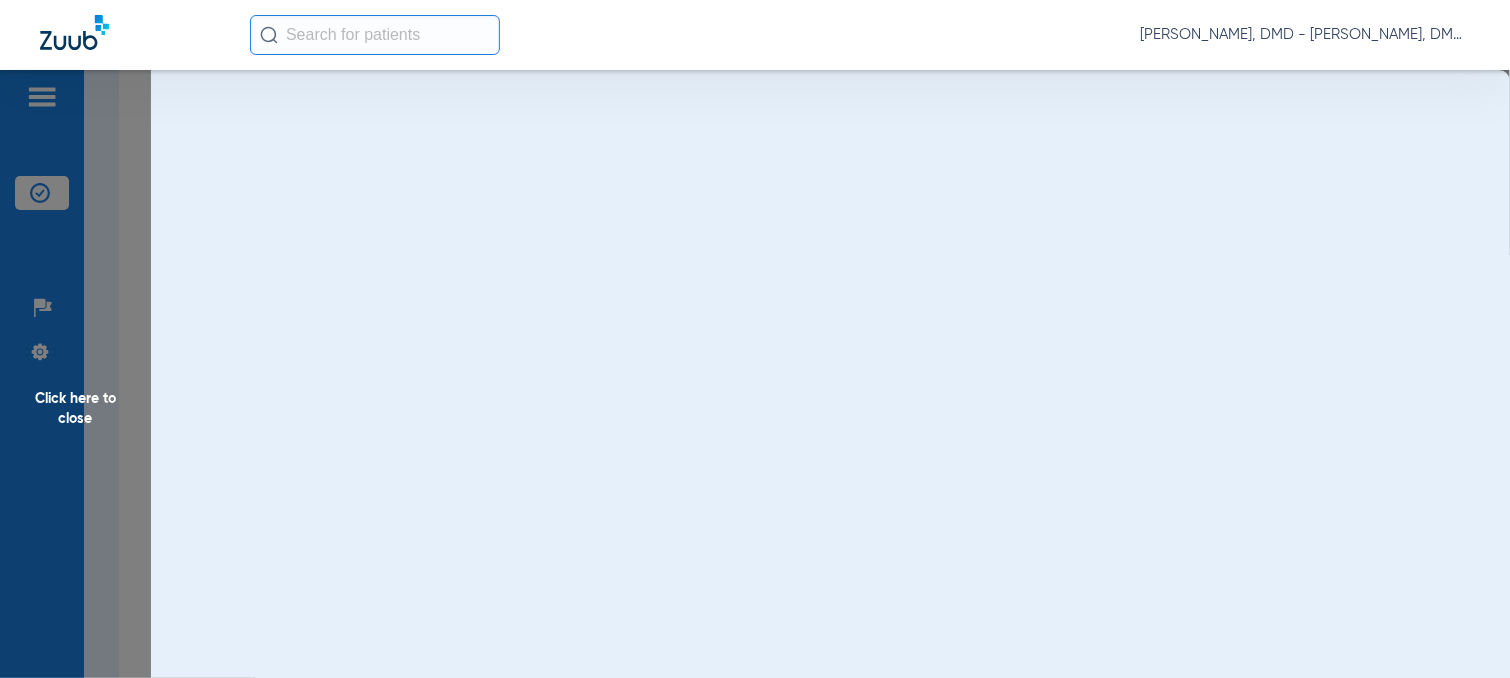 scroll, scrollTop: 0, scrollLeft: 0, axis: both 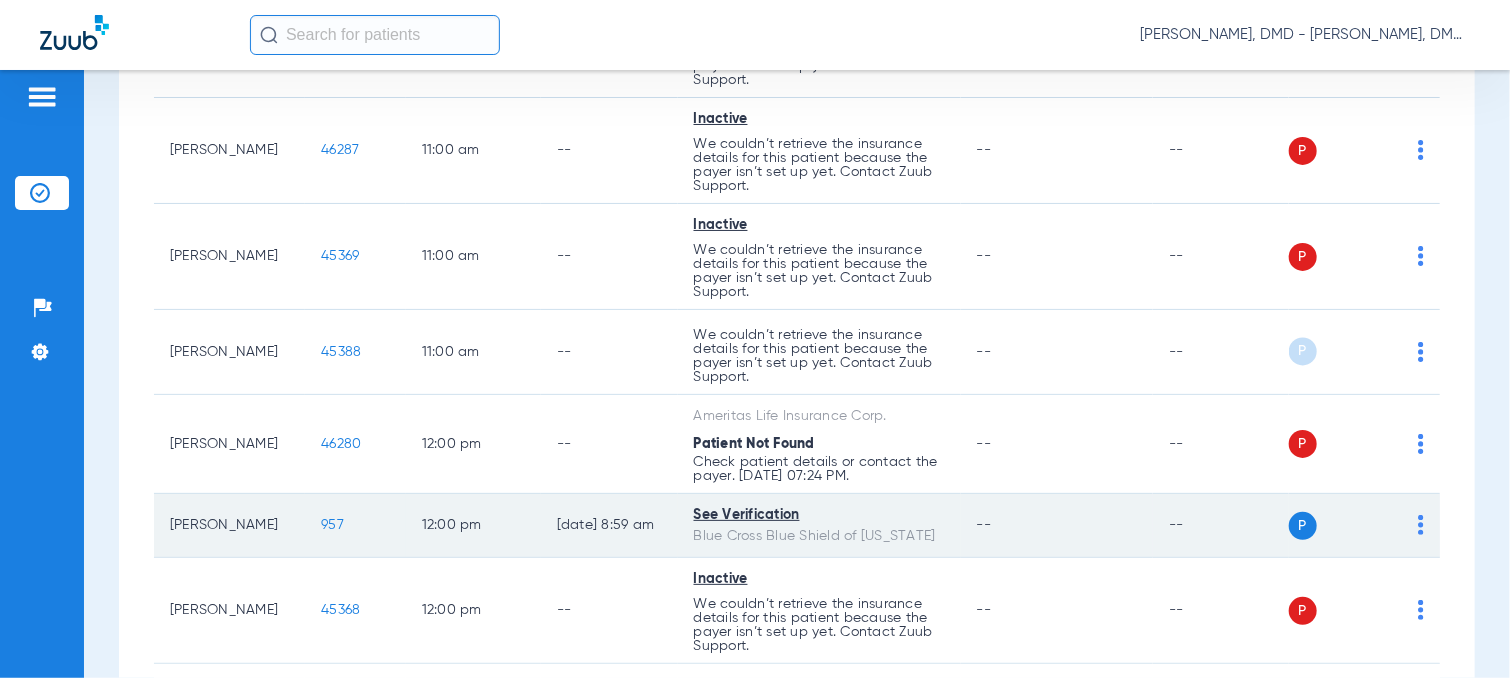 click on "P S" 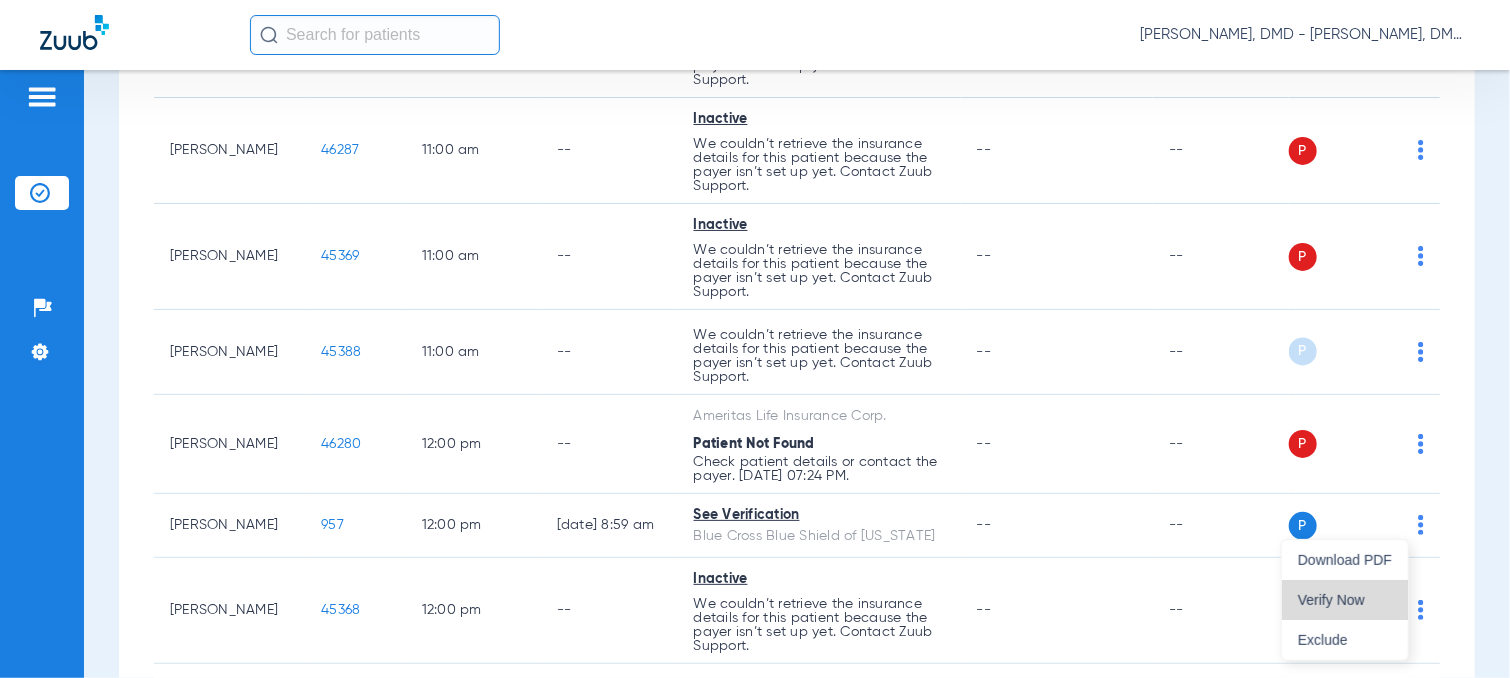 click on "Verify Now" at bounding box center (1345, 600) 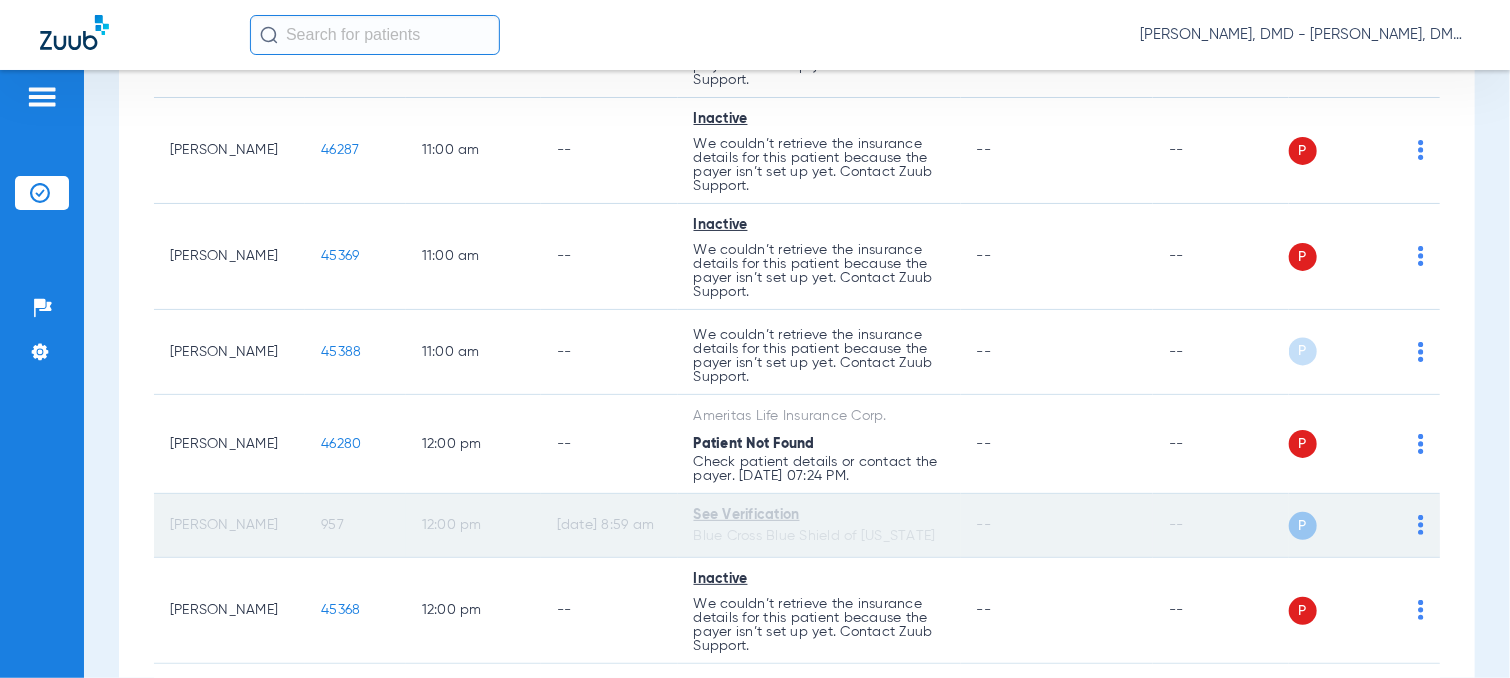click on "957" 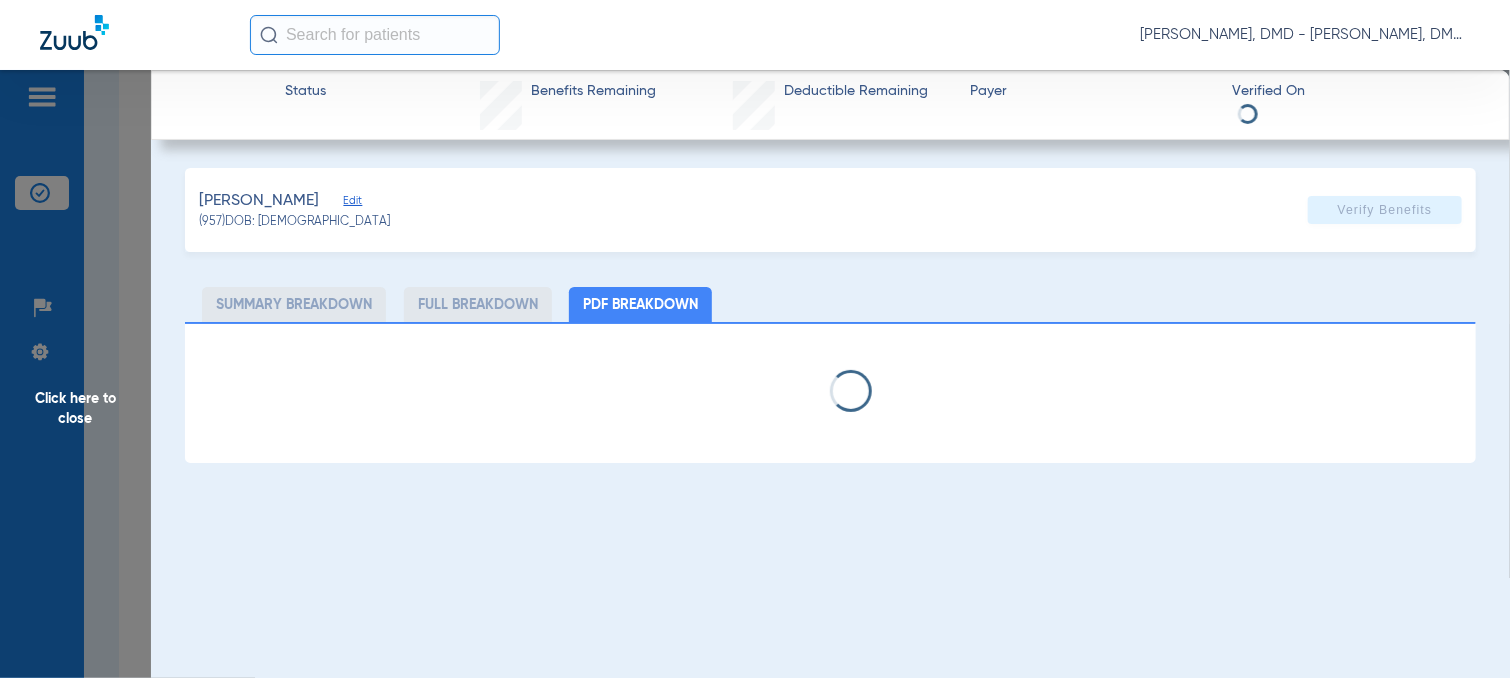click on "[PERSON_NAME]   Edit" 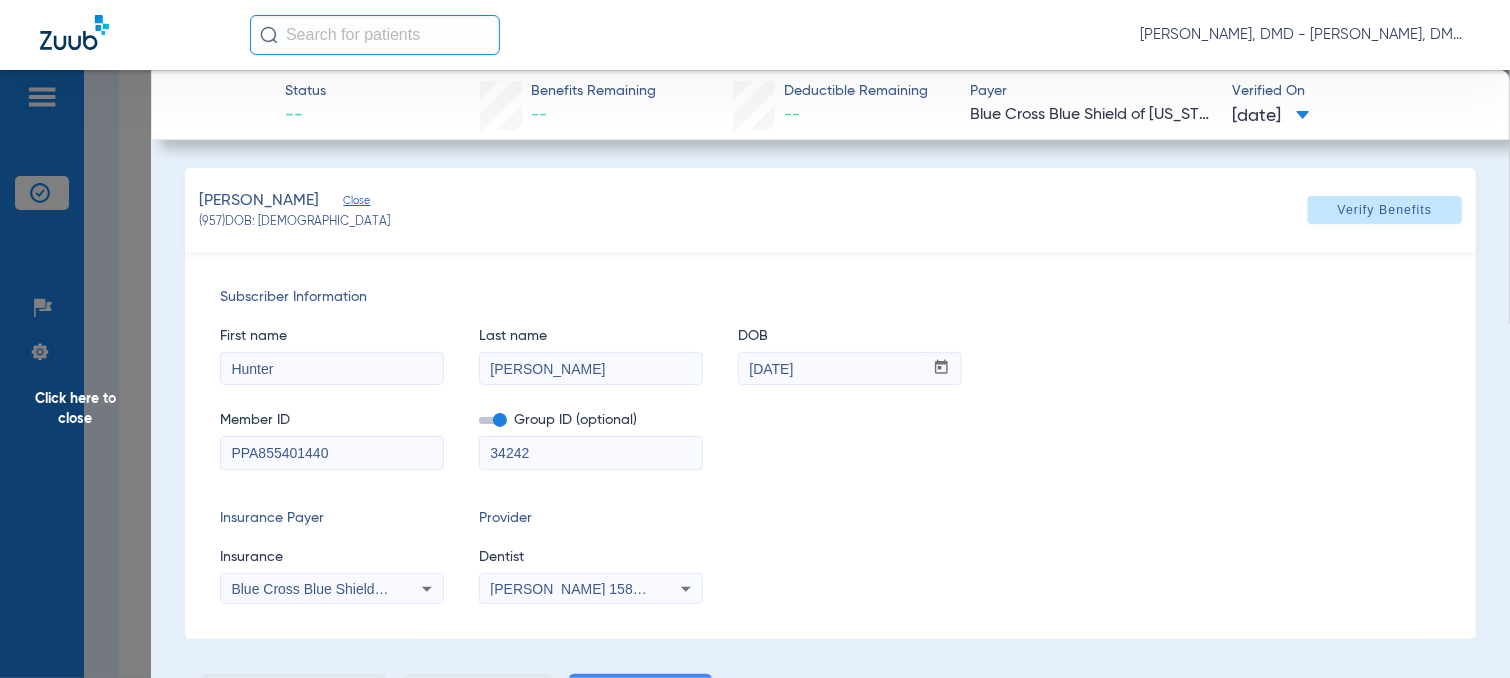 drag, startPoint x: 314, startPoint y: 374, endPoint x: 148, endPoint y: 357, distance: 166.86821 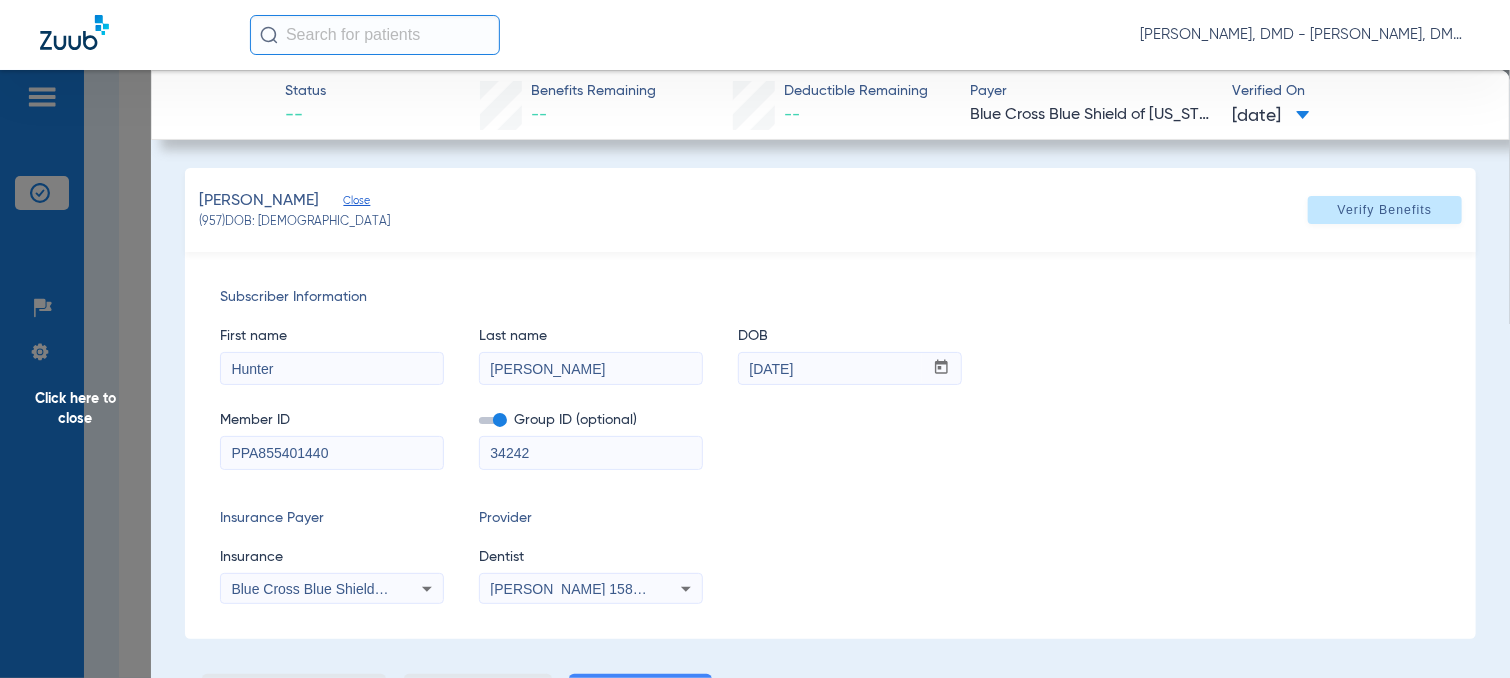 click on "Click here to close Status --  Benefits Remaining   --   Deductible Remaining   --  Payer Blue Cross Blue Shield of [US_STATE]  Verified On
[DATE]   [PERSON_NAME]   Close   (957)   DOB: [DEMOGRAPHIC_DATA]   Verify Benefits   Subscriber Information   First name  [PERSON_NAME]  Last name  [PERSON_NAME]  DOB  mm / dd / yyyy [DATE]  Member ID  PPA855401440  Group ID (optional)  34242  Insurance Payer   Insurance
Blue Cross Blue Shield Of [US_STATE]  Provider   Dentist
[PERSON_NAME]  1588827992  Summary Breakdown   Full Breakdown   PDF Breakdown" 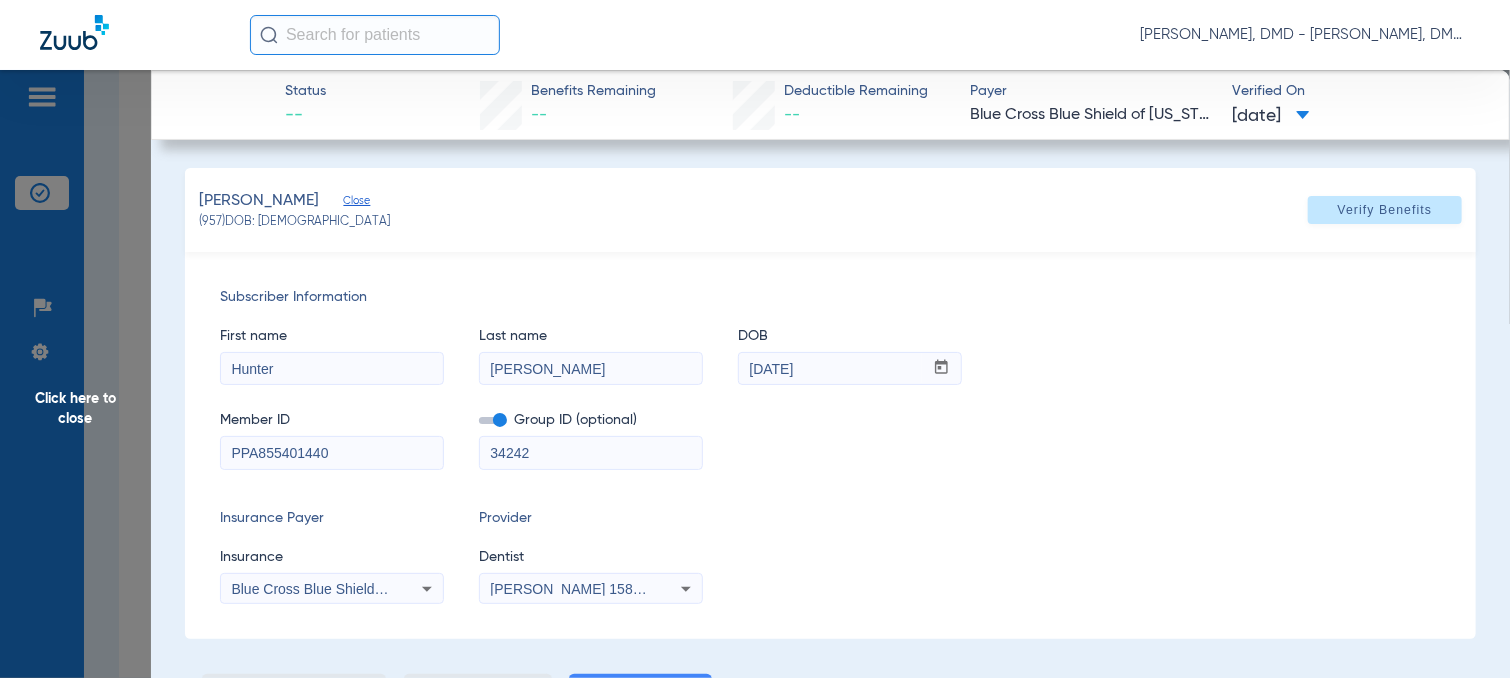 drag, startPoint x: 584, startPoint y: 370, endPoint x: 431, endPoint y: 364, distance: 153.1176 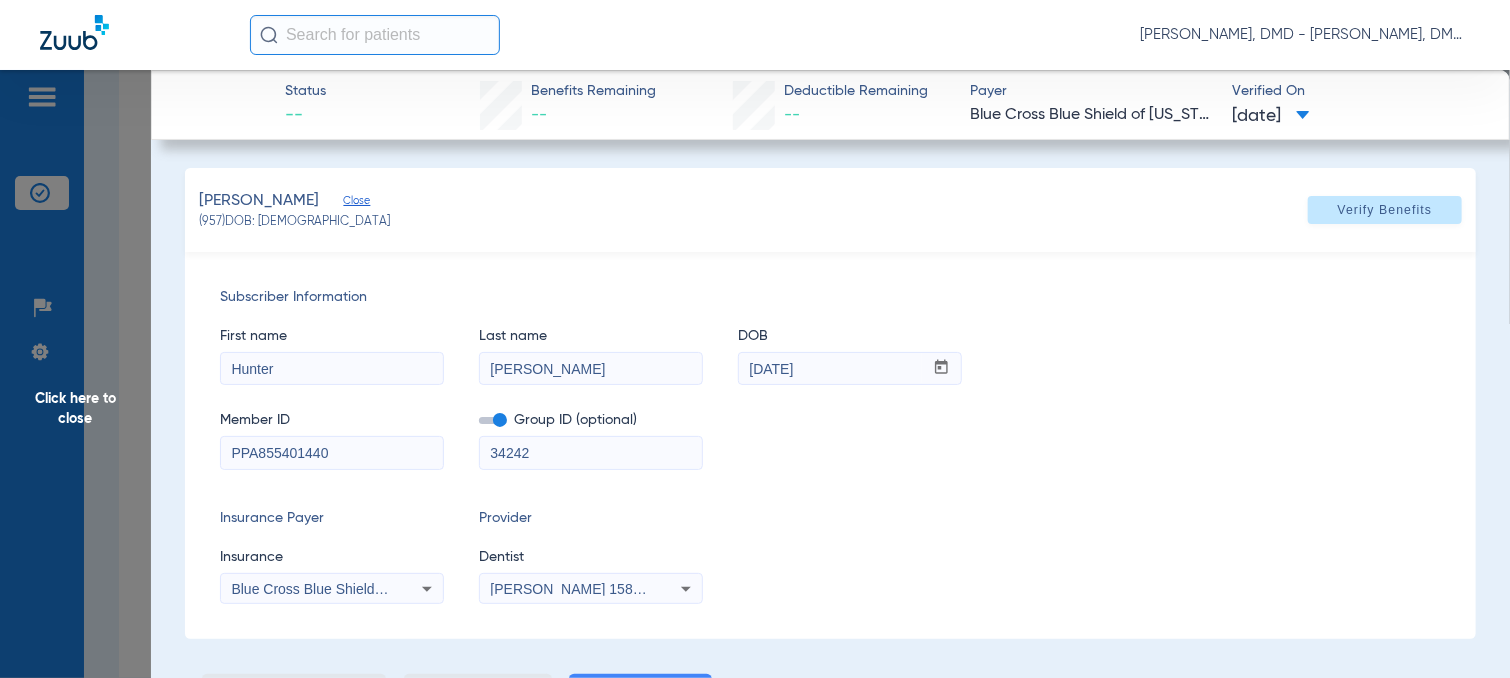 click on "First name  [PERSON_NAME]  Last name  [PERSON_NAME]  mm / dd / yyyy [DATE]" 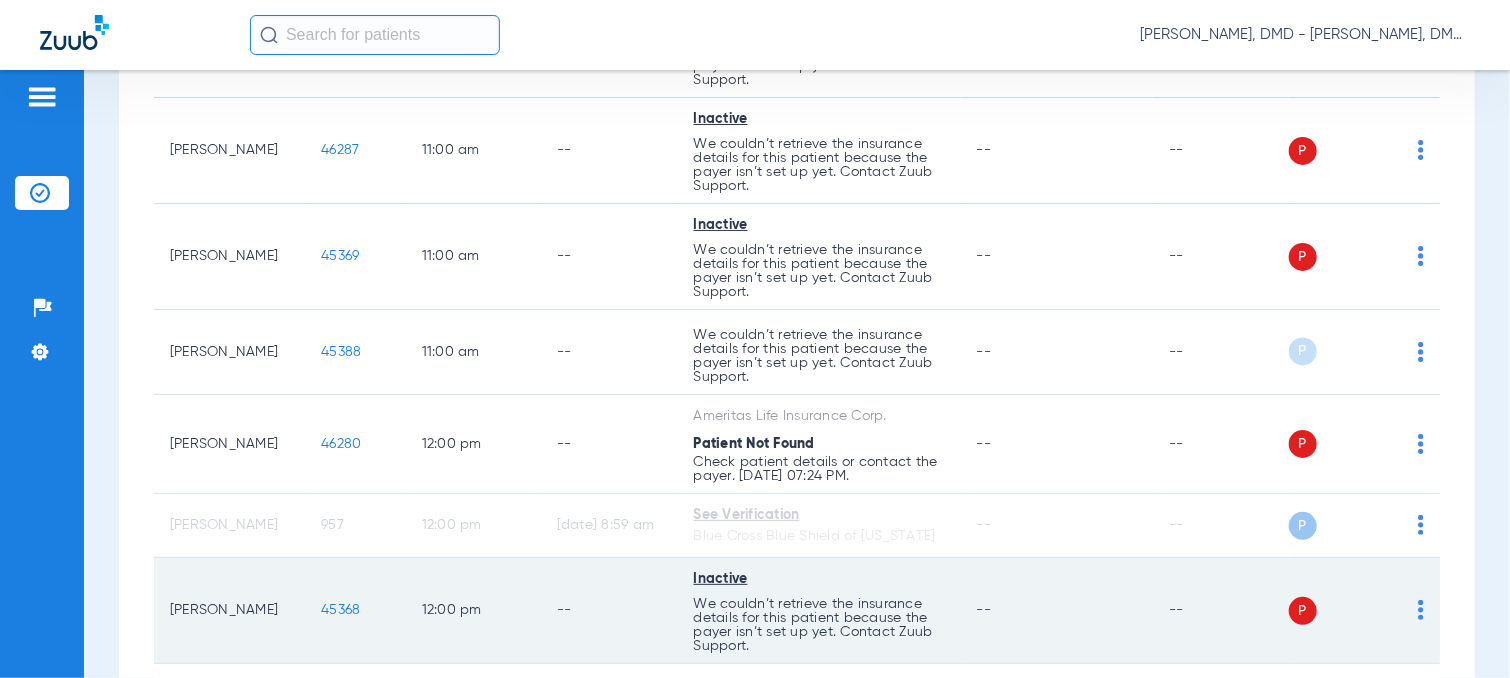 click on "45368" 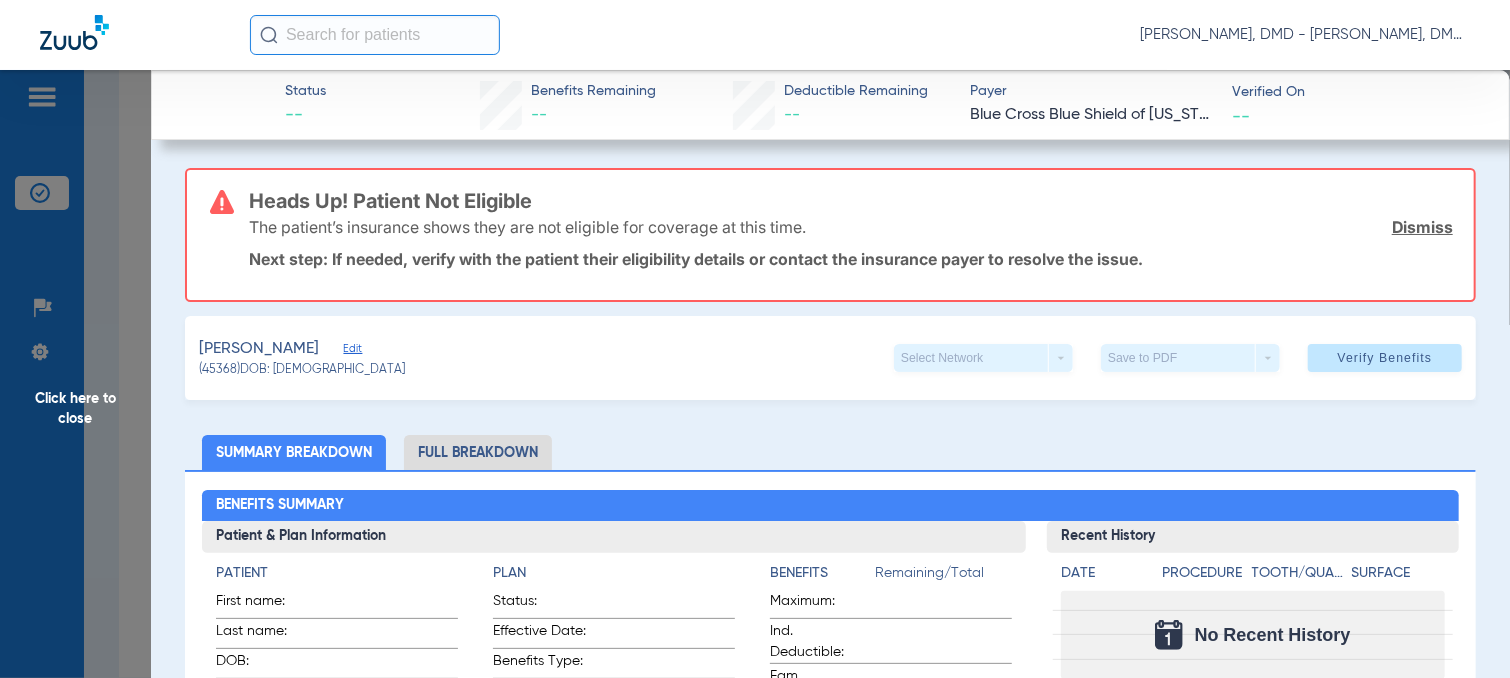 click on "Edit" 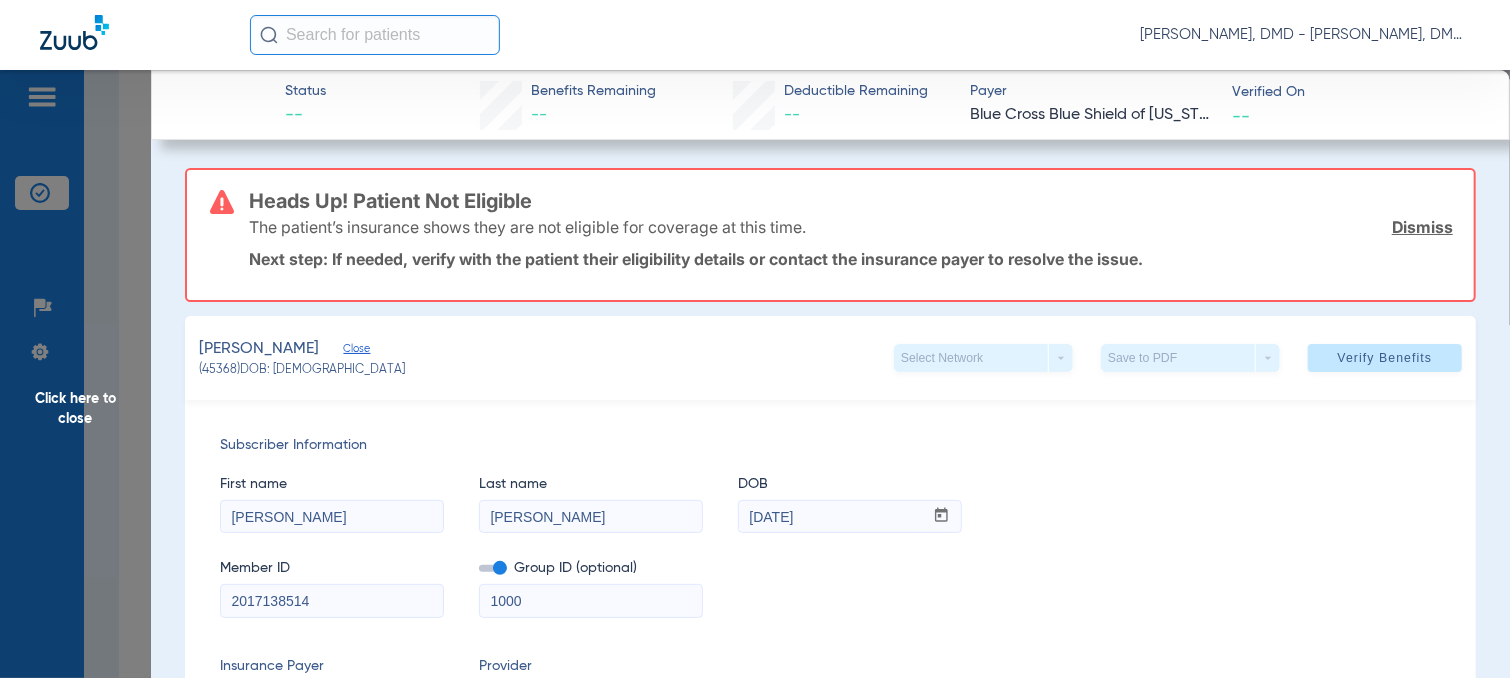 scroll, scrollTop: 200, scrollLeft: 0, axis: vertical 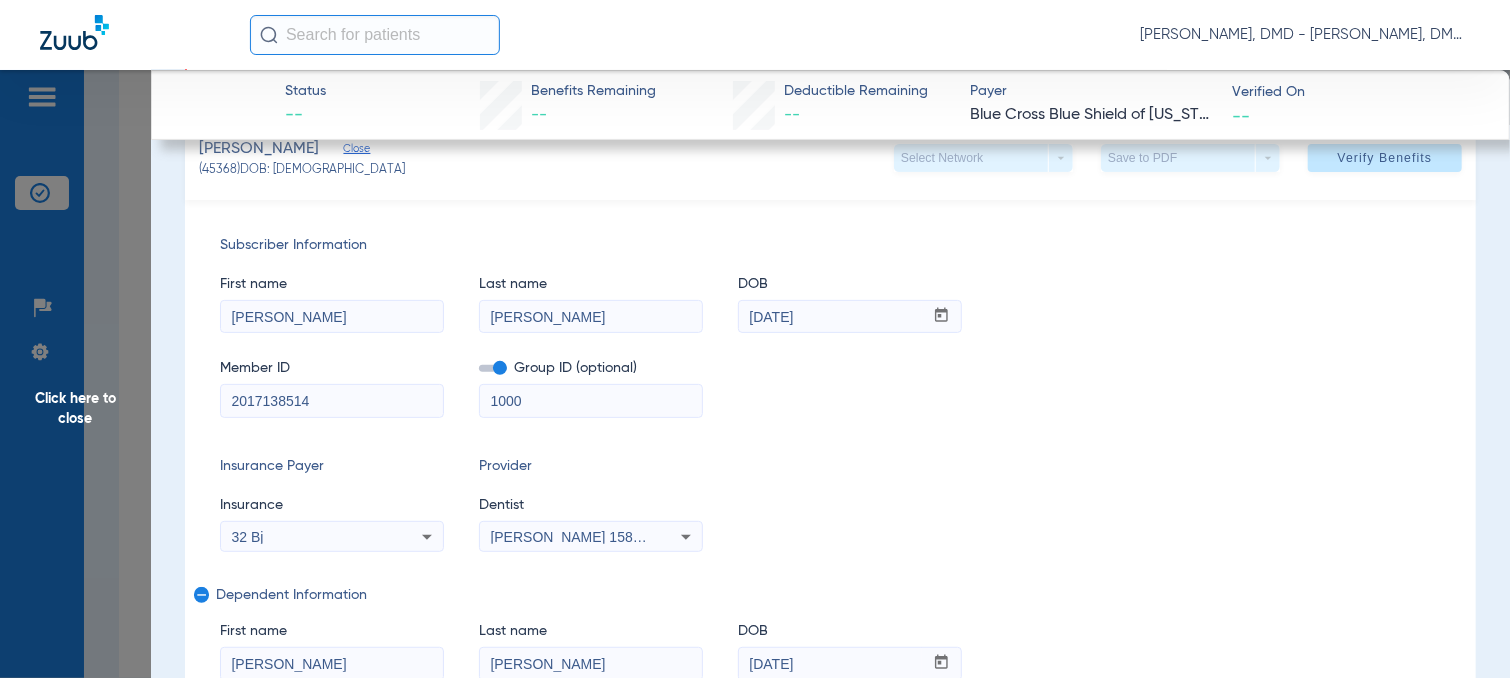 drag, startPoint x: 344, startPoint y: 393, endPoint x: -8, endPoint y: 399, distance: 352.05115 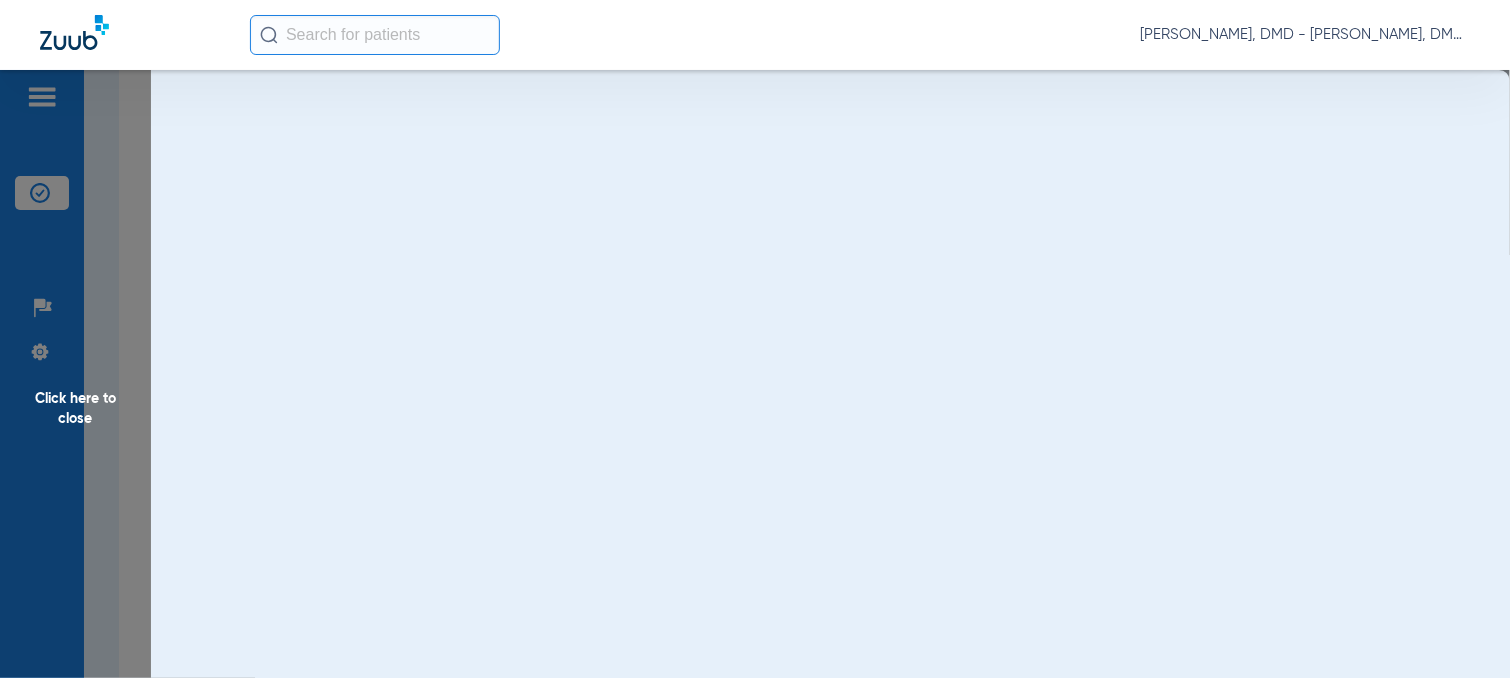 scroll, scrollTop: 0, scrollLeft: 0, axis: both 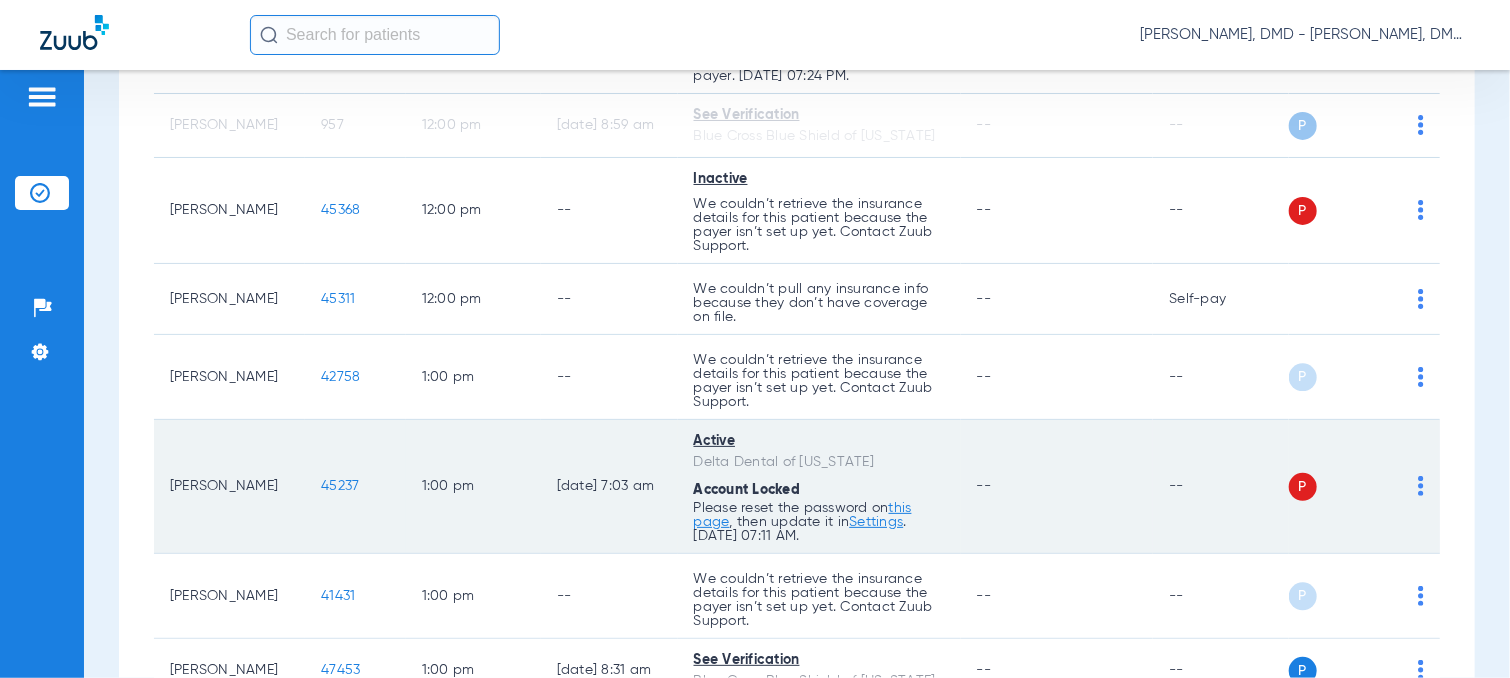 click on "P S" 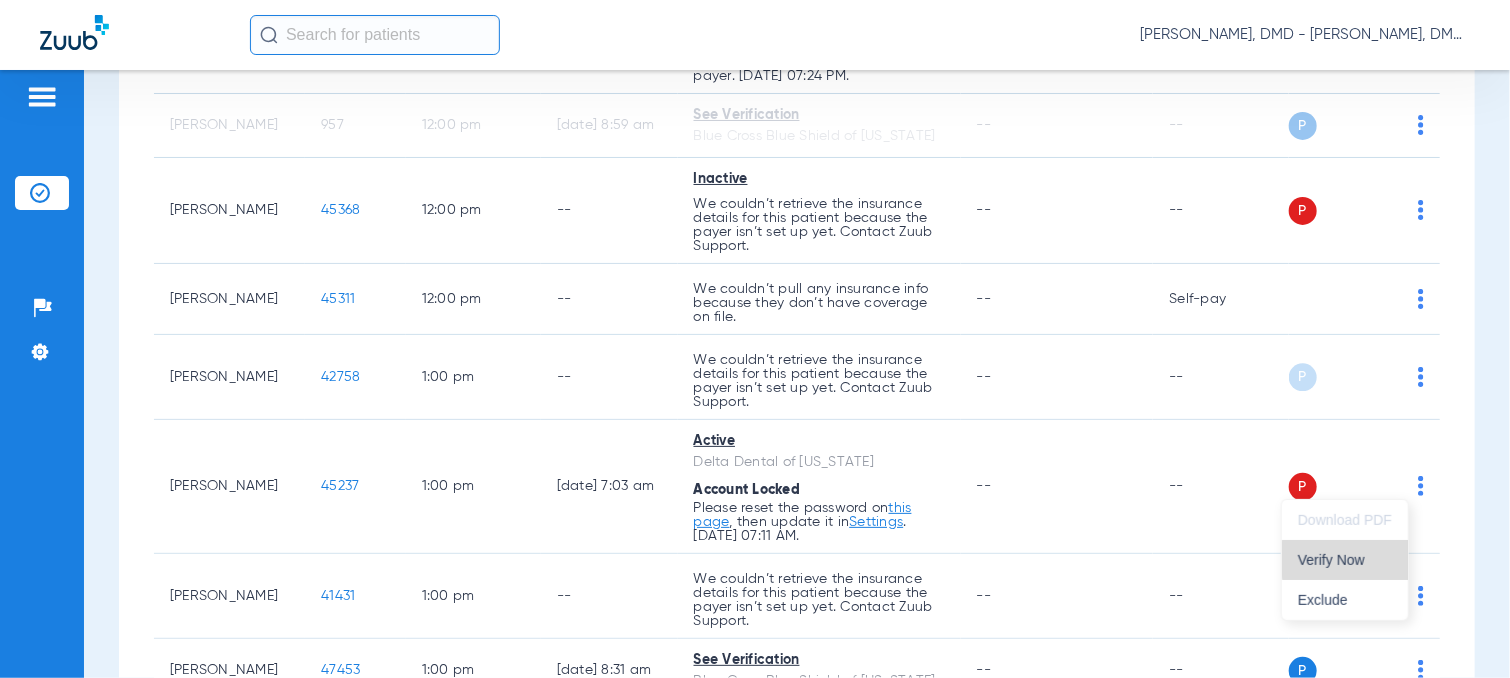 click on "Verify Now" at bounding box center (1345, 560) 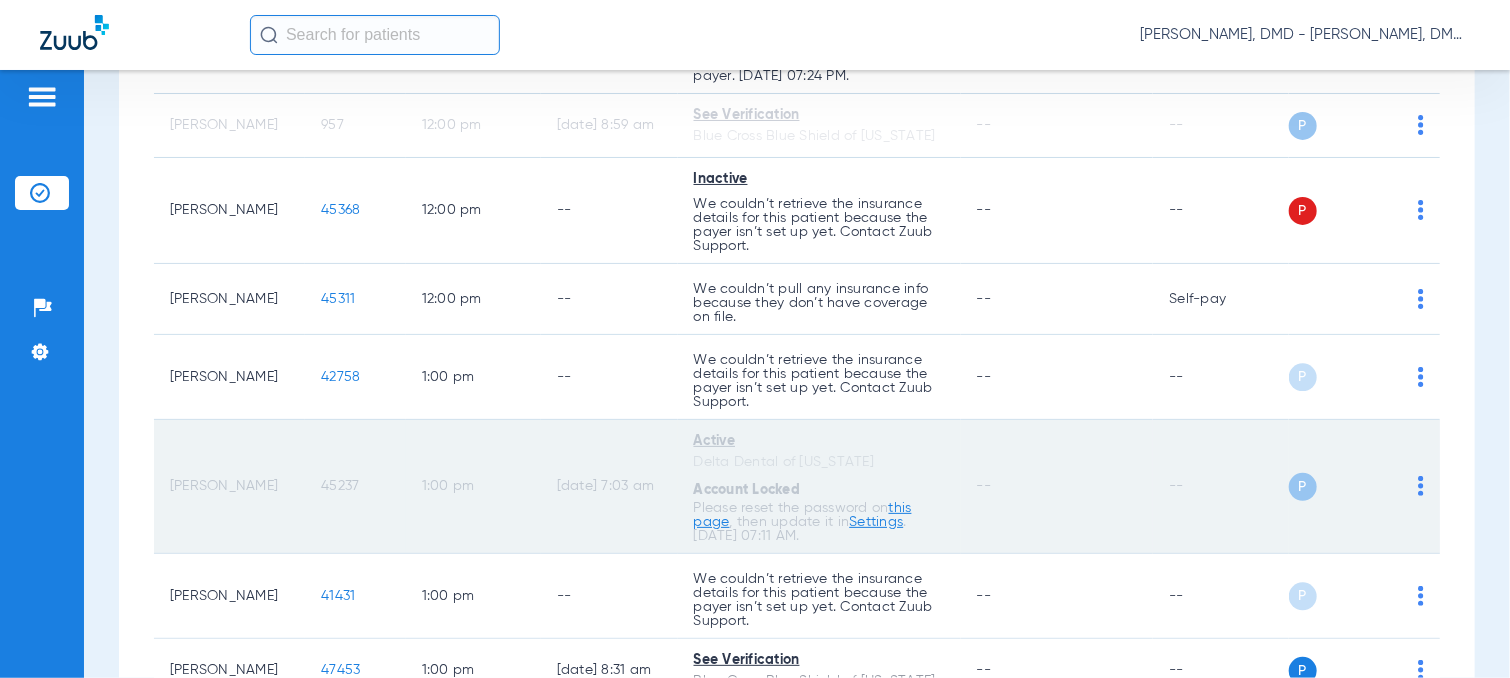click on "45237" 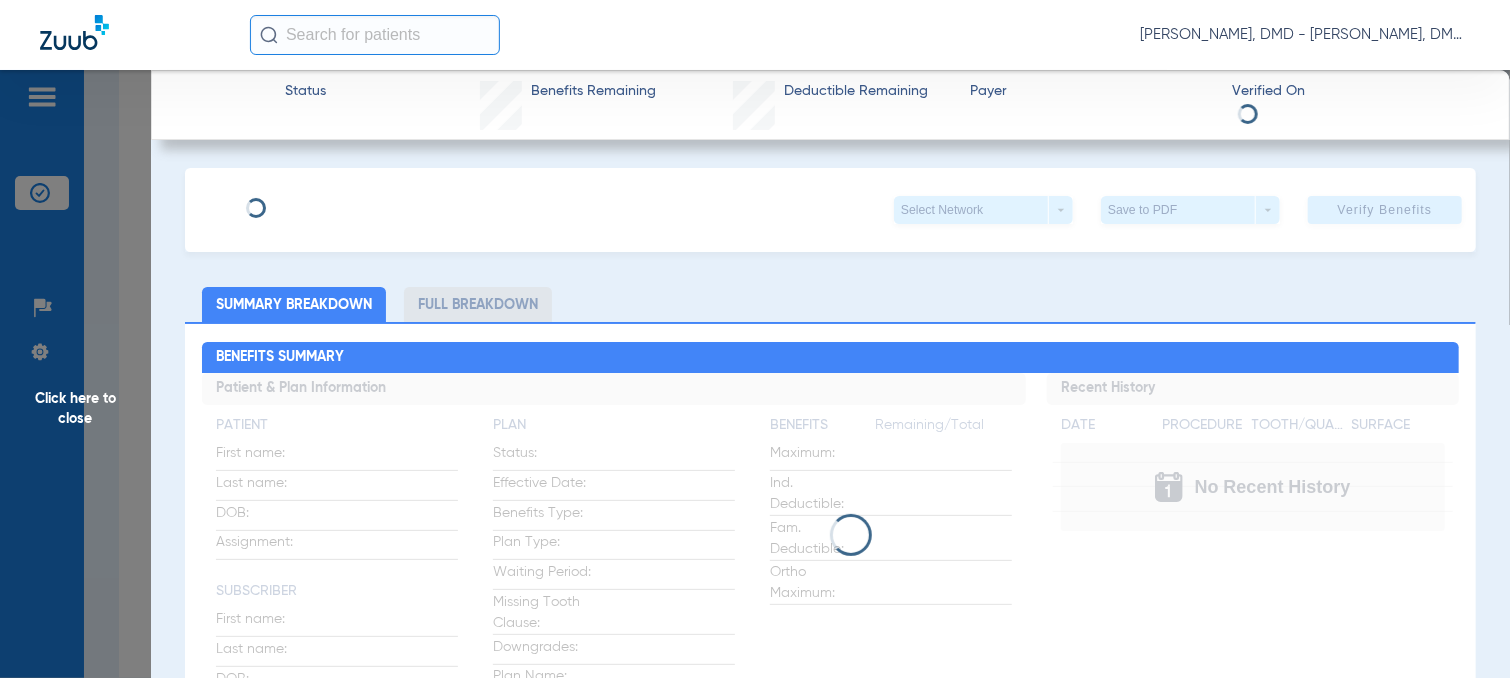 type on "[PERSON_NAME]" 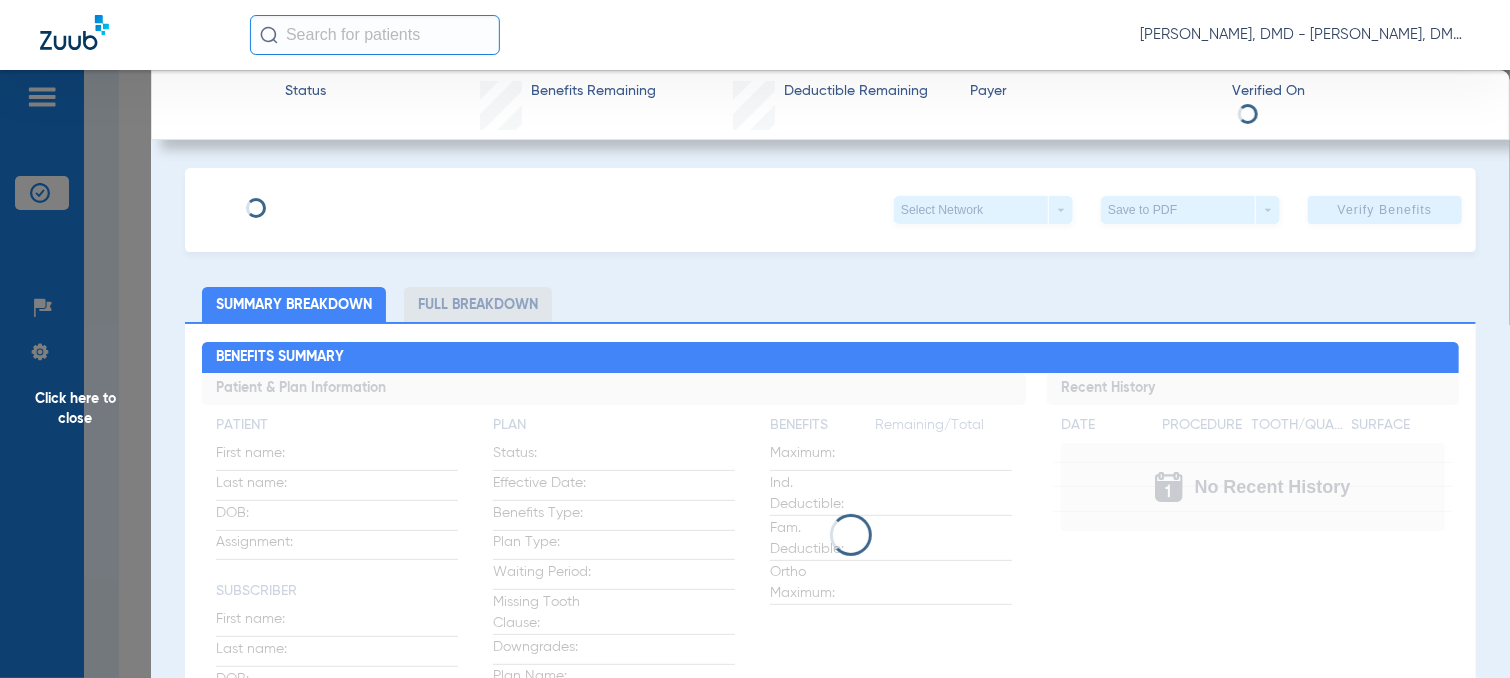 type on "0658604918" 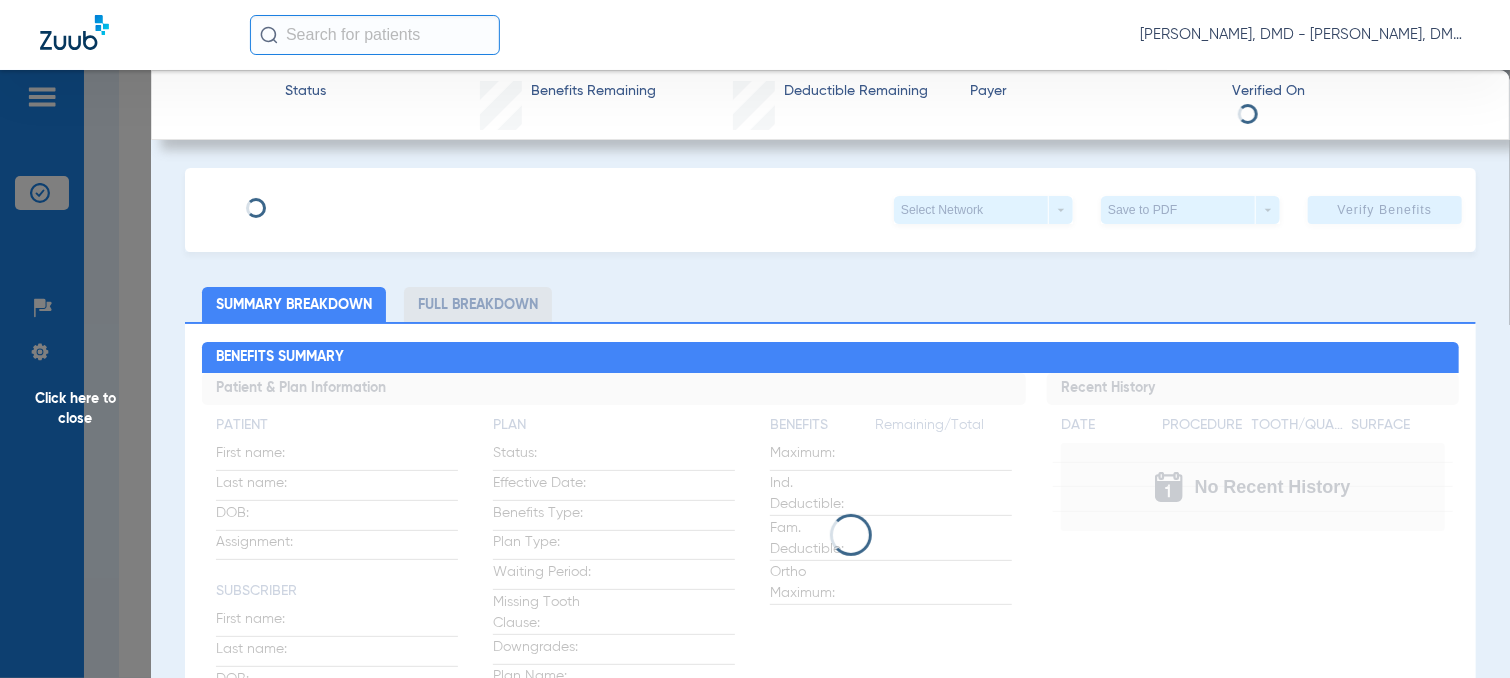 type on "458300002" 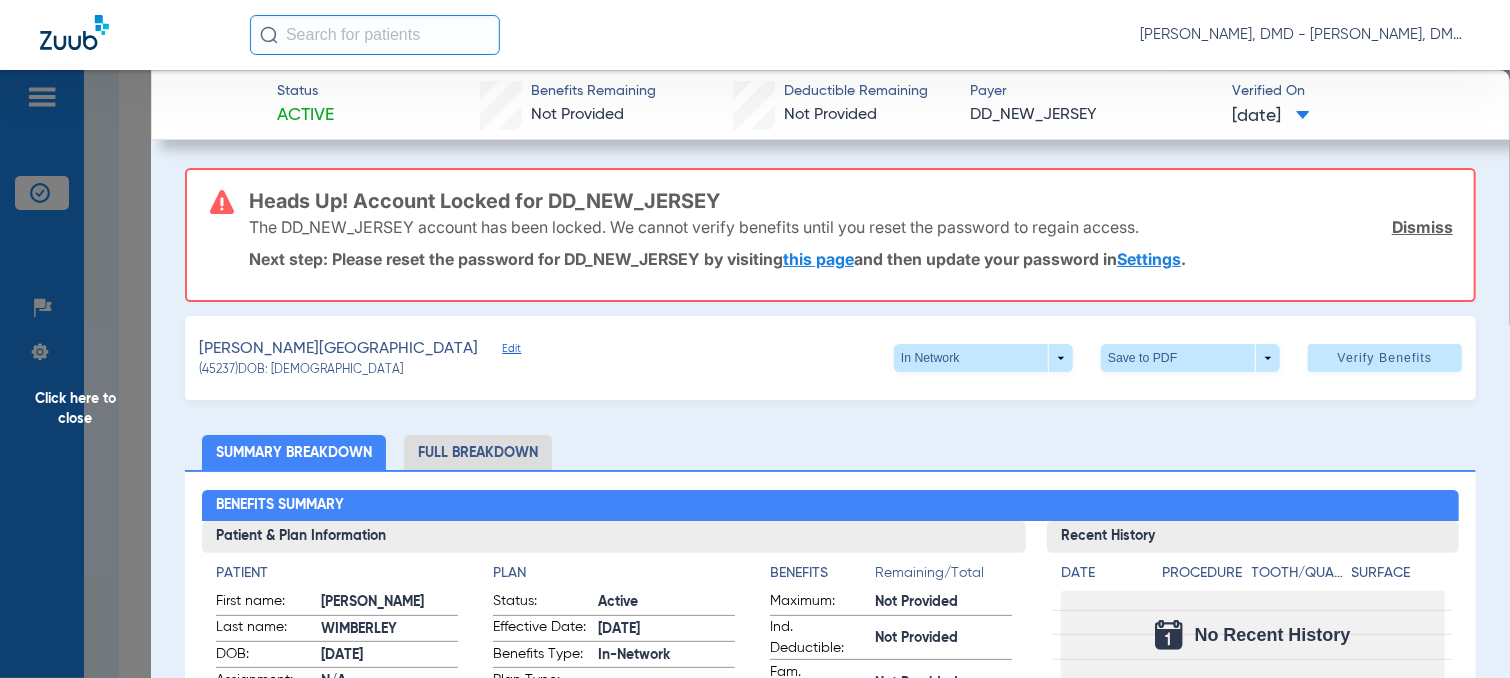 click on "Heads Up! Account Locked for DD_NEW_JERSEY" at bounding box center [851, 201] 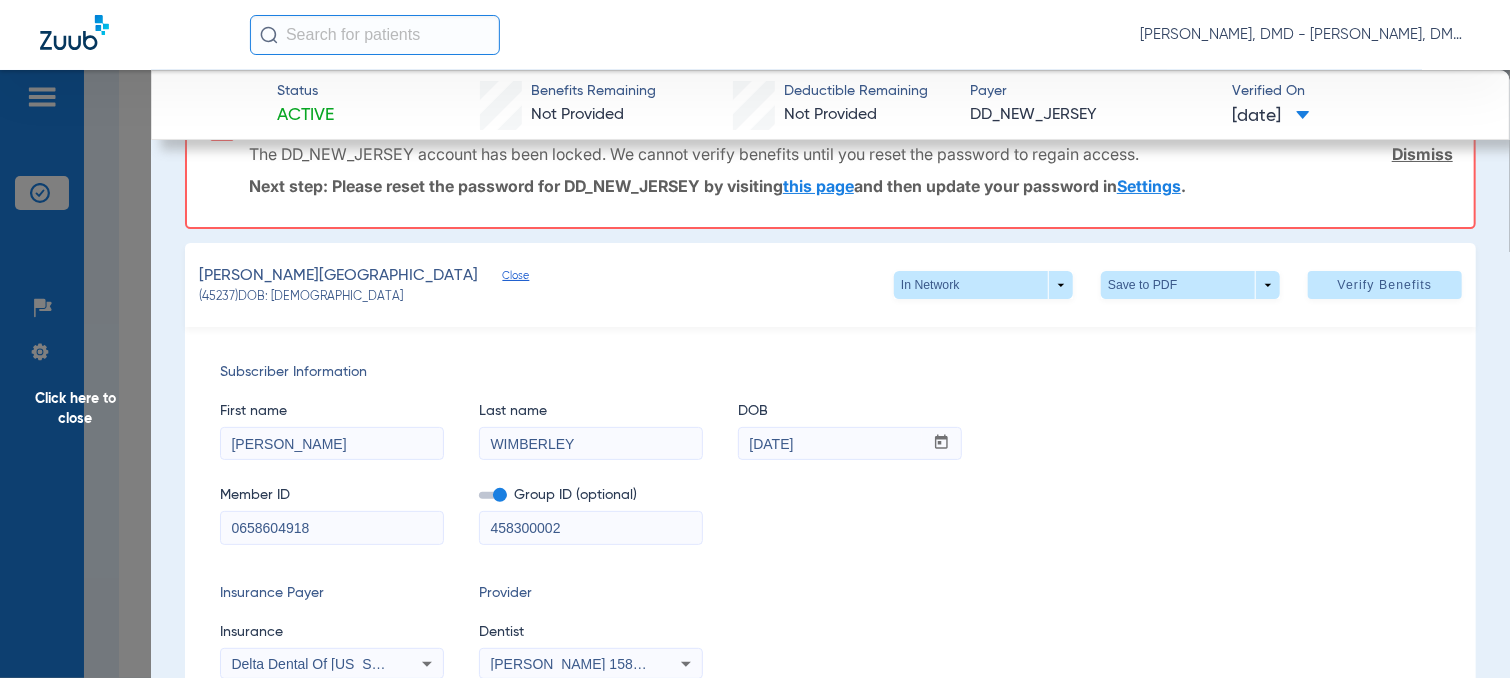 scroll, scrollTop: 200, scrollLeft: 0, axis: vertical 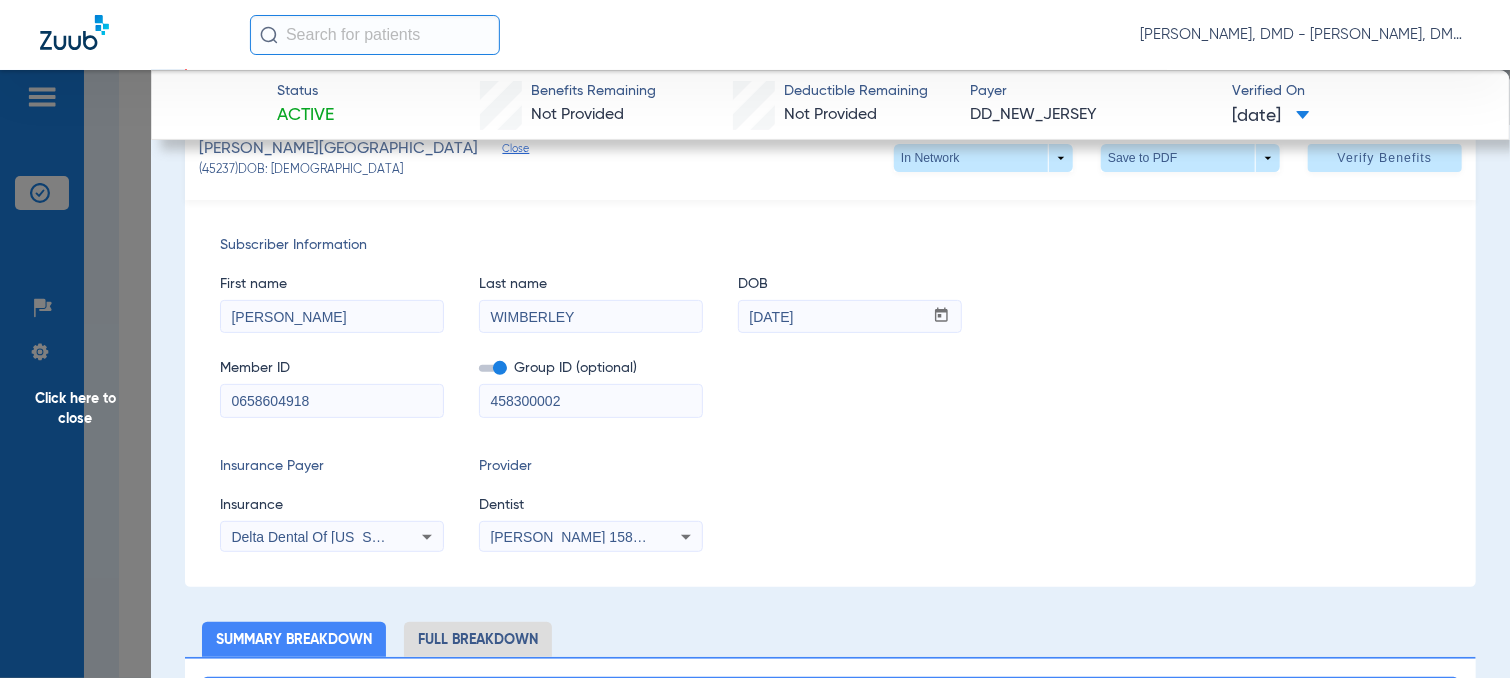drag, startPoint x: 332, startPoint y: 311, endPoint x: 7, endPoint y: 335, distance: 325.88495 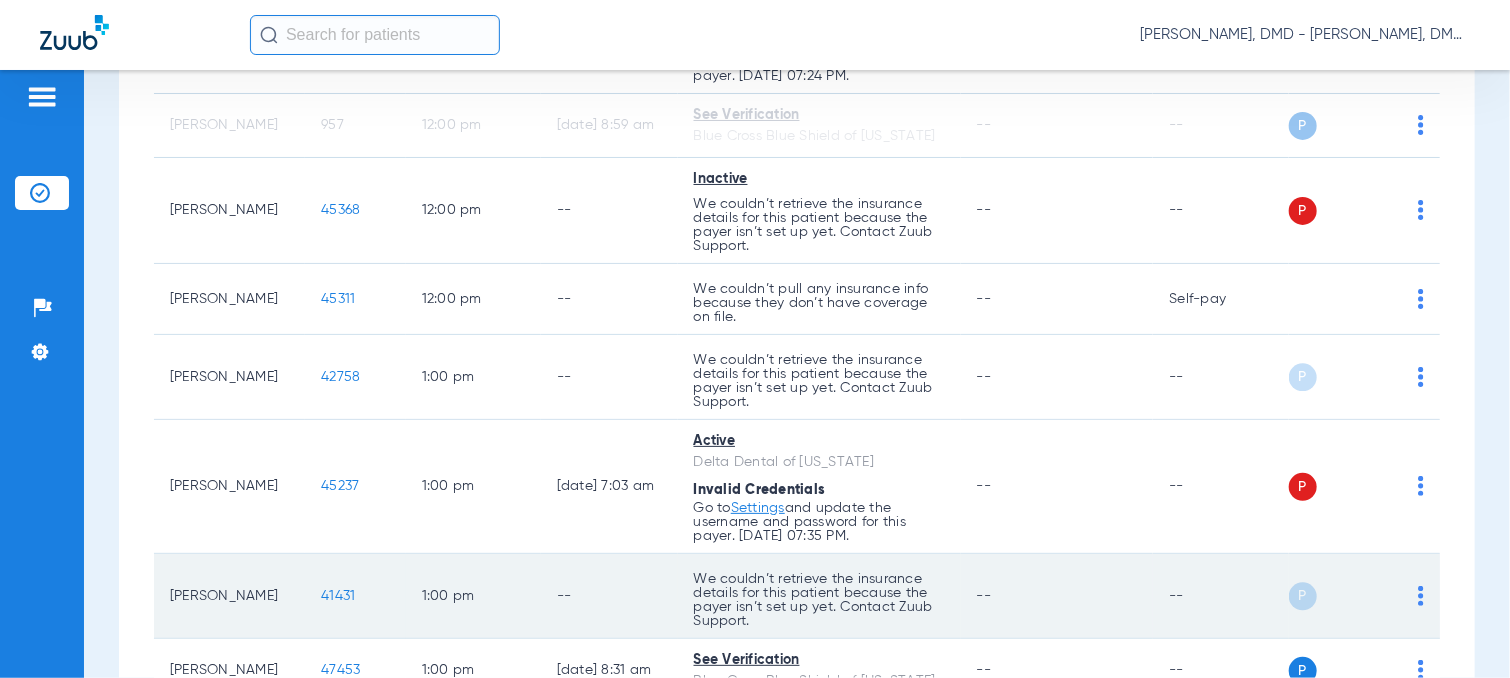 click on "41431" 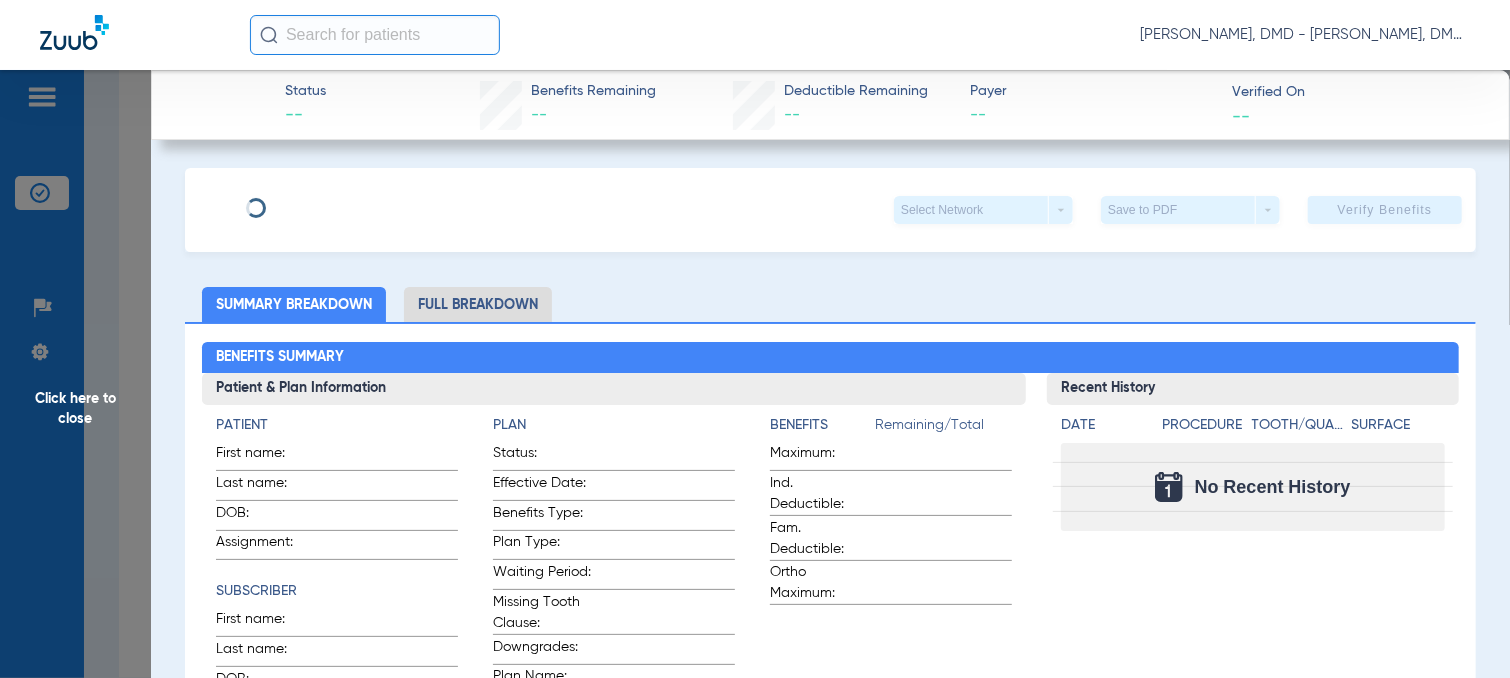 type on "[PERSON_NAME]" 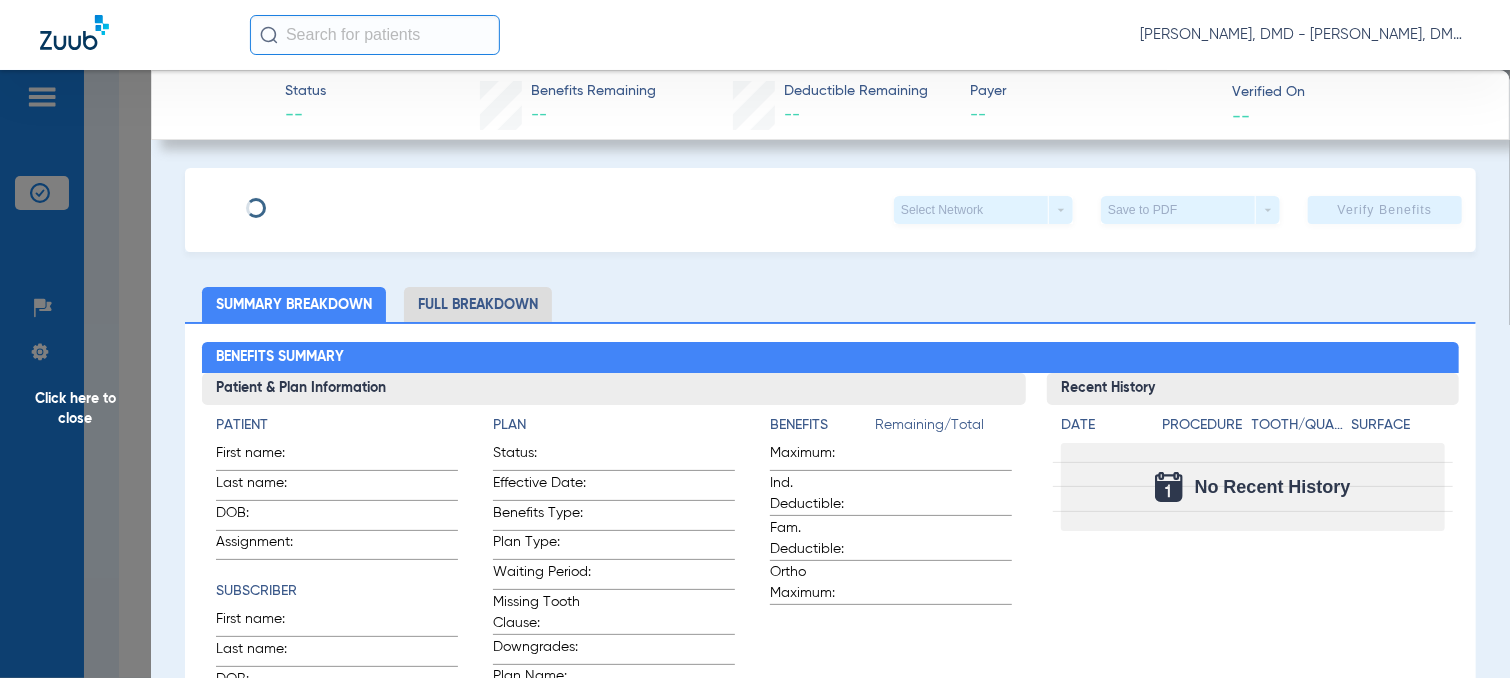 type on "[PERSON_NAME]" 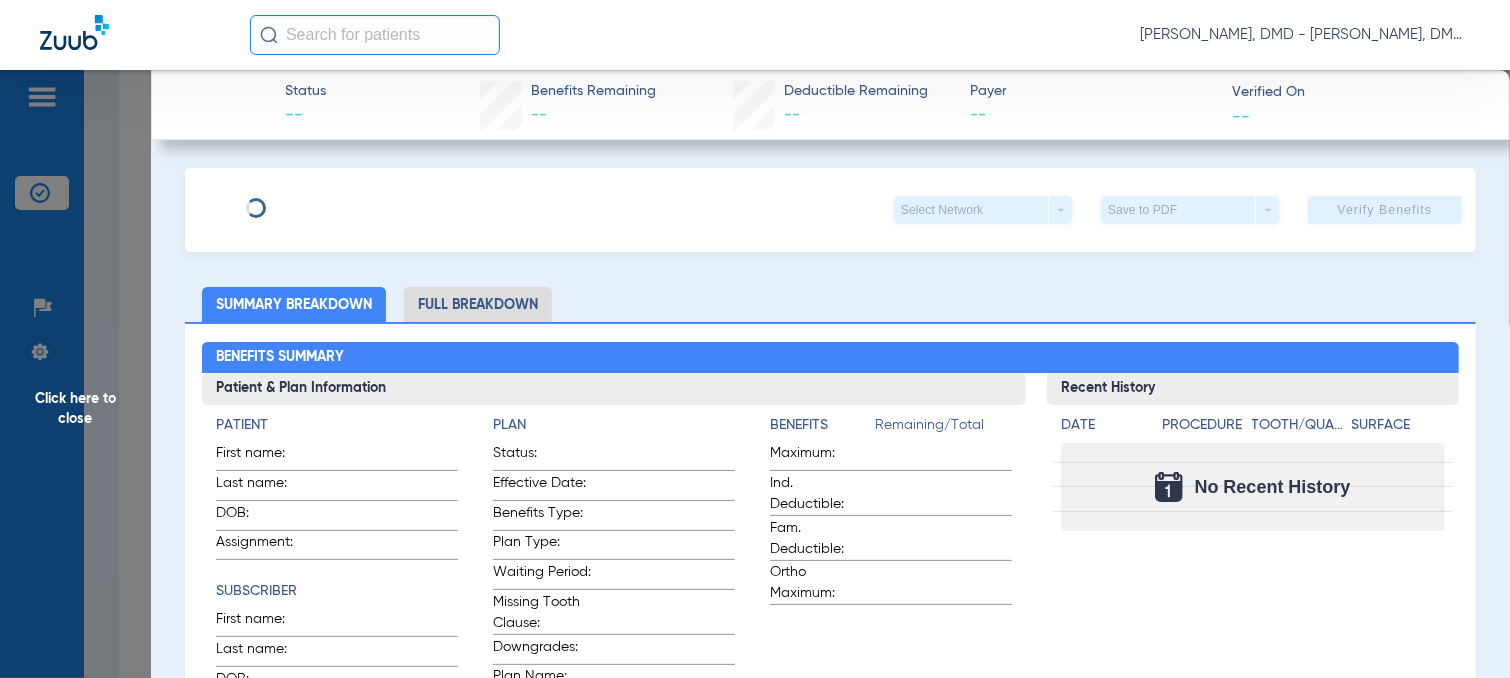 type on "[DATE]" 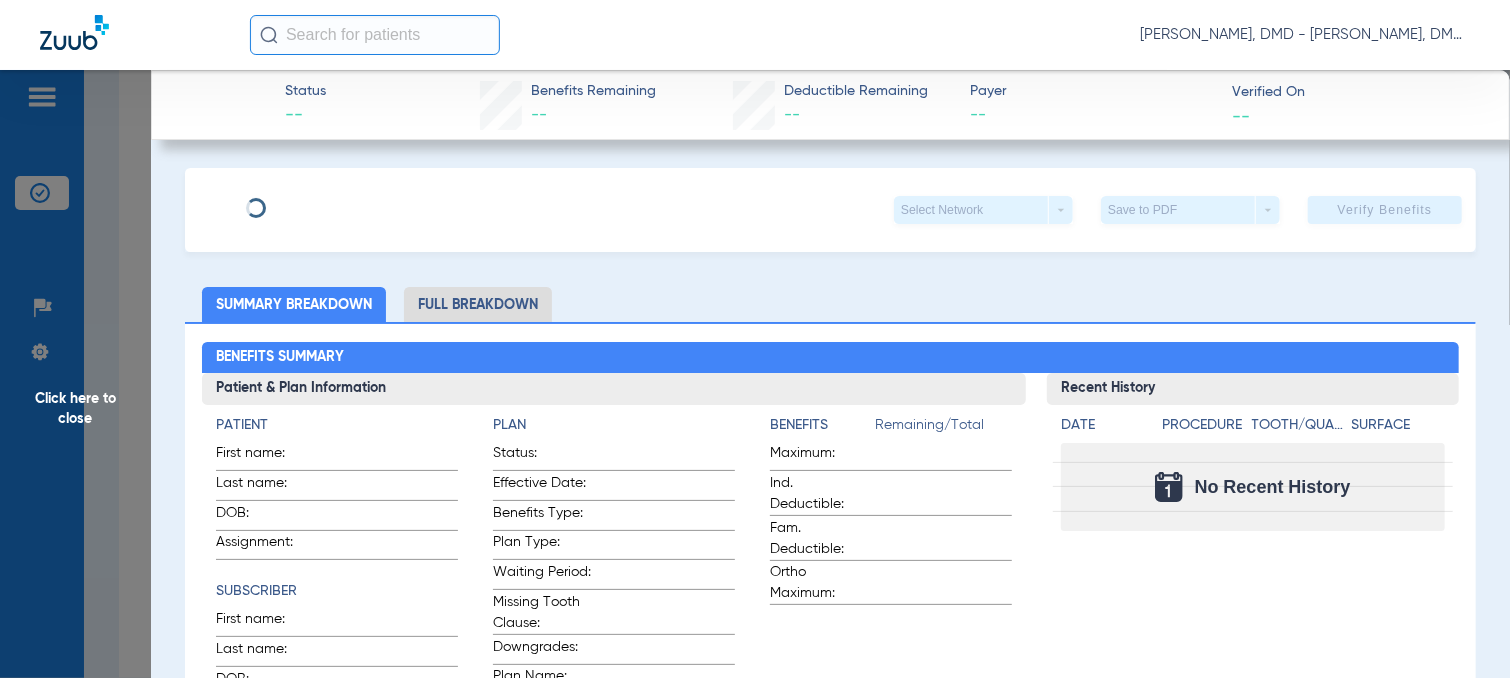 type on "1000" 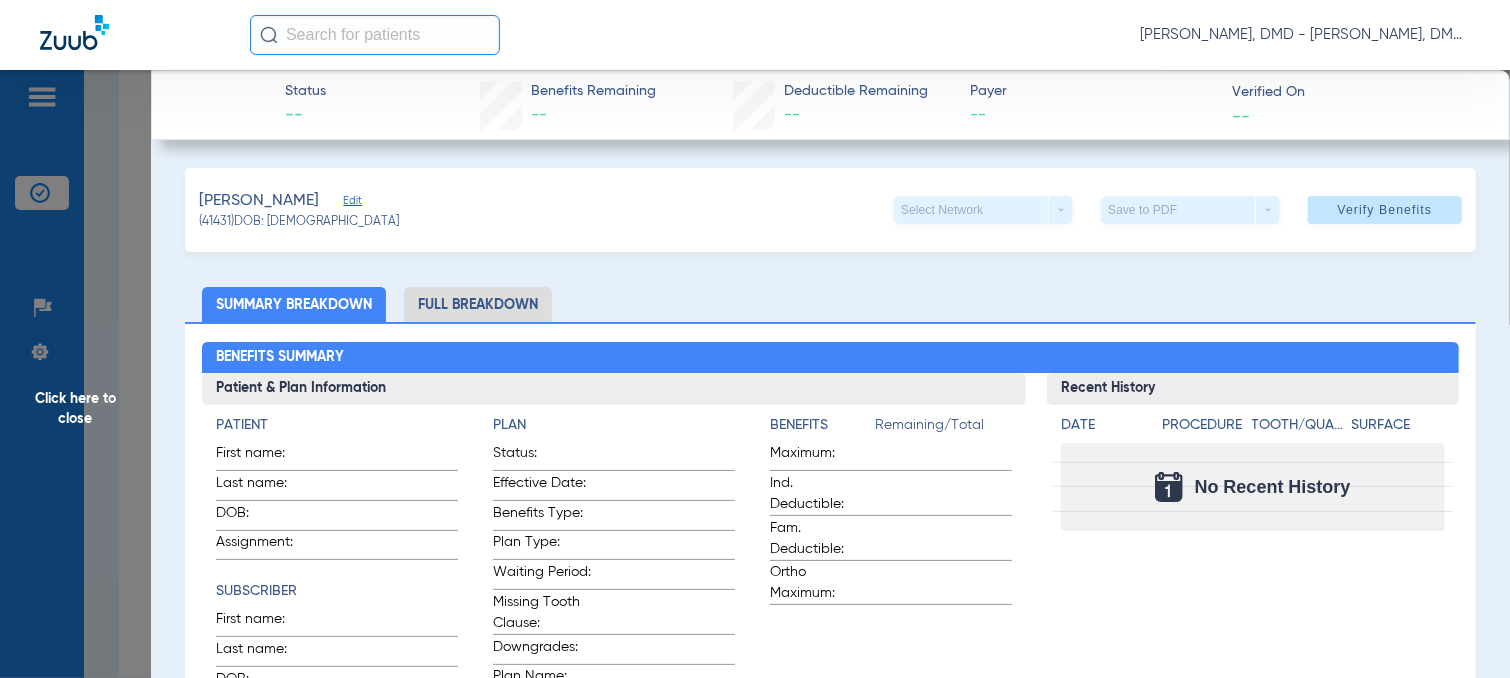 click on "[PERSON_NAME]" 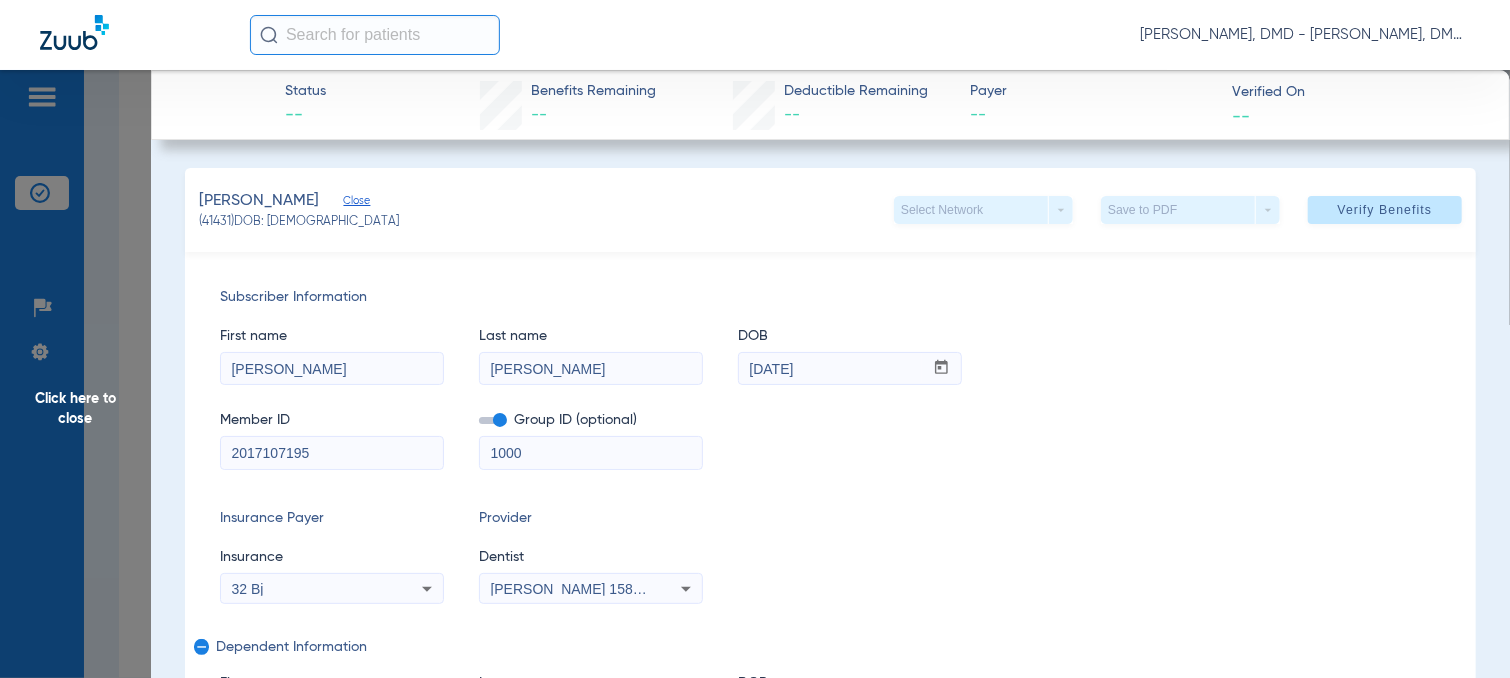 drag, startPoint x: 341, startPoint y: 452, endPoint x: 42, endPoint y: 445, distance: 299.08194 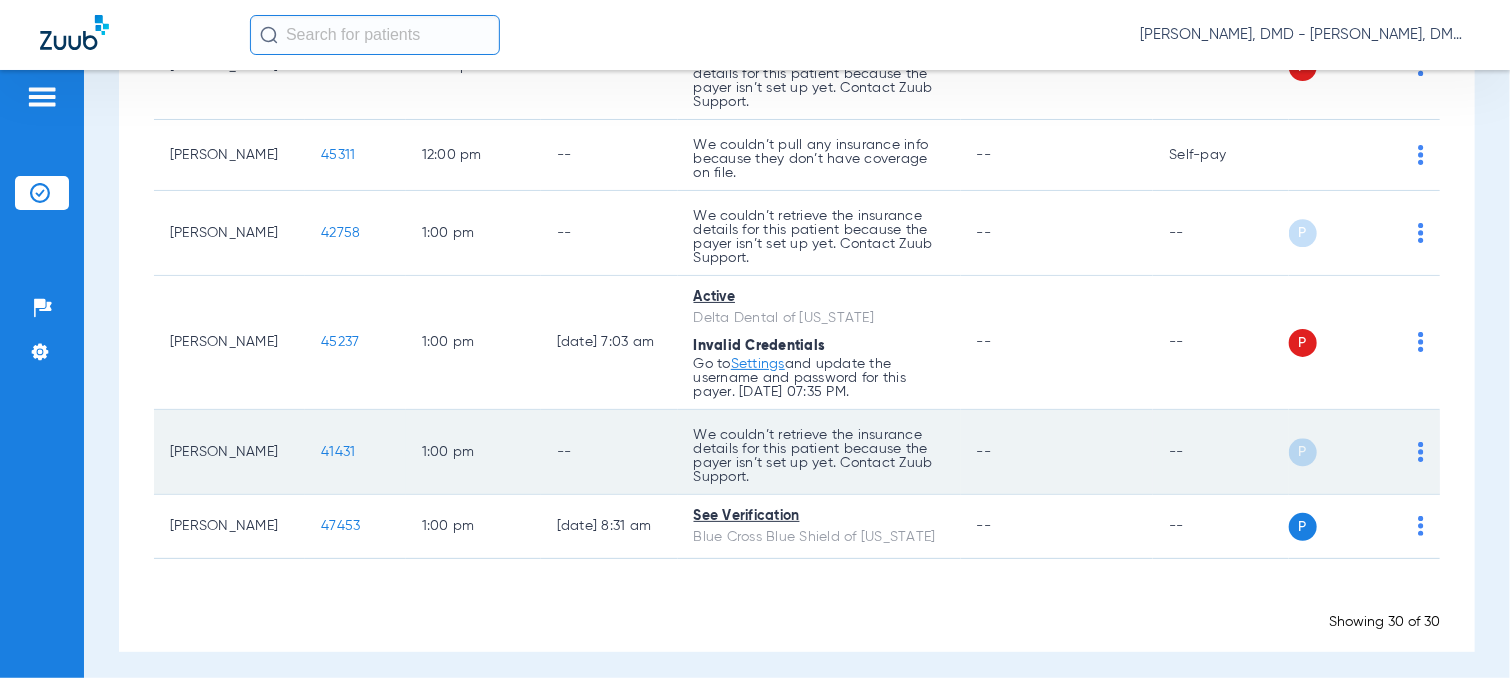 scroll, scrollTop: 2261, scrollLeft: 0, axis: vertical 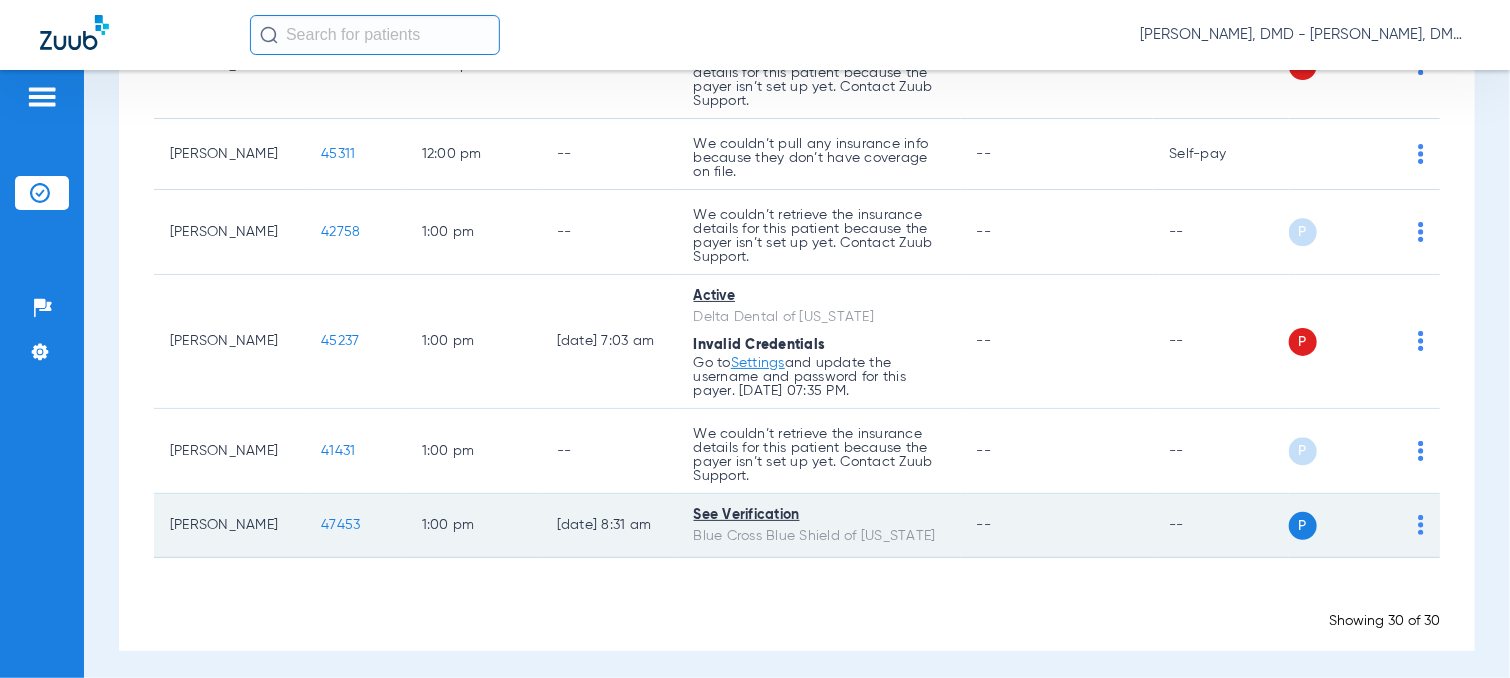 click 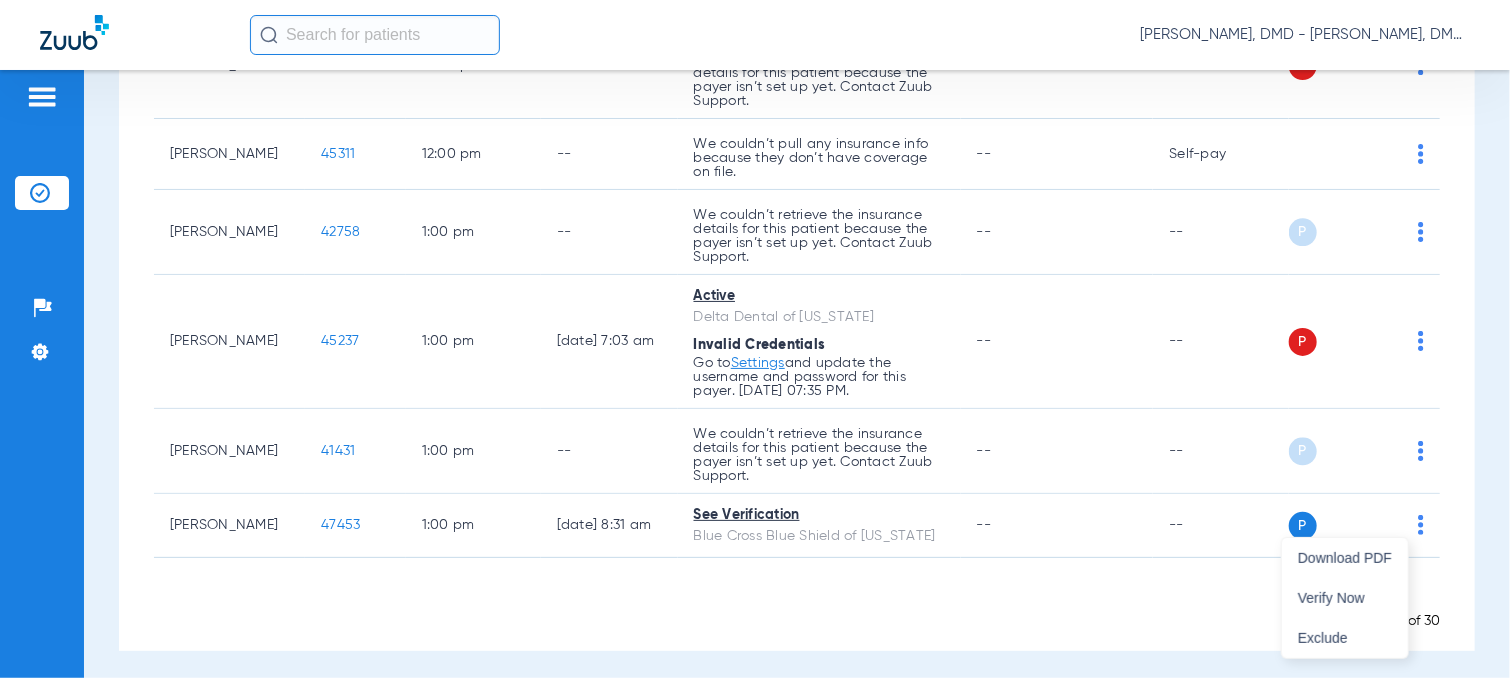 drag, startPoint x: 1303, startPoint y: 589, endPoint x: 1268, endPoint y: 589, distance: 35 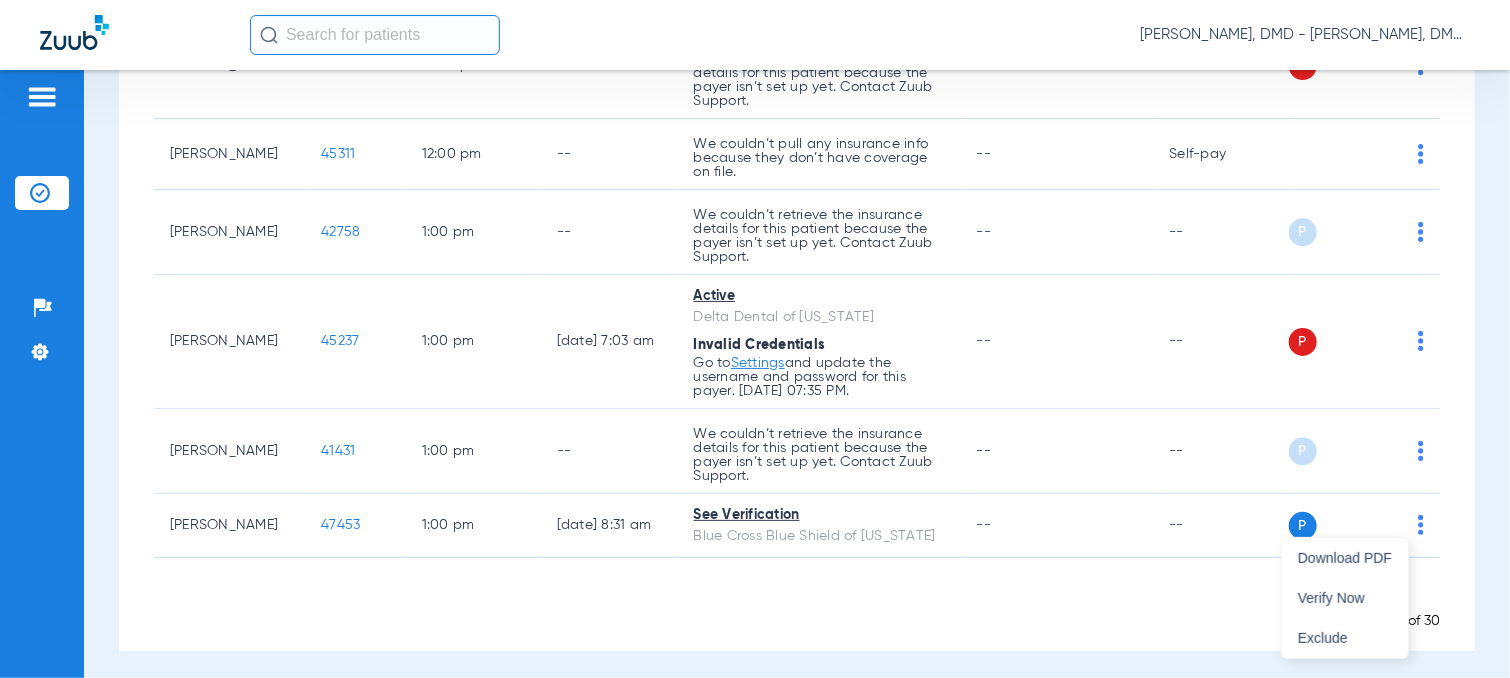 click on "Verify Now" at bounding box center (1345, 598) 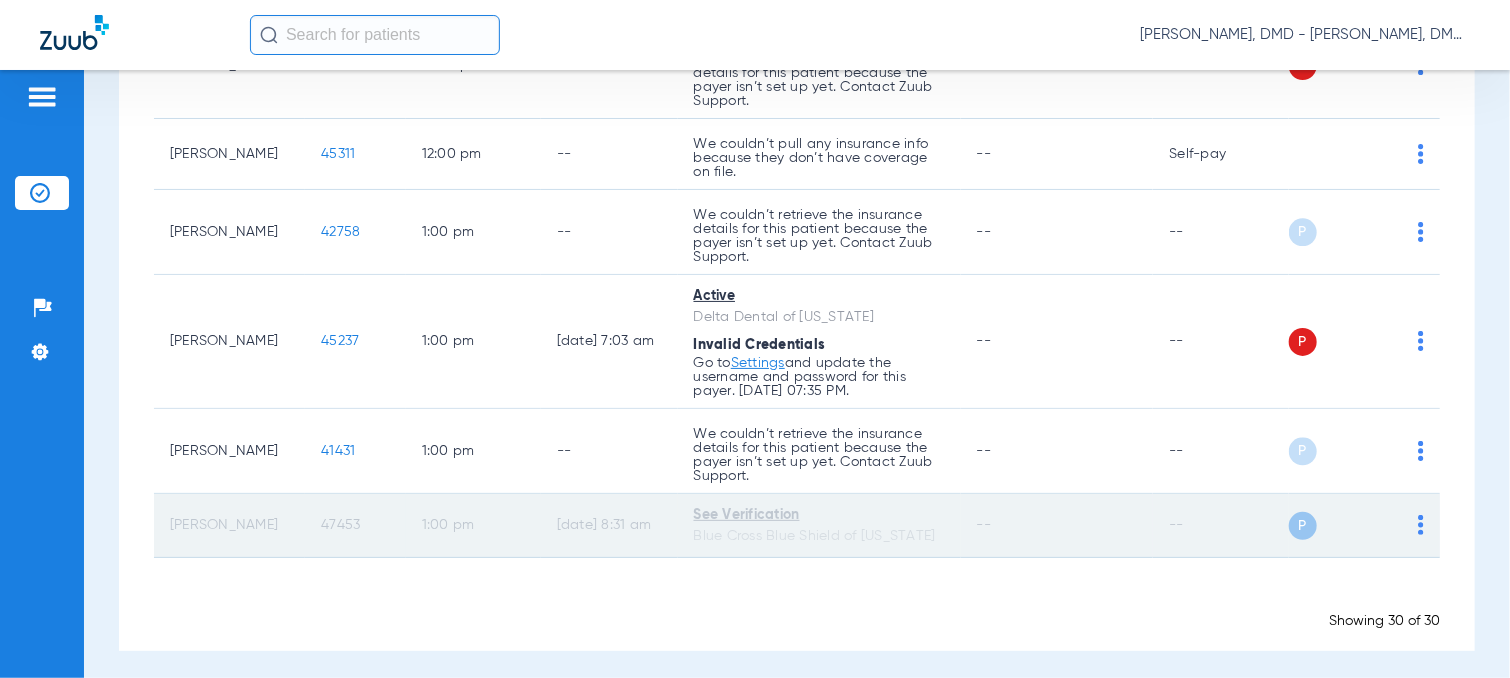 click on "47453" 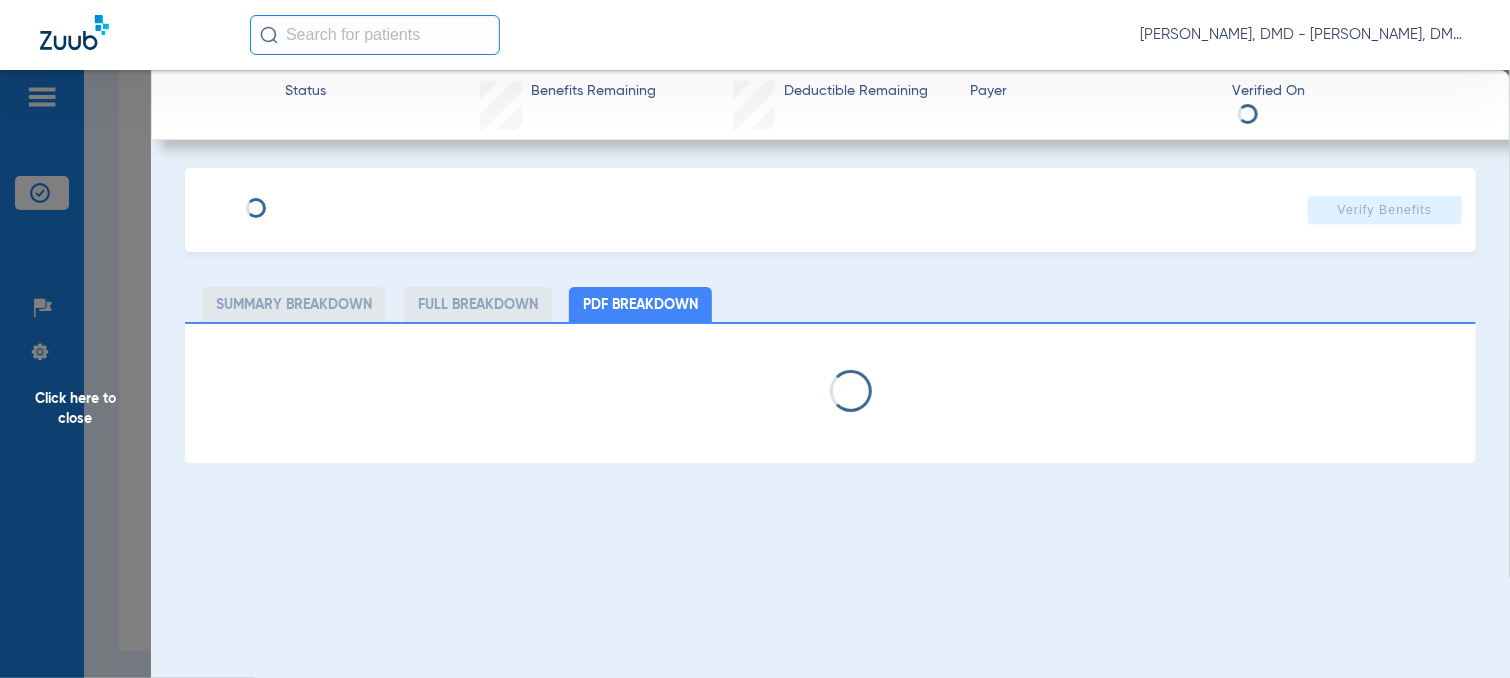 type on "[PERSON_NAME]" 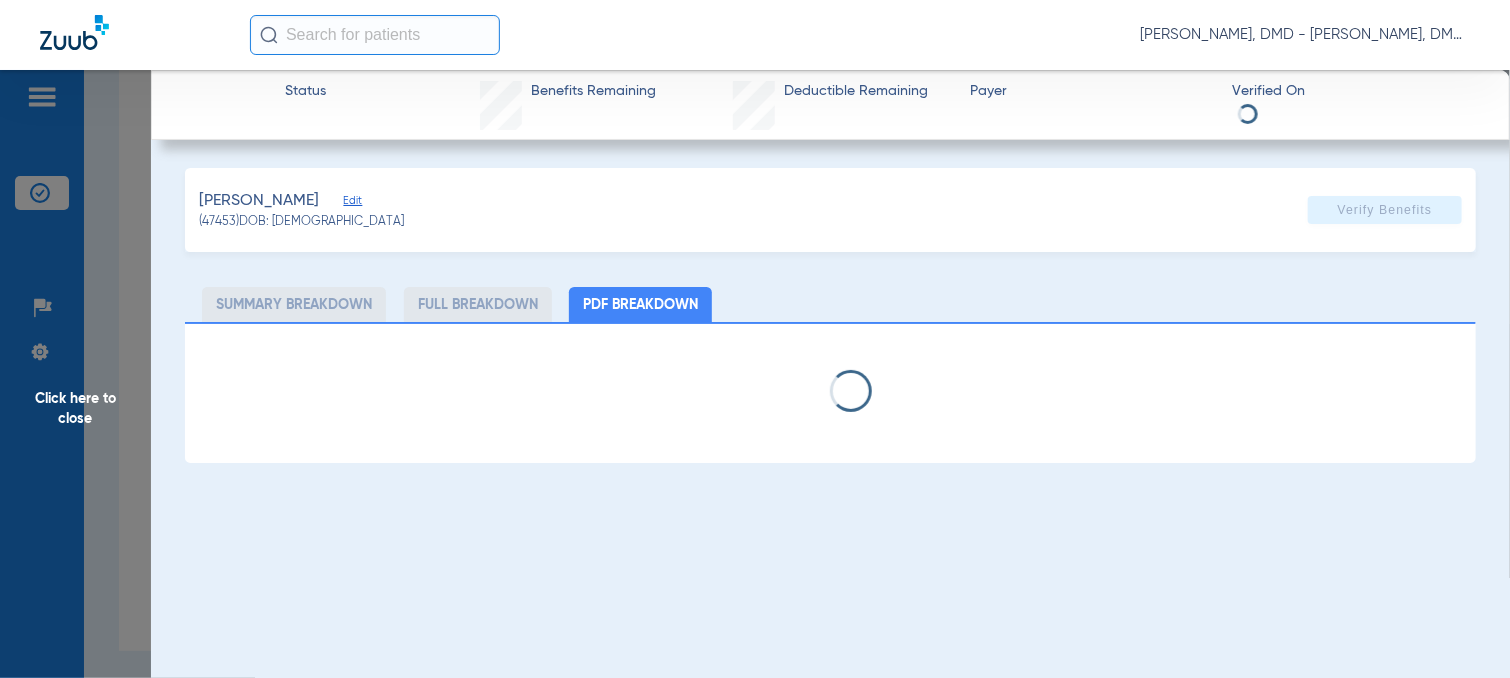 click on "Edit" 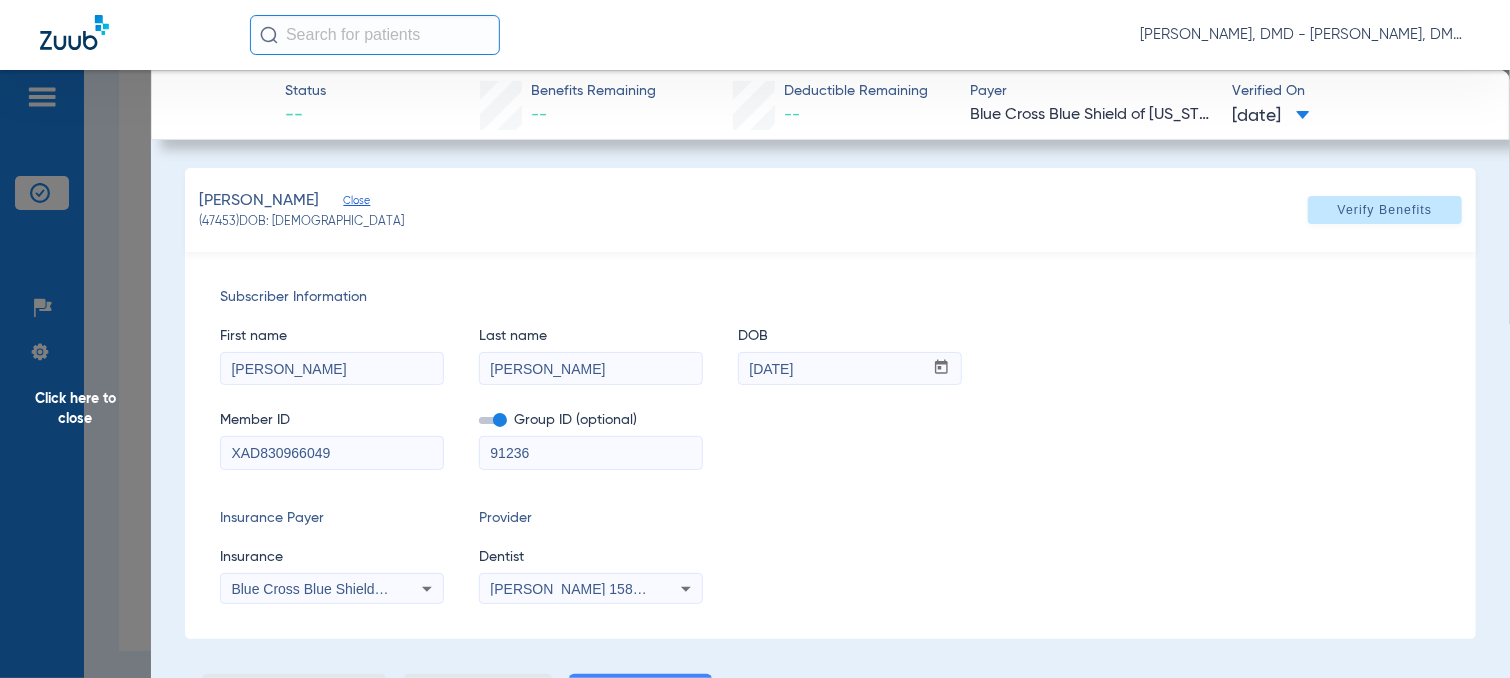 drag, startPoint x: 344, startPoint y: 366, endPoint x: 66, endPoint y: 351, distance: 278.4044 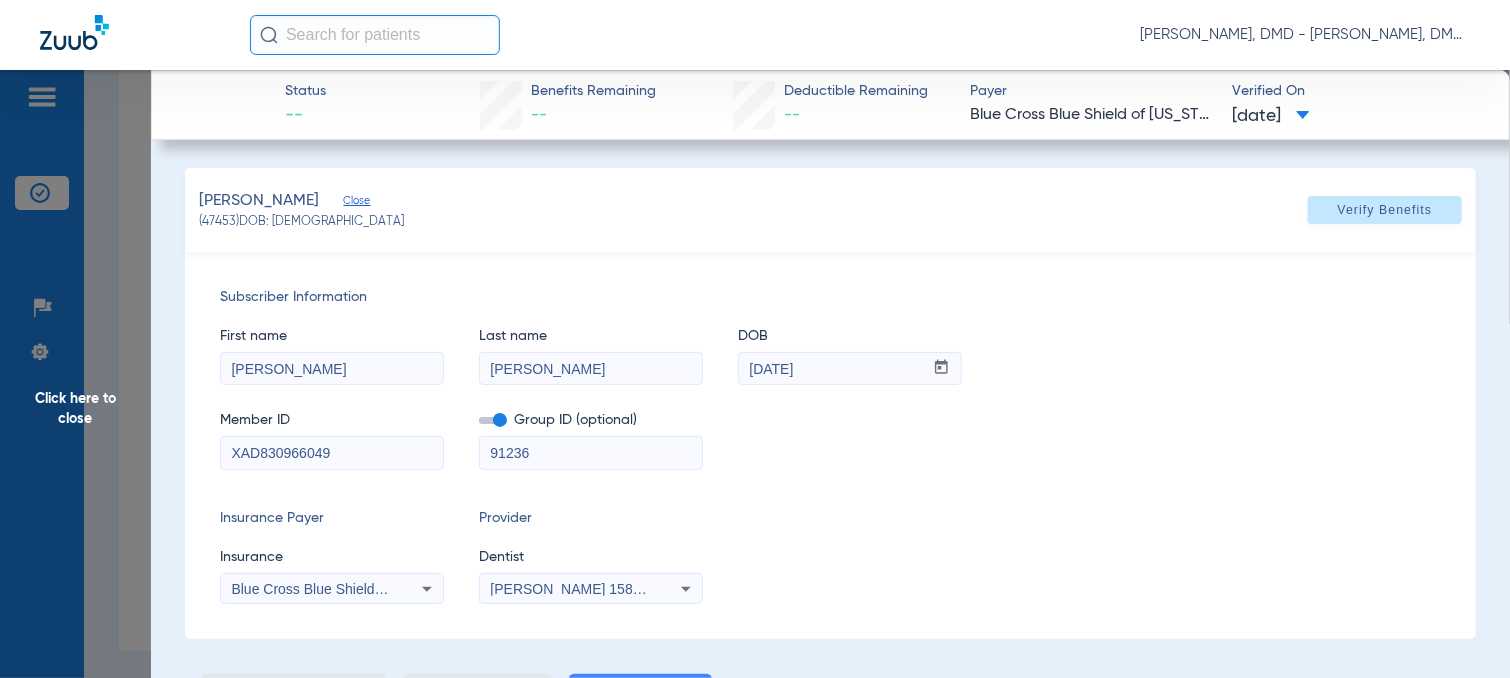 click on "First name  [PERSON_NAME]  Last name  [PERSON_NAME]  DOB  mm / dd / yyyy [DATE]" 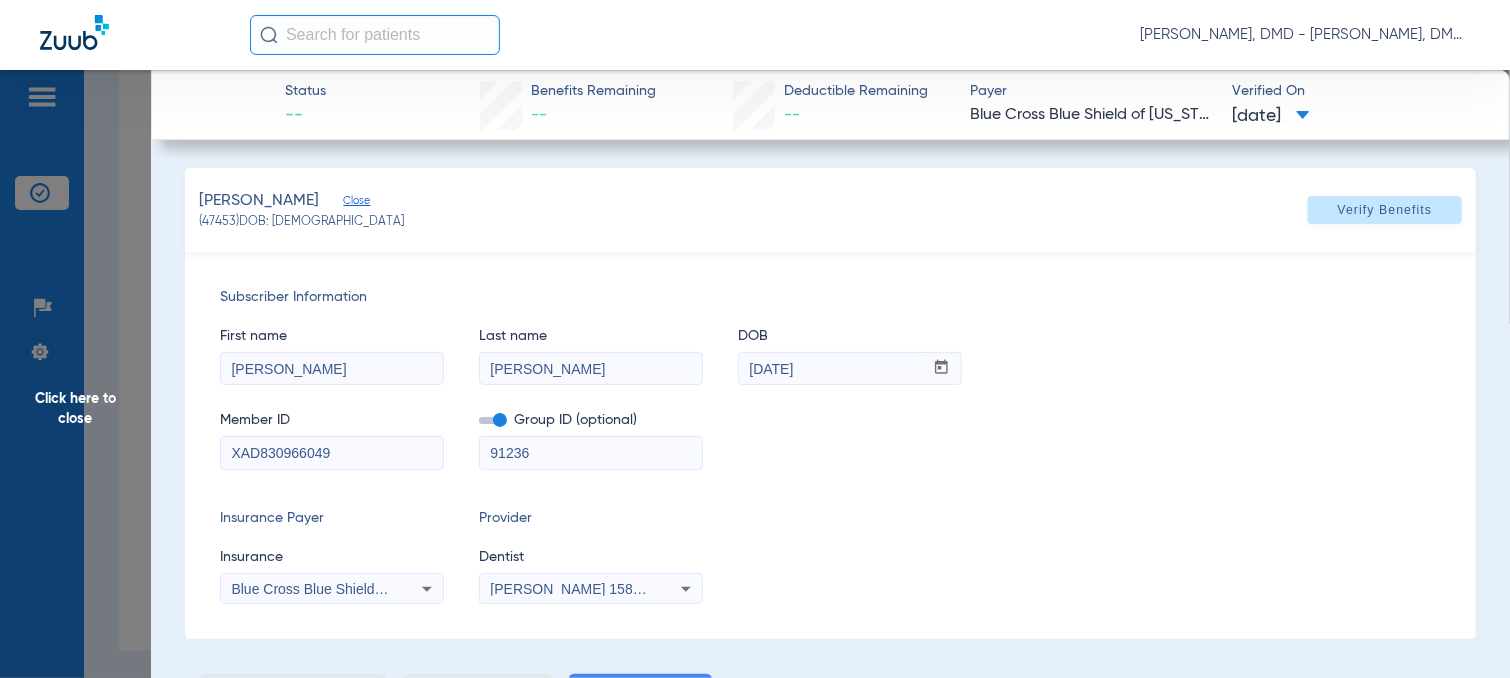 drag, startPoint x: 824, startPoint y: 370, endPoint x: 684, endPoint y: 355, distance: 140.80128 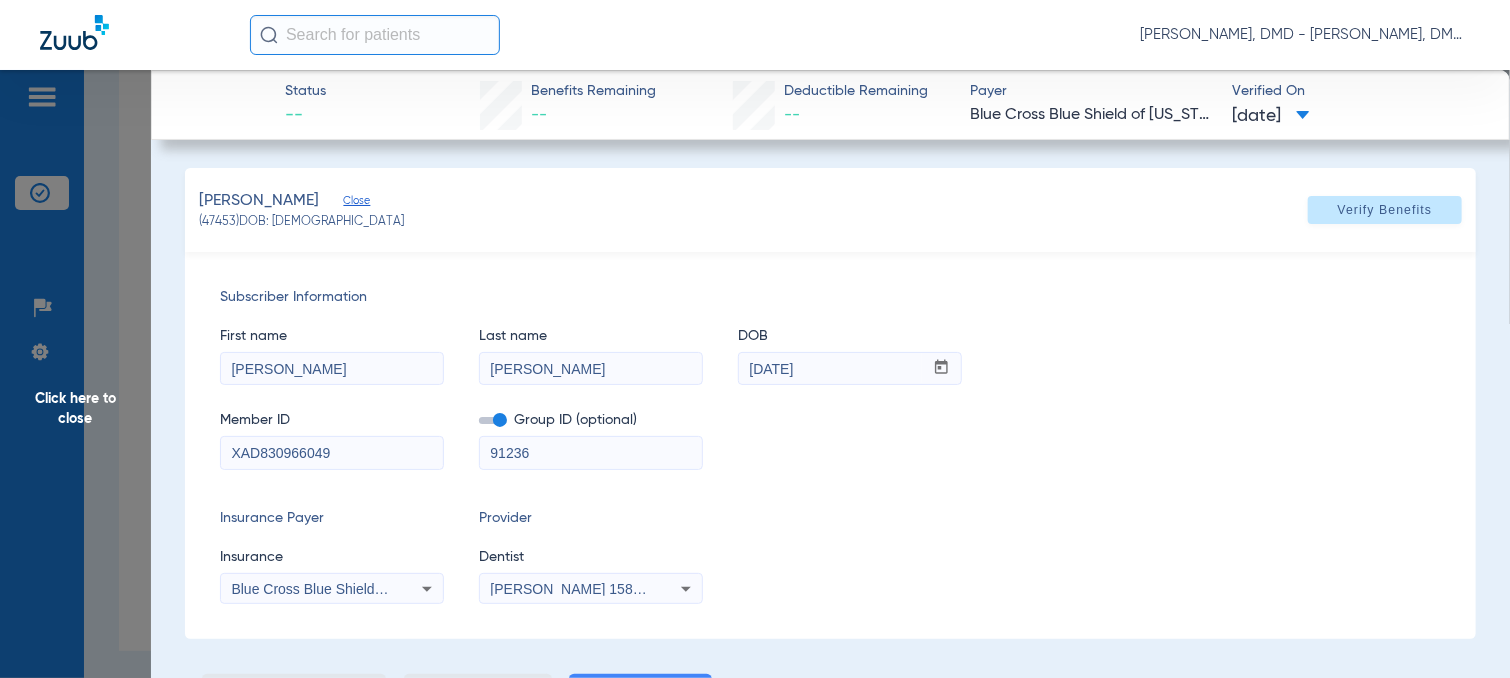 click on "Click here to close" 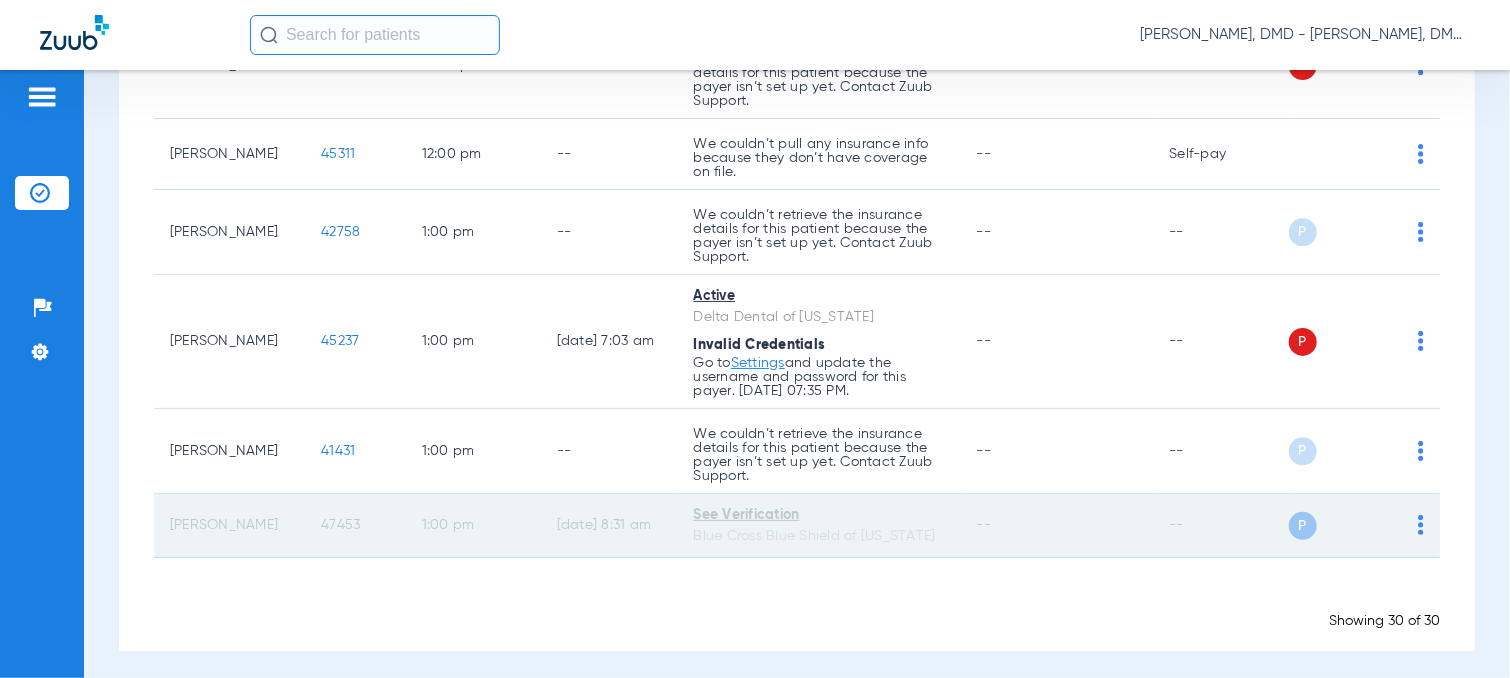 scroll, scrollTop: 2161, scrollLeft: 0, axis: vertical 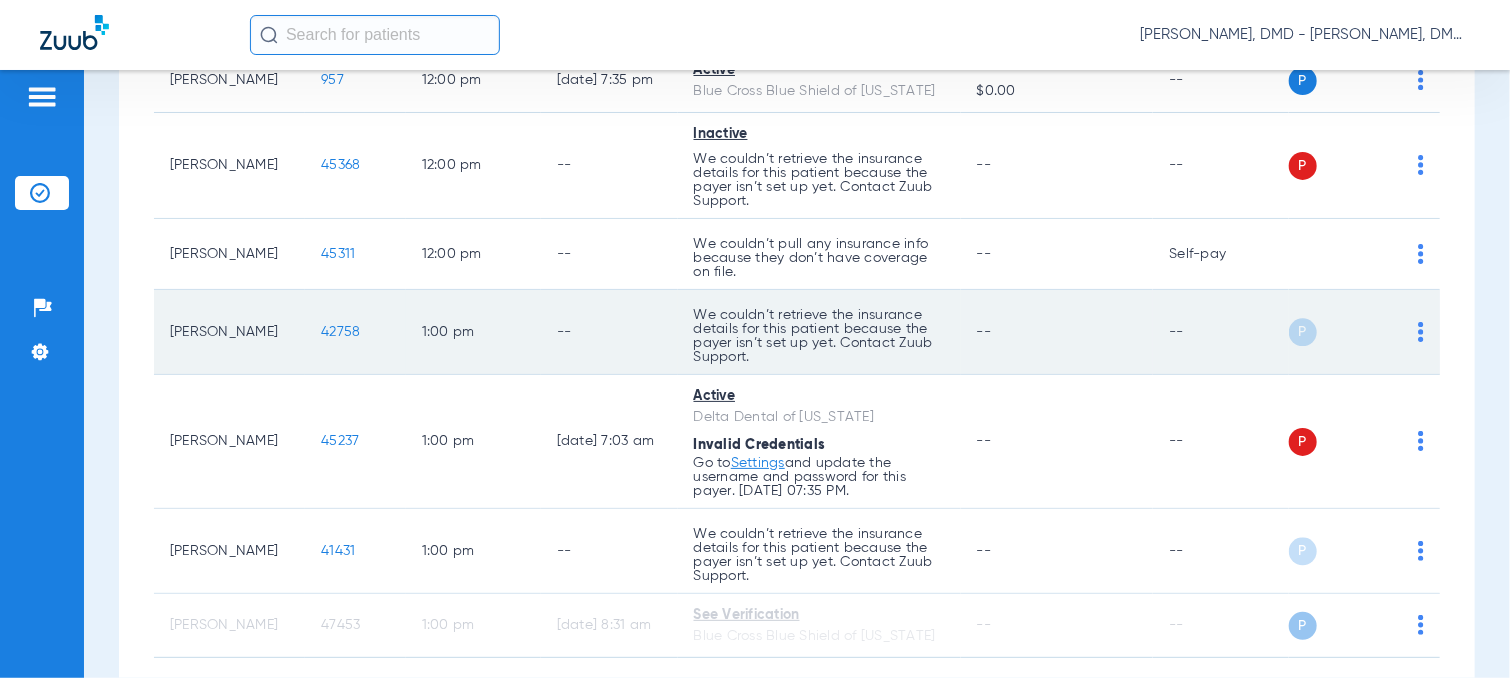 click on "42758" 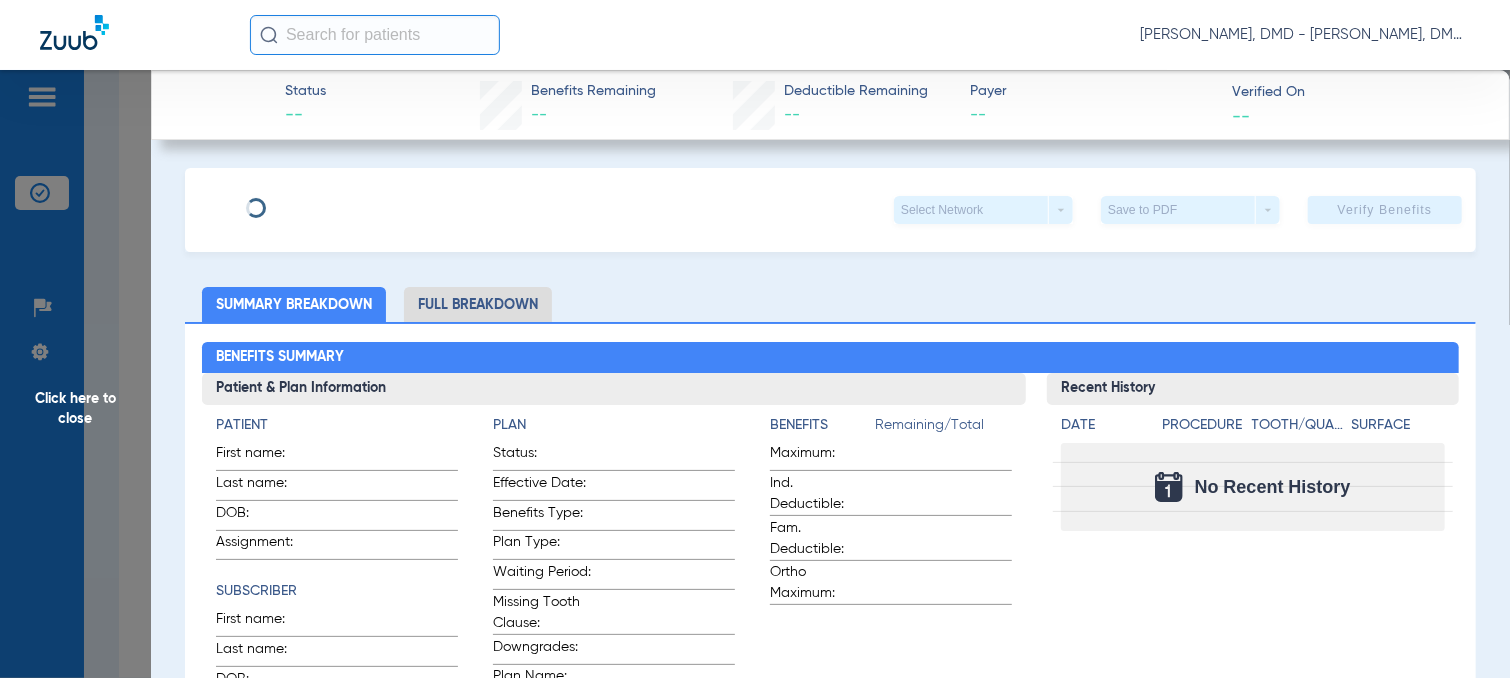 type on "[PERSON_NAME]" 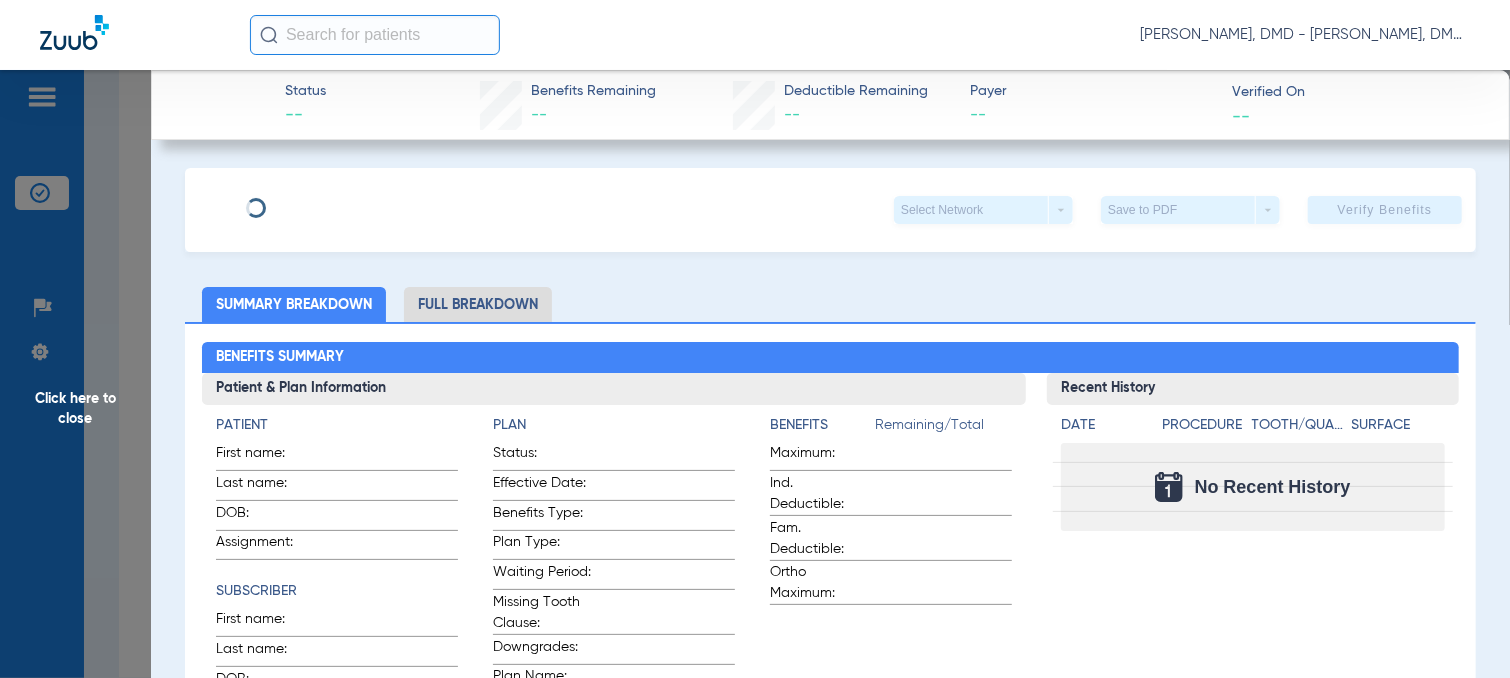 type on "2017118401" 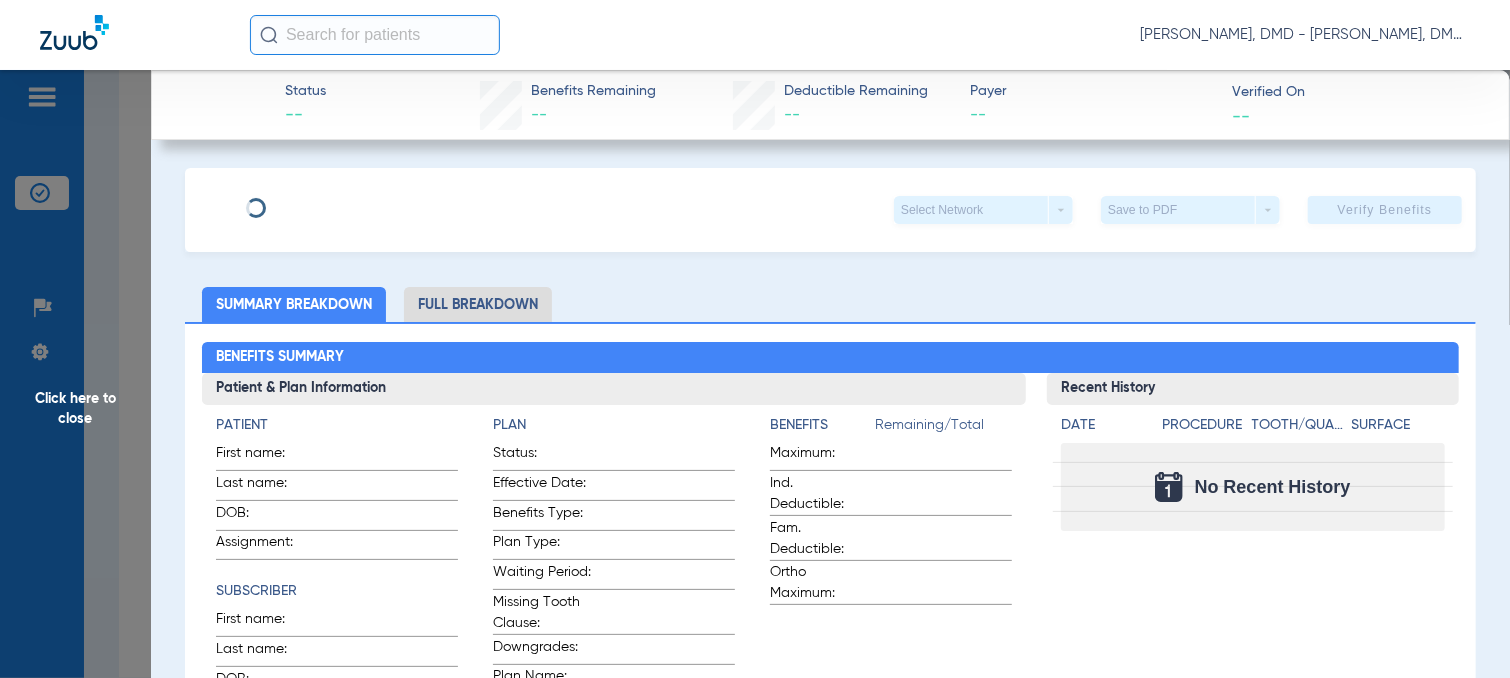 type on "1000" 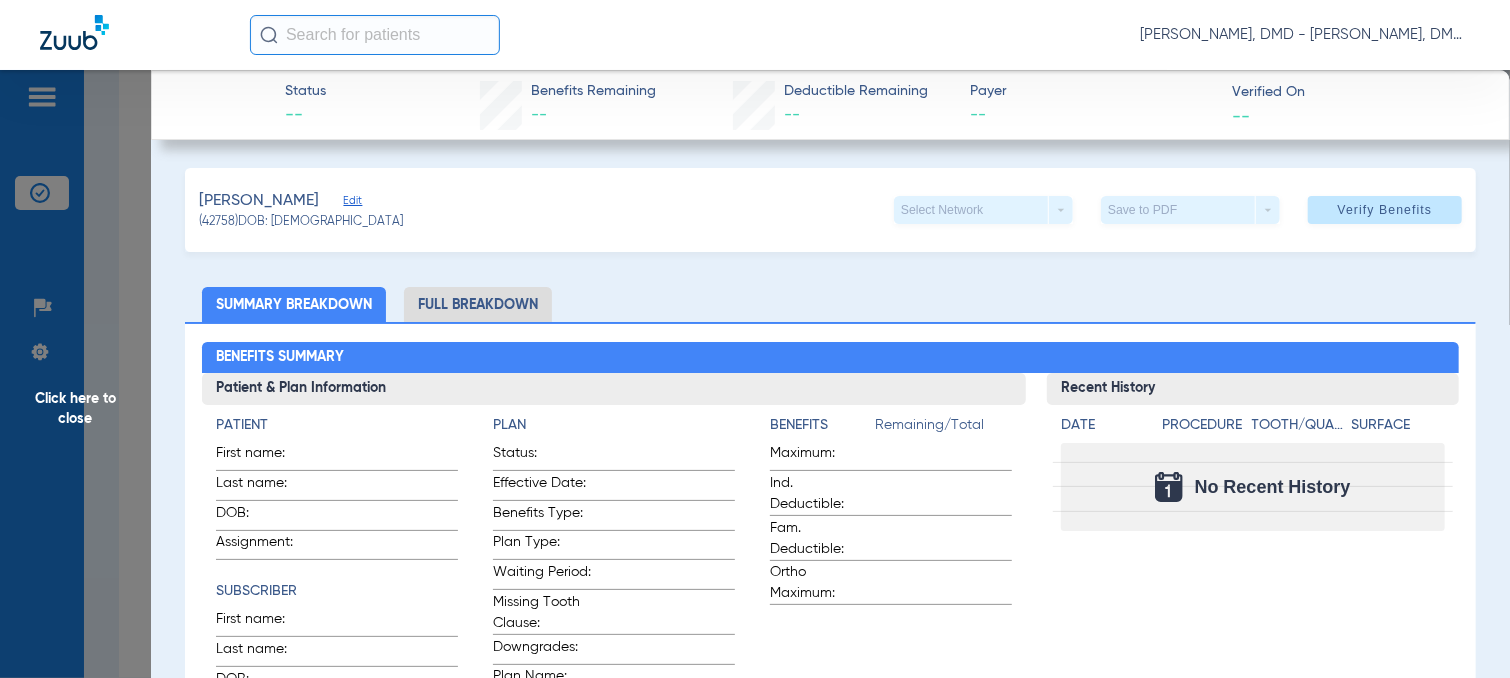 click on "Edit" 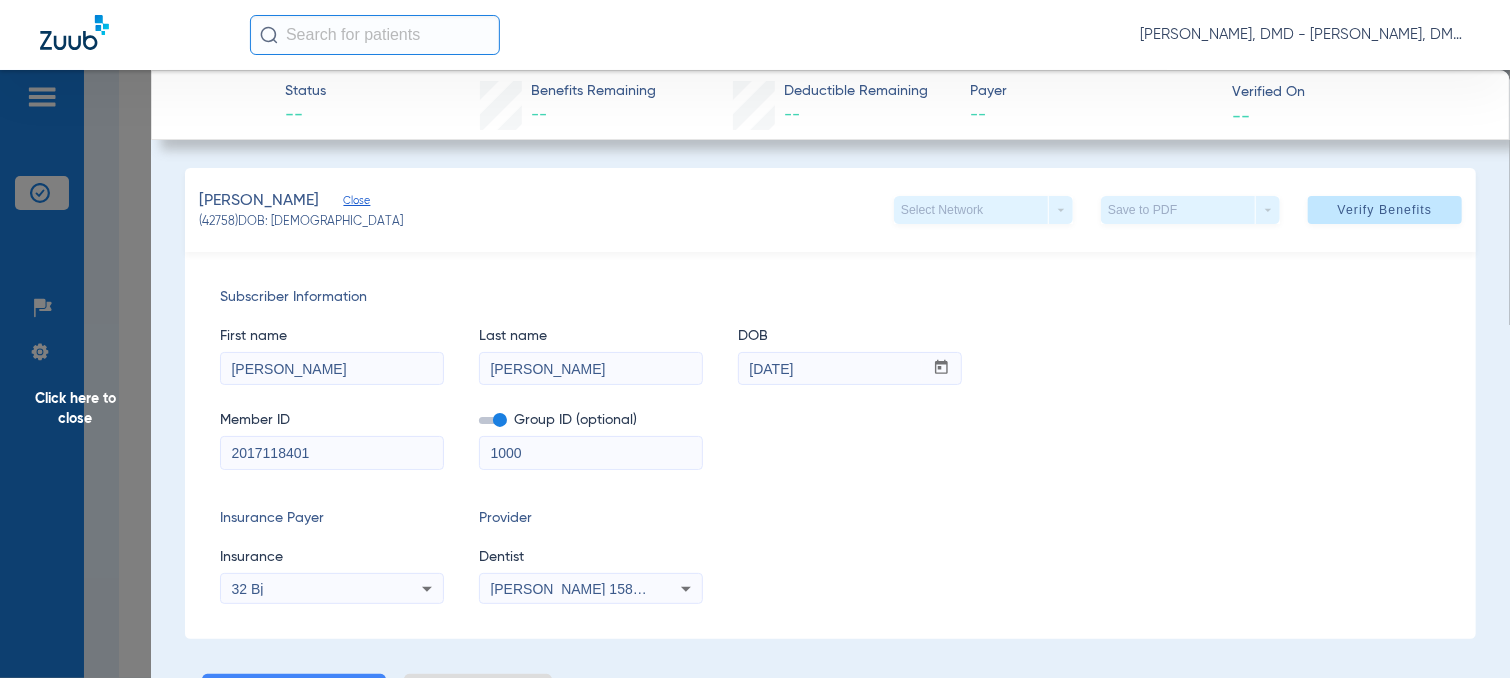 drag, startPoint x: 344, startPoint y: 447, endPoint x: 165, endPoint y: 451, distance: 179.0447 